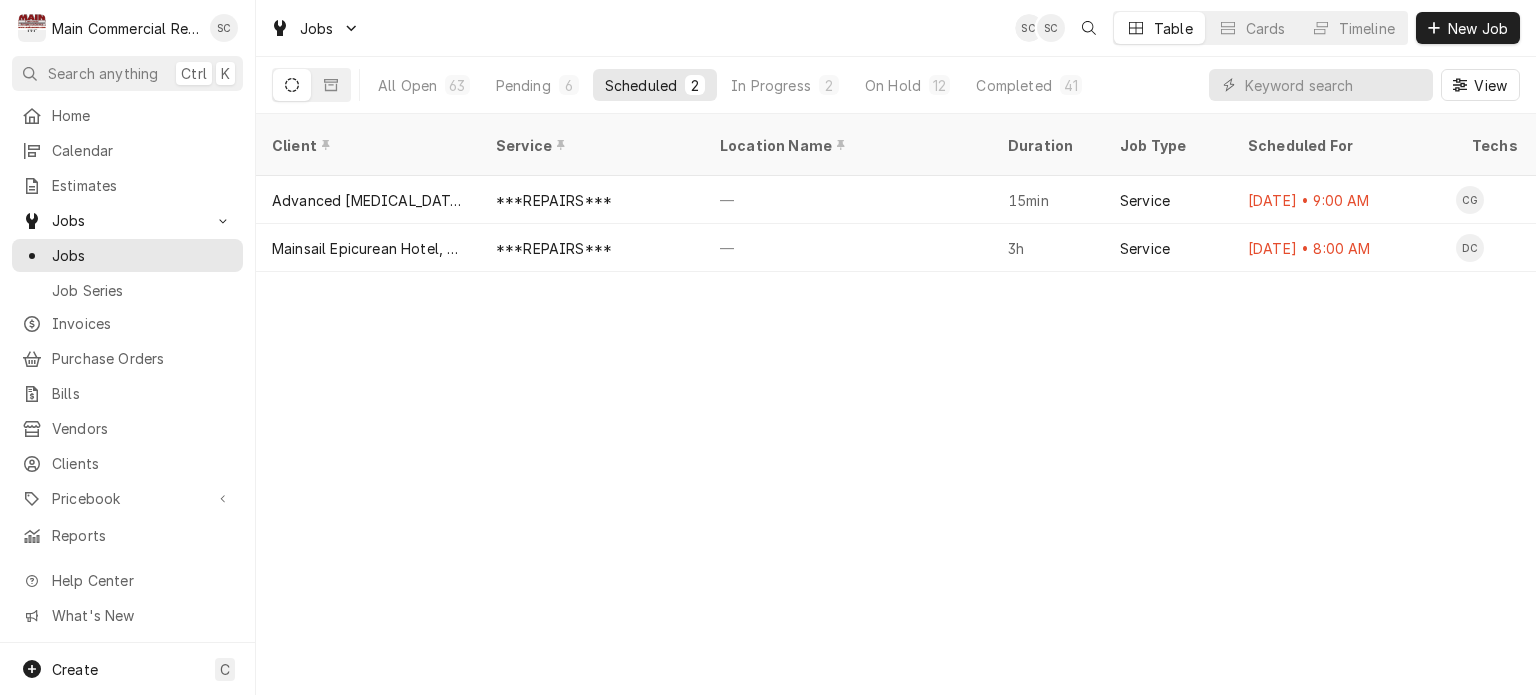 scroll, scrollTop: 0, scrollLeft: 0, axis: both 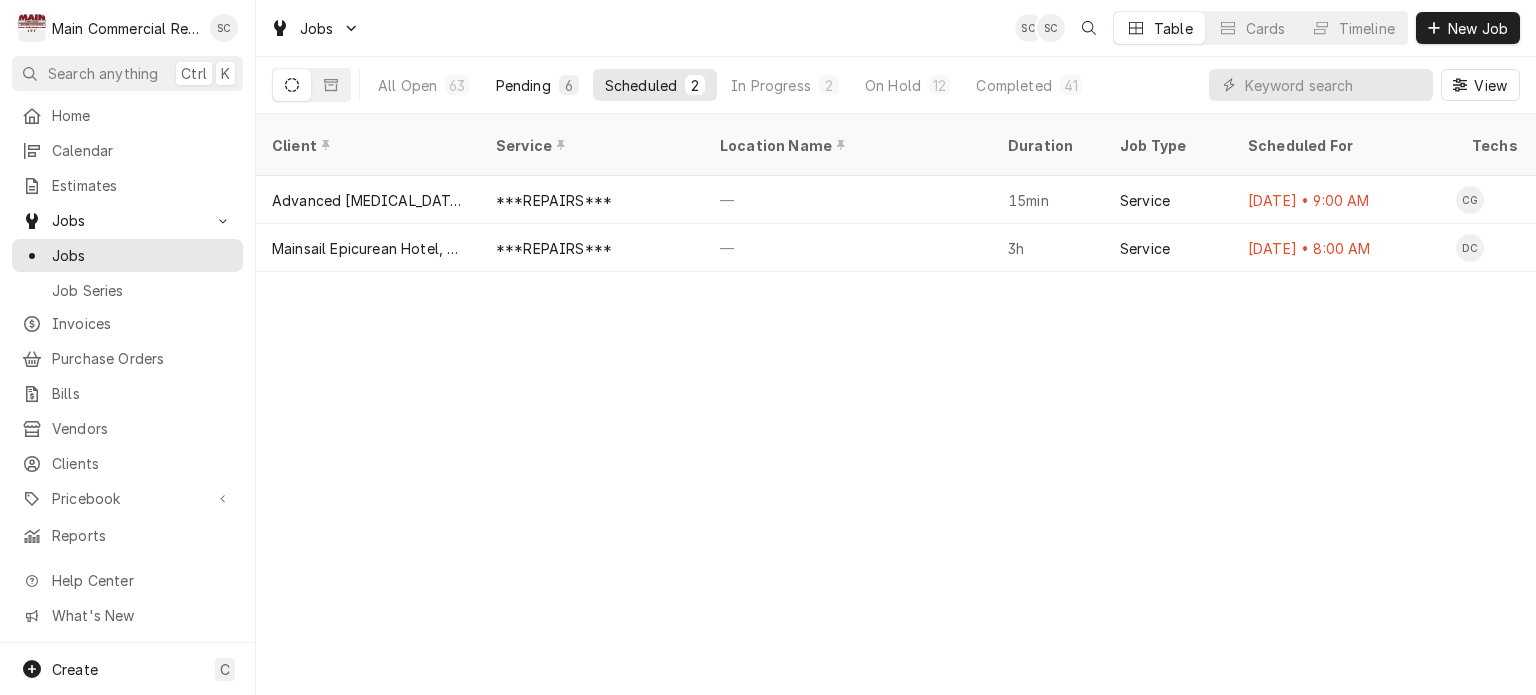 click on "Pending" at bounding box center (523, 85) 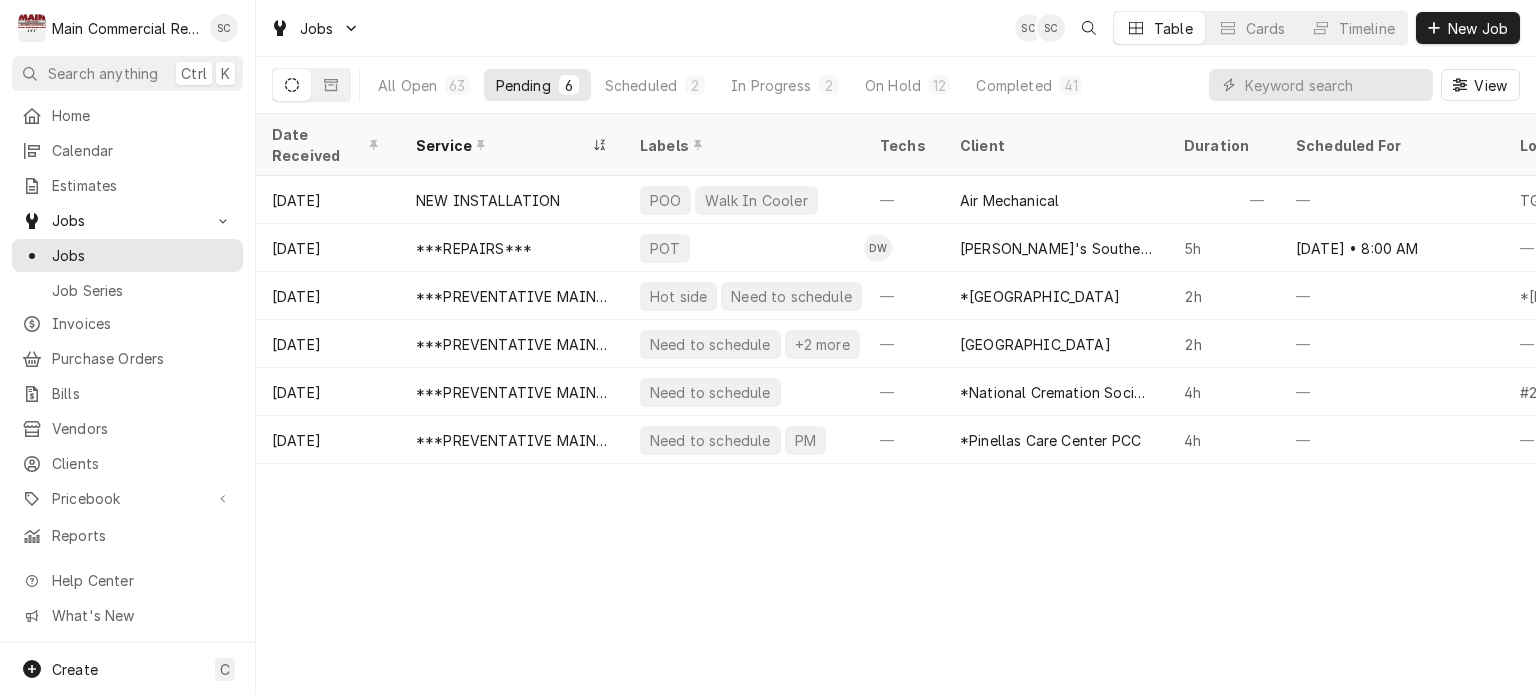 click on "Date Received Service Labels Techs Client Duration Scheduled For Location Name Priority Location Address Last Modified Job Type Status Mar 14   NEW INSTALLATION POO Walk In Cooler — Air Mechanical — — TGH Brooksville/Springhill No Priority 10461 Quality Dr, Spring Hill, FL 34609 Apr 29   Service Draft May 8   ***REPAIRS*** POT DW Steph's Southern Soul Restaurant 5h Aug 12   • 8:00 AM — No Priority 14519 5th St., Dade City, FL 33523 Jun 23   Service Draft Jul 2   ***PREVENTATIVE MAINTENANCE*** Hot side Need to schedule — *Hernando County Public School 2h — *Moton Elementary School High 7175 Emerson Road, Brooksville, FL 34601 Jul 2   Service Draft Jul 2   ***PREVENTATIVE MAINTENANCE*** Need to schedule +2 more — Manasota Care Center & Crematory 2h — — No Priority 1221 53rd Ave East, Bradenton, FL 34203 Jul 2   Service Draft Jul 2   ***PREVENTATIVE MAINTENANCE*** Need to schedule — *National Cremation Society Southeastern 4h — #2197 No Priority 4945 East Bay Drive, Clearwater, FL 33764" at bounding box center [896, 404] 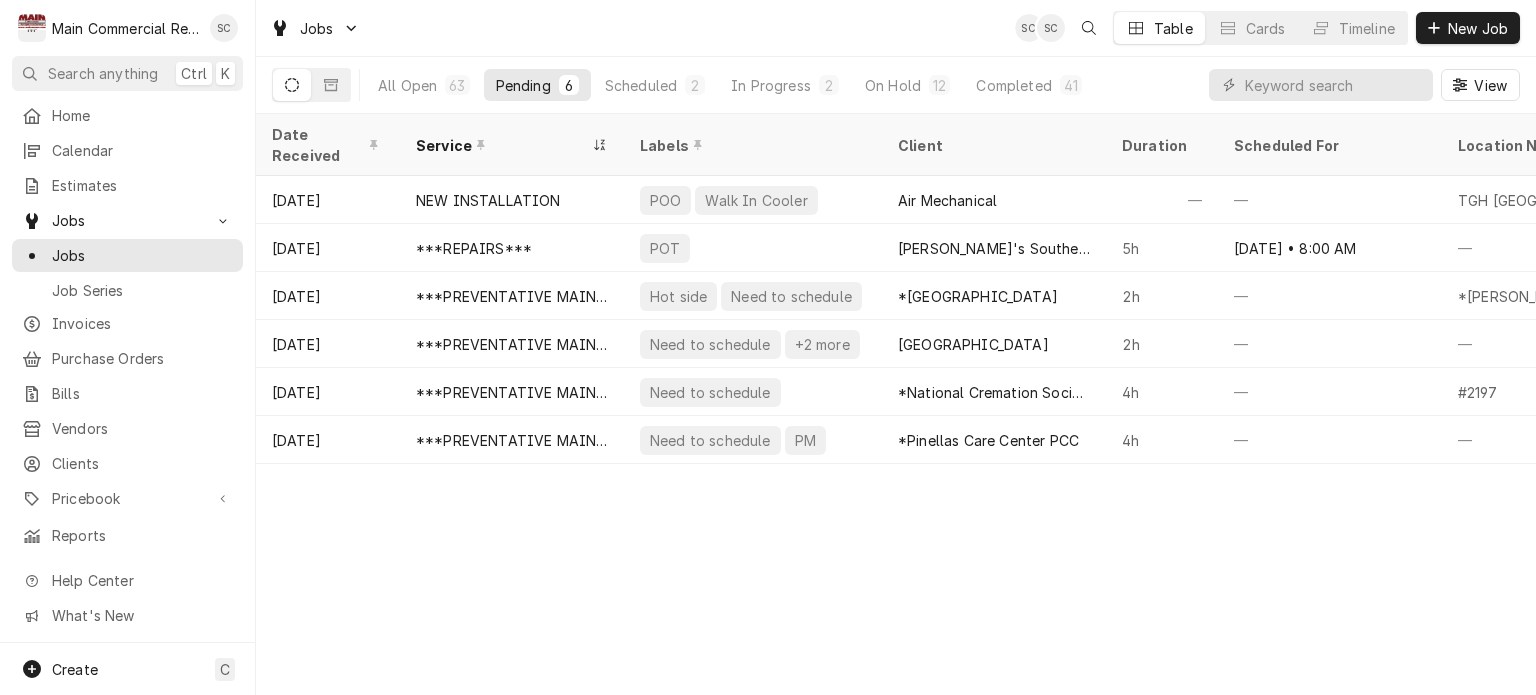scroll, scrollTop: 0, scrollLeft: 0, axis: both 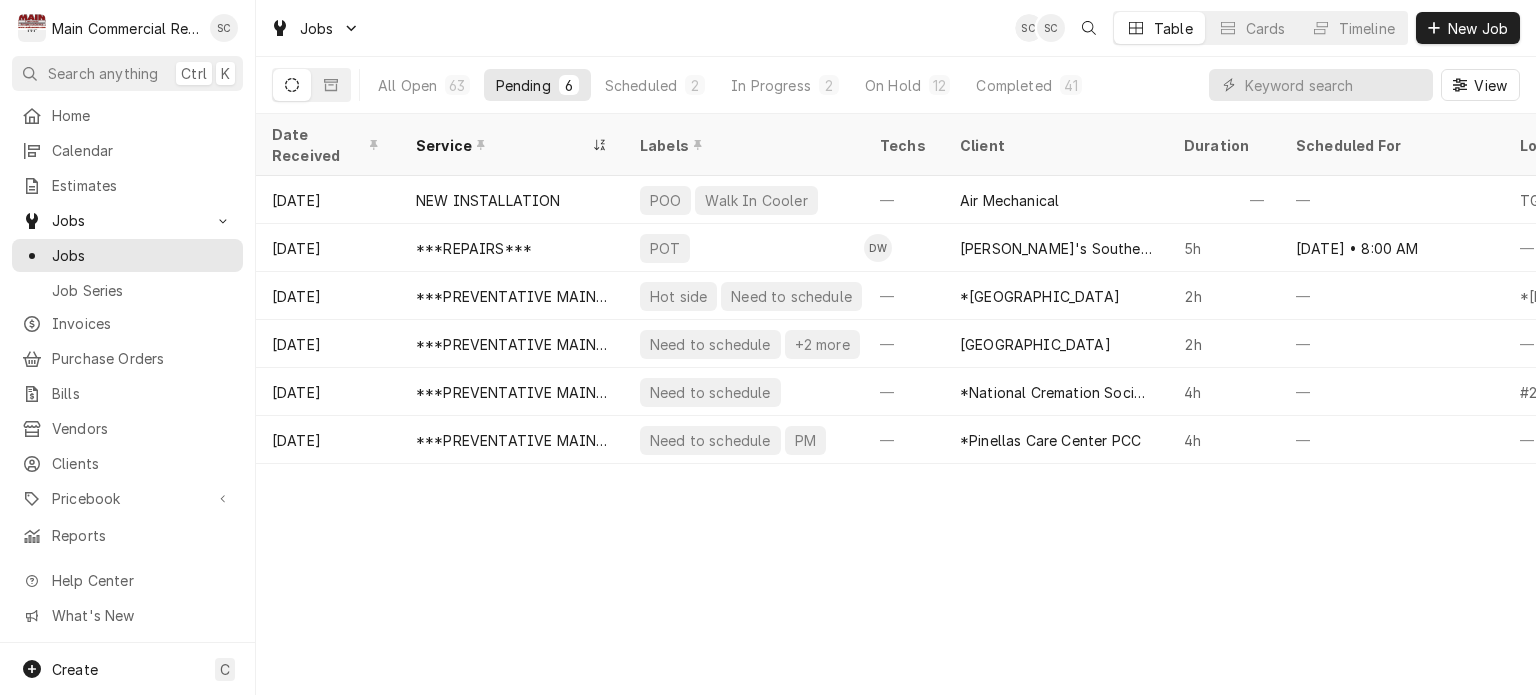 click on "Date Received Service Labels Techs Client Duration Scheduled For Location Name Priority Location Address Last Modified Job Type Status Mar 14   NEW INSTALLATION POO Walk In Cooler — Air Mechanical — — TGH Brooksville/Springhill No Priority 10461 Quality Dr, Spring Hill, FL 34609 Apr 29   Service Draft May 8   ***REPAIRS*** POT DW Steph's Southern Soul Restaurant 5h Aug 12   • 8:00 AM — No Priority 14519 5th St., Dade City, FL 33523 Jun 23   Service Draft Jul 2   ***PREVENTATIVE MAINTENANCE*** Hot side Need to schedule — *Hernando County Public School 2h — *Moton Elementary School High 7175 Emerson Road, Brooksville, FL 34601 Jul 2   Service Draft Jul 2   ***PREVENTATIVE MAINTENANCE*** Need to schedule +2 more — Manasota Care Center & Crematory 2h — — No Priority 1221 53rd Ave East, Bradenton, FL 34203 Jul 2   Service Draft Jul 2   ***PREVENTATIVE MAINTENANCE*** Need to schedule — *National Cremation Society Southeastern 4h — #2197 No Priority 4945 East Bay Drive, Clearwater, FL 33764" at bounding box center [896, 404] 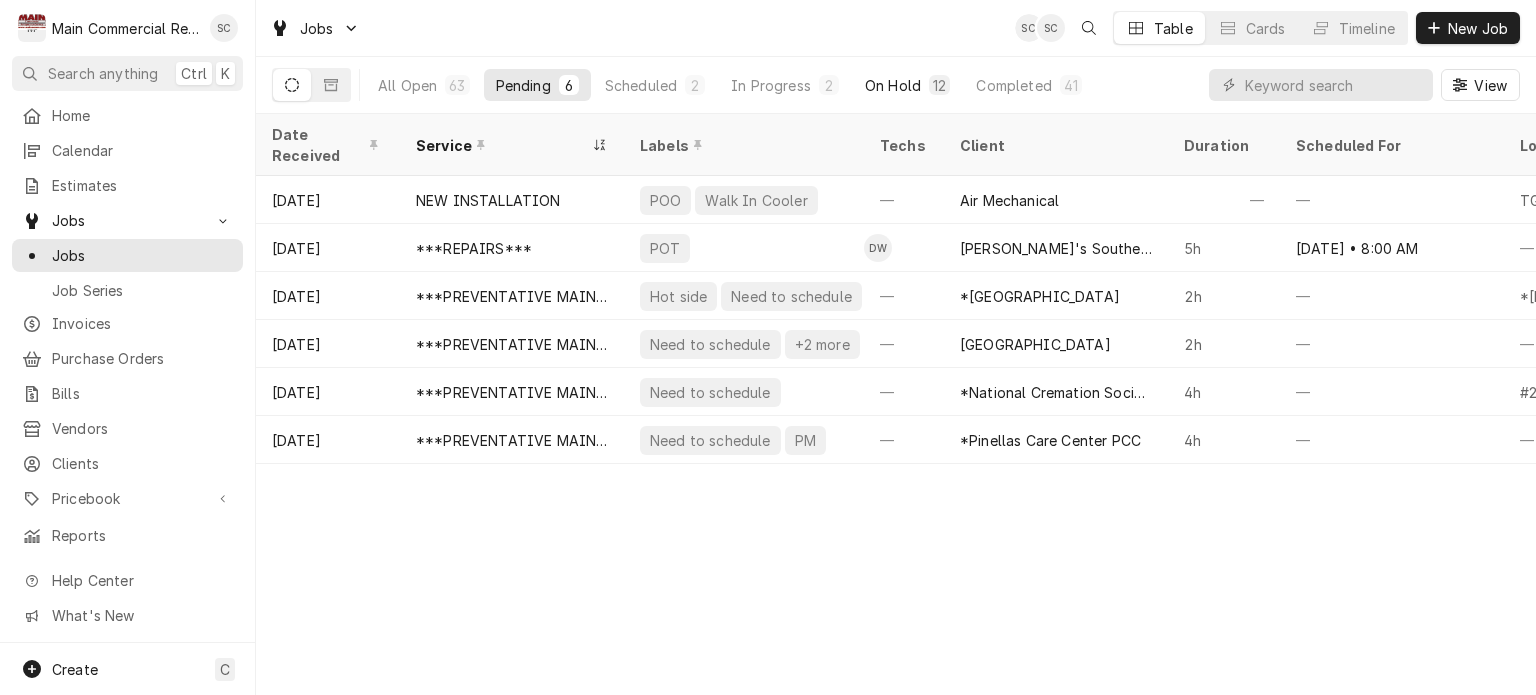 click on "On Hold 12" at bounding box center [907, 85] 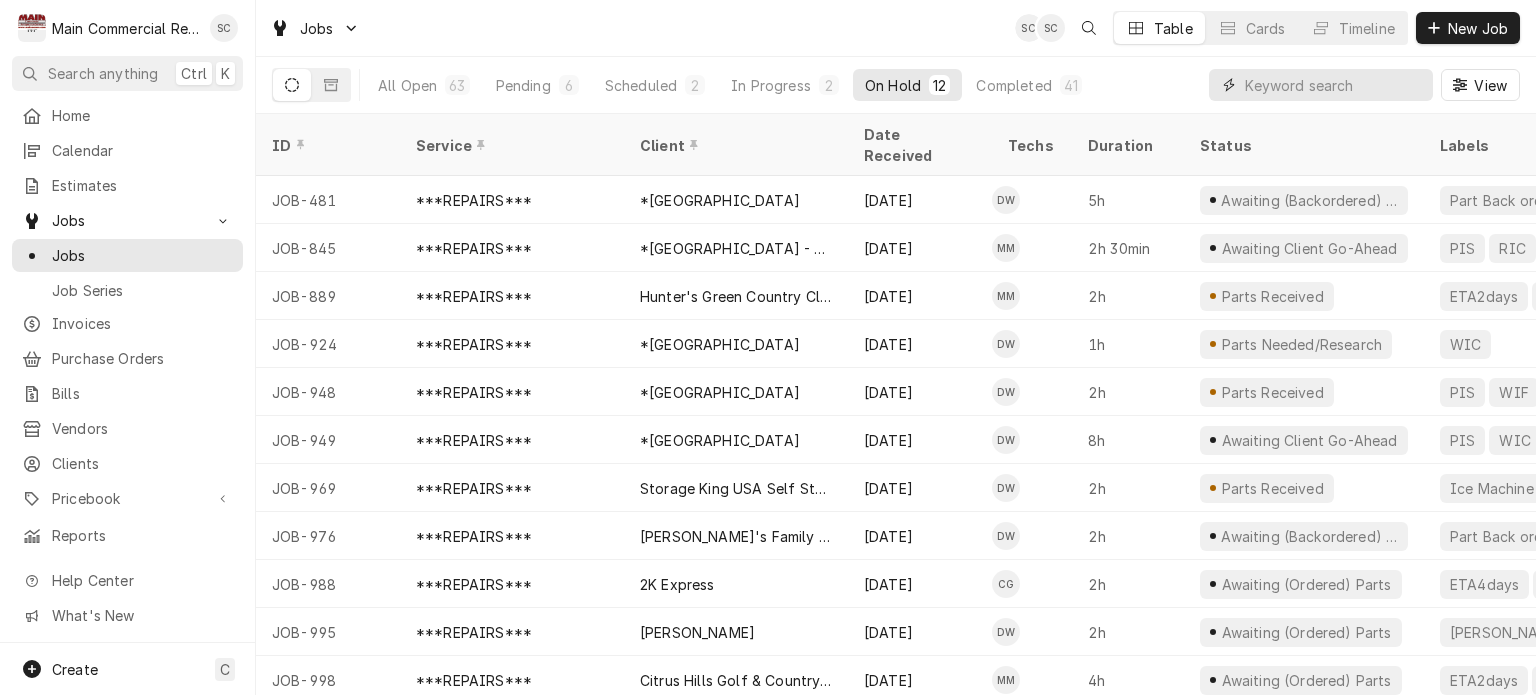 click at bounding box center [1334, 85] 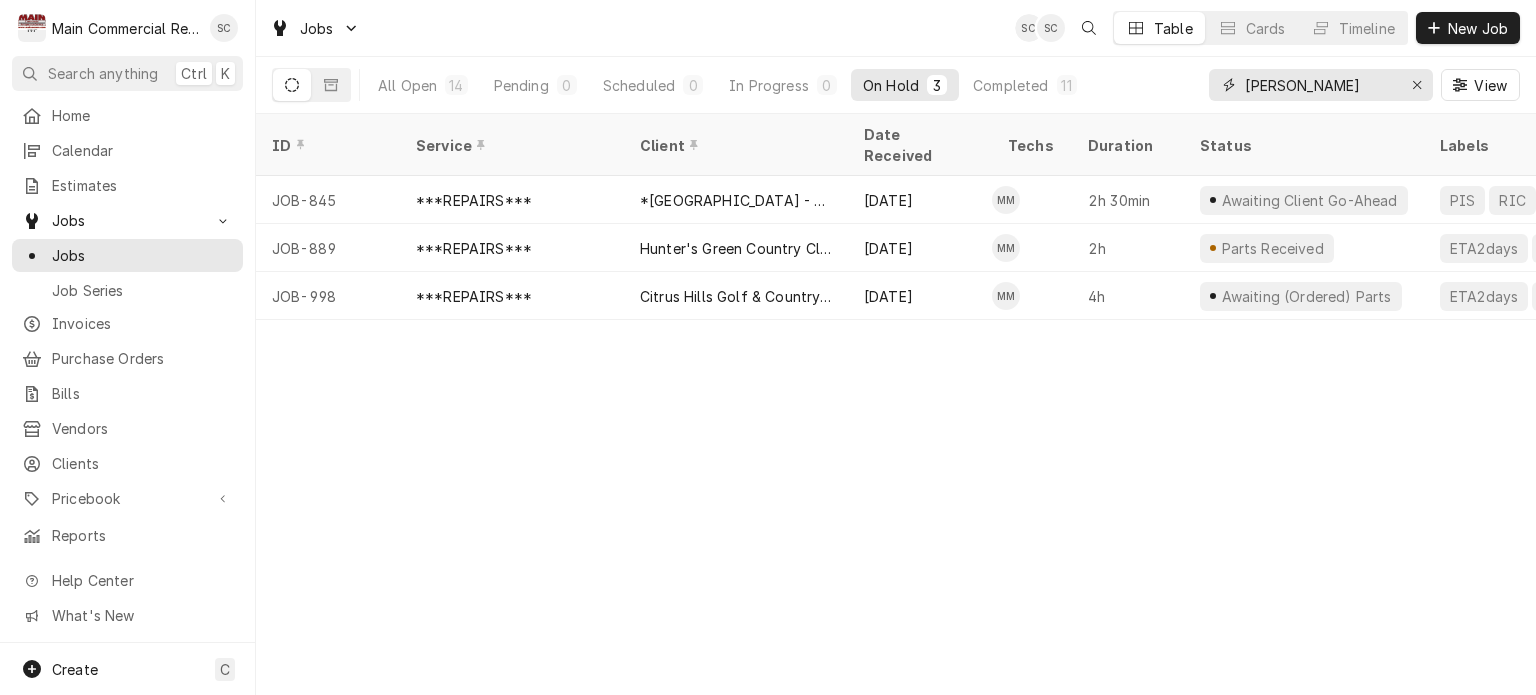 type on "mike" 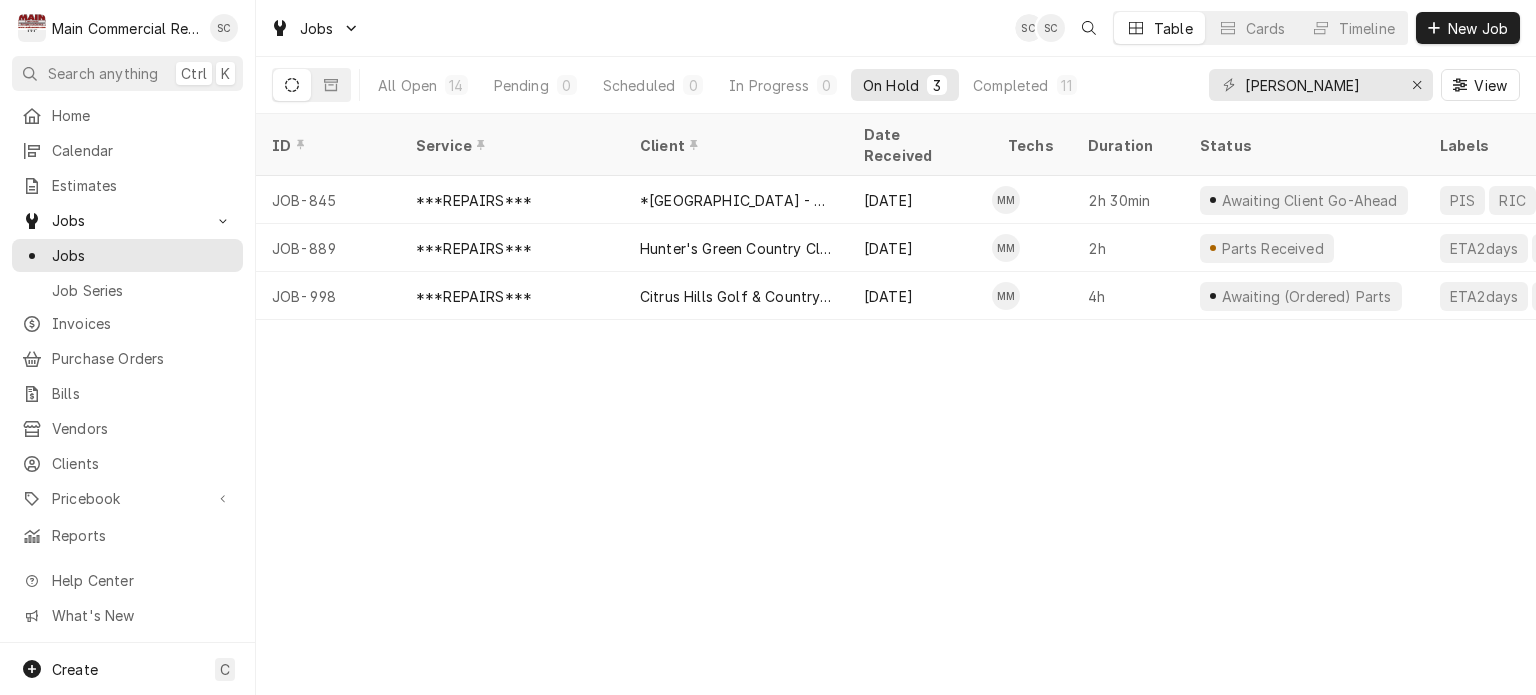 click on "ID Service Client Date Received Techs Duration Status Labels Location Name Job Type Priority Location Address Scheduled For On Hold Last Modified JOB-845 ***REPAIRS*** *Hillsborough County Schools - Culinary Jun 12   MM 2h 30min Awaiting Client Go-Ahead PIS RIC Bloomingdale HS Service No Priority 17000 E. Bloomingdale, Valrico, FL 33596 Jun 27   • 9:00 AM Jul 2   Jul 2   JOB-889 ***REPAIRS*** Hunter's Green Country Club Jun 18   MM 2h Parts Received ETA2days +3 more — Service Urgent 18101 Longwater Run Dr, Tampa, FL 33647 Jul 7   • 12:00 PM Jul 9   Jul 9   JOB-998 ***REPAIRS*** Citrus Hills Golf & Country Club Jul 9   MM 4h Awaiting (Ordered) Parts ETA2days +2 more Grill & Tiki Bar Service Low 505 E. Hartford St, Hernando, FL 34442 Jul 9   • 11:00 AM Jul 9   Jul 9   1ZBdLW1 Date — Time — Duration — Labels No labels Reason For Call Not mentioned" at bounding box center [896, 404] 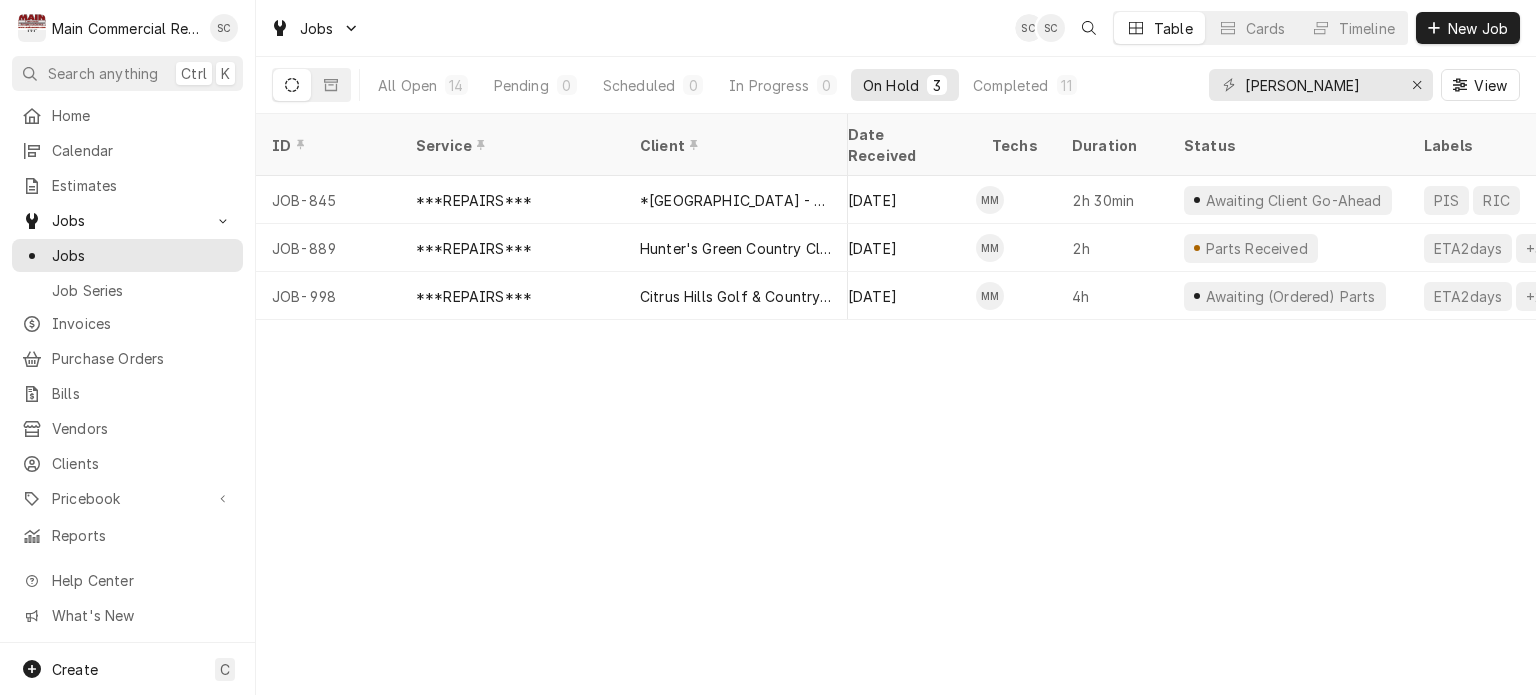 scroll, scrollTop: 0, scrollLeft: 0, axis: both 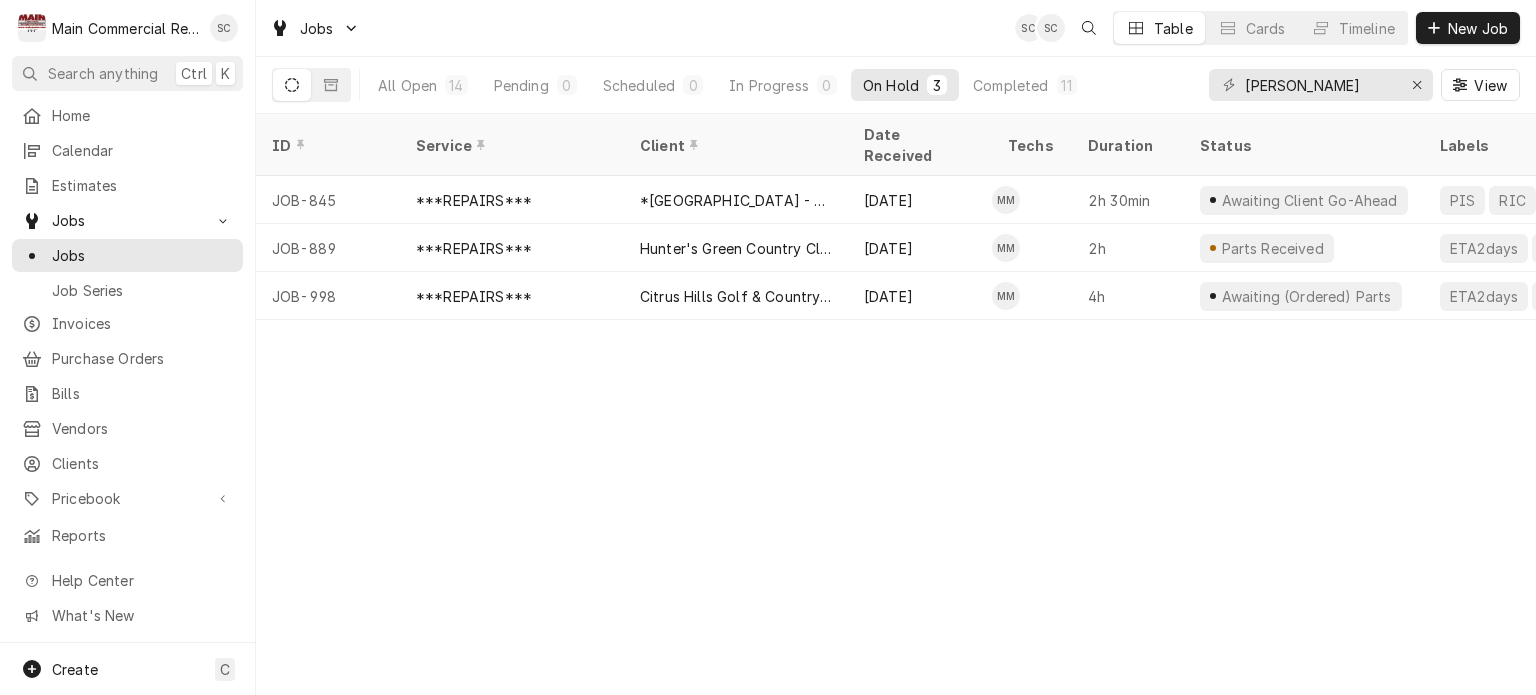 drag, startPoint x: 960, startPoint y: 467, endPoint x: 937, endPoint y: 455, distance: 25.942244 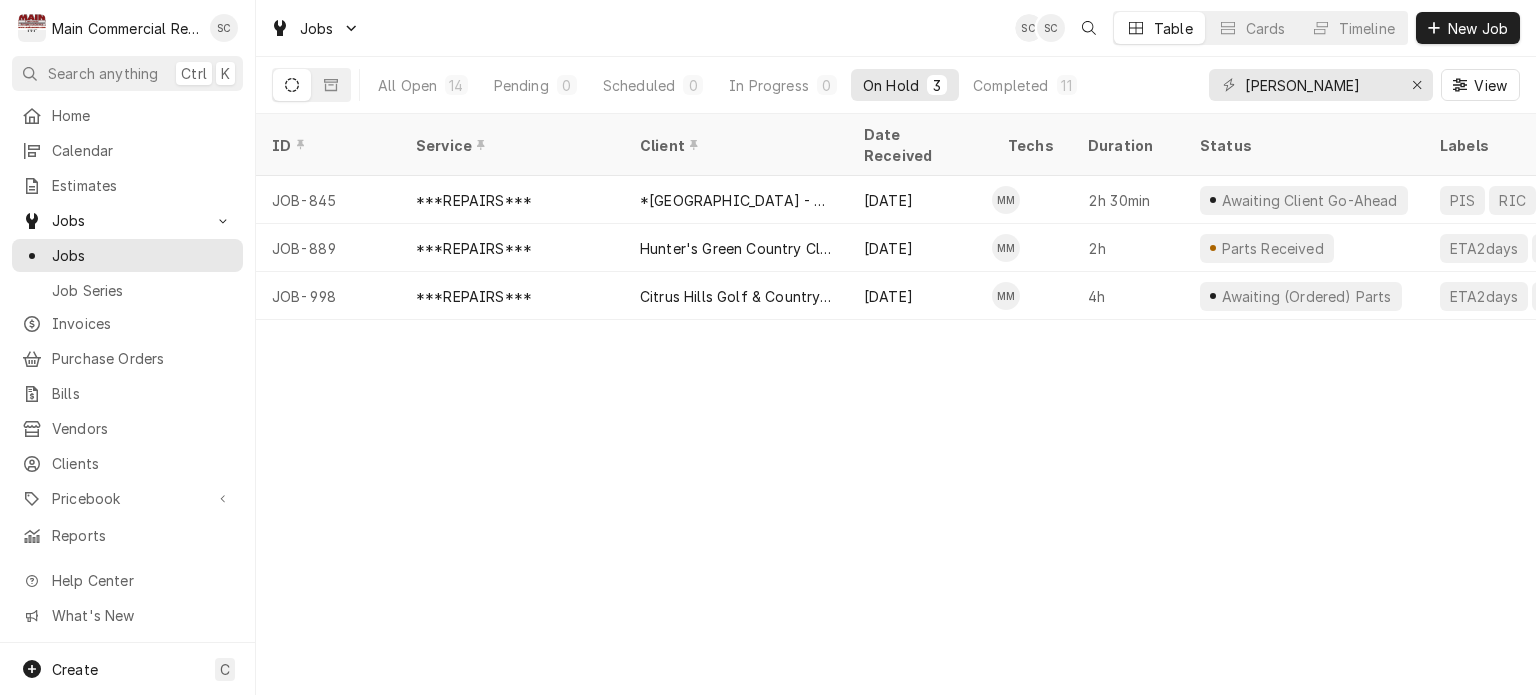 click on "ID Service Client Date Received Techs Duration Status Labels Location Name Job Type Priority Location Address Scheduled For On Hold Last Modified JOB-845 ***REPAIRS*** *Hillsborough County Schools - Culinary Jun 12   MM 2h 30min Awaiting Client Go-Ahead PIS RIC Bloomingdale HS Service No Priority 17000 E. Bloomingdale, Valrico, FL 33596 Jun 27   • 9:00 AM Jul 2   Jul 2   JOB-889 ***REPAIRS*** Hunter's Green Country Club Jun 18   MM 2h Parts Received ETA2days +3 more — Service Urgent 18101 Longwater Run Dr, Tampa, FL 33647 Jul 7   • 12:00 PM Jul 9   Jul 9   JOB-998 ***REPAIRS*** Citrus Hills Golf & Country Club Jul 9   MM 4h Awaiting (Ordered) Parts ETA2days +2 more Grill & Tiki Bar Service Low 505 E. Hartford St, Hernando, FL 34442 Jul 9   • 11:00 AM Jul 9   Jul 9   1ZBdLW1 Date — Time — Duration — Labels No labels Reason For Call Not mentioned" at bounding box center (896, 404) 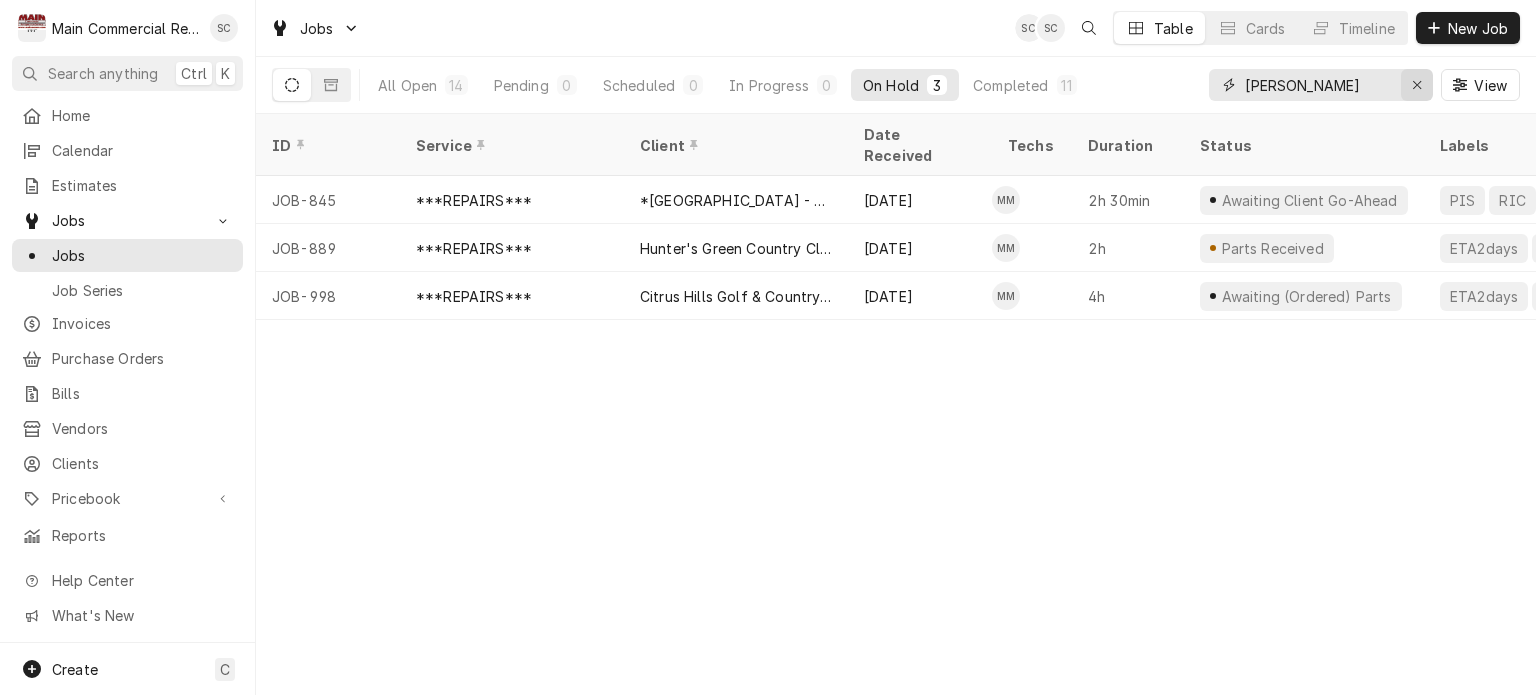 click 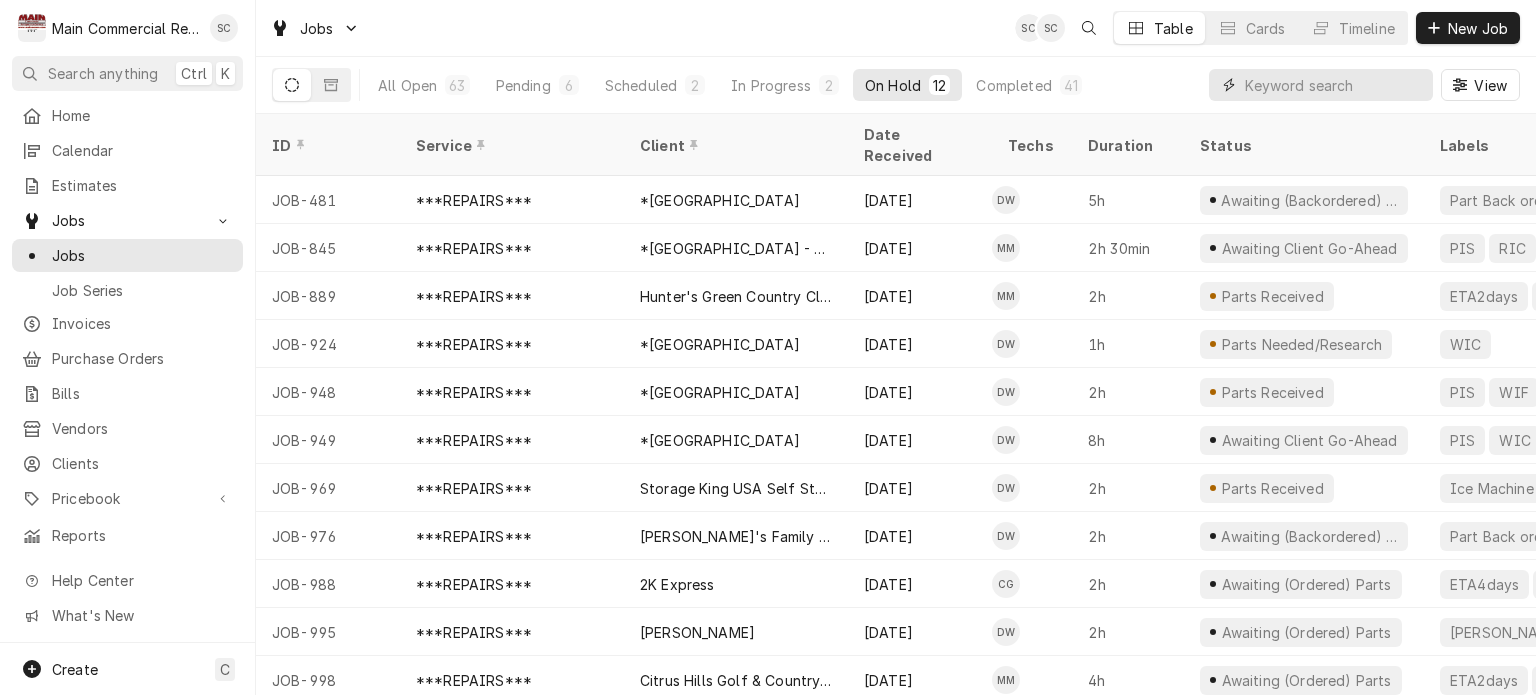 click at bounding box center [1334, 85] 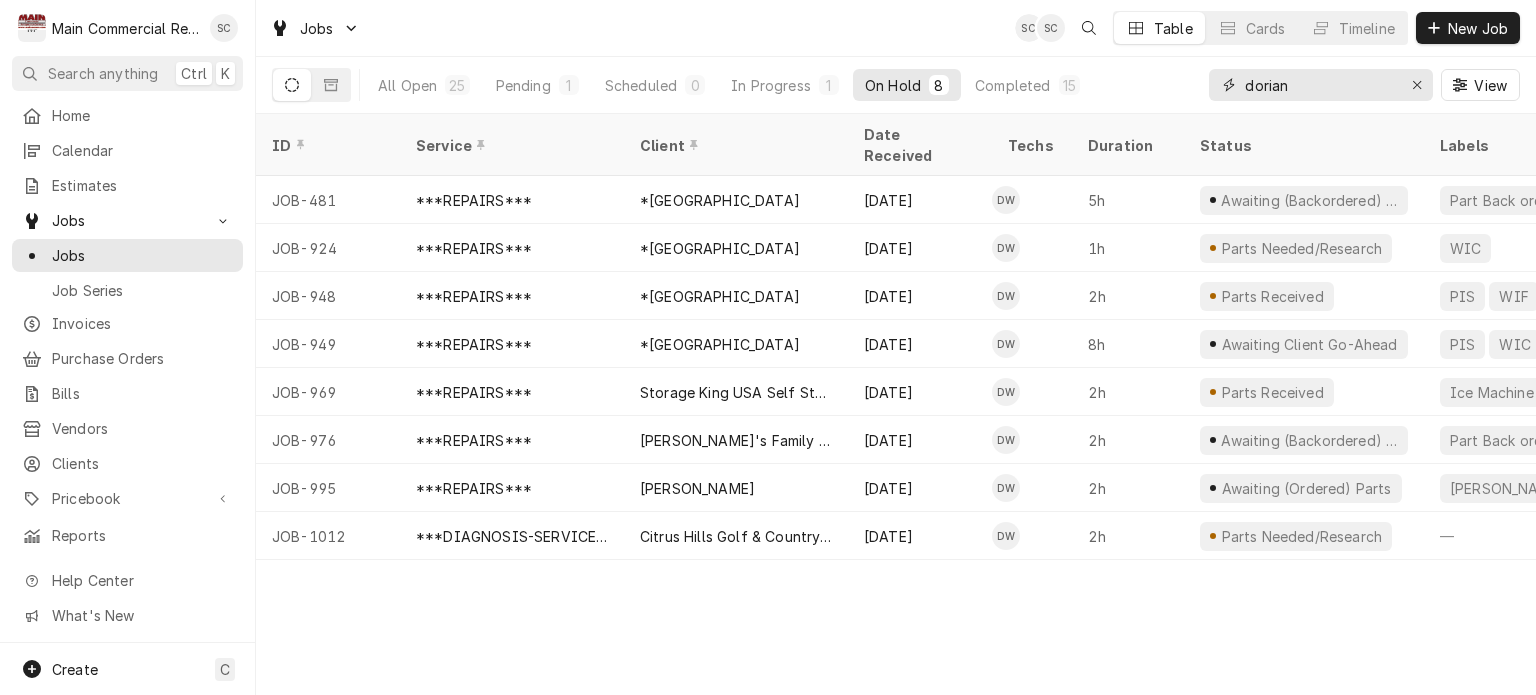 type on "dorian" 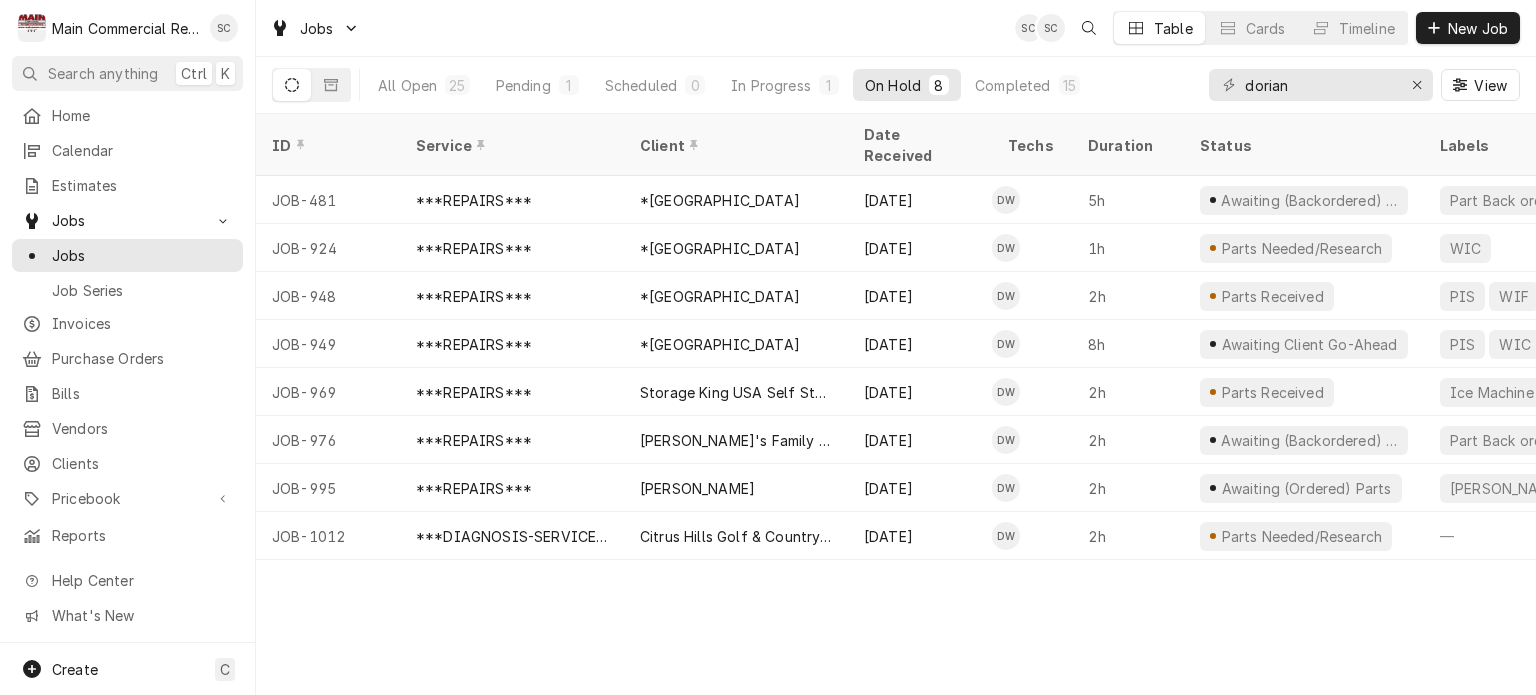 click on "ID Service Client Date Received Techs Duration Status Labels Location Name Job Type Priority Location Address Scheduled For On Hold Last Modified JOB-481 ***REPAIRS*** *Hernando County Public School Apr 17   DW 5h Awaiting (Backordered) Parts Part Back ordered +2 more *Moton Elementary School Service No Priority 7175 Emerson Road, Brooksville, FL 34601 Jul 10   • 8:00 AM Jul 10   Jul 10   JOB-924 ***REPAIRS*** *Hernando County Public School Jun 24   DW 1h Parts Needed/Research WIC *Hernando High School Service Medium 111 Ernie Chatman Run, Brooksville, FL 34601 Jul 9   • 9:30 AM Jul 9   Jul 9   JOB-948 ***REPAIRS*** *Hernando County Public School Jun 30   DW 2h Parts Received PIS WIF *Brooksville Elementary School Service No Priority 885 N Broad St., Brooksville, FL 34601 Jul 8   • 8:00 AM Jul 8   Jul 8   JOB-949 ***REPAIRS*** *Hernando County Public School Jun 30   DW 8h Awaiting Client Go-Ahead PIS WIC Suncoast Elementary School Service No Priority 1135 Quality Drive, Spring Hill, FL 34609 Jul 8" at bounding box center (896, 404) 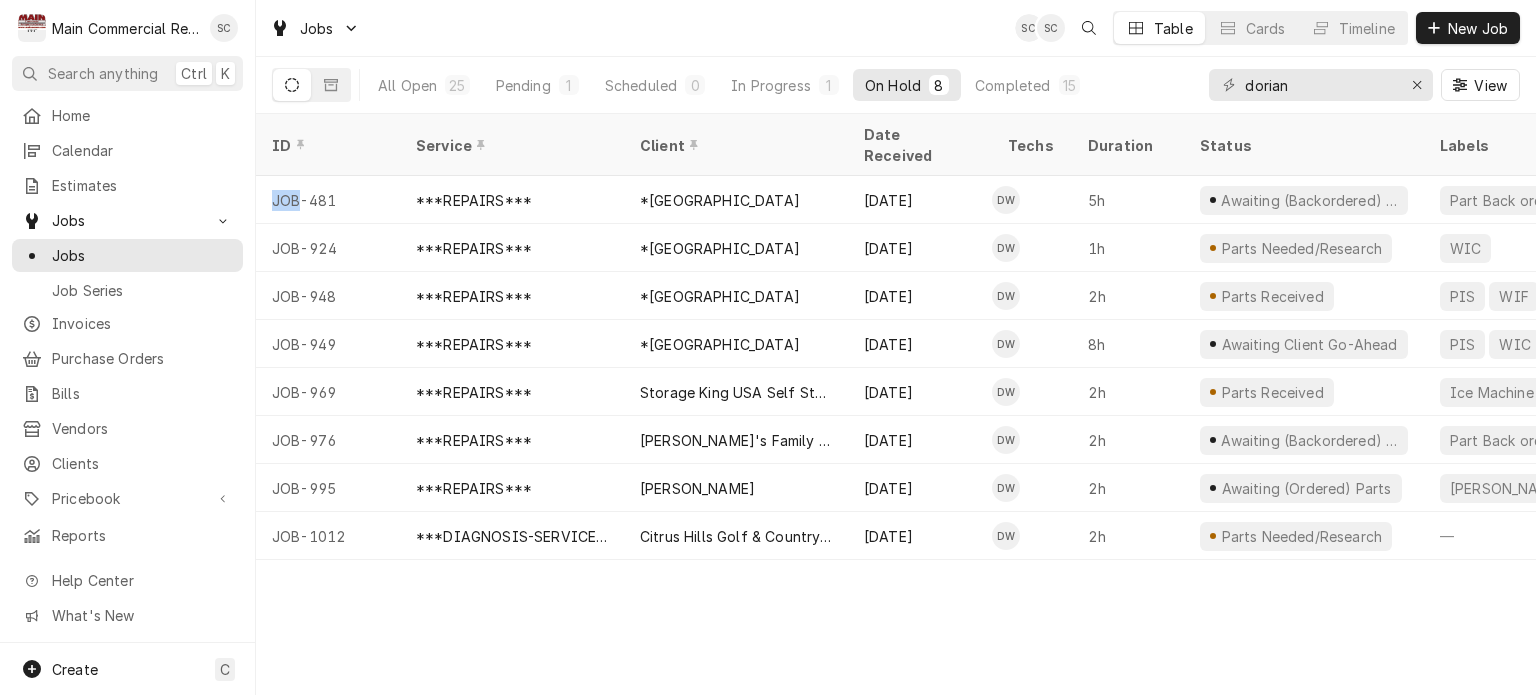 click on "ID Service Client Date Received Techs Duration Status Labels Location Name Job Type Priority Location Address Scheduled For On Hold Last Modified JOB-481 ***REPAIRS*** *Hernando County Public School Apr 17   DW 5h Awaiting (Backordered) Parts Part Back ordered +2 more *Moton Elementary School Service No Priority 7175 Emerson Road, Brooksville, FL 34601 Jul 10   • 8:00 AM Jul 10   Jul 10   JOB-924 ***REPAIRS*** *Hernando County Public School Jun 24   DW 1h Parts Needed/Research WIC *Hernando High School Service Medium 111 Ernie Chatman Run, Brooksville, FL 34601 Jul 9   • 9:30 AM Jul 9   Jul 9   JOB-948 ***REPAIRS*** *Hernando County Public School Jun 30   DW 2h Parts Received PIS WIF *Brooksville Elementary School Service No Priority 885 N Broad St., Brooksville, FL 34601 Jul 8   • 8:00 AM Jul 8   Jul 8   JOB-949 ***REPAIRS*** *Hernando County Public School Jun 30   DW 8h Awaiting Client Go-Ahead PIS WIC Suncoast Elementary School Service No Priority 1135 Quality Drive, Spring Hill, FL 34609 Jul 8" at bounding box center [896, 404] 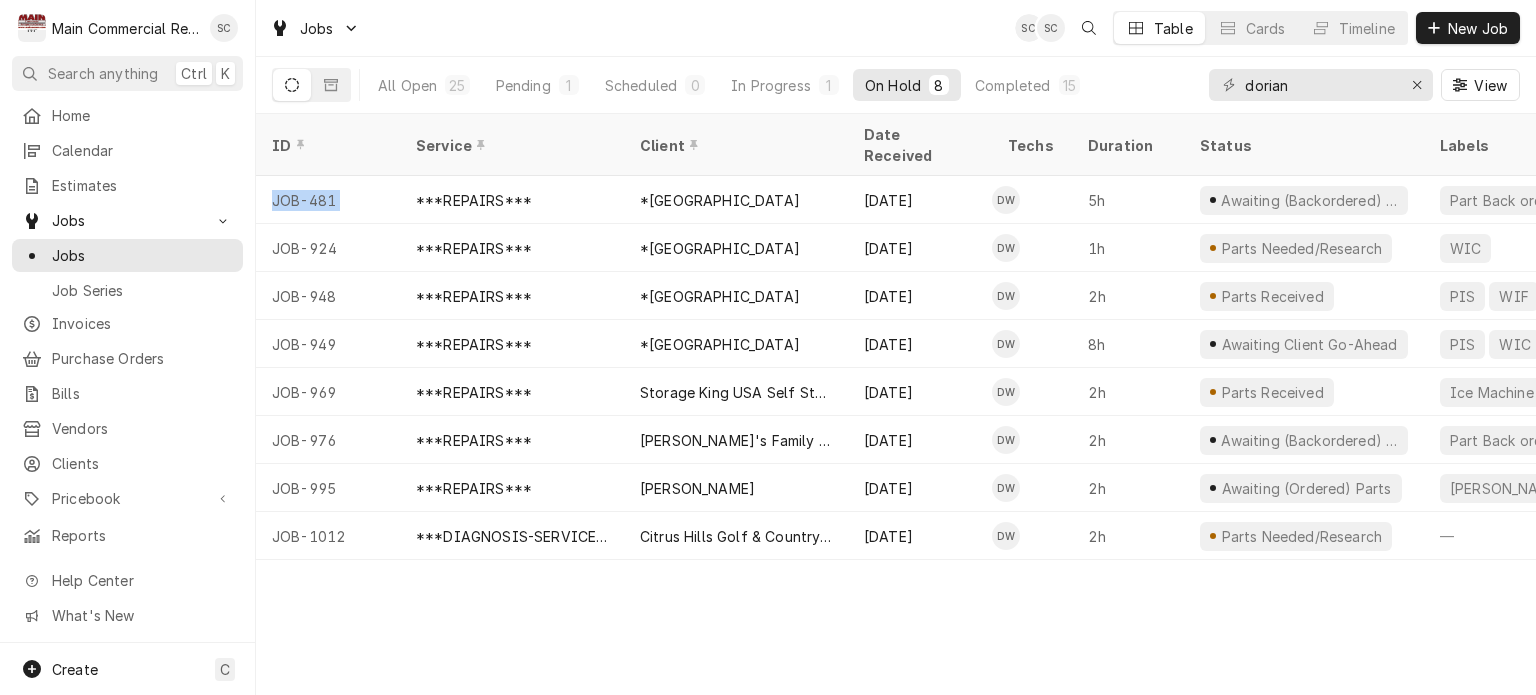 click on "ID Service Client Date Received Techs Duration Status Labels Location Name Job Type Priority Location Address Scheduled For On Hold Last Modified JOB-481 ***REPAIRS*** *Hernando County Public School Apr 17   DW 5h Awaiting (Backordered) Parts Part Back ordered +2 more *Moton Elementary School Service No Priority 7175 Emerson Road, Brooksville, FL 34601 Jul 10   • 8:00 AM Jul 10   Jul 10   JOB-924 ***REPAIRS*** *Hernando County Public School Jun 24   DW 1h Parts Needed/Research WIC *Hernando High School Service Medium 111 Ernie Chatman Run, Brooksville, FL 34601 Jul 9   • 9:30 AM Jul 9   Jul 9   JOB-948 ***REPAIRS*** *Hernando County Public School Jun 30   DW 2h Parts Received PIS WIF *Brooksville Elementary School Service No Priority 885 N Broad St., Brooksville, FL 34601 Jul 8   • 8:00 AM Jul 8   Jul 8   JOB-949 ***REPAIRS*** *Hernando County Public School Jun 30   DW 8h Awaiting Client Go-Ahead PIS WIC Suncoast Elementary School Service No Priority 1135 Quality Drive, Spring Hill, FL 34609 Jul 8" at bounding box center [896, 404] 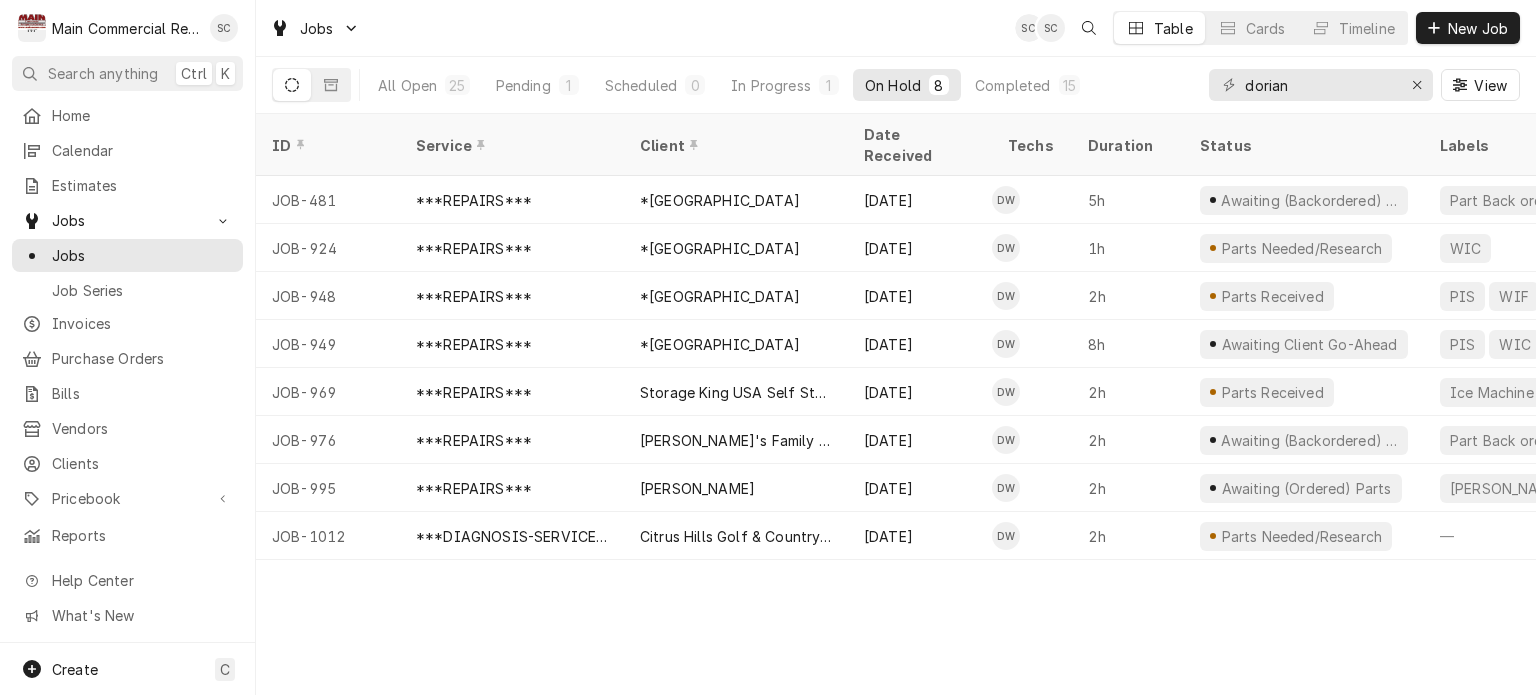click on "ID Service Client Date Received Techs Duration Status Labels Location Name Job Type Priority Location Address Scheduled For On Hold Last Modified JOB-481 ***REPAIRS*** *Hernando County Public School Apr 17   DW 5h Awaiting (Backordered) Parts Part Back ordered +2 more *Moton Elementary School Service No Priority 7175 Emerson Road, Brooksville, FL 34601 Jul 10   • 8:00 AM Jul 10   Jul 10   JOB-924 ***REPAIRS*** *Hernando County Public School Jun 24   DW 1h Parts Needed/Research WIC *Hernando High School Service Medium 111 Ernie Chatman Run, Brooksville, FL 34601 Jul 9   • 9:30 AM Jul 9   Jul 9   JOB-948 ***REPAIRS*** *Hernando County Public School Jun 30   DW 2h Parts Received PIS WIF *Brooksville Elementary School Service No Priority 885 N Broad St., Brooksville, FL 34601 Jul 8   • 8:00 AM Jul 8   Jul 8   JOB-949 ***REPAIRS*** *Hernando County Public School Jun 30   DW 8h Awaiting Client Go-Ahead PIS WIC Suncoast Elementary School Service No Priority 1135 Quality Drive, Spring Hill, FL 34609 Jul 8" at bounding box center (896, 404) 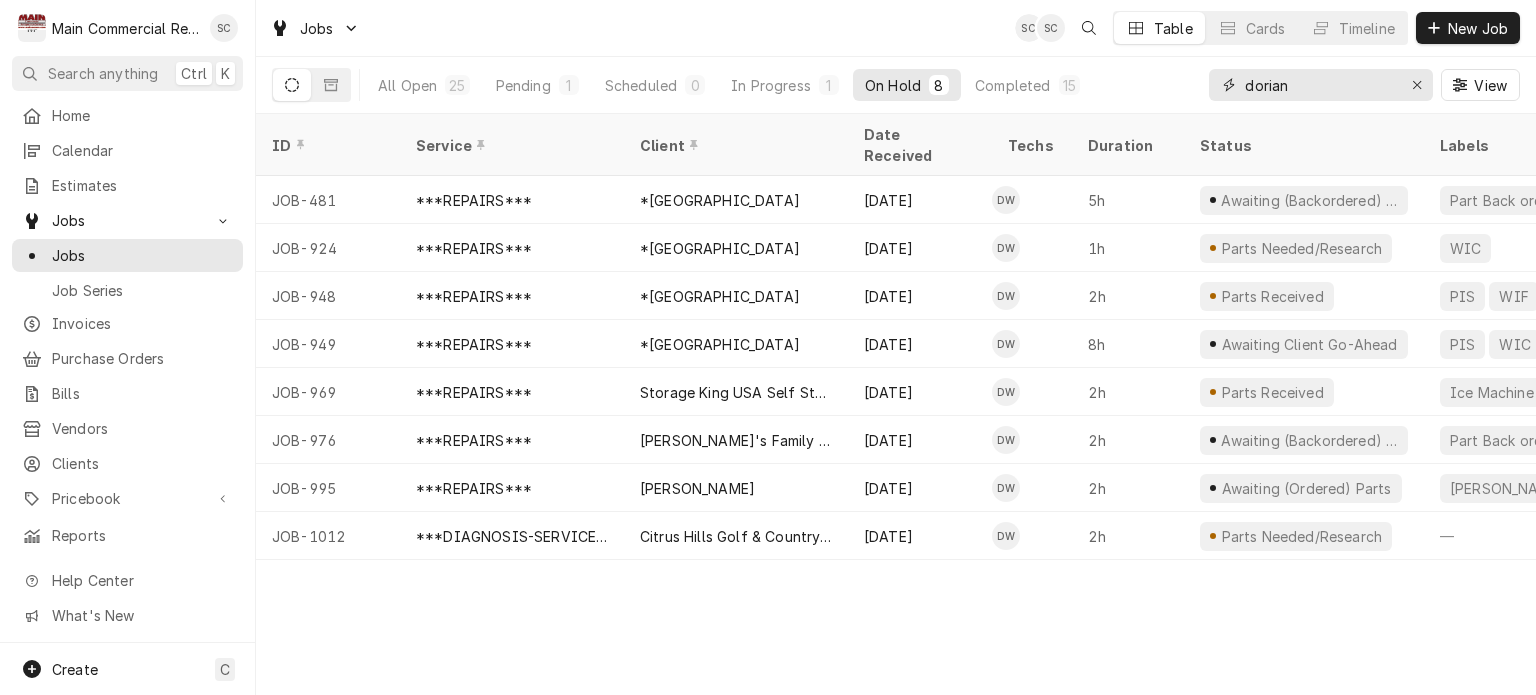 click at bounding box center (1417, 85) 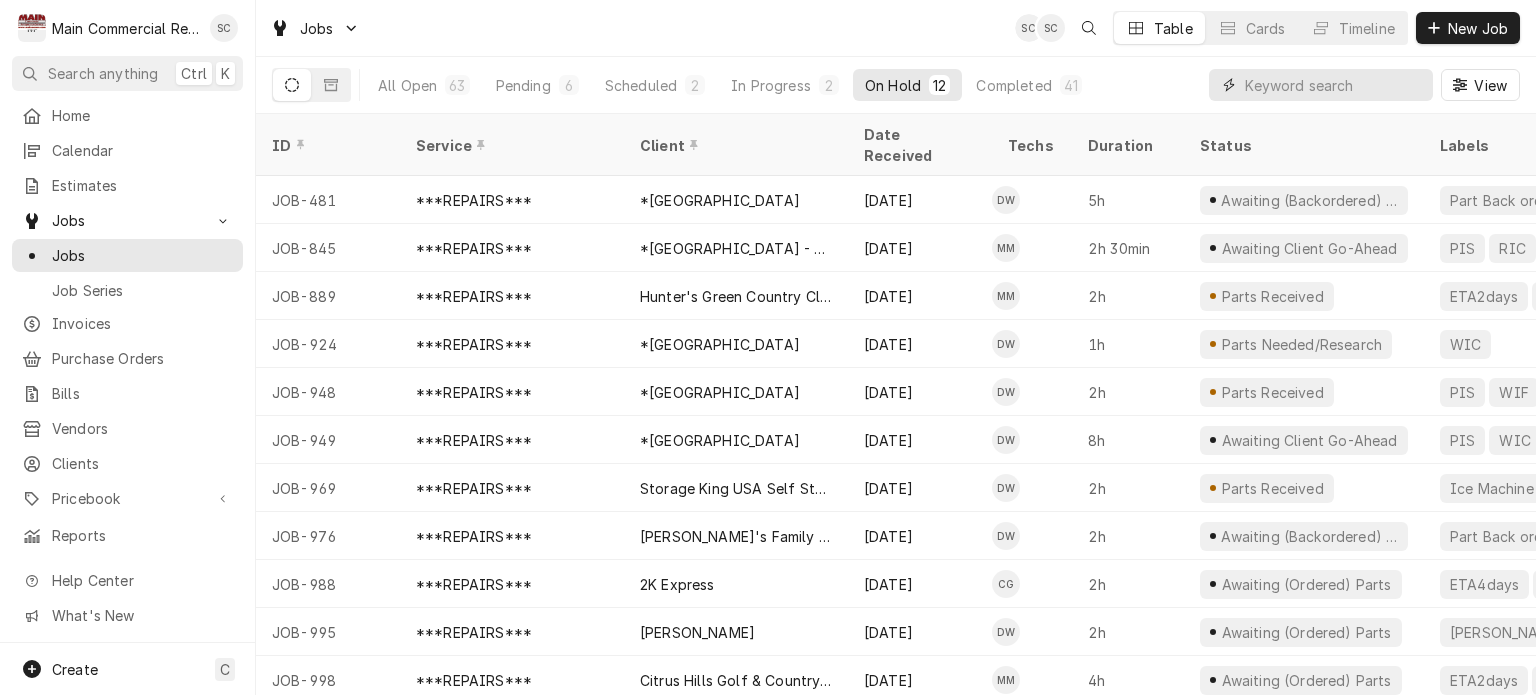 click at bounding box center (1334, 85) 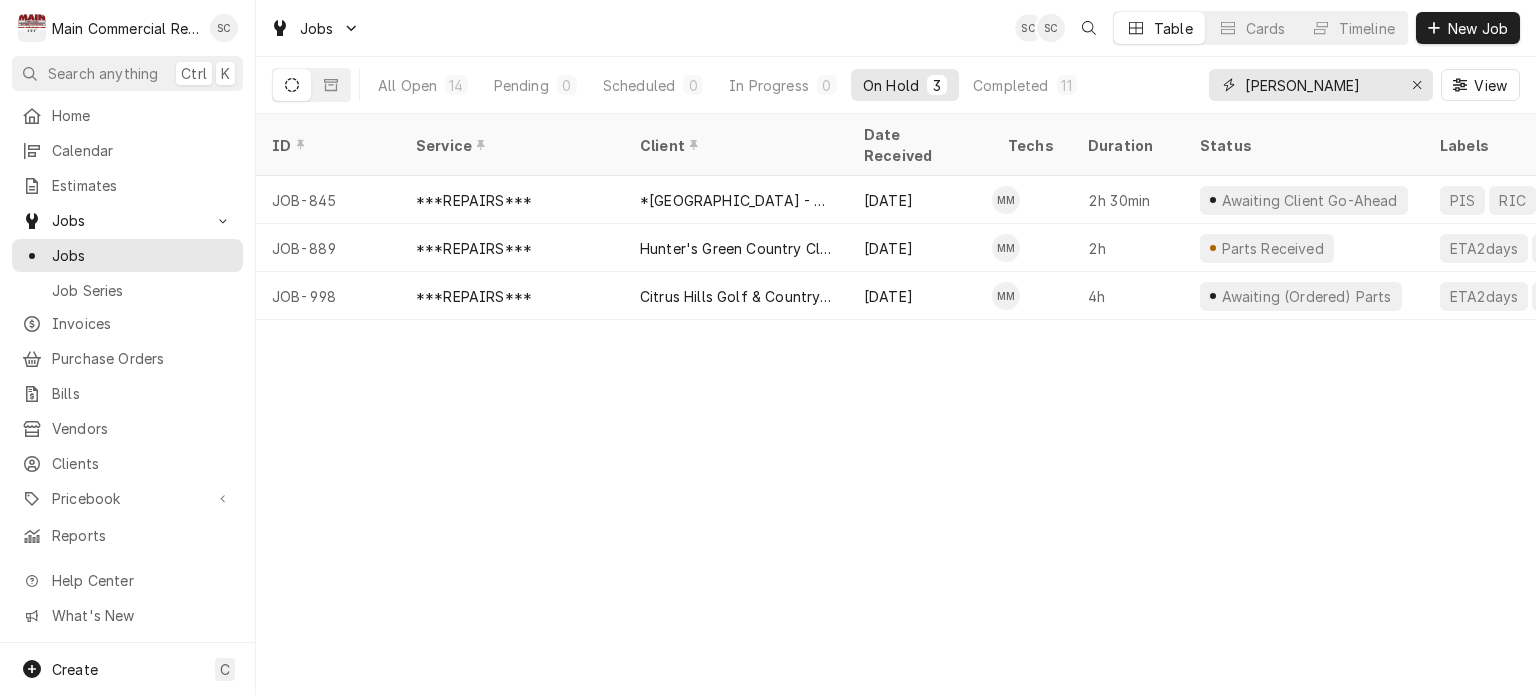 type on "Mike M" 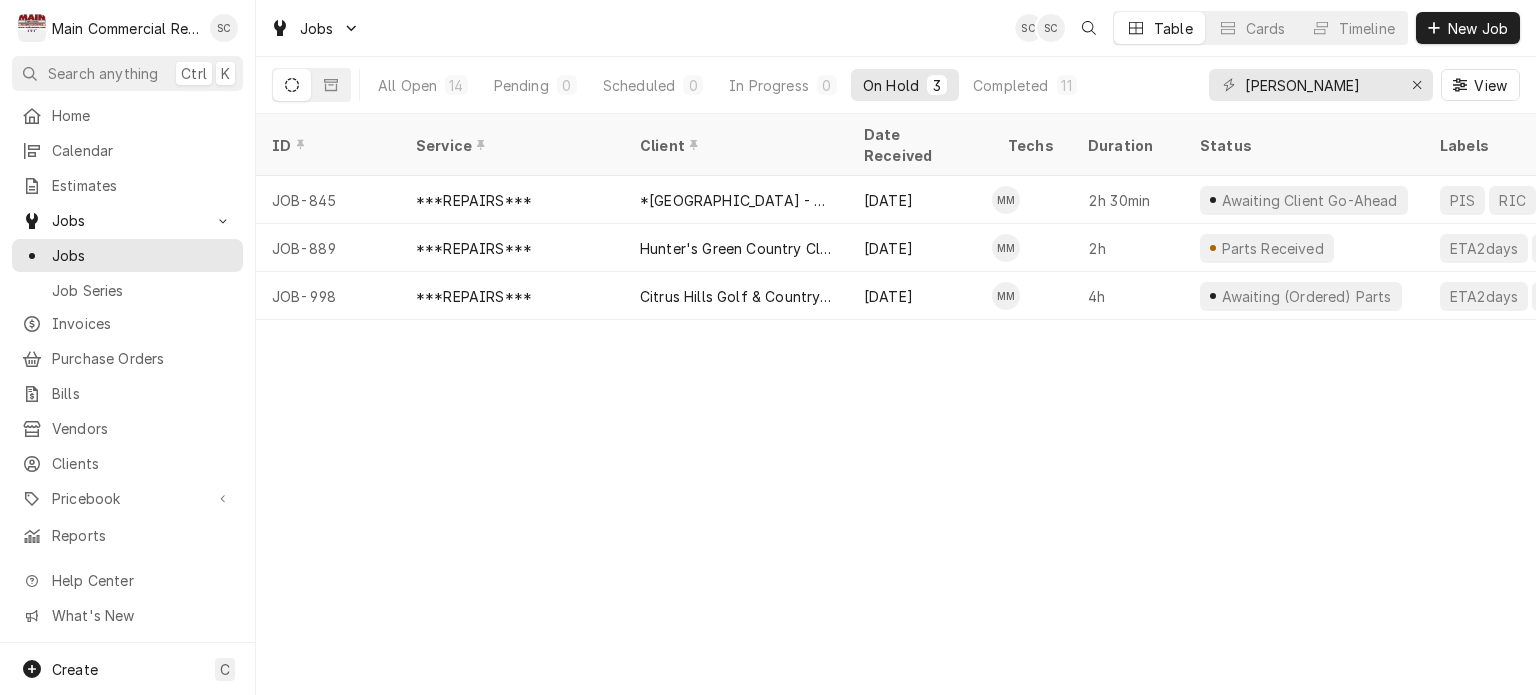 click on "ID Service Client Date Received Techs Duration Status Labels Location Name Job Type Priority Location Address Scheduled For On Hold Last Modified JOB-845 ***REPAIRS*** *Hillsborough County Schools - Culinary Jun 12   MM 2h 30min Awaiting Client Go-Ahead PIS RIC Bloomingdale HS Service No Priority 17000 E. Bloomingdale, Valrico, FL 33596 Jun 27   • 9:00 AM Jul 2   Jul 2   JOB-889 ***REPAIRS*** Hunter's Green Country Club Jun 18   MM 2h Parts Received ETA2days +3 more — Service Urgent 18101 Longwater Run Dr, Tampa, FL 33647 Jul 7   • 12:00 PM Jul 9   Jul 9   JOB-998 ***REPAIRS*** Citrus Hills Golf & Country Club Jul 9   MM 4h Awaiting (Ordered) Parts ETA2days +2 more Grill & Tiki Bar Service Low 505 E. Hartford St, Hernando, FL 34442 Jul 9   • 11:00 AM Jul 9   Jul 9   1ZBdLW1 Date — Time — Duration — Labels No labels Reason For Call Not mentioned" at bounding box center (896, 404) 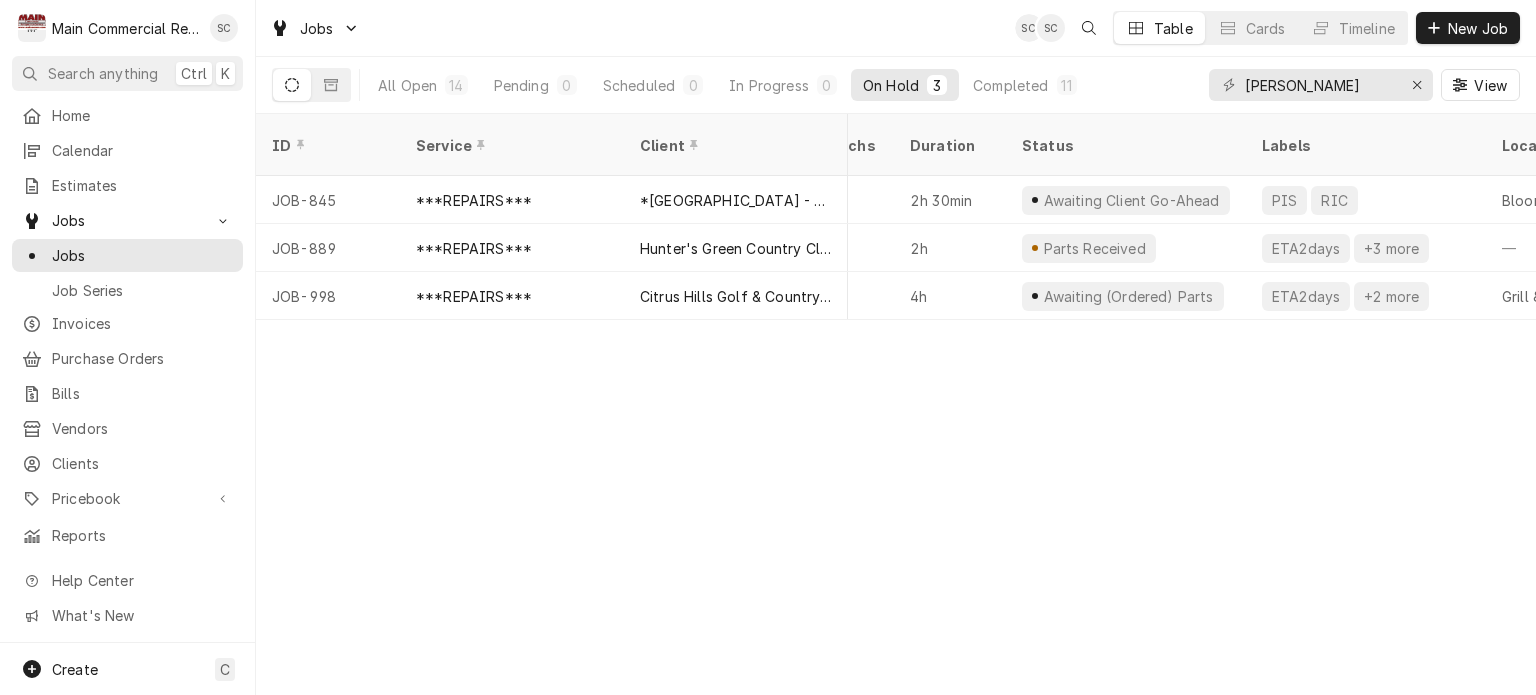 scroll, scrollTop: 0, scrollLeft: 0, axis: both 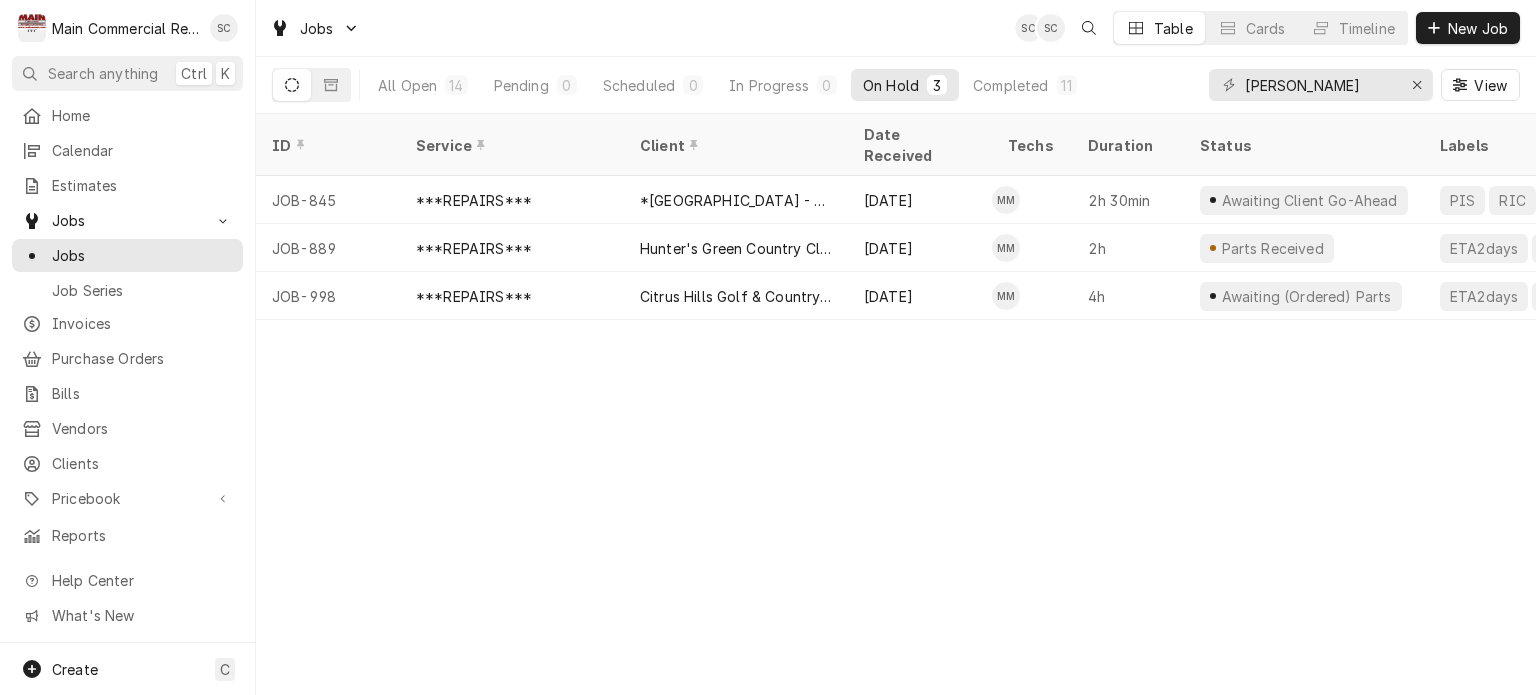 click on "ID Service Client Date Received Techs Duration Status Labels Location Name Job Type Priority Location Address Scheduled For On Hold Last Modified JOB-845 ***REPAIRS*** *Hillsborough County Schools - Culinary Jun 12   MM 2h 30min Awaiting Client Go-Ahead PIS RIC Bloomingdale HS Service No Priority 17000 E. Bloomingdale, Valrico, FL 33596 Jun 27   • 9:00 AM Jul 2   Jul 2   JOB-889 ***REPAIRS*** Hunter's Green Country Club Jun 18   MM 2h Parts Received ETA2days +3 more — Service Urgent 18101 Longwater Run Dr, Tampa, FL 33647 Jul 7   • 12:00 PM Jul 9   Jul 9   JOB-998 ***REPAIRS*** Citrus Hills Golf & Country Club Jul 9   MM 4h Awaiting (Ordered) Parts ETA2days +2 more Grill & Tiki Bar Service Low 505 E. Hartford St, Hernando, FL 34442 Jul 9   • 11:00 AM Jul 9   Jul 9   1ZBdLW1 Date — Time — Duration — Labels No labels Reason For Call Not mentioned" at bounding box center (896, 404) 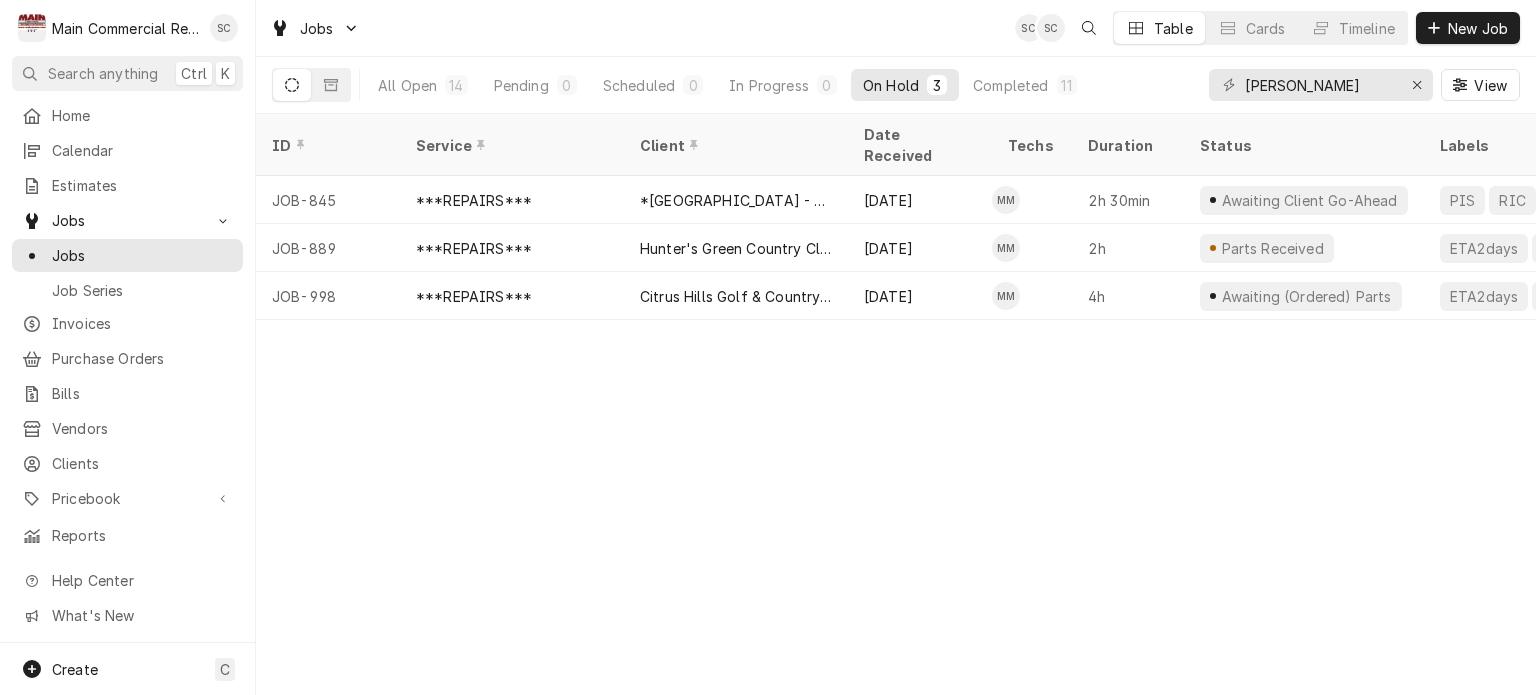 click on "ID Service Client Date Received Techs Duration Status Labels Location Name Job Type Priority Location Address Scheduled For On Hold Last Modified JOB-845 ***REPAIRS*** *Hillsborough County Schools - Culinary Jun 12   MM 2h 30min Awaiting Client Go-Ahead PIS RIC Bloomingdale HS Service No Priority 17000 E. Bloomingdale, Valrico, FL 33596 Jun 27   • 9:00 AM Jul 2   Jul 2   JOB-889 ***REPAIRS*** Hunter's Green Country Club Jun 18   MM 2h Parts Received ETA2days +3 more — Service Urgent 18101 Longwater Run Dr, Tampa, FL 33647 Jul 7   • 12:00 PM Jul 9   Jul 9   JOB-998 ***REPAIRS*** Citrus Hills Golf & Country Club Jul 9   MM 4h Awaiting (Ordered) Parts ETA2days +2 more Grill & Tiki Bar Service Low 505 E. Hartford St, Hernando, FL 34442 Jul 9   • 11:00 AM Jul 9   Jul 9   1ZBdLW1 Date — Time — Duration — Labels No labels Reason For Call Not mentioned" at bounding box center [896, 404] 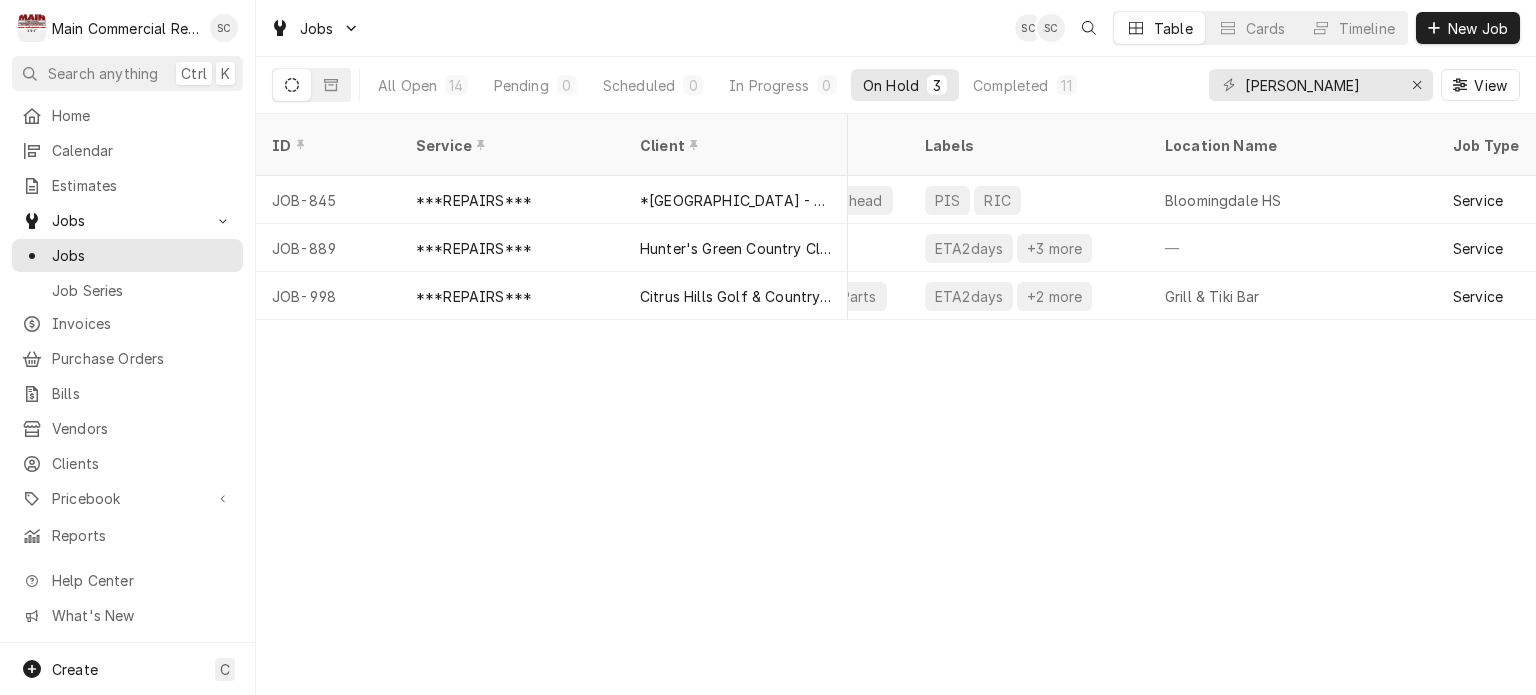 scroll, scrollTop: 0, scrollLeft: 520, axis: horizontal 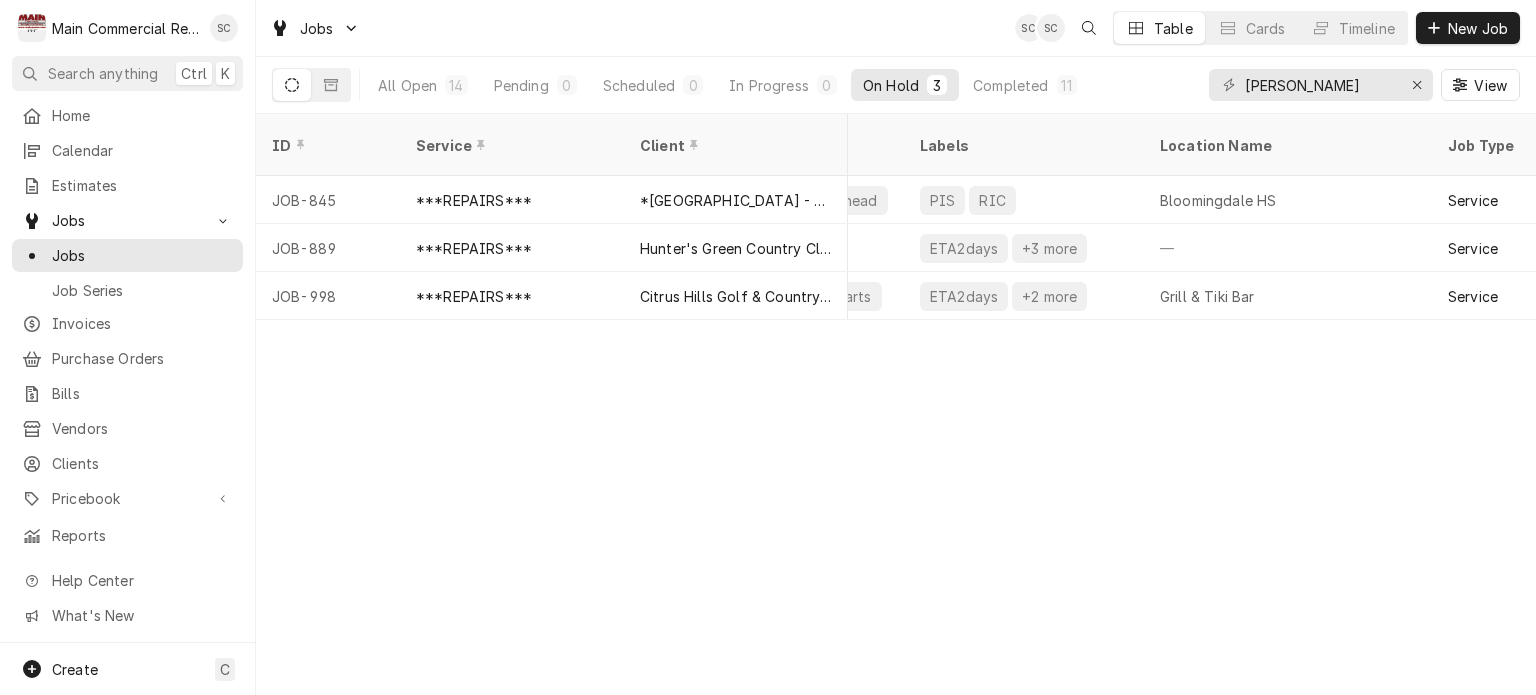 click on "ID Service Client Date Received Techs Duration Status Labels Location Name Job Type Priority Location Address Scheduled For On Hold Last Modified JOB-845 ***REPAIRS*** *Hillsborough County Schools - Culinary Jun 12   MM 2h 30min Awaiting Client Go-Ahead PIS RIC Bloomingdale HS Service No Priority 17000 E. Bloomingdale, Valrico, FL 33596 Jun 27   • 9:00 AM Jul 2   Jul 2   JOB-889 ***REPAIRS*** Hunter's Green Country Club Jun 18   MM 2h Parts Received ETA2days +3 more — Service Urgent 18101 Longwater Run Dr, Tampa, FL 33647 Jul 7   • 12:00 PM Jul 9   Jul 9   JOB-998 ***REPAIRS*** Citrus Hills Golf & Country Club Jul 9   MM 4h Awaiting (Ordered) Parts ETA2days +2 more Grill & Tiki Bar Service Low 505 E. Hartford St, Hernando, FL 34442 Jul 9   • 11:00 AM Jul 9   Jul 9   Date — Time — Duration — Labels No labels Reason For Call Not mentioned" at bounding box center [896, 404] 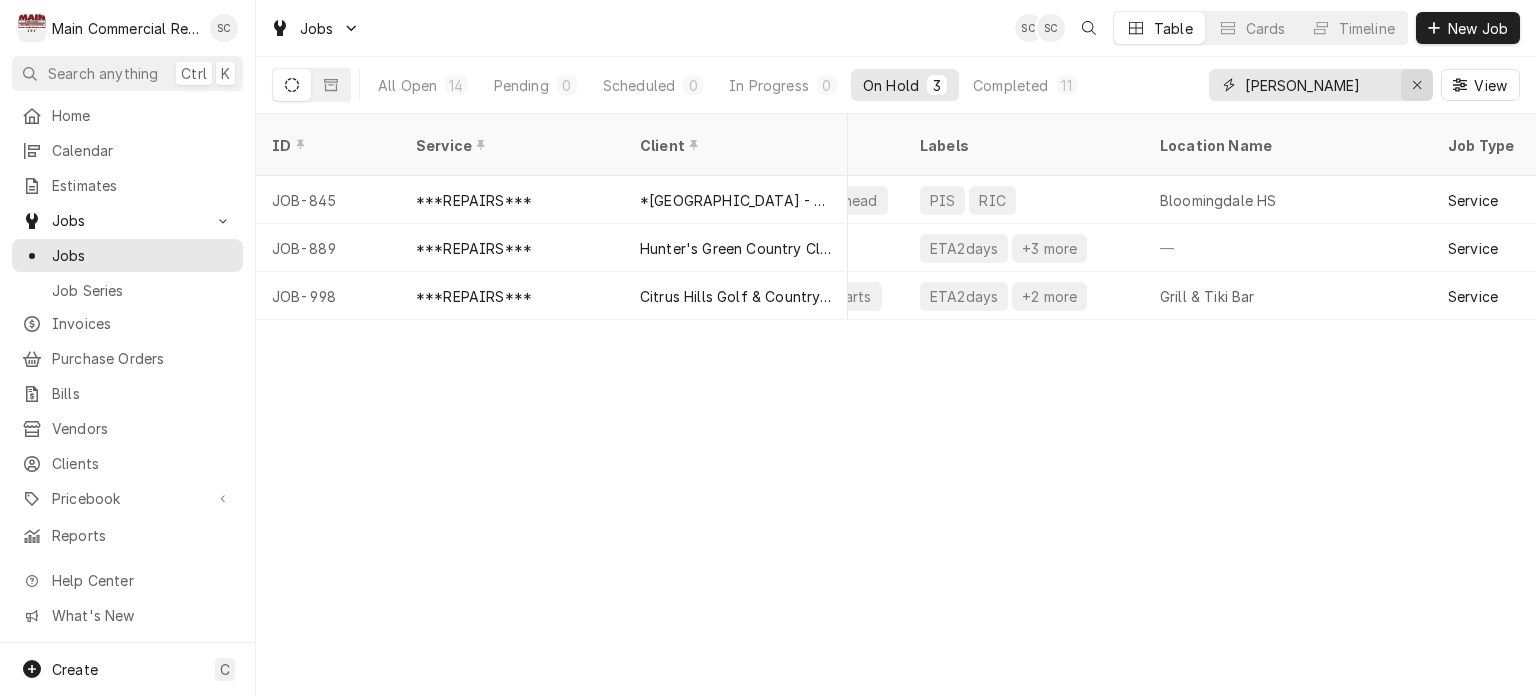 click 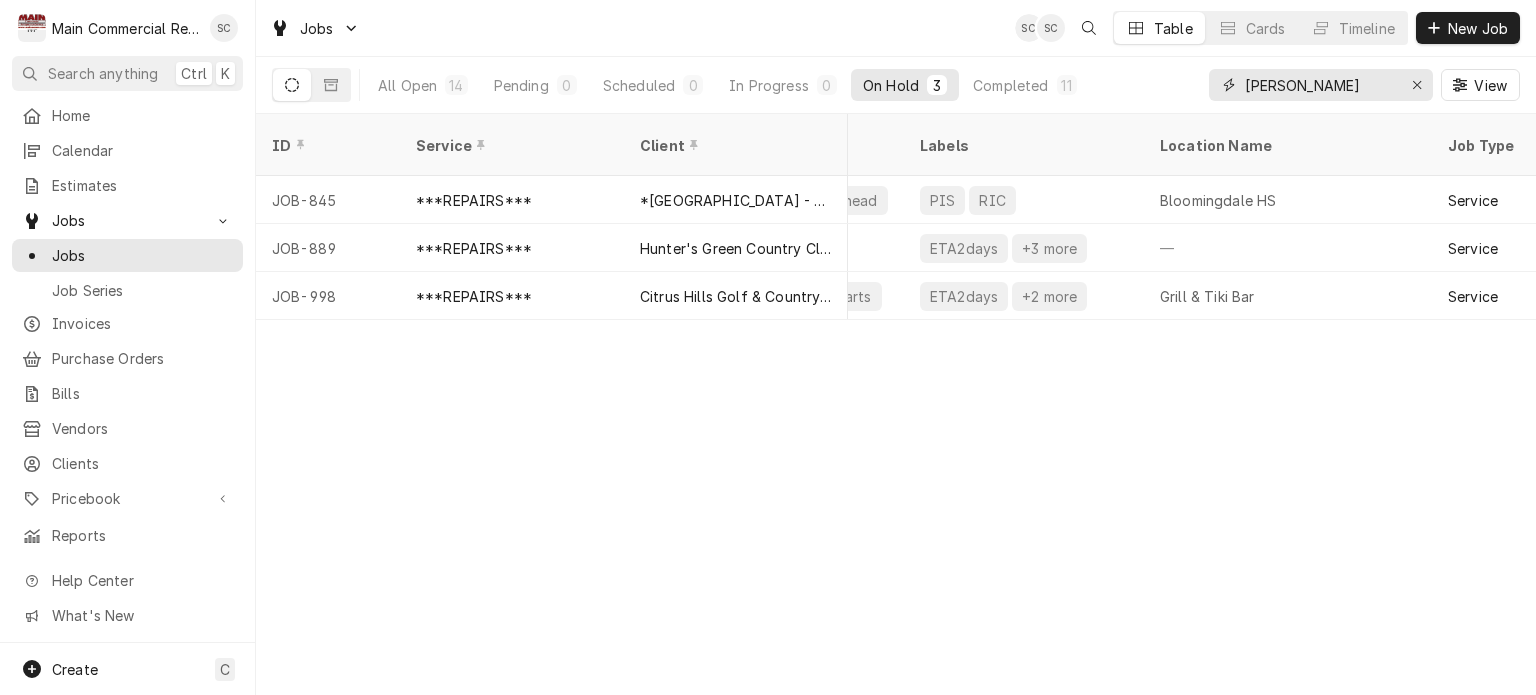 type 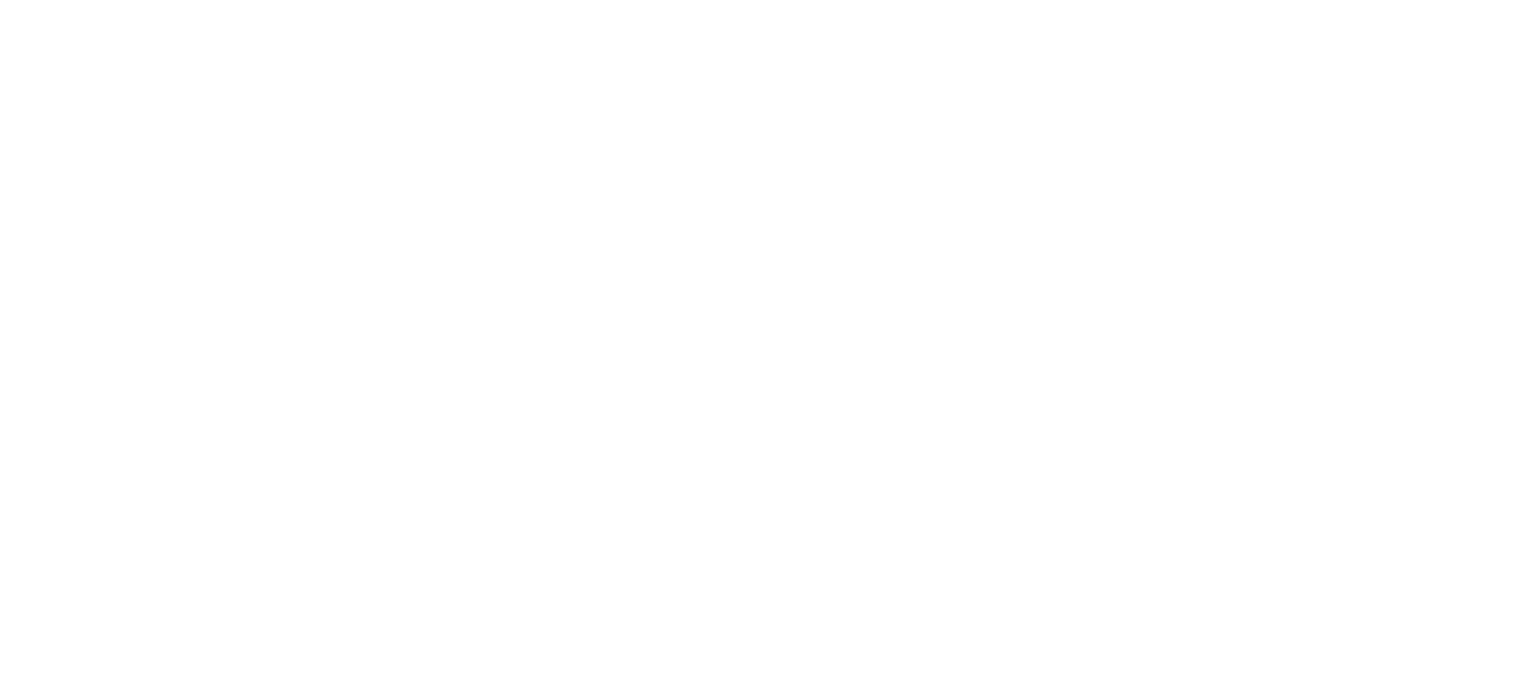 scroll, scrollTop: 0, scrollLeft: 0, axis: both 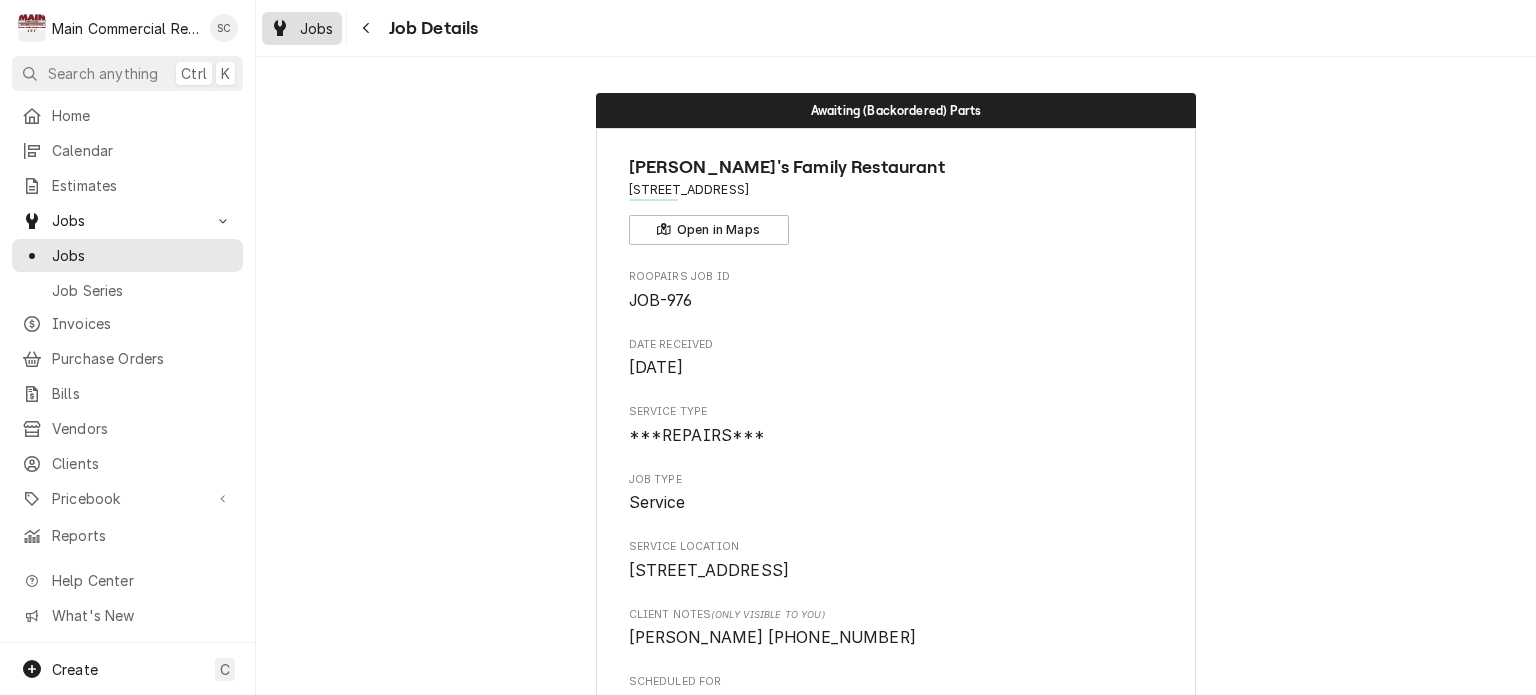 click on "Jobs" at bounding box center [317, 28] 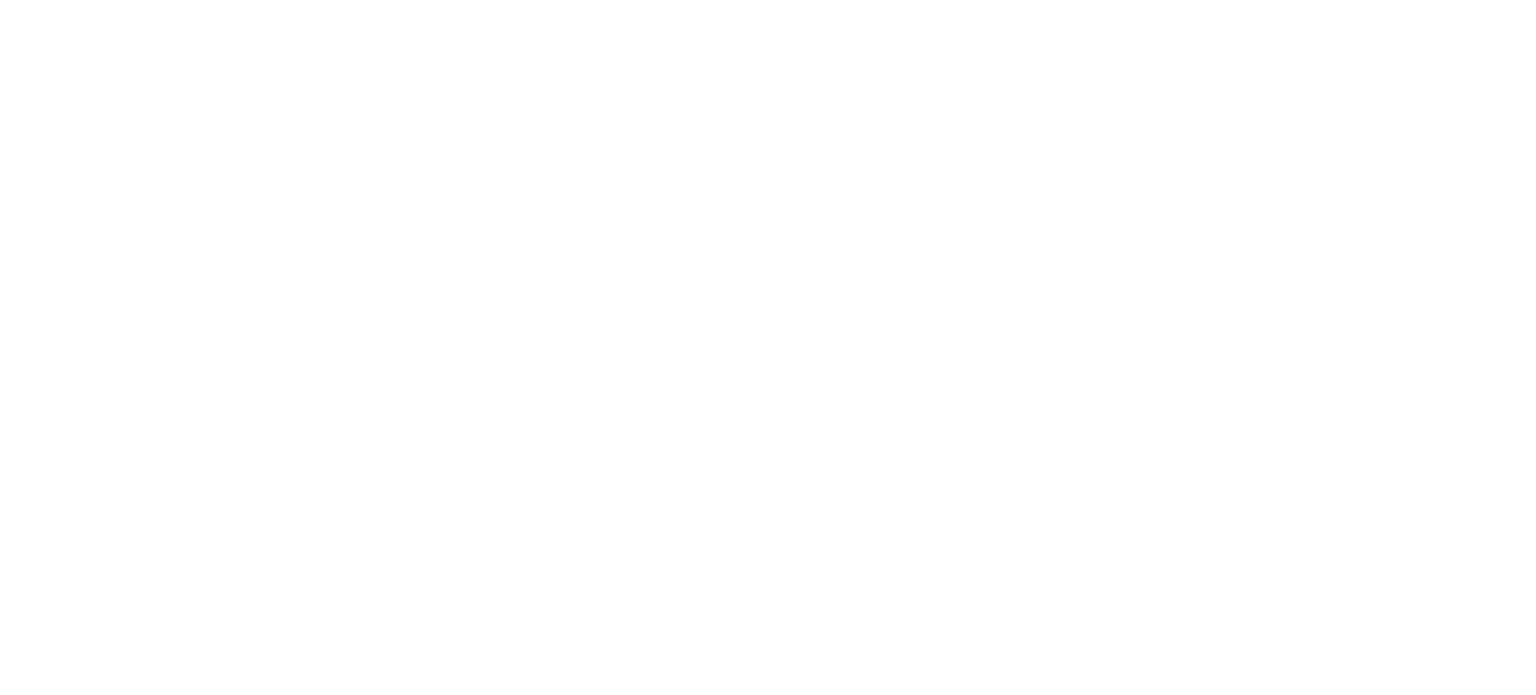 scroll, scrollTop: 0, scrollLeft: 0, axis: both 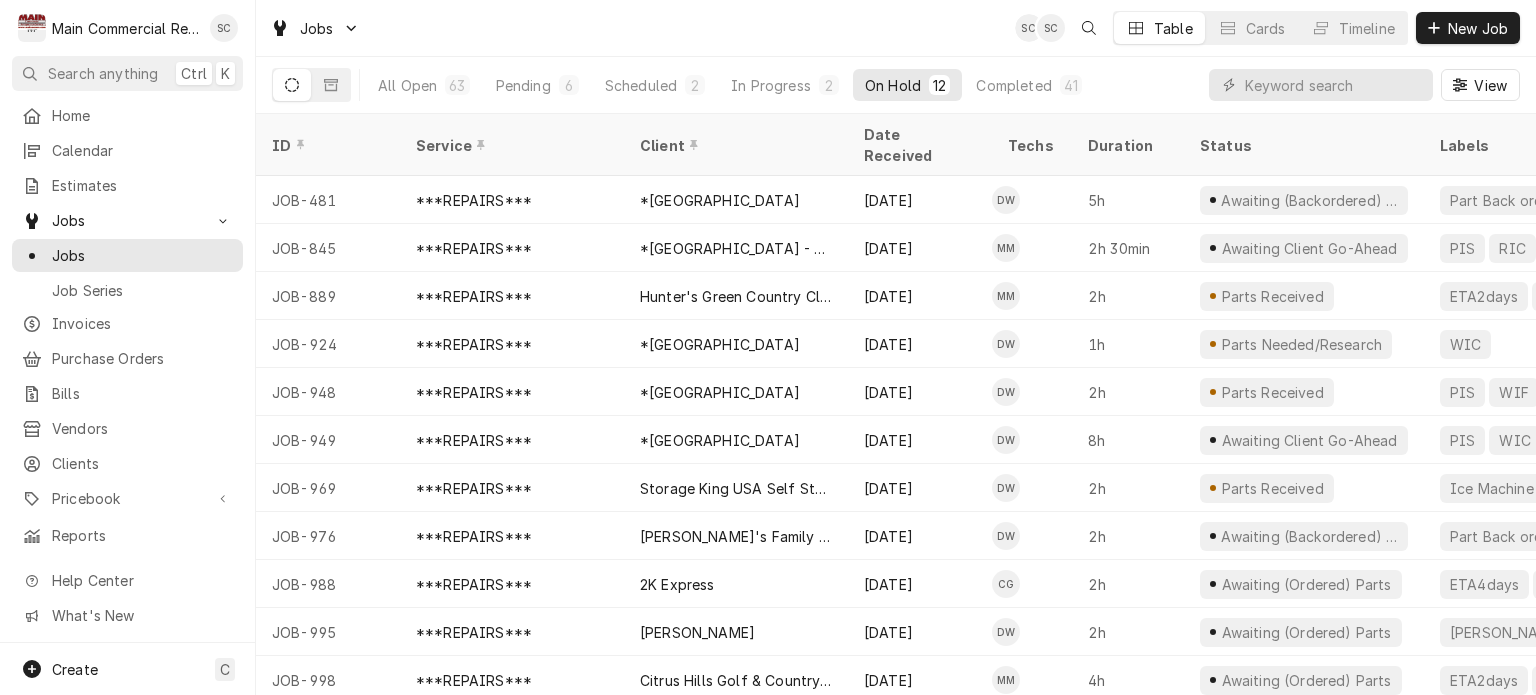 click on "Jobs   SC SC Table Cards Timeline New Job" at bounding box center (896, 28) 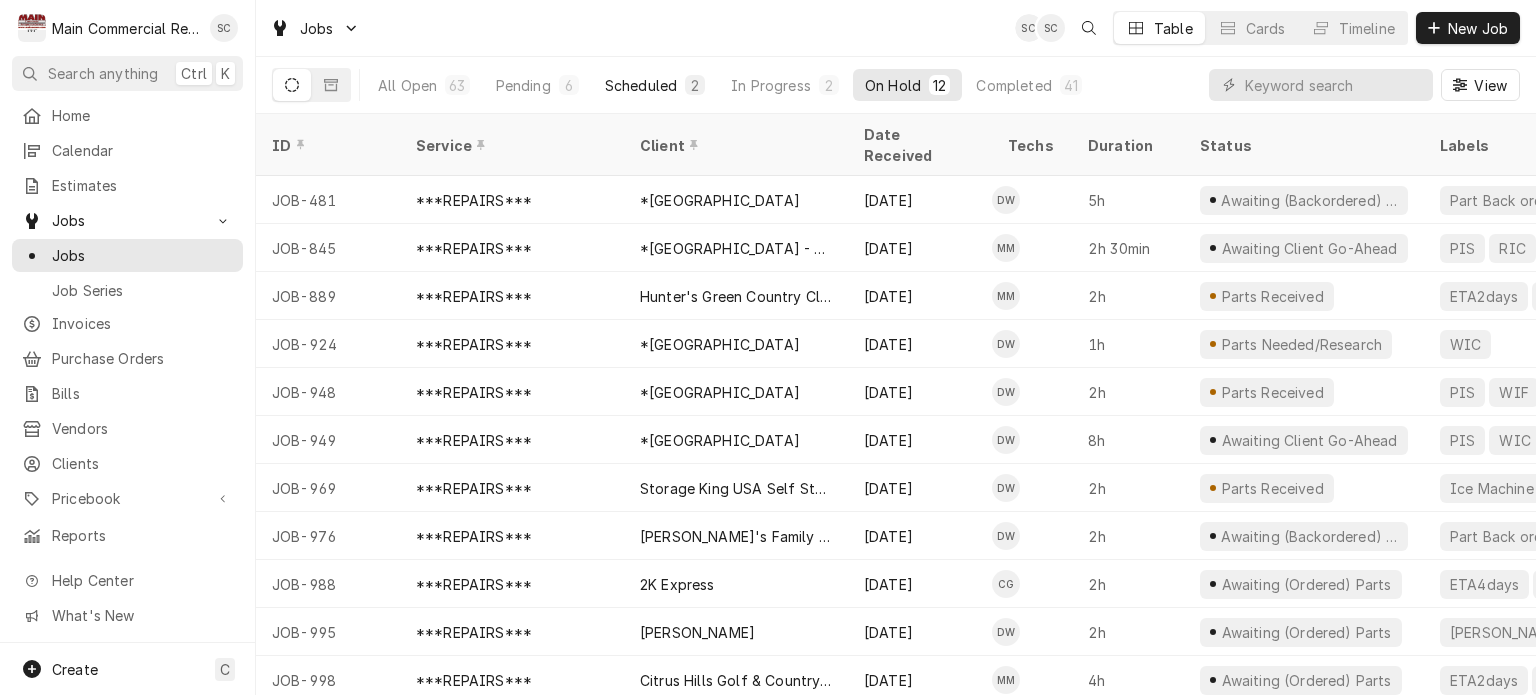 click on "Scheduled" at bounding box center (641, 85) 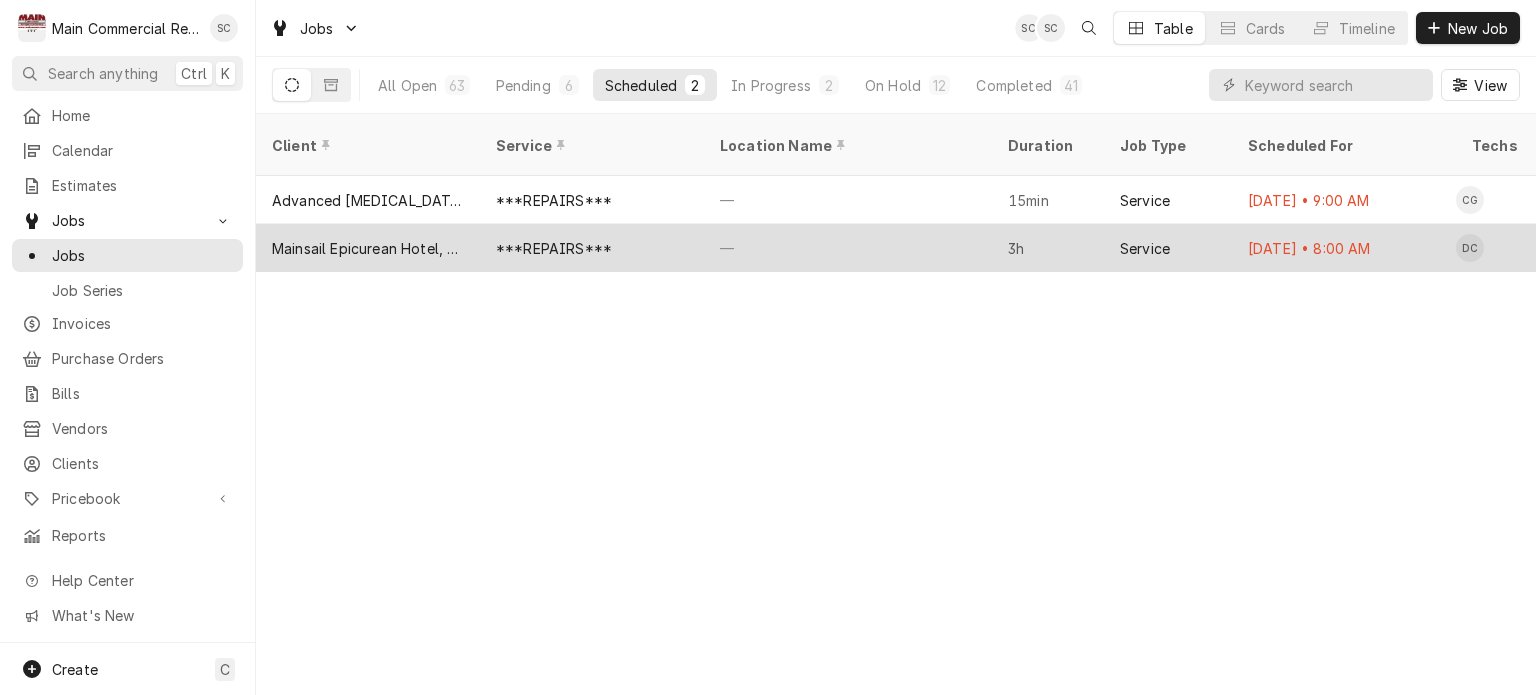 click on "***REPAIRS***" at bounding box center [592, 248] 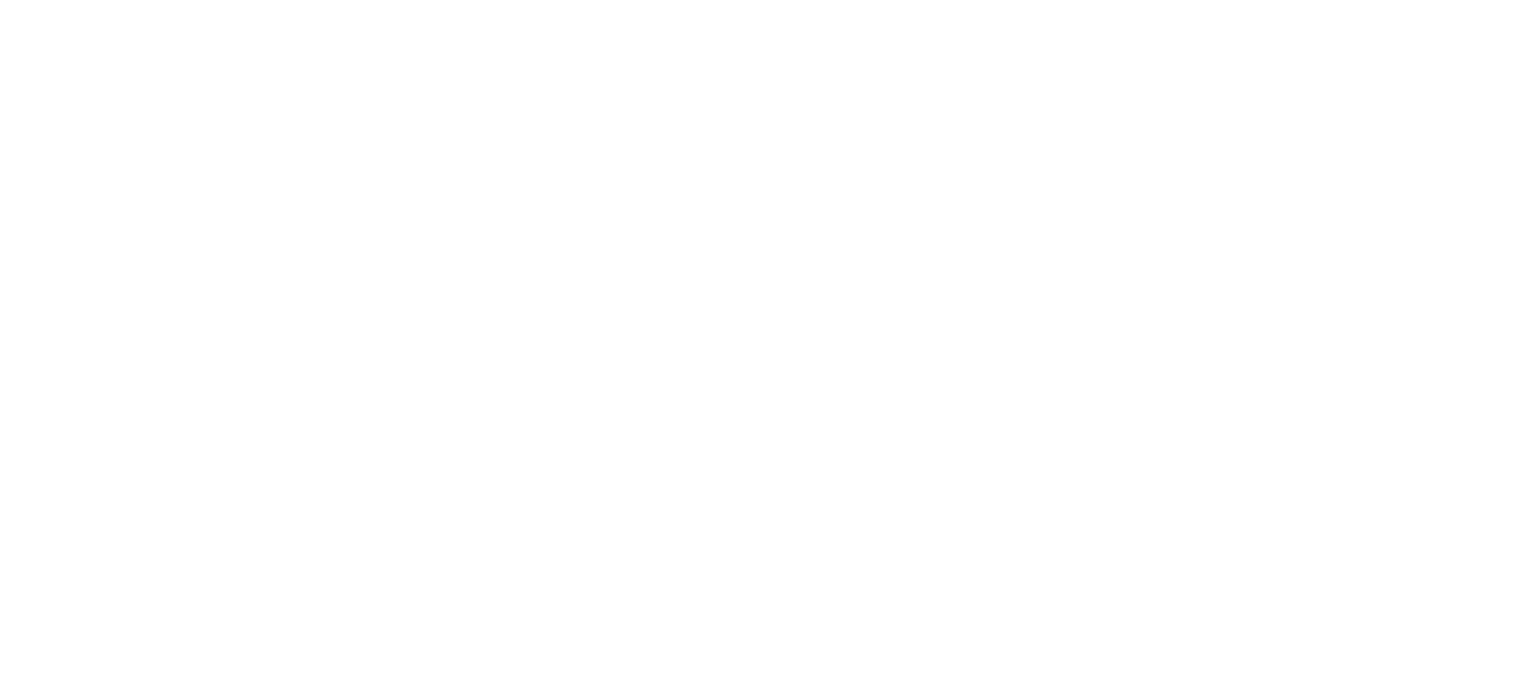 scroll, scrollTop: 0, scrollLeft: 0, axis: both 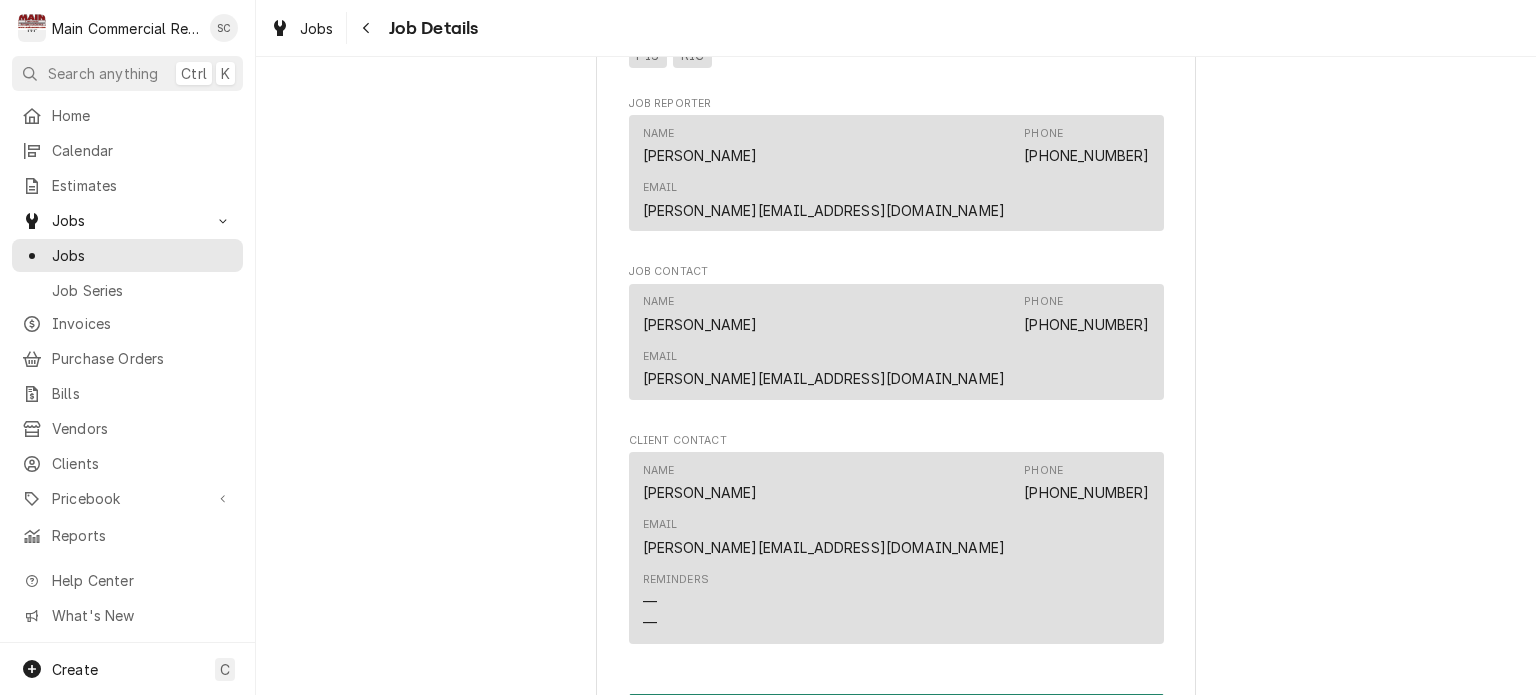 click on "Resume Job" at bounding box center [896, 712] 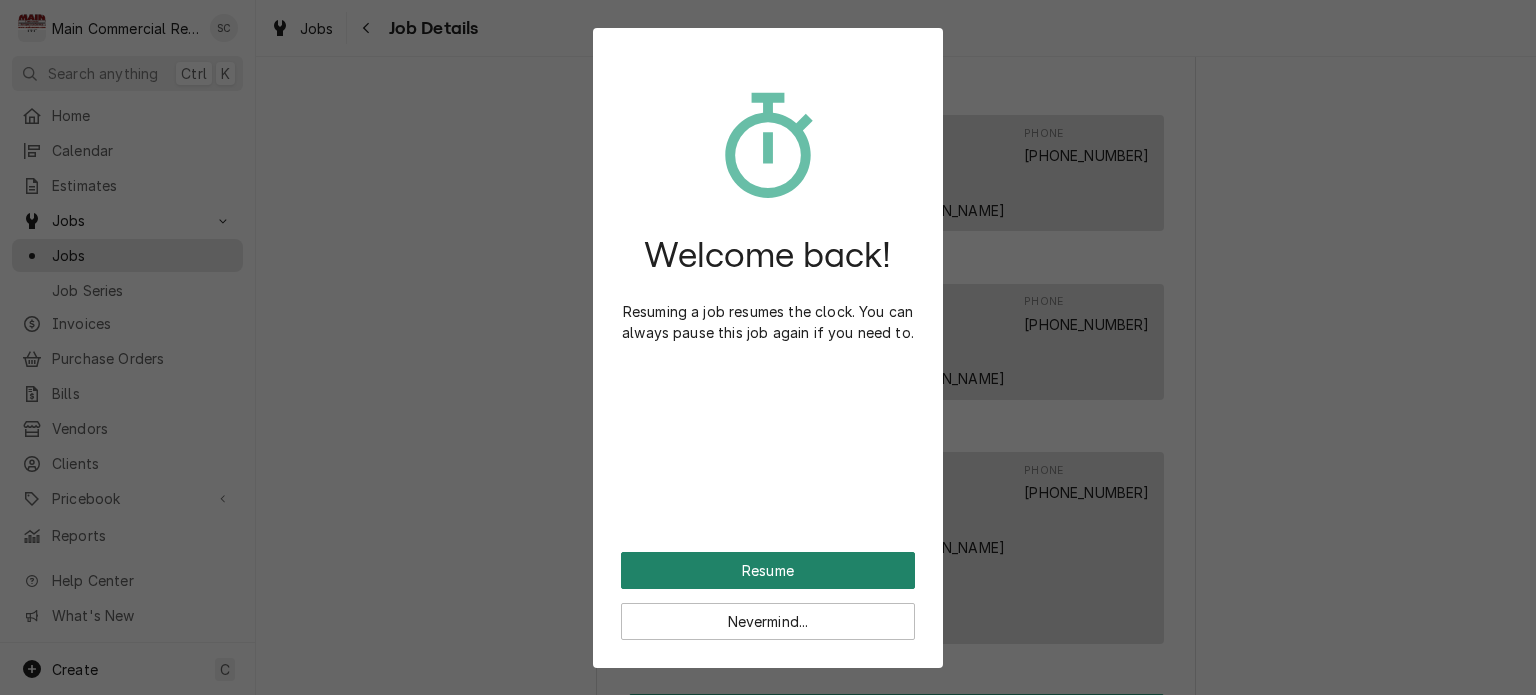 click on "Resume" at bounding box center (768, 570) 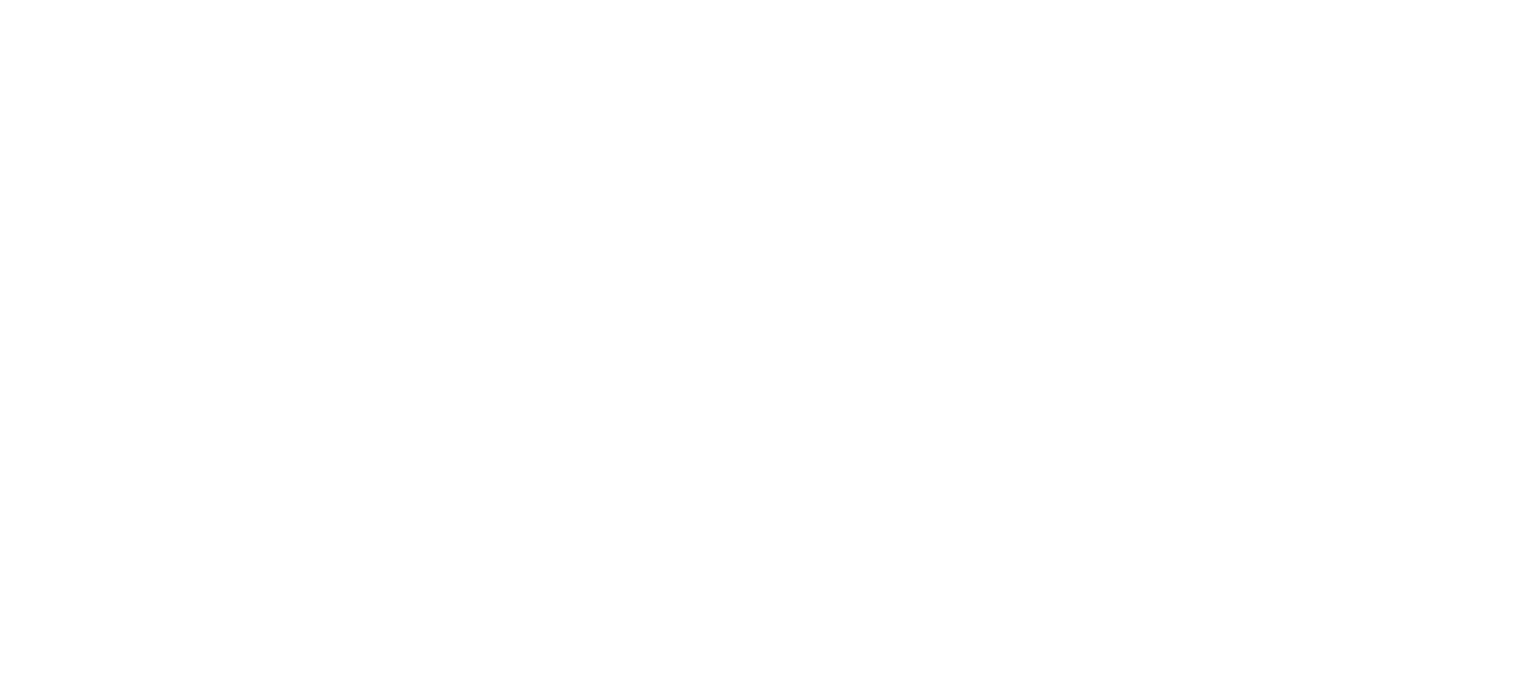 scroll, scrollTop: 0, scrollLeft: 0, axis: both 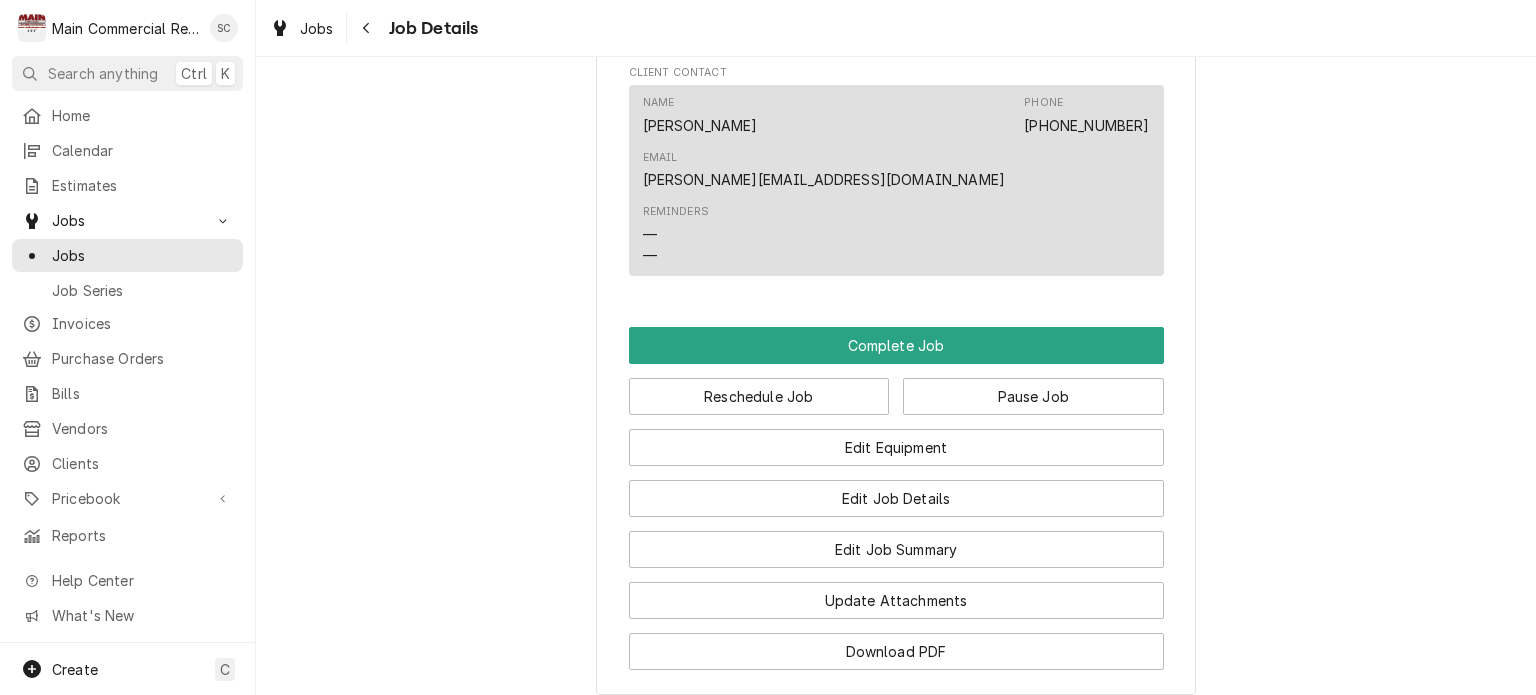 click on "Active Mainsail Epicurean Hotel, LLC 1207 S. Howard Ave., Tampa, FL 33606 Open in Maps Roopairs Job ID JOB-966 Date Received Jul 2, 2025 Service Type ***REPAIRS*** Job Type Service Service Location 1207 S. Howard Ave.
Tampa, FL 33606 Client Notes  (Only Visible to You) ONLY SEND QUOTES TO: drook@mainsailhotels.com
DBA - Epicurean Hotel
Contact: Donald (Director of Engineering) - (941) 735-5025 Scheduled For Fri, Jul 11th, 2025 - 8:00 AM Started On Thu, Jul 3rd, 2025 - 8:12 AM Active On Fri, Jul 11th, 2025 - 11:29 AM Last Modified Fri, Jul 11th, 2025 - 11:29 AM Estimated Job Duration 3h Assigned Technician(s) Dylan Crawford Reason For Call Description of Unit:
Glastender
M#BB108-R6-XN(LLRR)
S#134146915F
*Age of unit: 2013
RECOMMENDATIONS: replace condenser fan motor along with all start components. Bid onsite and approved onsite Technician Instructions  (Only Visible to You) Priority Low Labels  (Only Visible to You) PIS RIC Job Reporter Name Donald Rook Phone (941) 735-5025 Email drook@mainsailhotels.com" at bounding box center [896, -655] 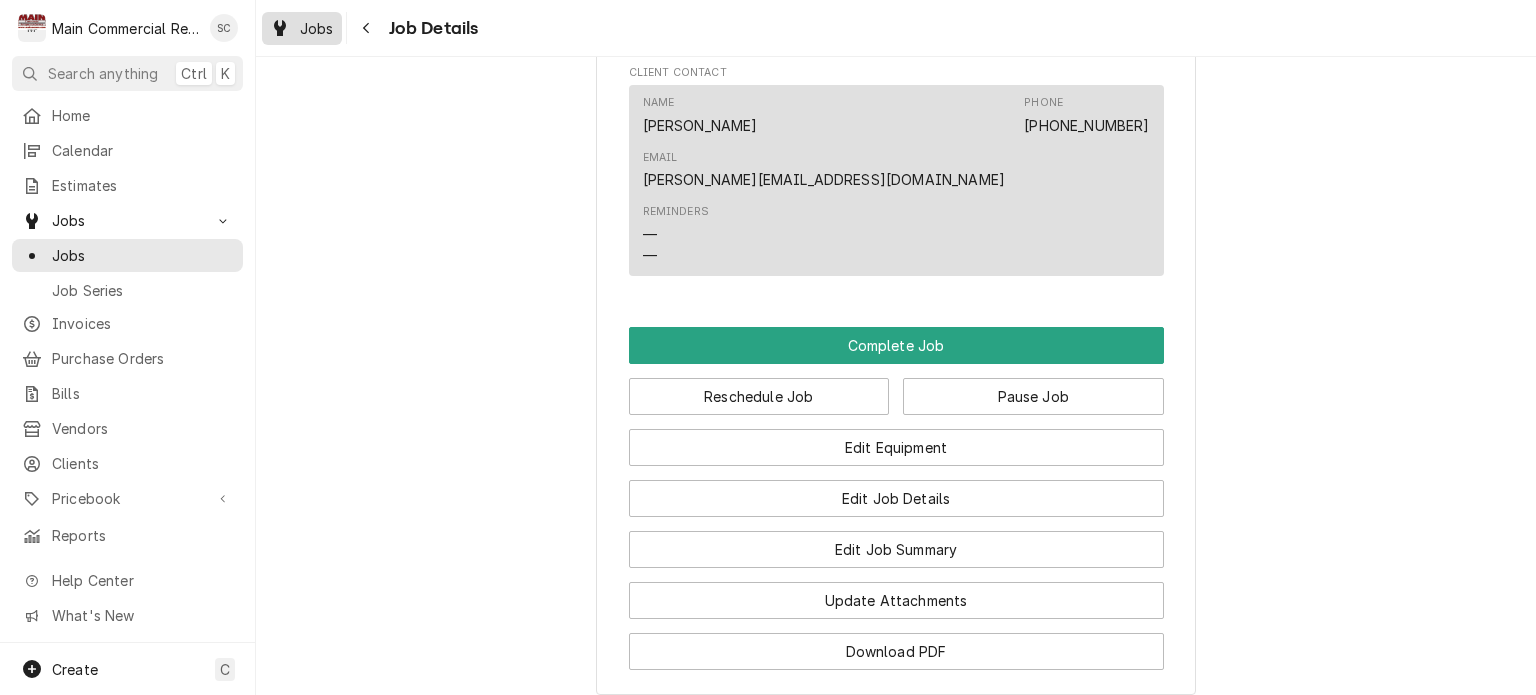 click on "Jobs" at bounding box center (317, 28) 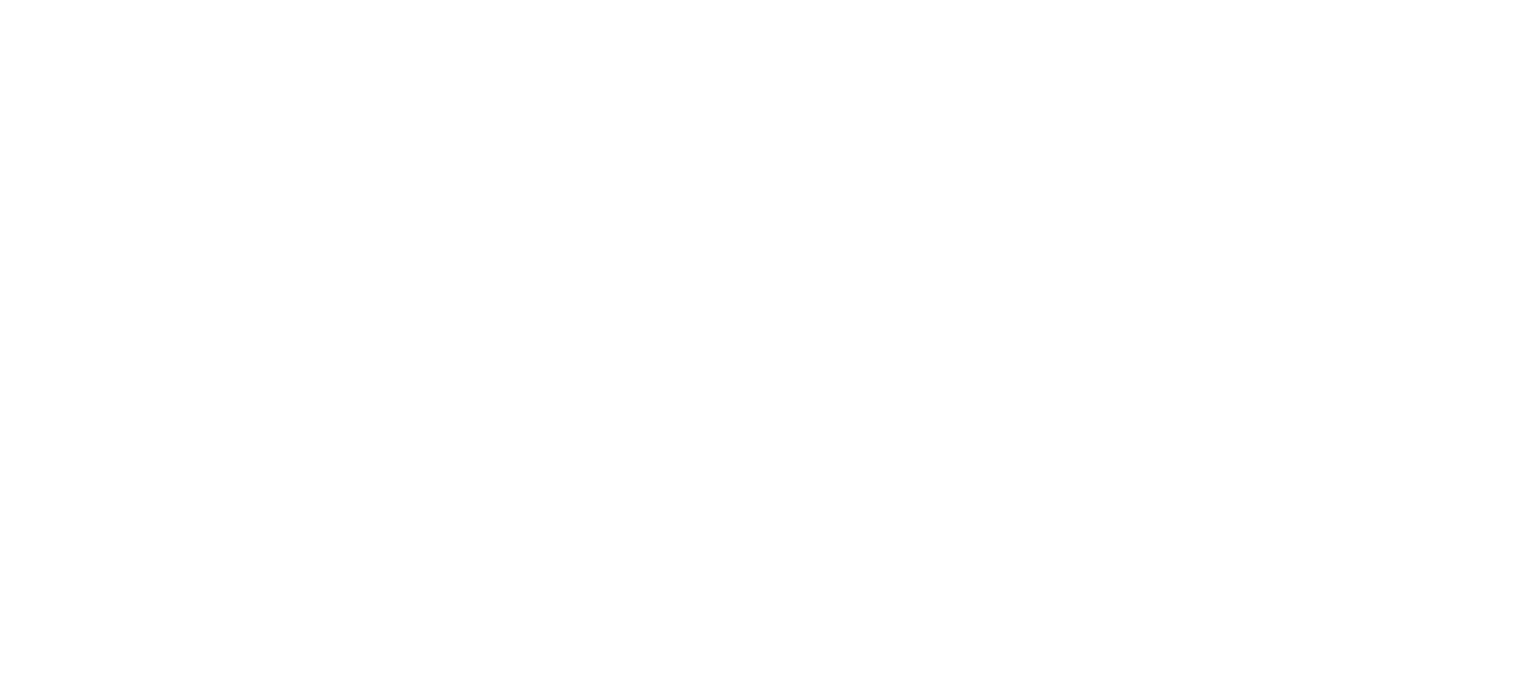 scroll, scrollTop: 0, scrollLeft: 0, axis: both 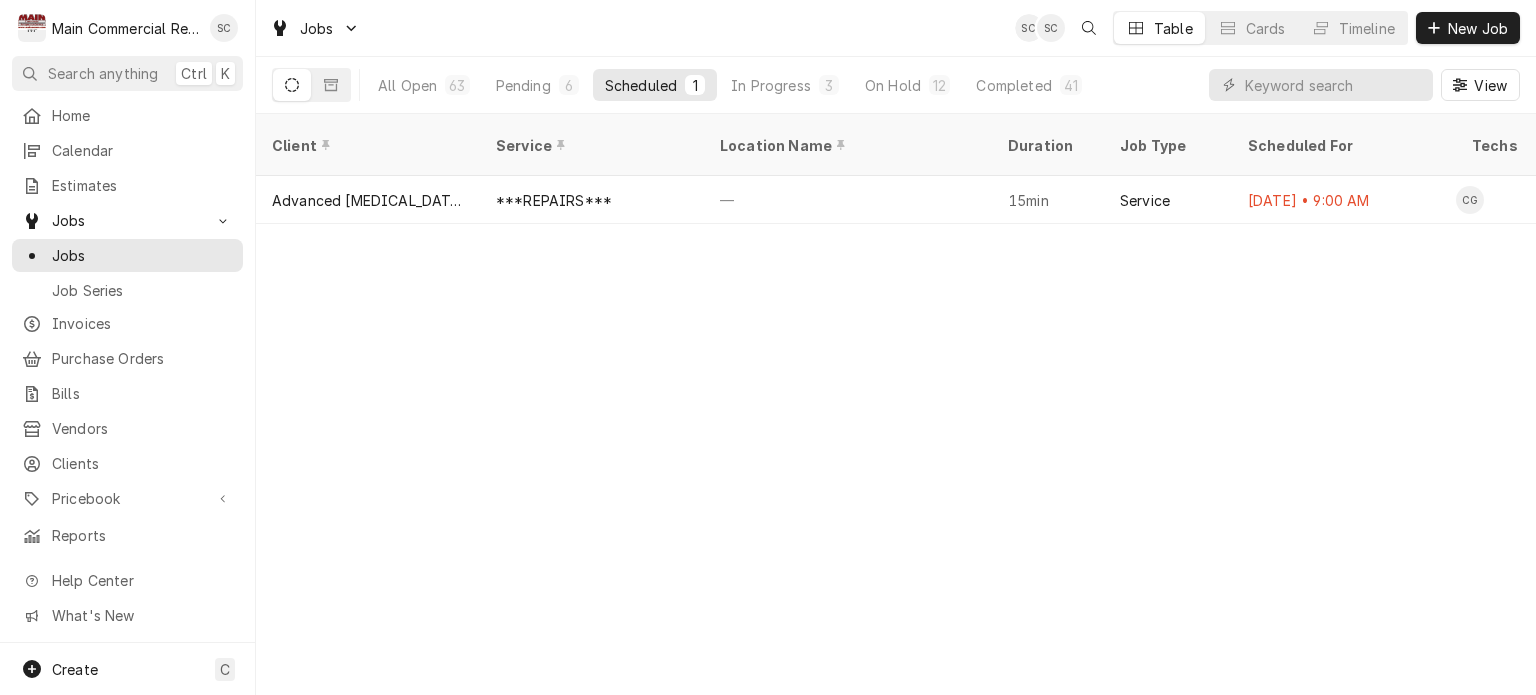 click on "Client Service Location Name Duration Job Type Scheduled For Techs Status Labels ID Priority Date Received Location Address Scheduled Last Modified Advanced [MEDICAL_DATA] Treatment Centers ***REPAIRS*** — 15min Service [DATE]   • 9:00 AM CG Past Due Ice Machine PIS JOB-895 No Priority [DATE]   [STREET_ADDRESS][PERSON_NAME] [DATE]   [DATE]   k3B5OvK Date — Time — Duration — Labels No labels Reason For Call Not mentioned" at bounding box center (896, 404) 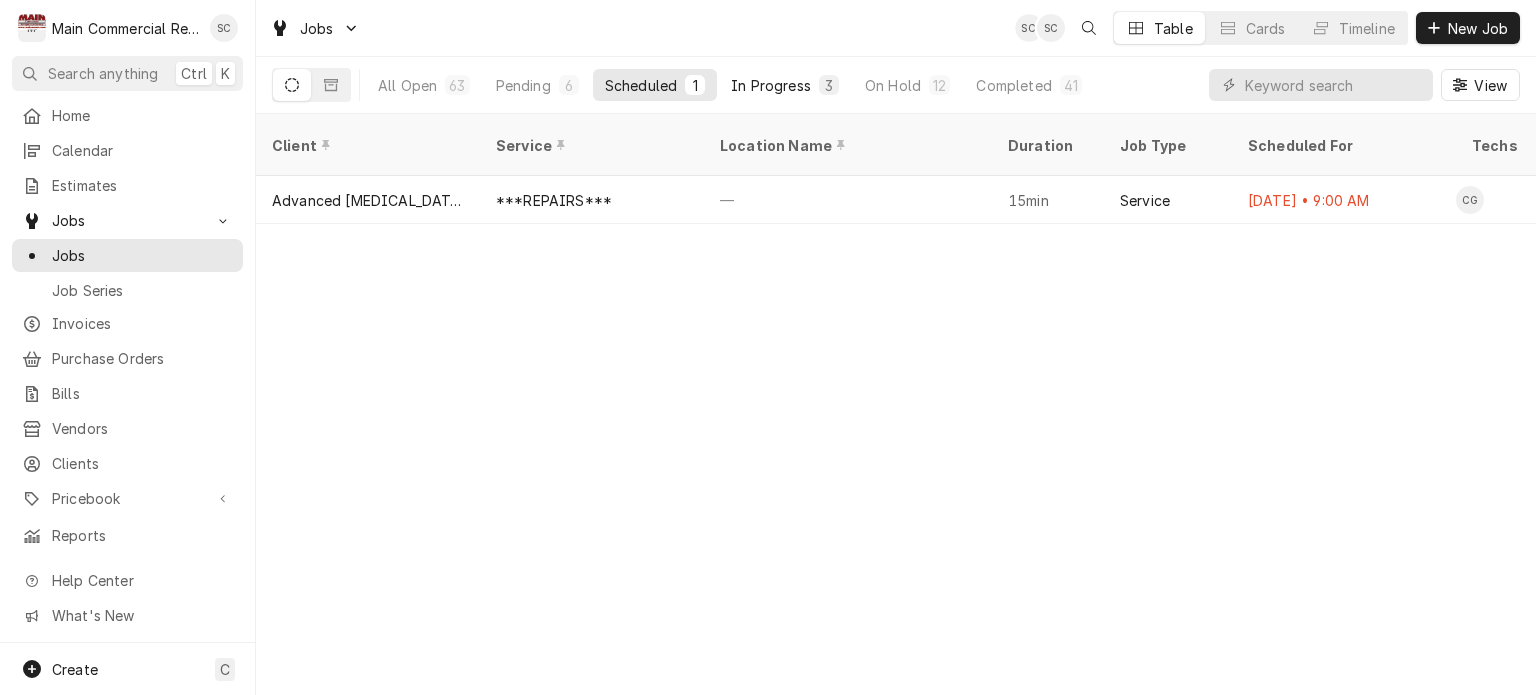 click on "In Progress" at bounding box center (771, 85) 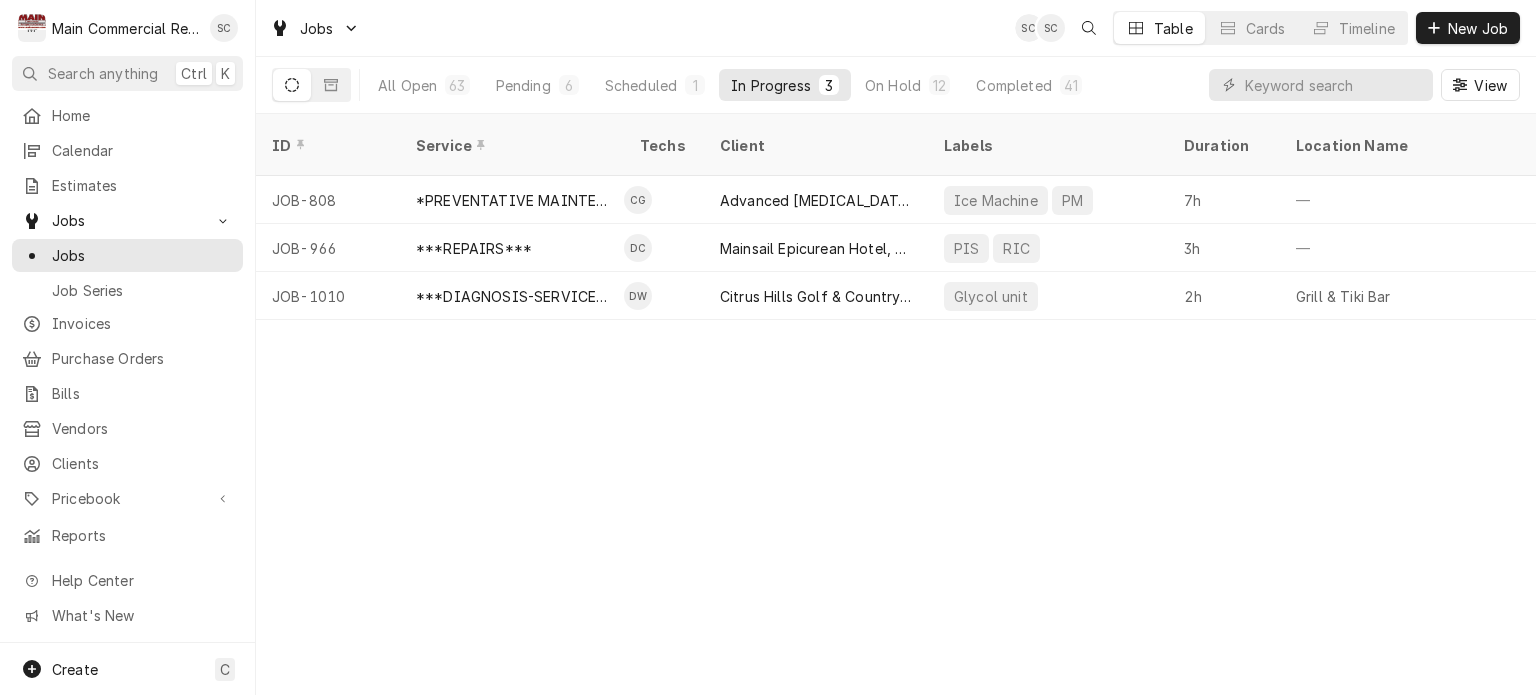 click on "ID Service Techs Client Labels Duration Location Name Date Received Status Priority Location Address Scheduled For Status Changed Last Modified Job Type JOB-808 *PREVENTATIVE MAINTENANCE* CG Advanced [MEDICAL_DATA] Treatment Centers Ice Machine PM 7h — [DATE]   Active No Priority [STREET_ADDRESS][PERSON_NAME] [DATE]   • 9:00 AM [DATE] [DATE]   Service JOB-966 ***REPAIRS*** DC Mainsail Epicurean Hotel, LLC PIS RIC 3h — [DATE]   Active Low [STREET_ADDRESS][PERSON_NAME] [DATE]   • 8:00 AM [DATE] [DATE]   Service JOB-1010 ***DIAGNOSIS-SERVICE CALL*** [GEOGRAPHIC_DATA] Glycol unit 2h Grill & Tiki Bar [DATE]   Active High [STREET_ADDRESS] [DATE]   • 8:00 AM [DATE] [DATE]   Service Date — Time — Duration — Labels No labels Reason For Call Not mentioned" at bounding box center (896, 404) 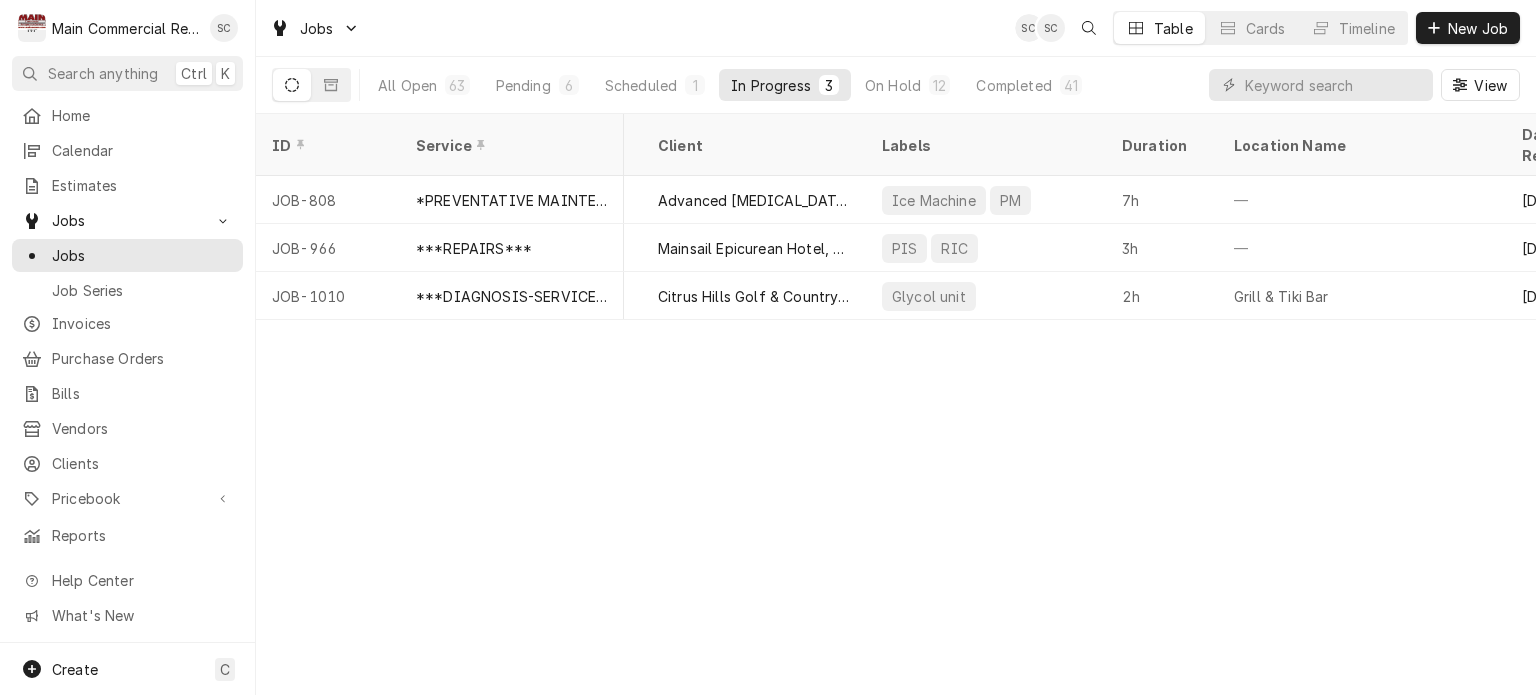 scroll, scrollTop: 0, scrollLeft: 0, axis: both 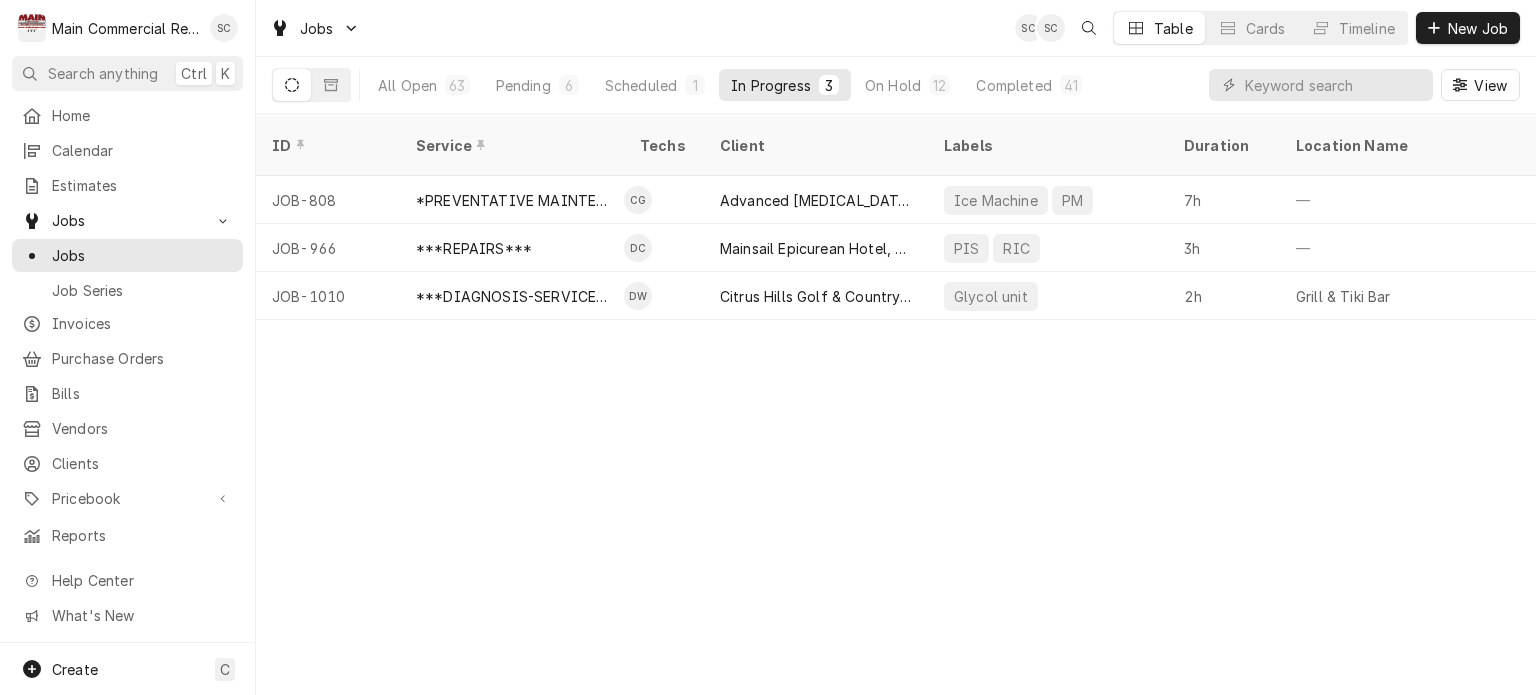 click on "ID Service Techs Client Labels Duration Location Name Date Received Status Priority Location Address Scheduled For Status Changed Last Modified Job Type JOB-808 *PREVENTATIVE MAINTENANCE* CG Advanced Cancer Treatment Centers Ice Machine PM 7h — Jun 5   Active No Priority 15211 Cortez Blvd, Brooksville, FL 34613 Jul 11   • 9:00 AM Jul 11   Jul 11   Service JOB-966 ***REPAIRS*** DC Mainsail Epicurean Hotel, LLC PIS RIC 3h — Jul 2   Active Low 1207 S. Howard Ave., Tampa, FL 33606 Jul 11   • 8:00 AM Jul 11   Jul 11   Service JOB-1010 ***DIAGNOSIS-SERVICE CALL*** DW Citrus Hills Golf & Country Club Glycol unit 2h Grill & Tiki Bar Jul 10   Active High 505 E. Hartford St, Hernando, FL 34442 Jul 11   • 8:00 AM Jul 11   Jul 11   Service kg8dPGx Date — Time — Duration — Labels No labels Reason For Call Not mentioned" at bounding box center (896, 404) 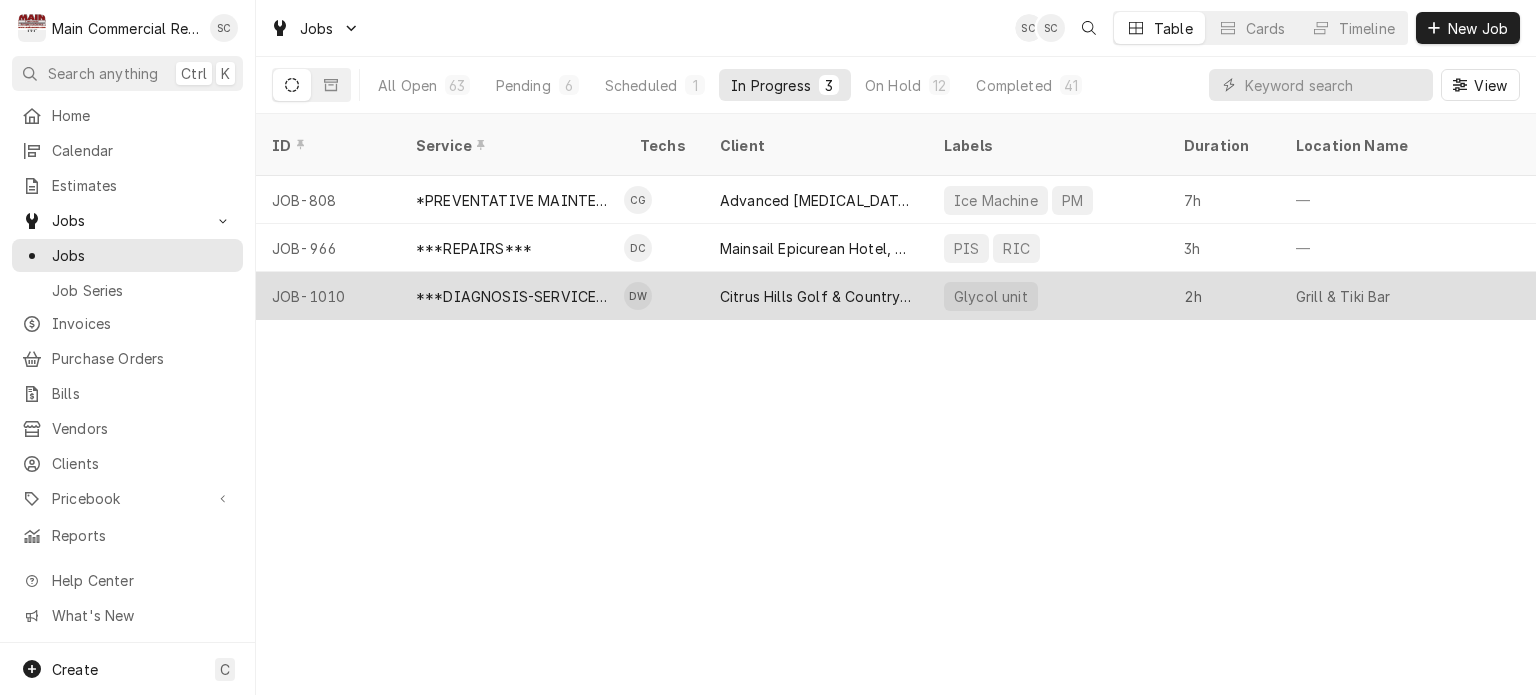 click on "Glycol unit" at bounding box center (991, 296) 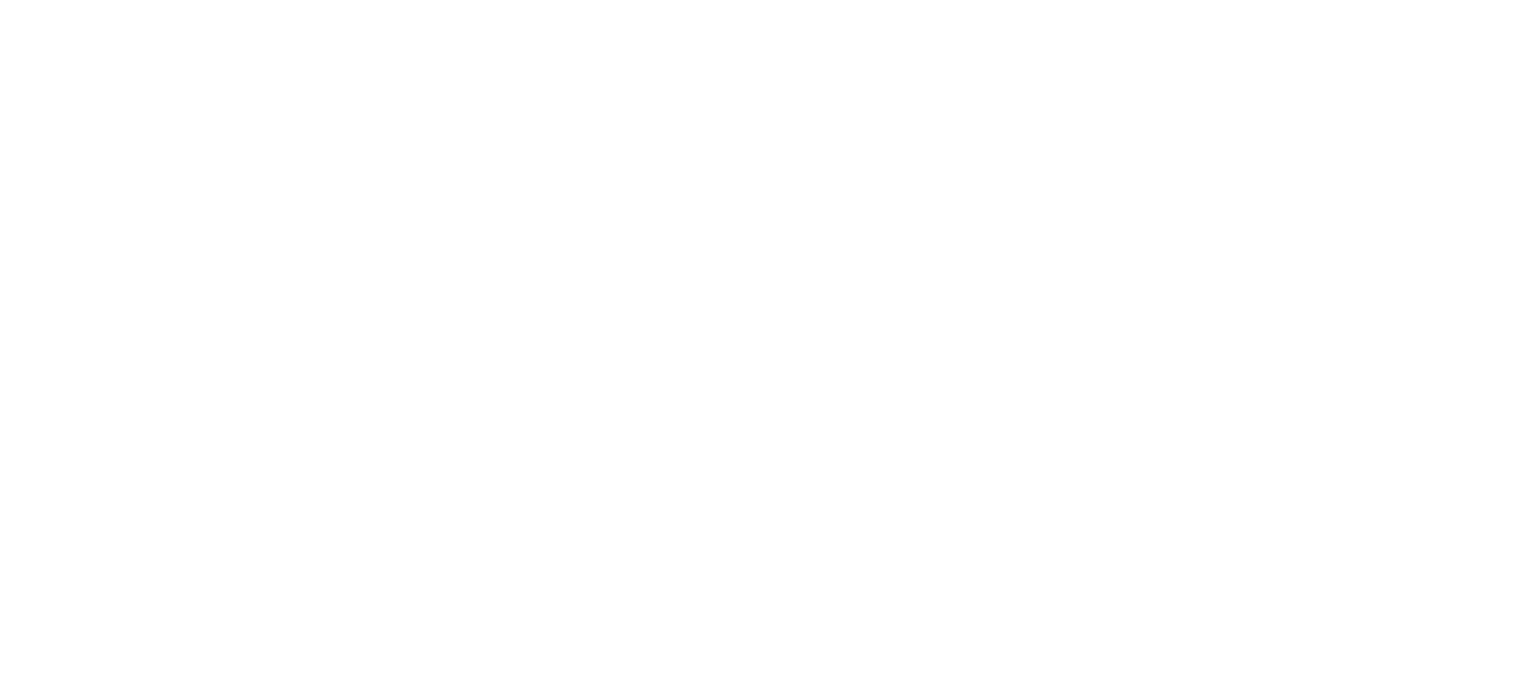scroll, scrollTop: 0, scrollLeft: 0, axis: both 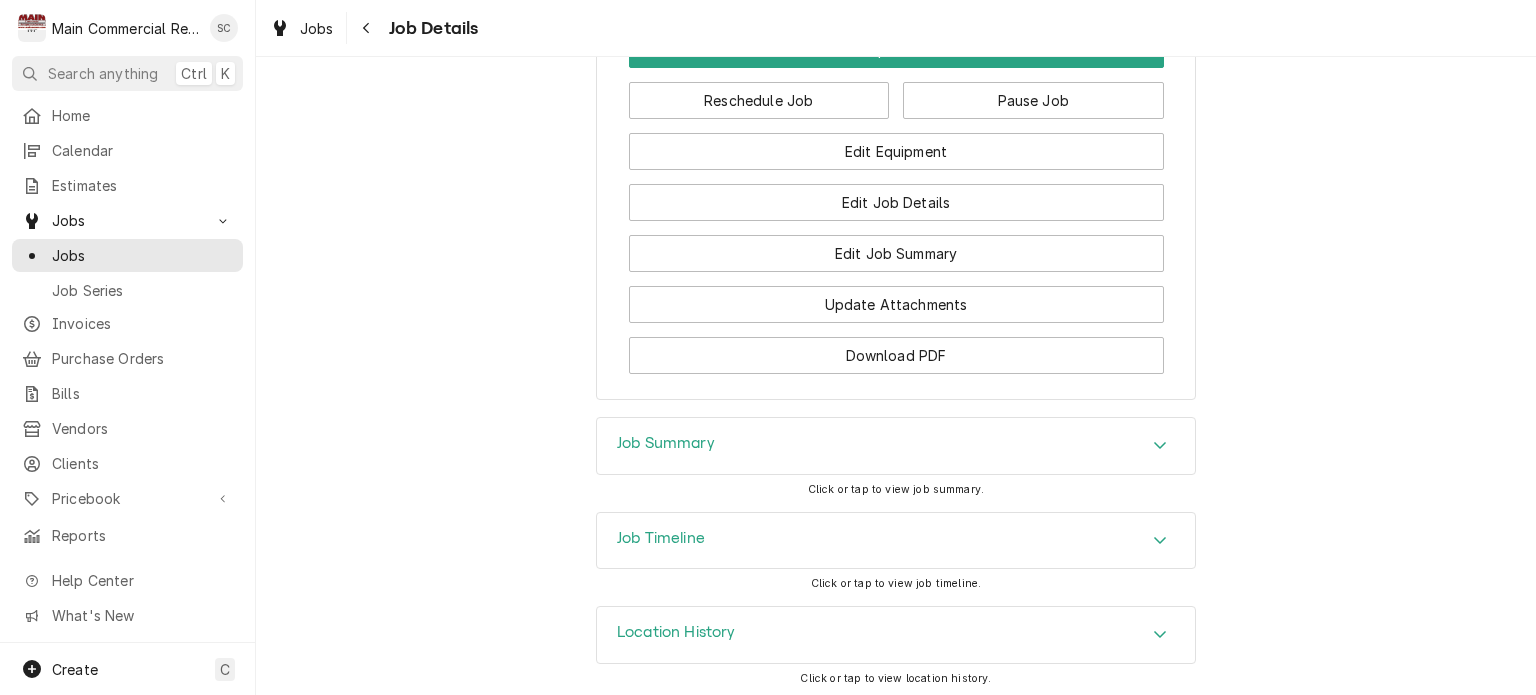 click 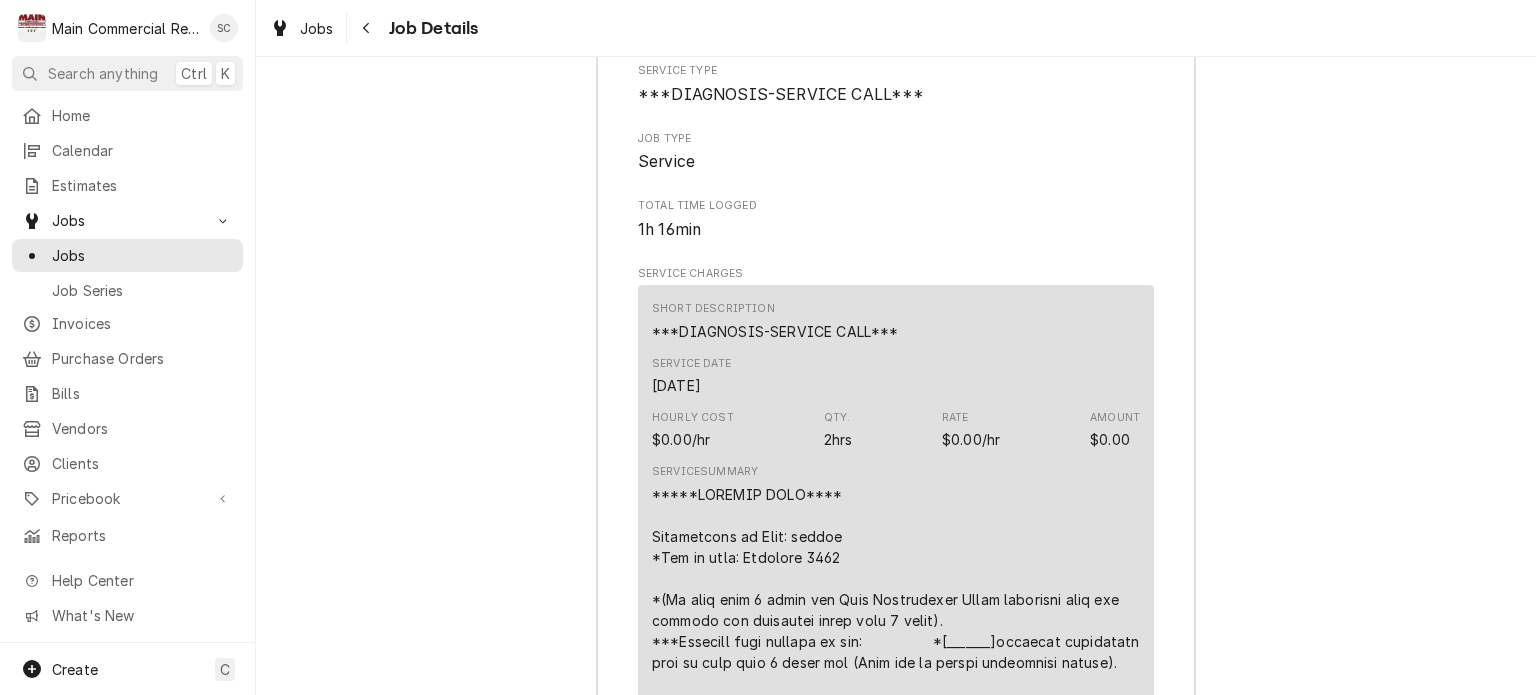 scroll, scrollTop: 2504, scrollLeft: 0, axis: vertical 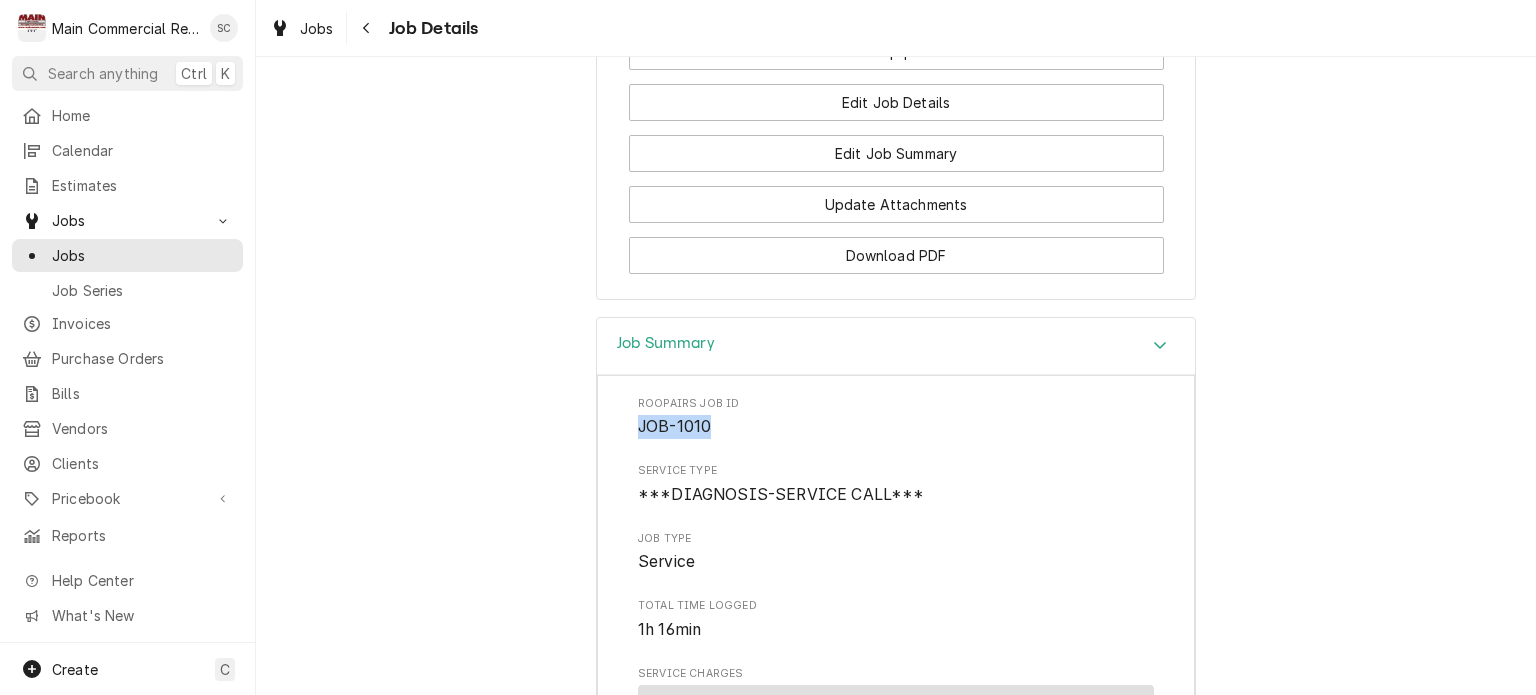 drag, startPoint x: 709, startPoint y: 422, endPoint x: 640, endPoint y: 441, distance: 71.568146 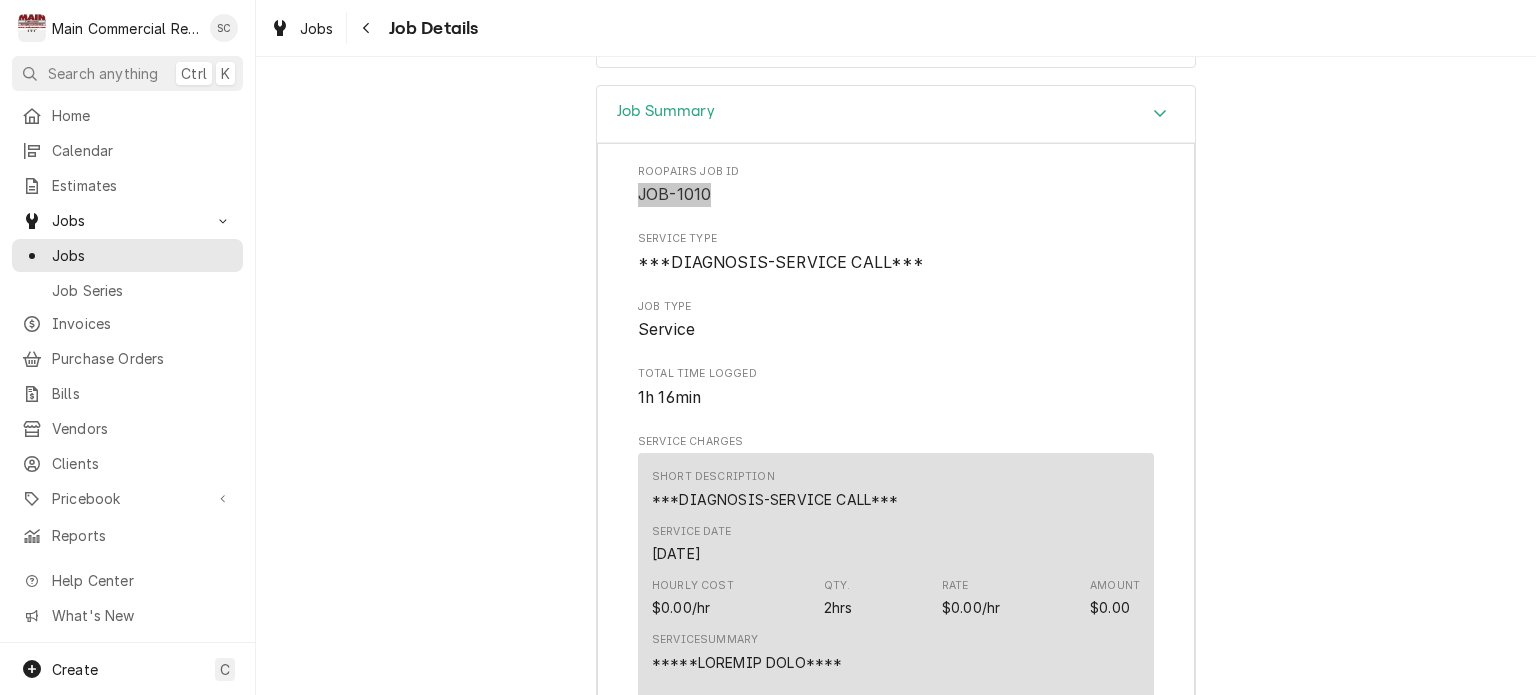 scroll, scrollTop: 2336, scrollLeft: 0, axis: vertical 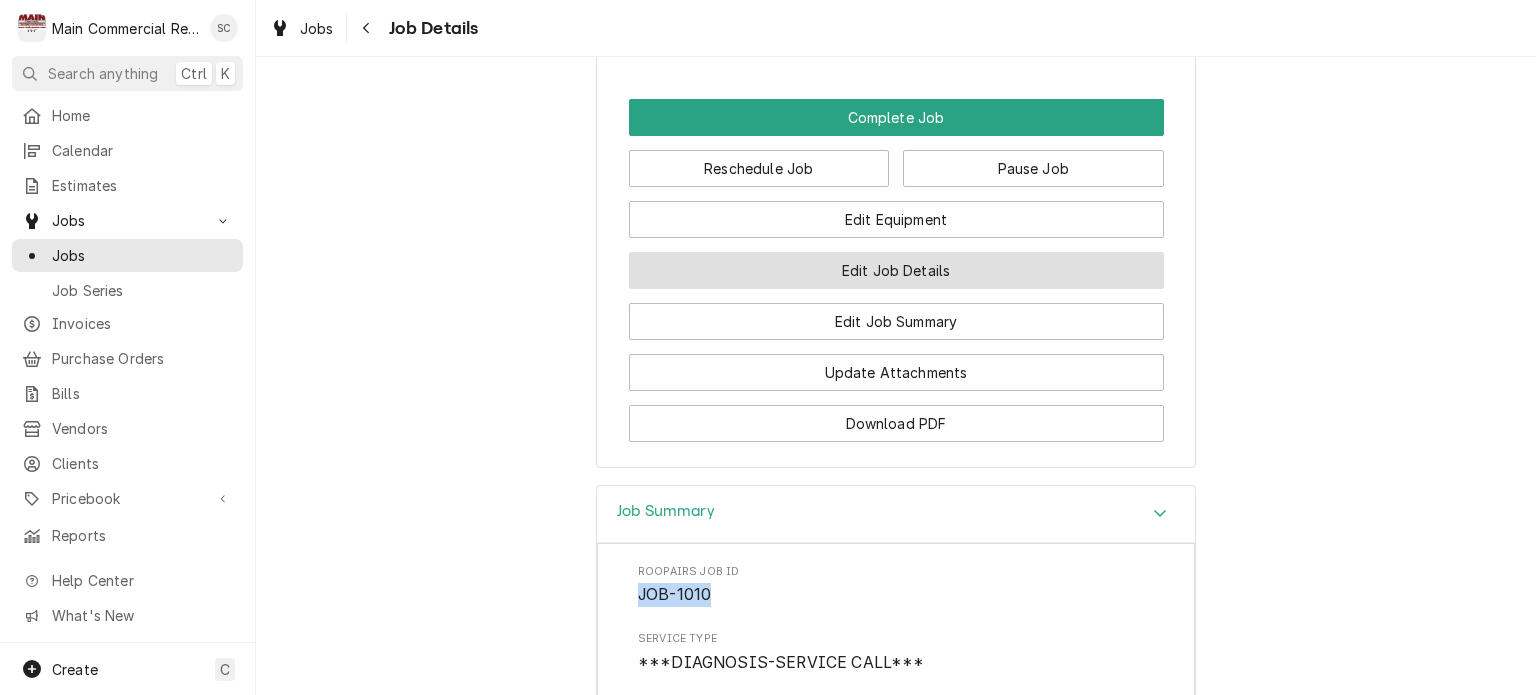 click on "Edit Job Details" at bounding box center (896, 270) 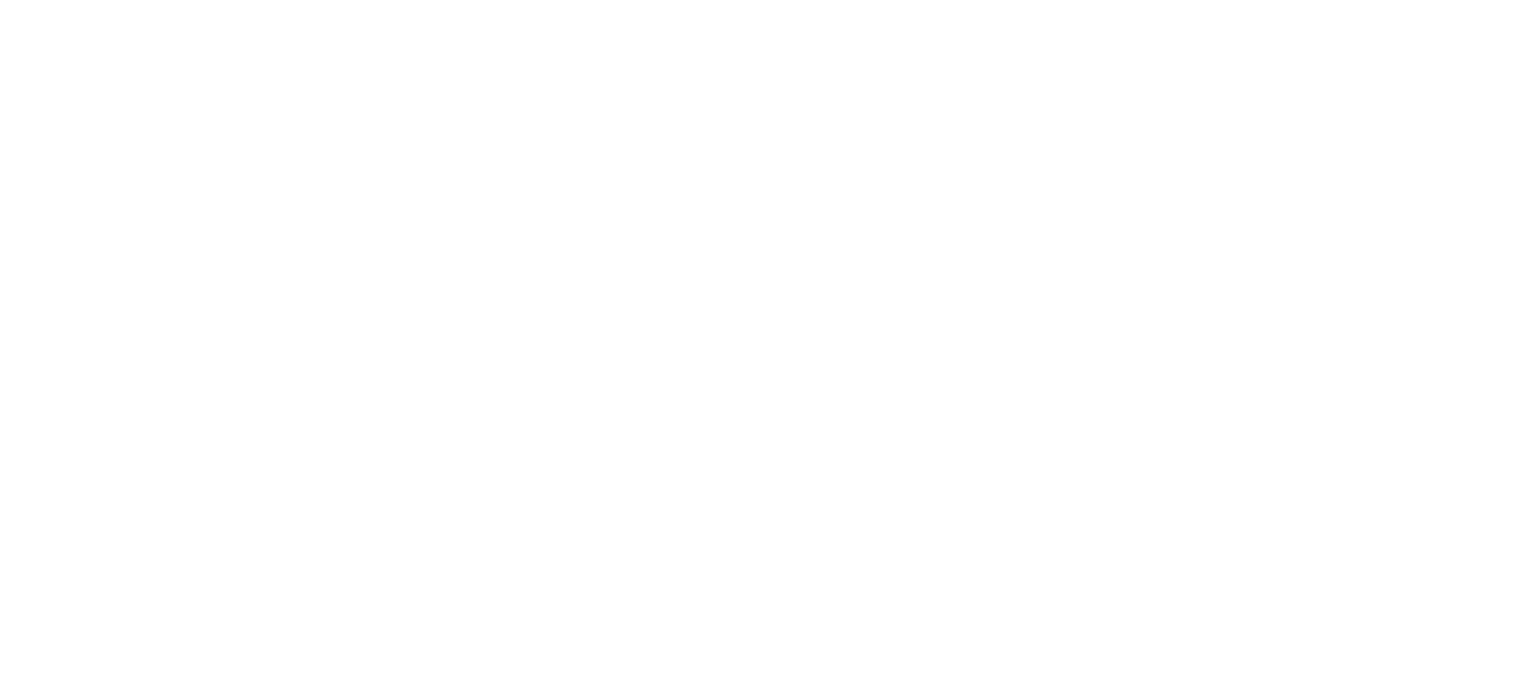scroll, scrollTop: 0, scrollLeft: 0, axis: both 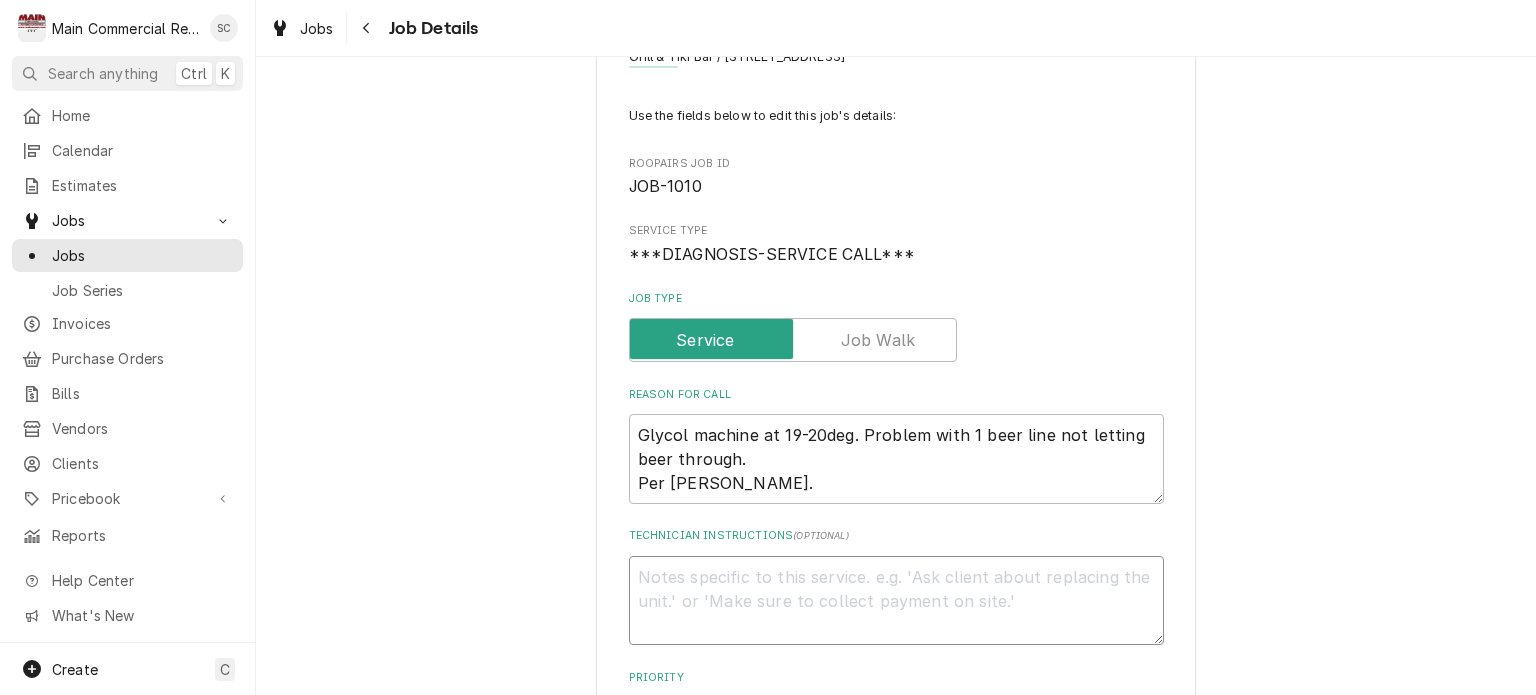 click on "Technician Instructions  ( optional )" at bounding box center [896, 601] 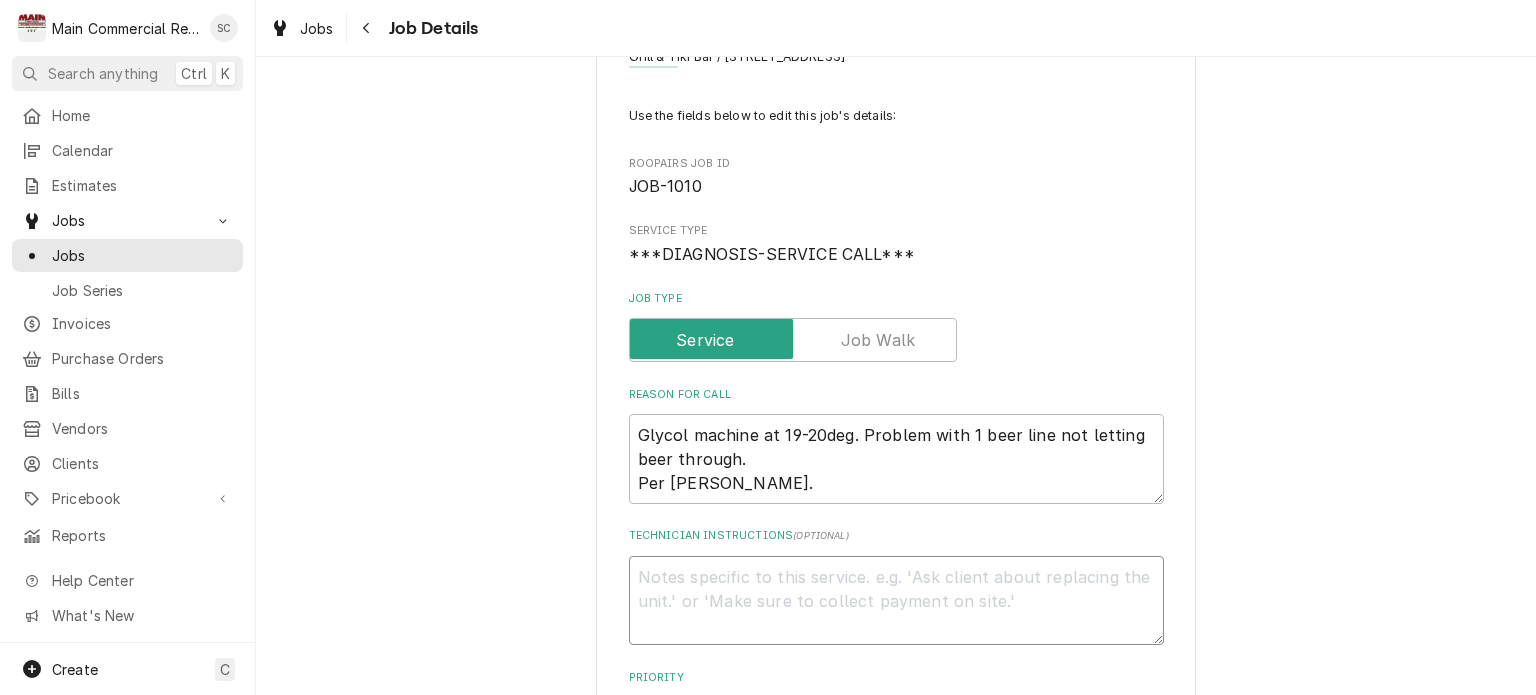 type on "x" 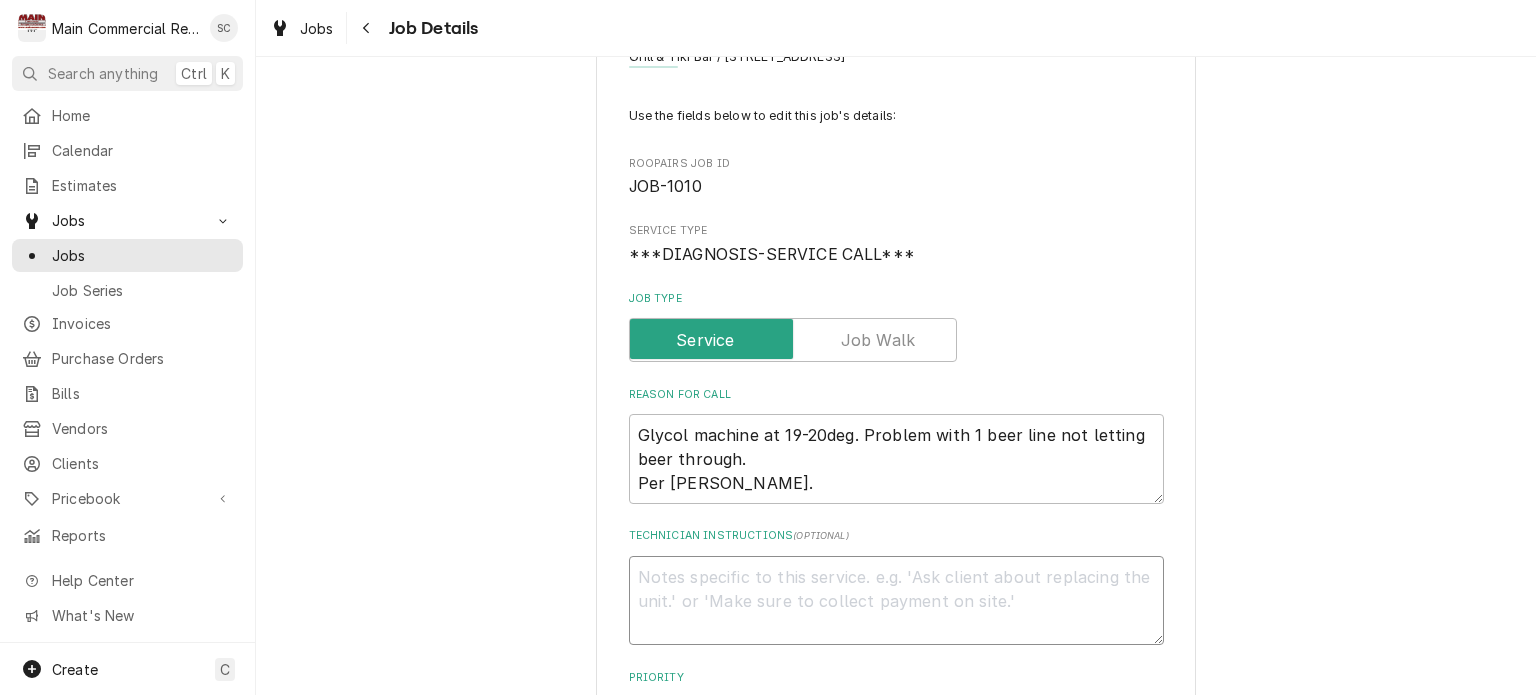 type on "$" 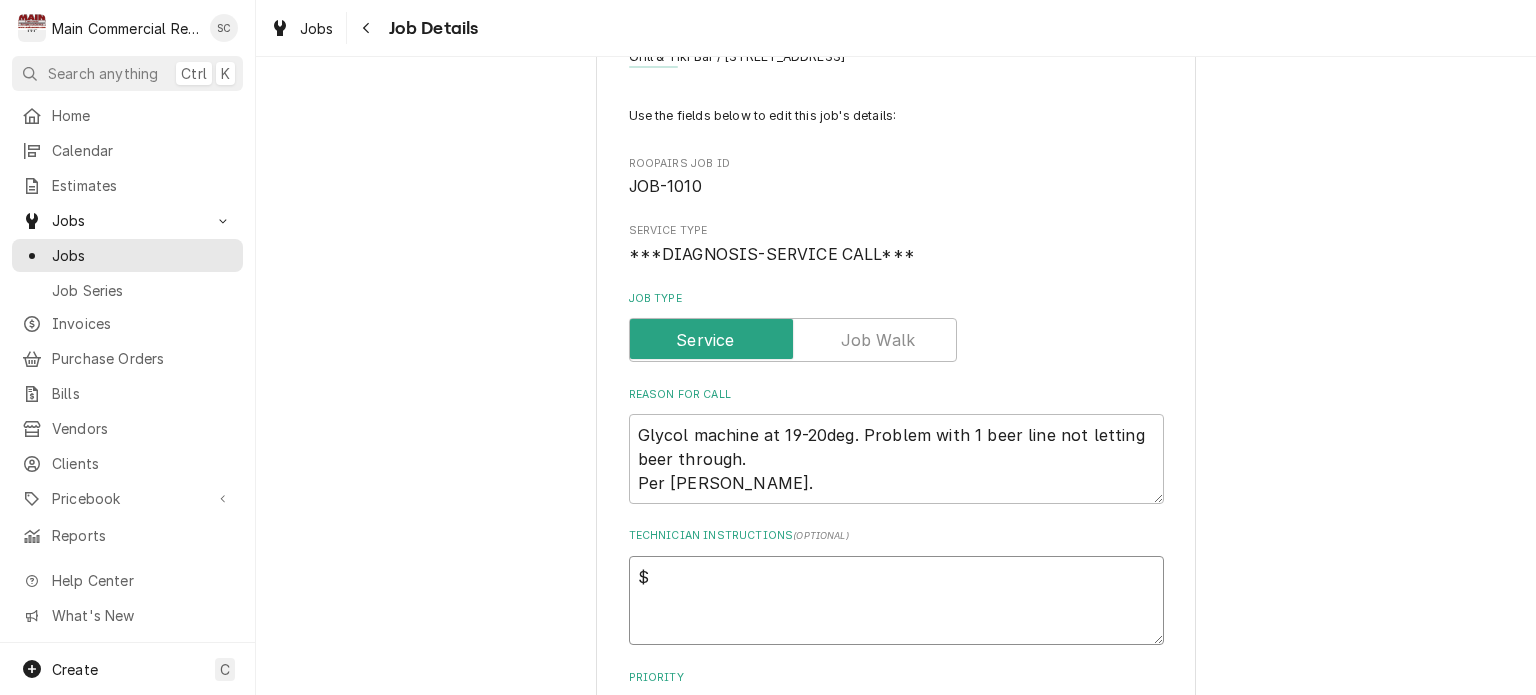 type on "x" 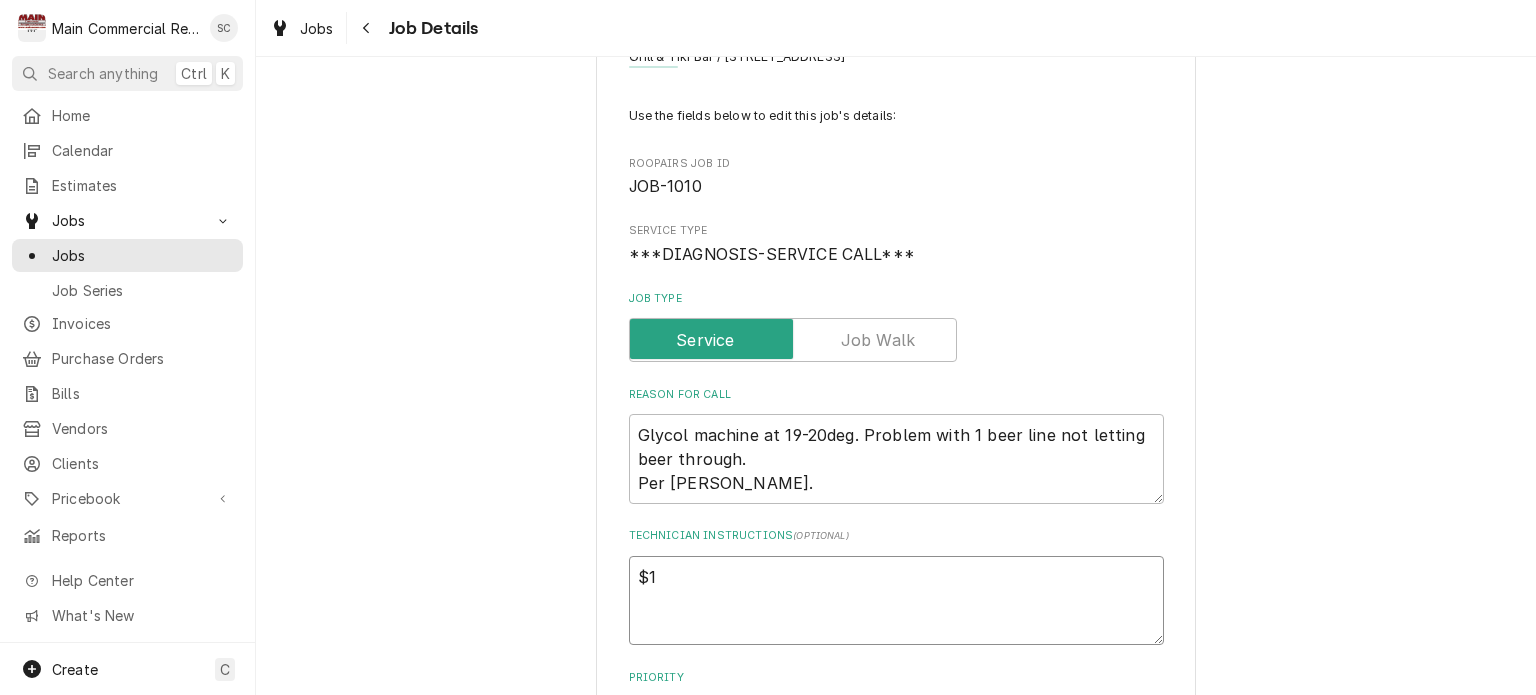 type on "x" 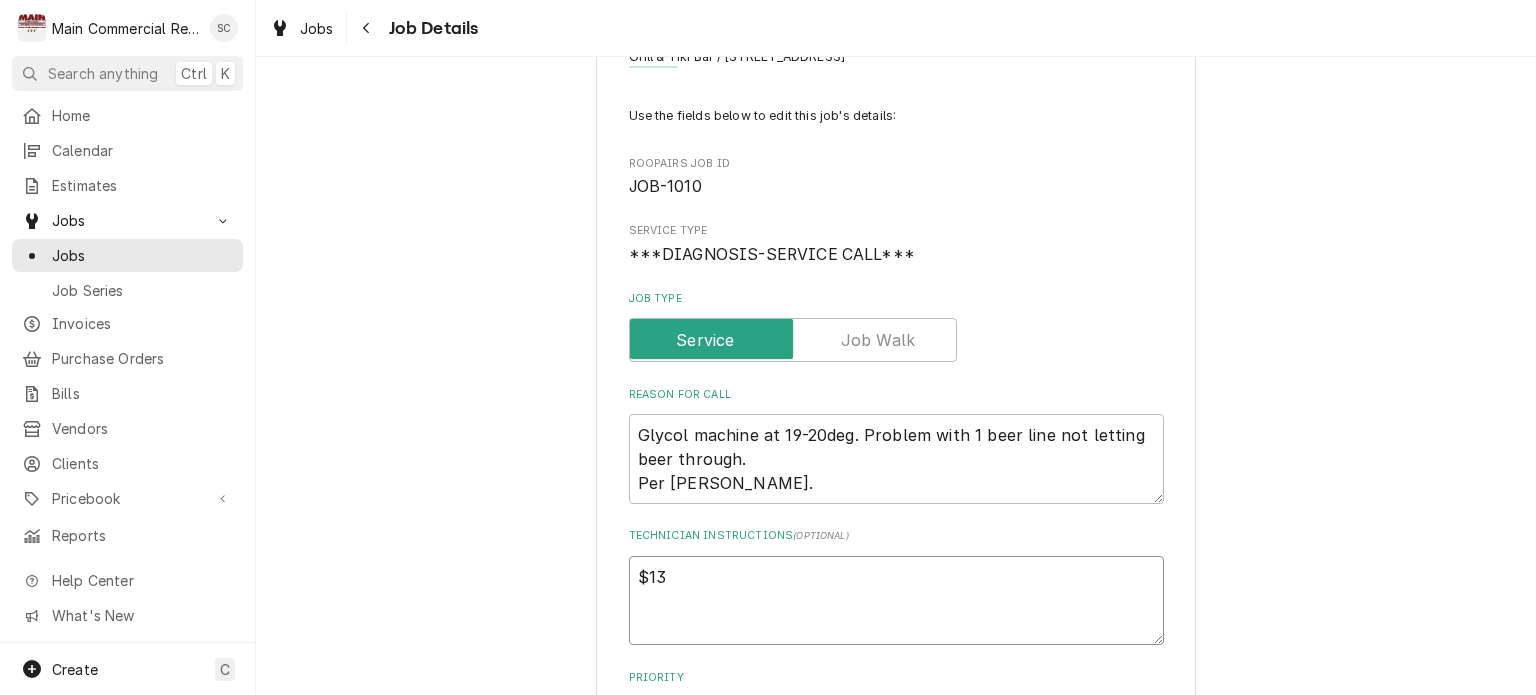 type on "x" 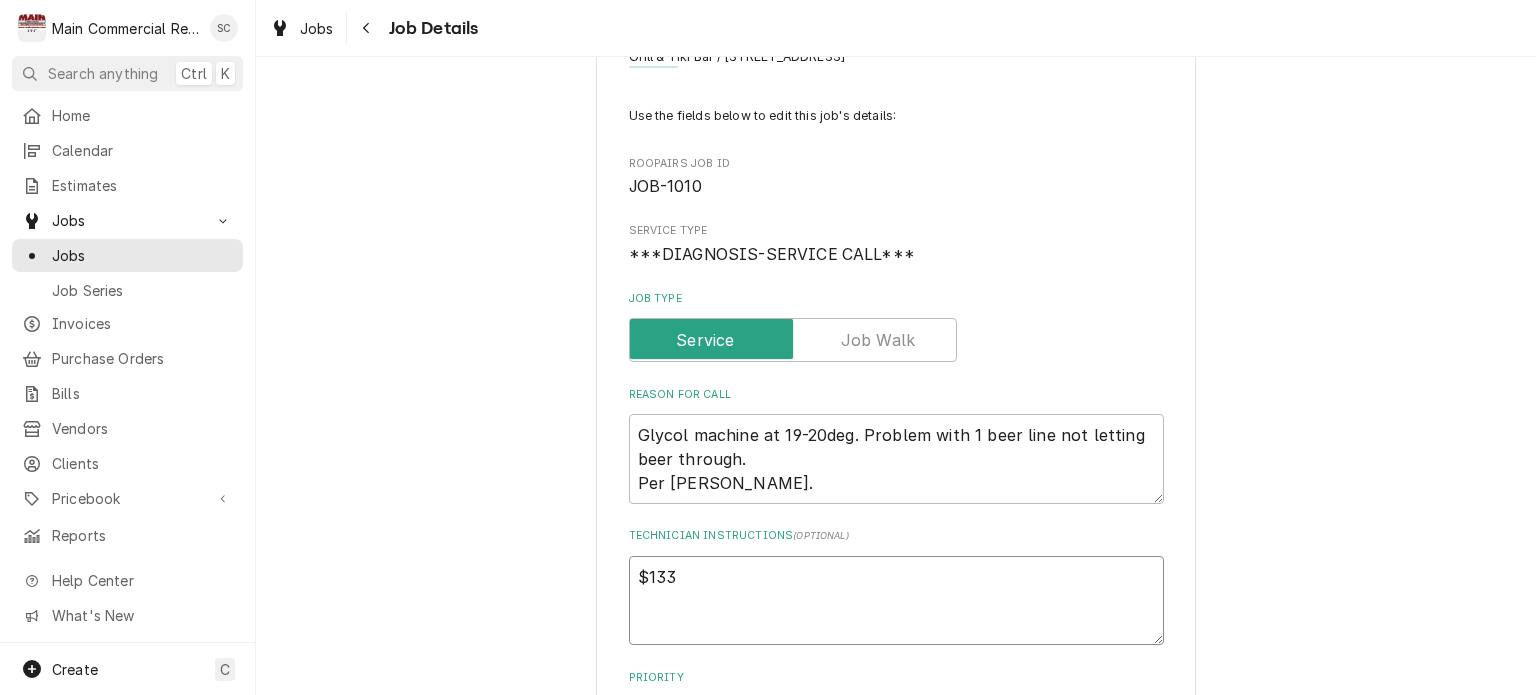type on "x" 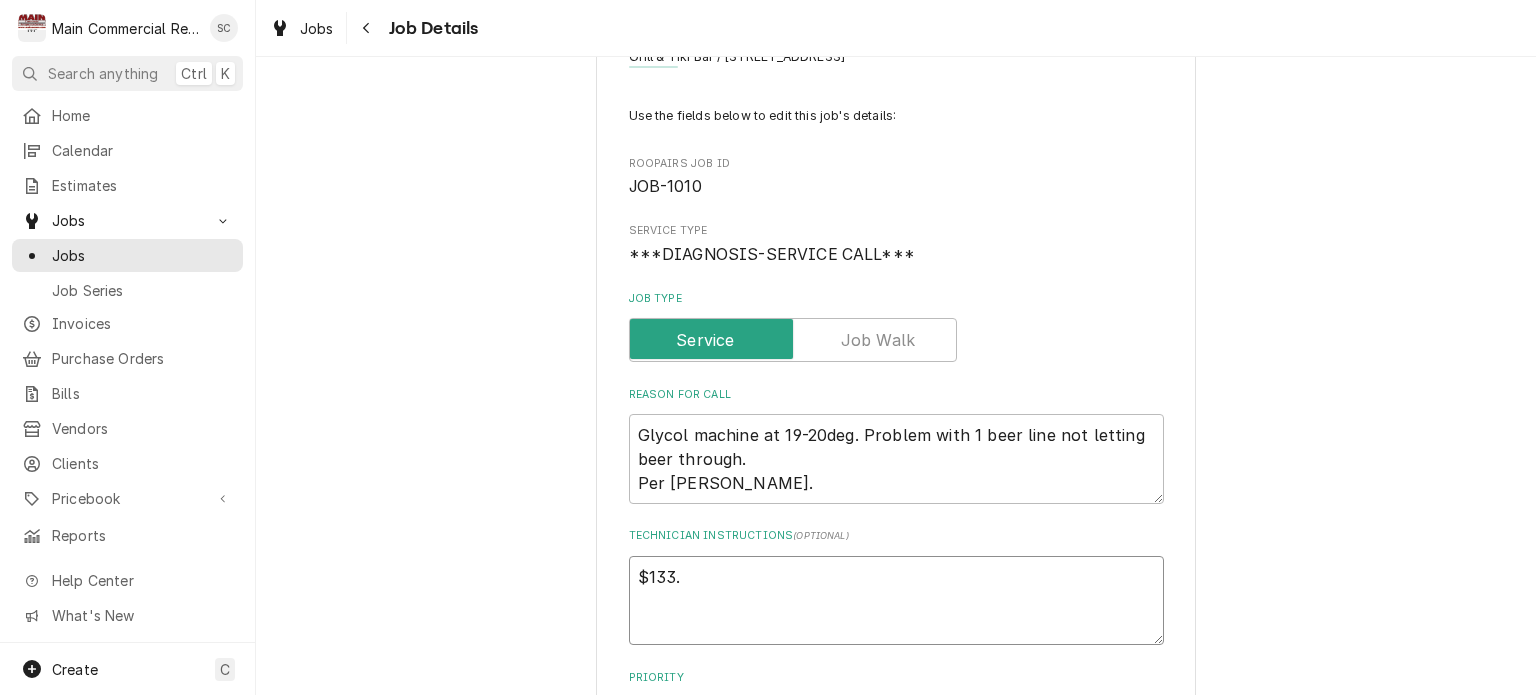 type on "x" 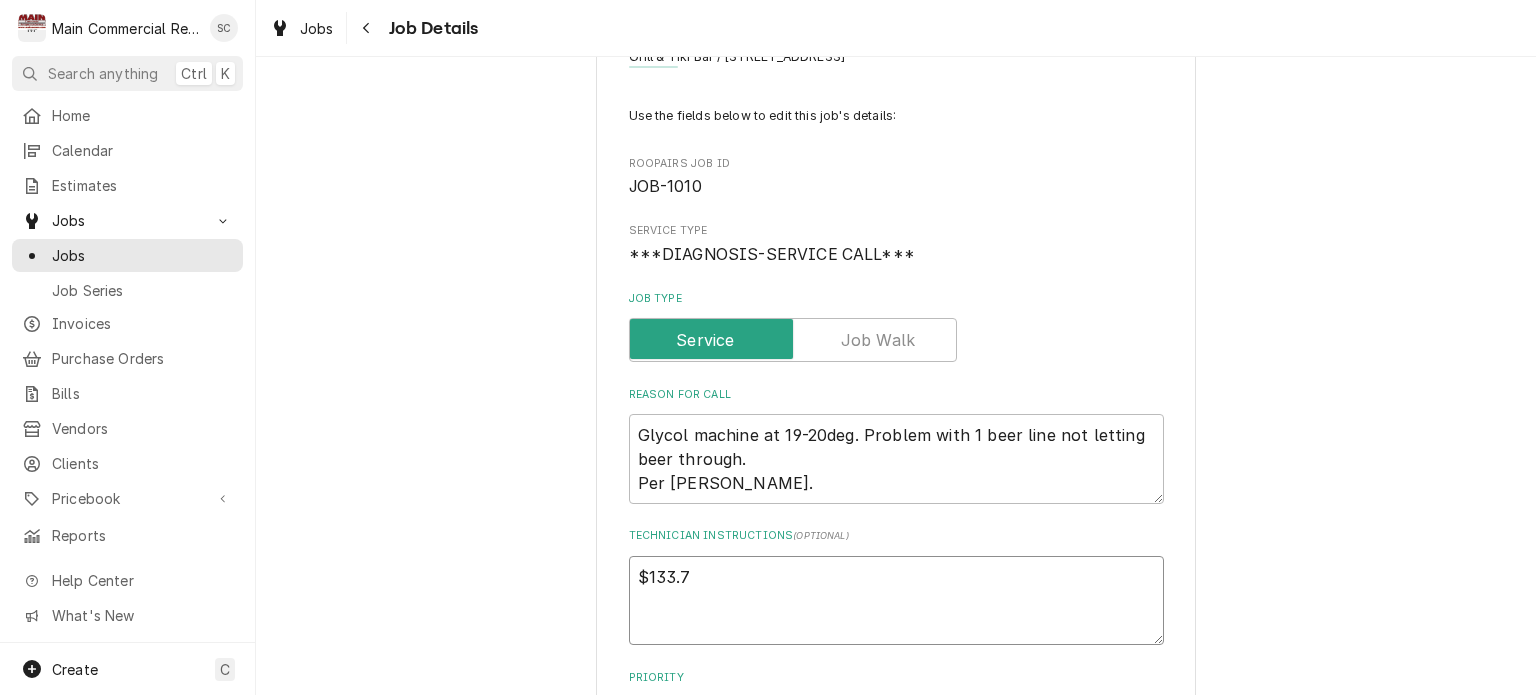 type on "x" 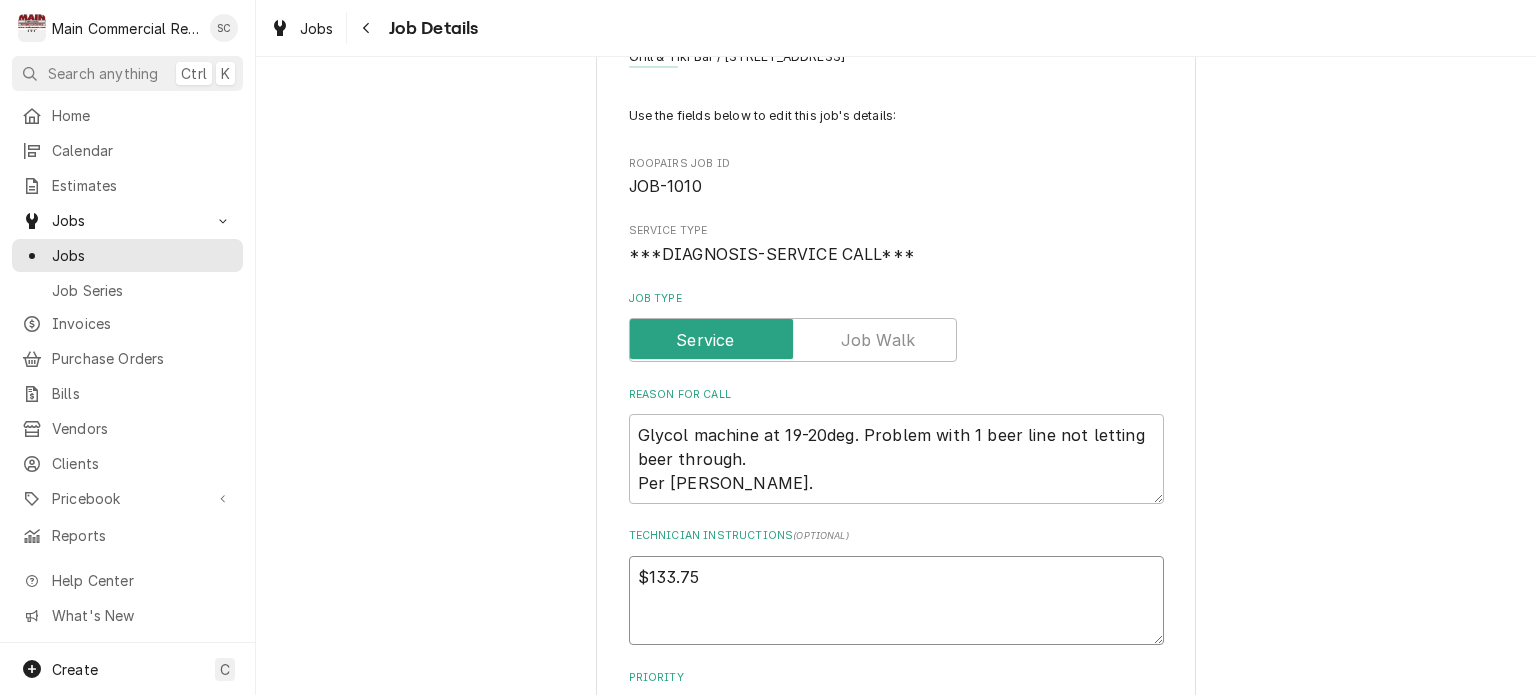 type on "x" 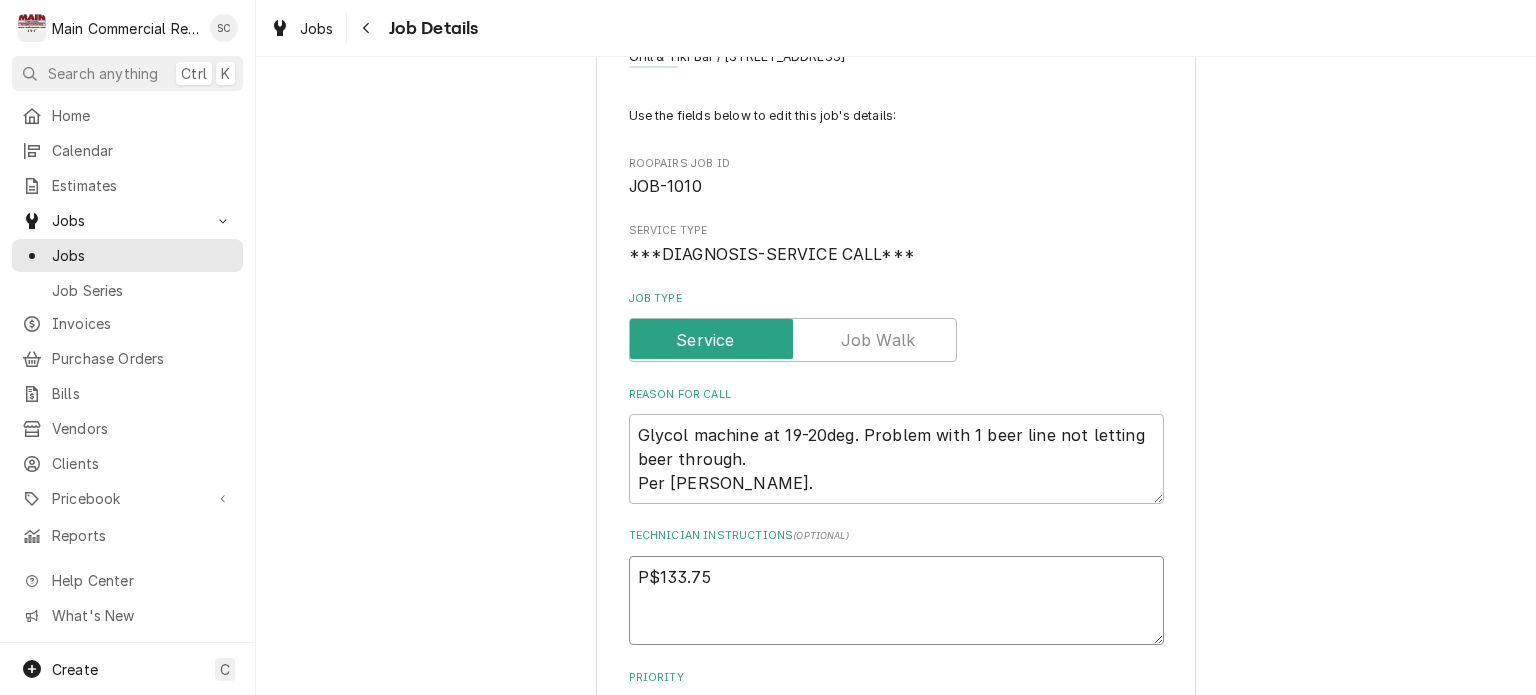 type on "x" 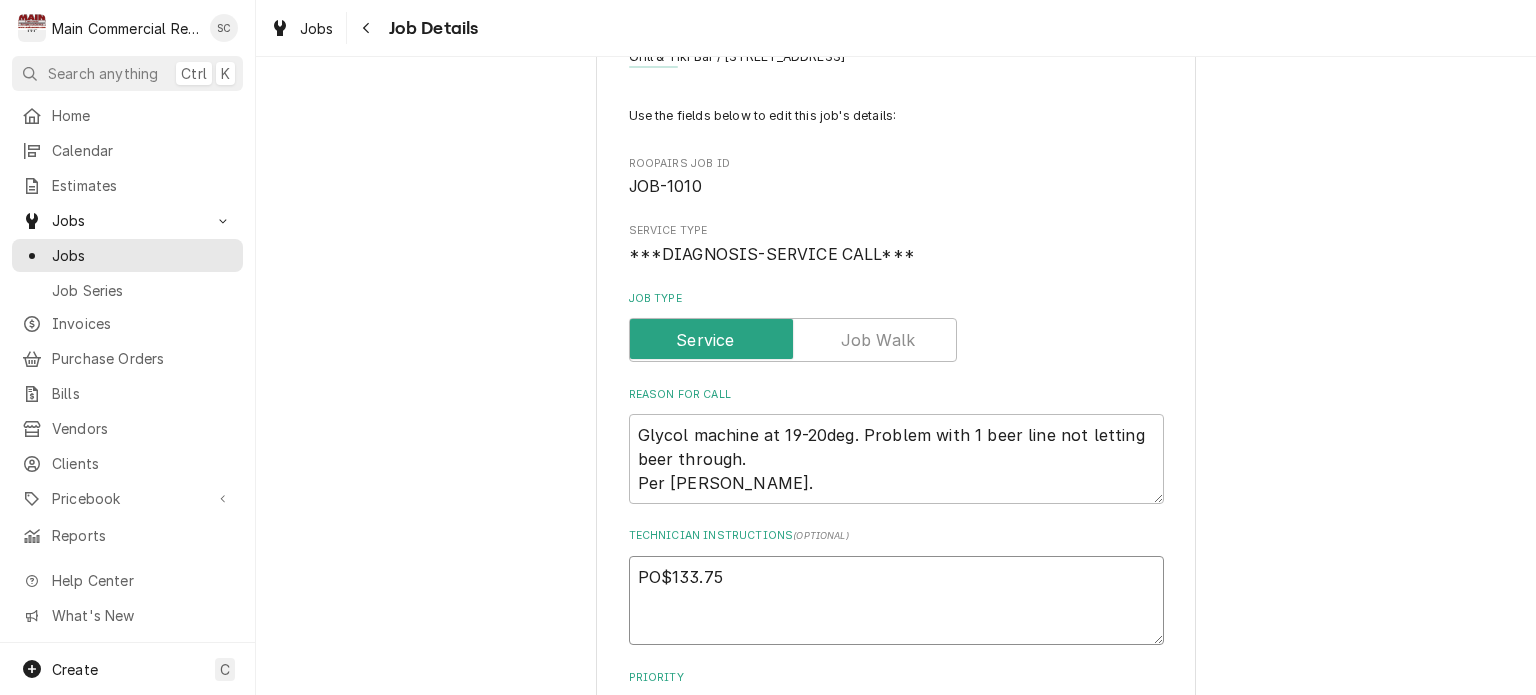 type on "x" 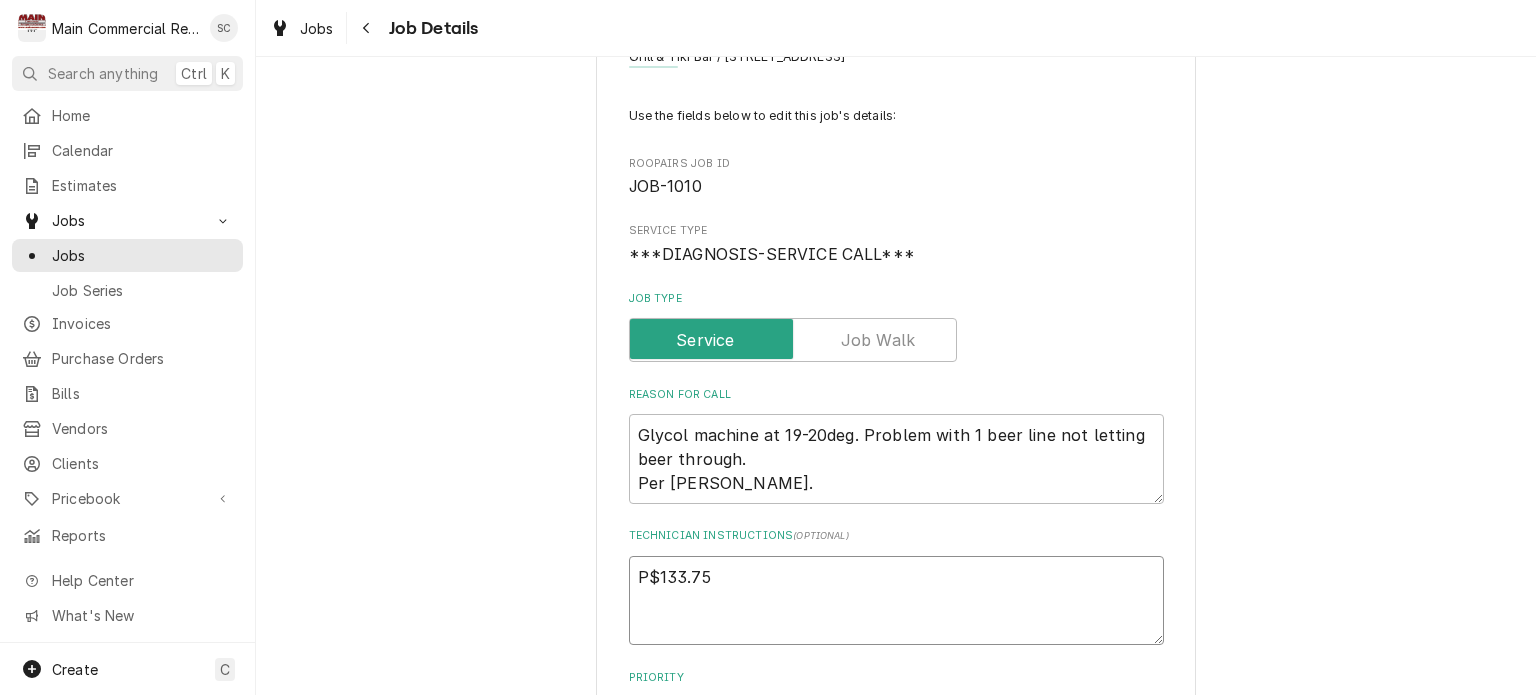 type on "x" 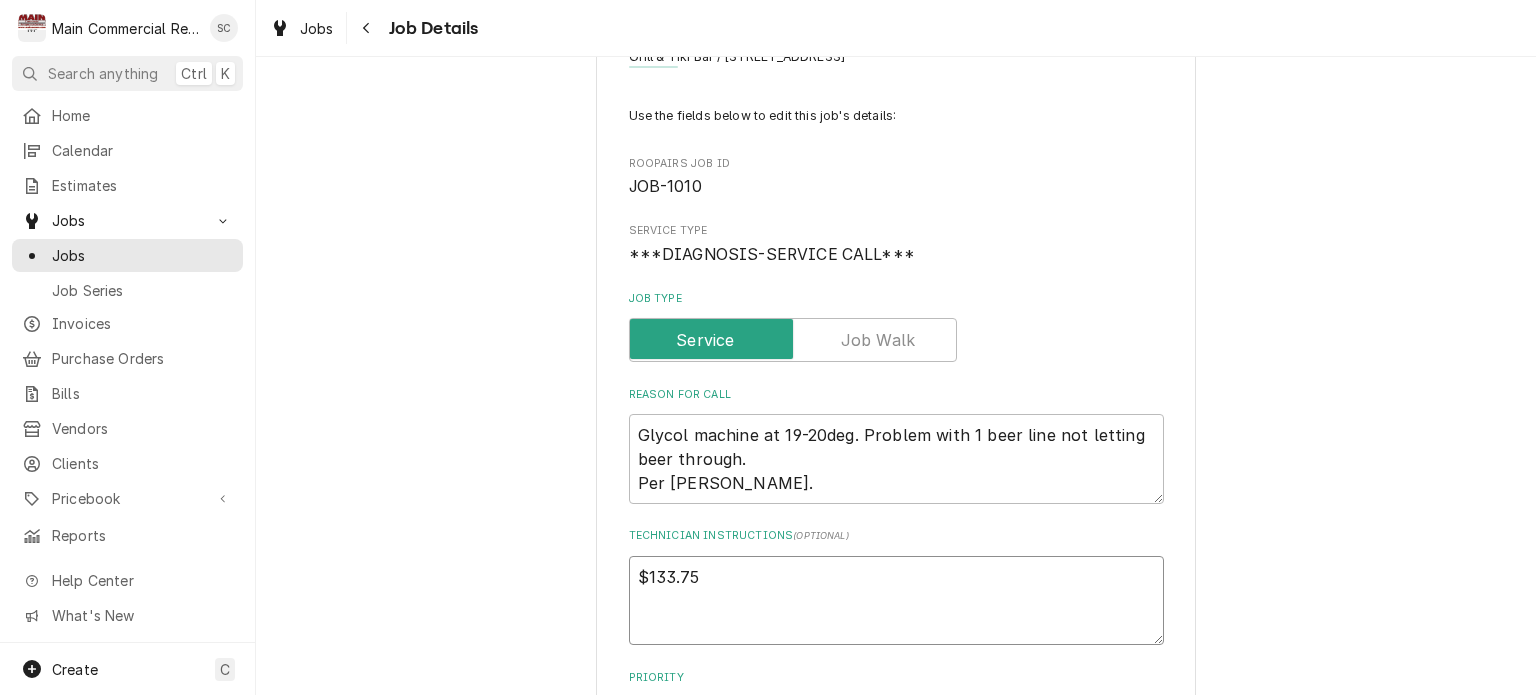type on "x" 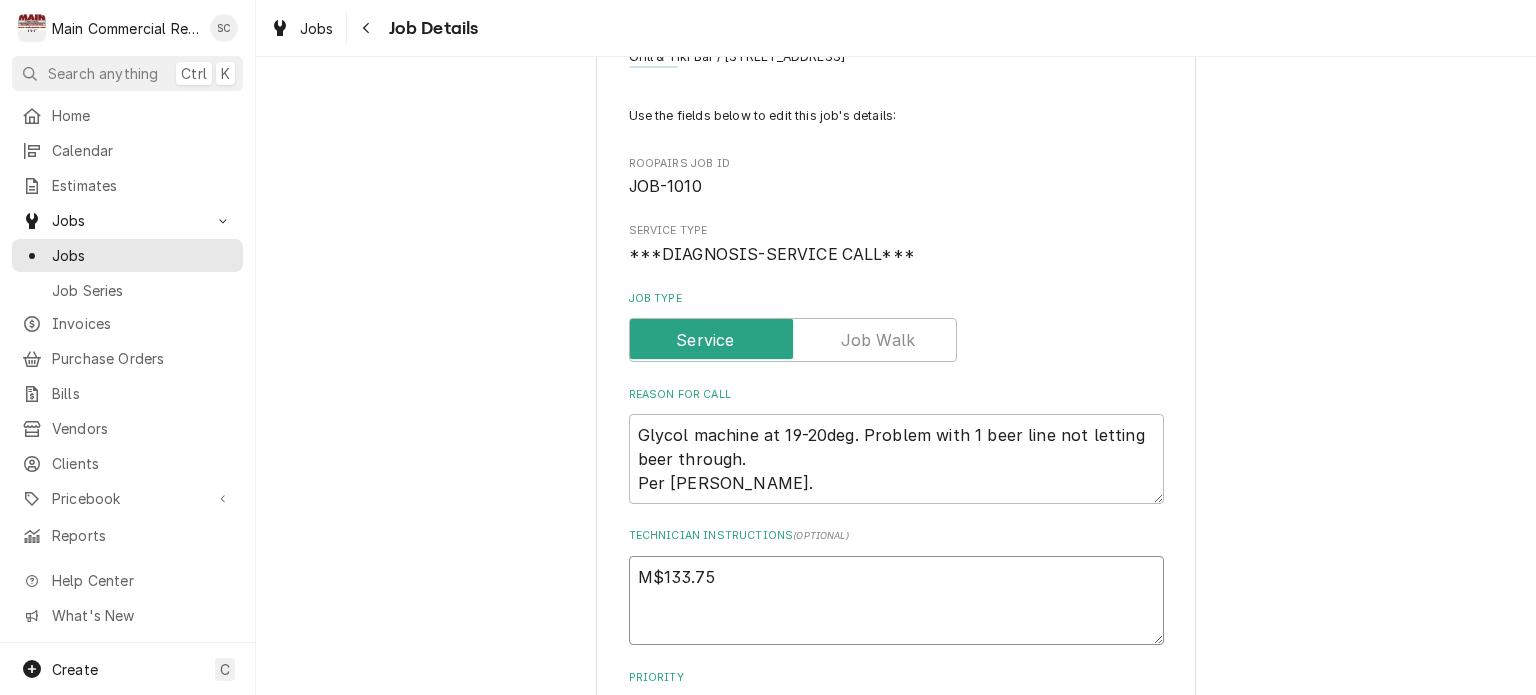 type on "x" 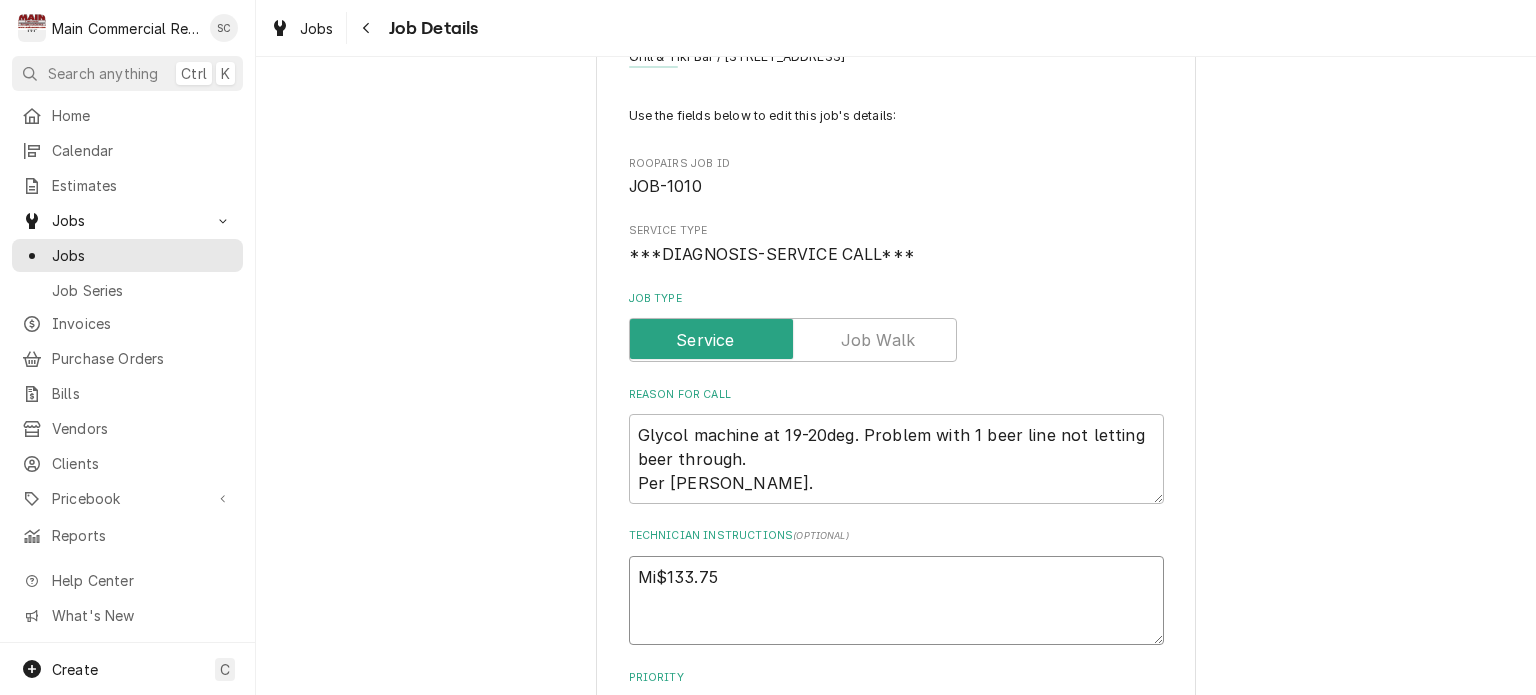 type on "x" 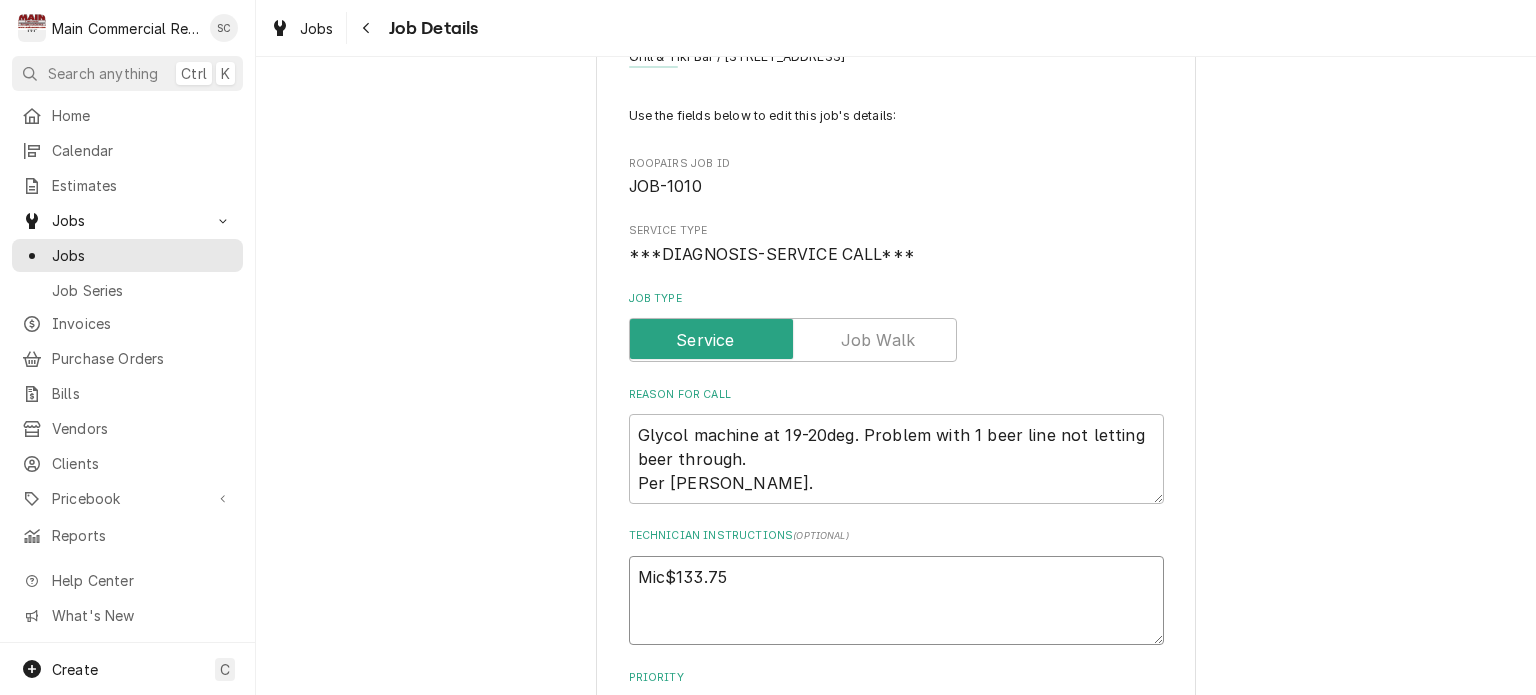 type on "x" 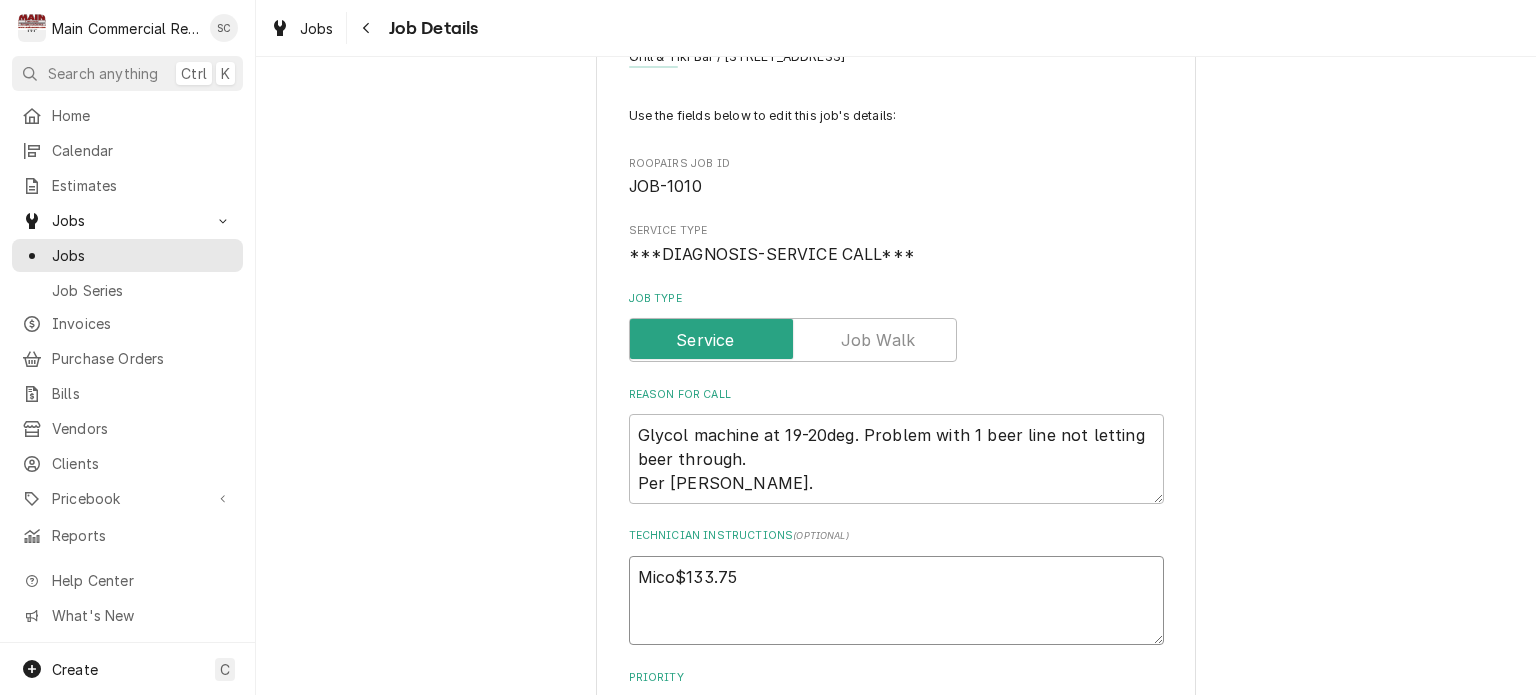 type on "x" 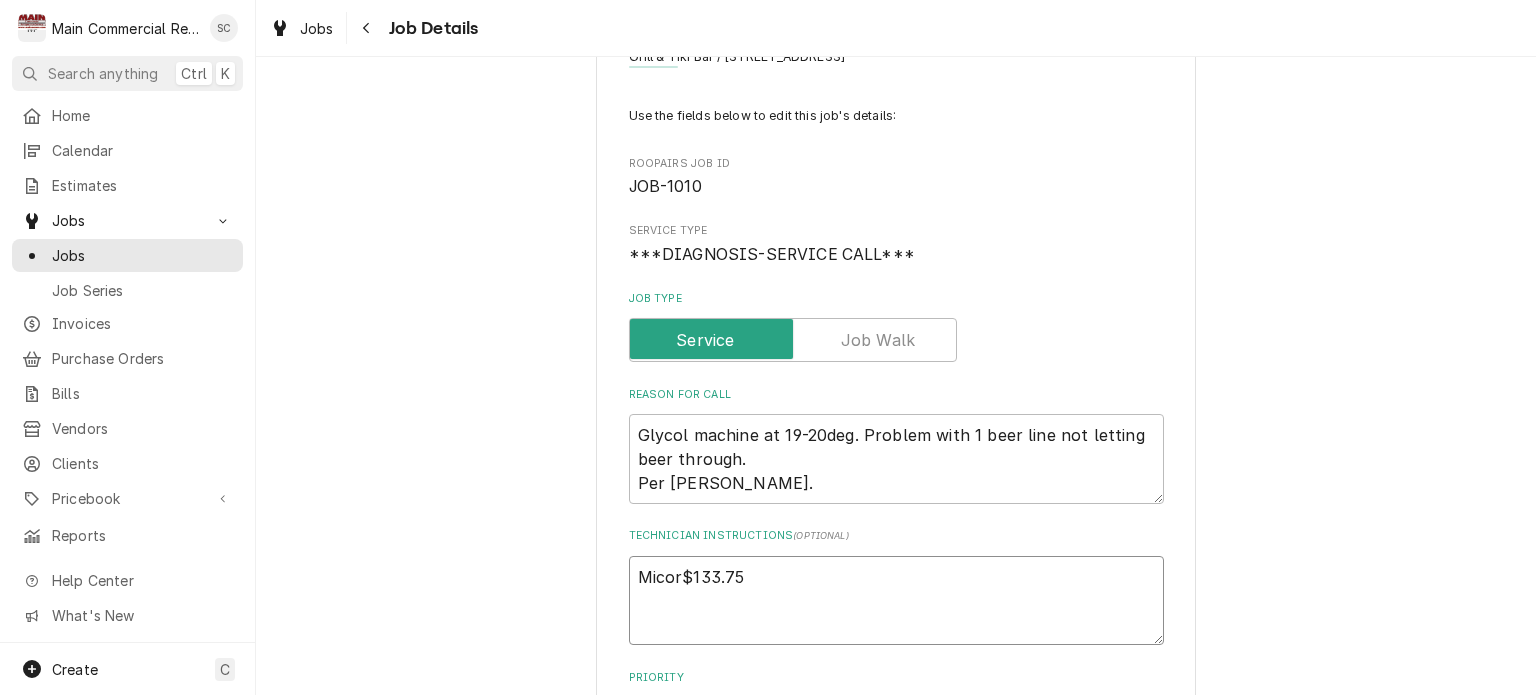 type on "x" 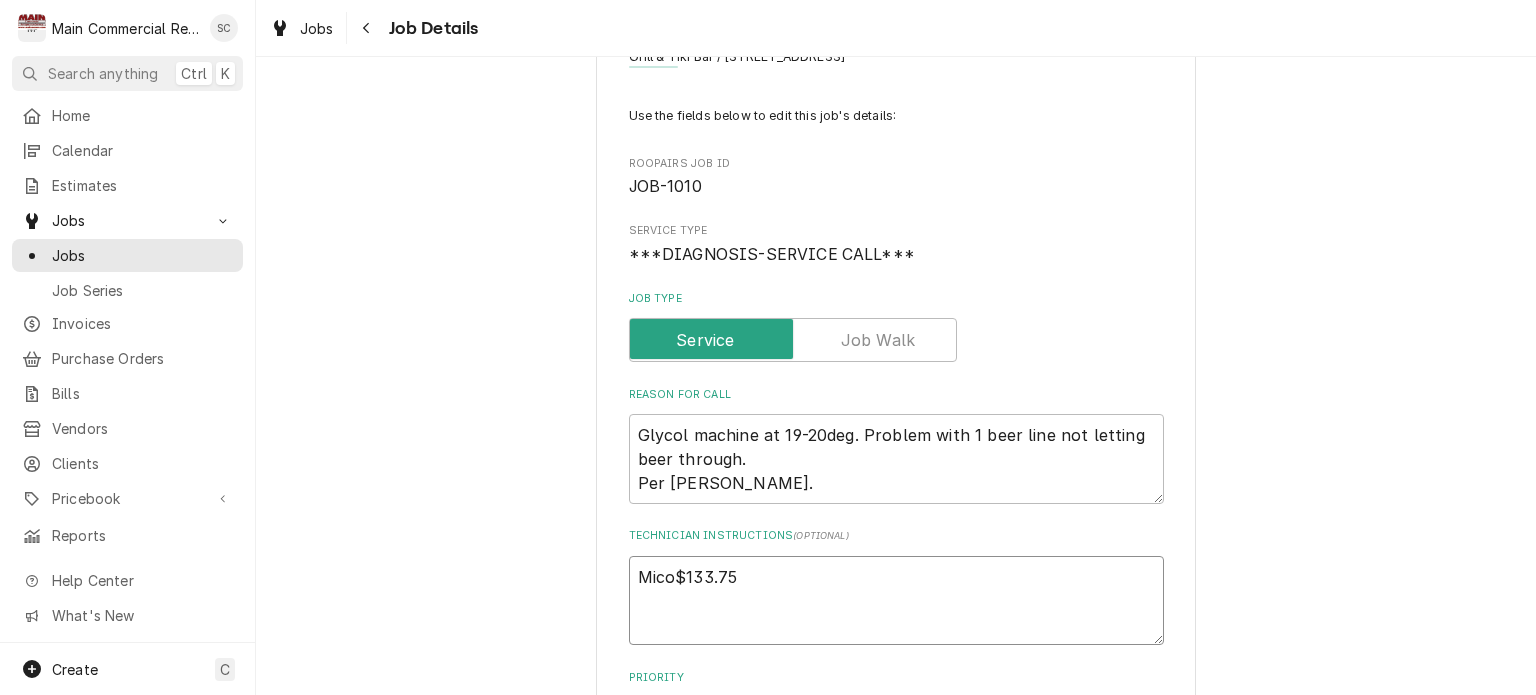 type on "x" 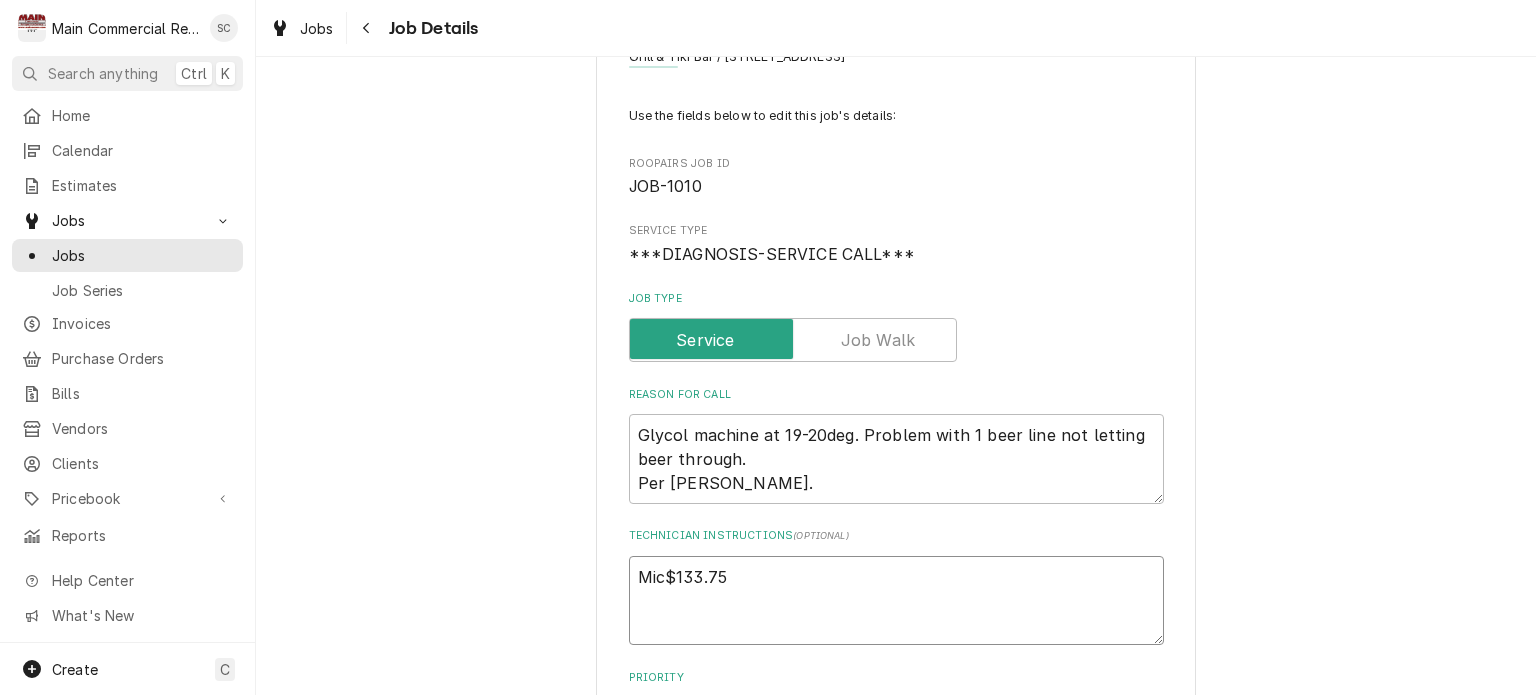 type on "x" 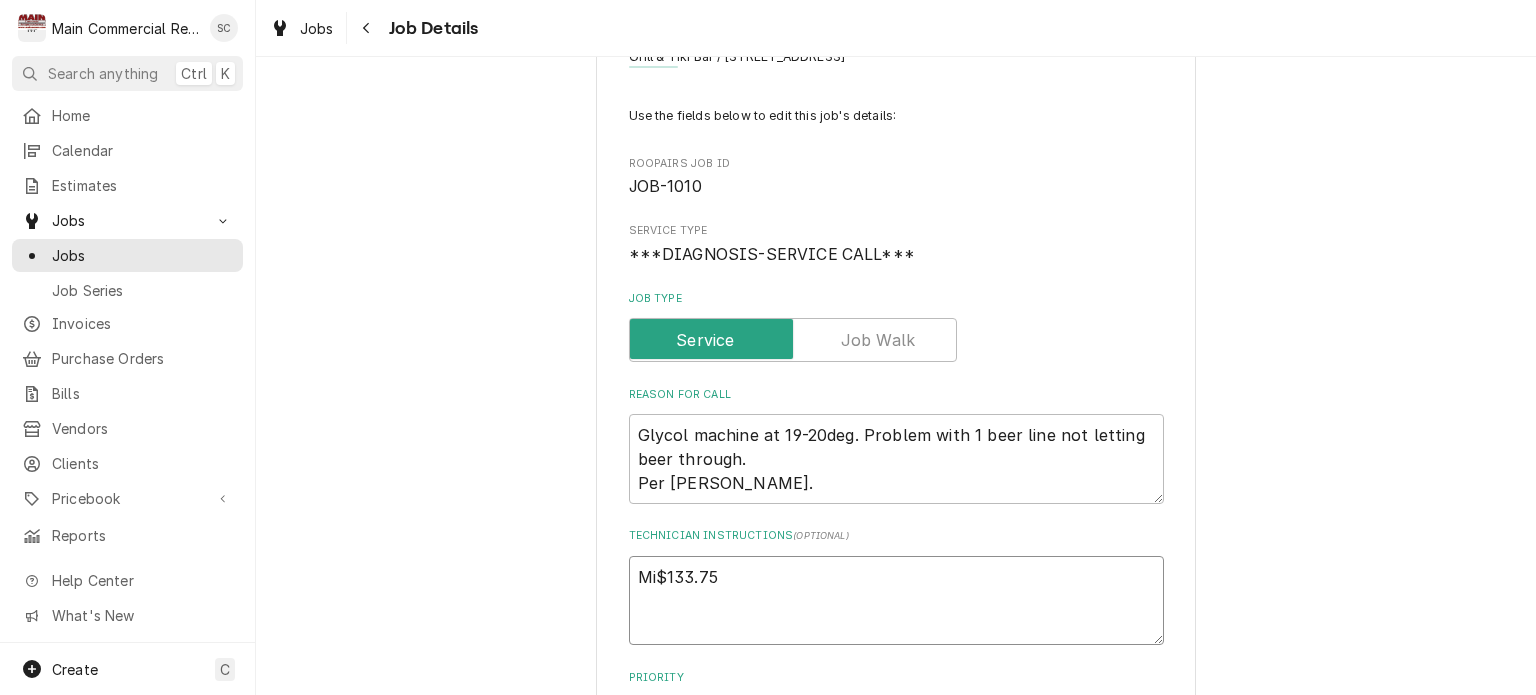 type on "x" 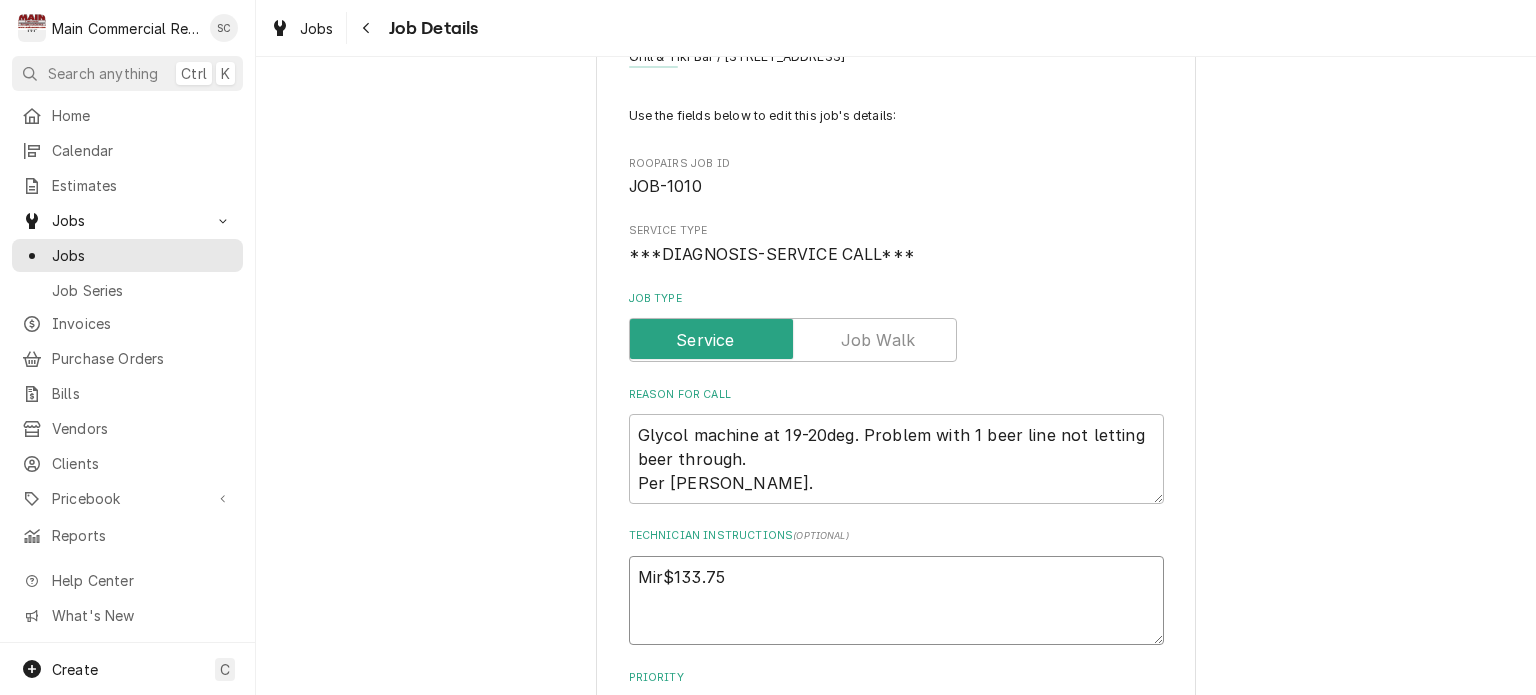 type on "x" 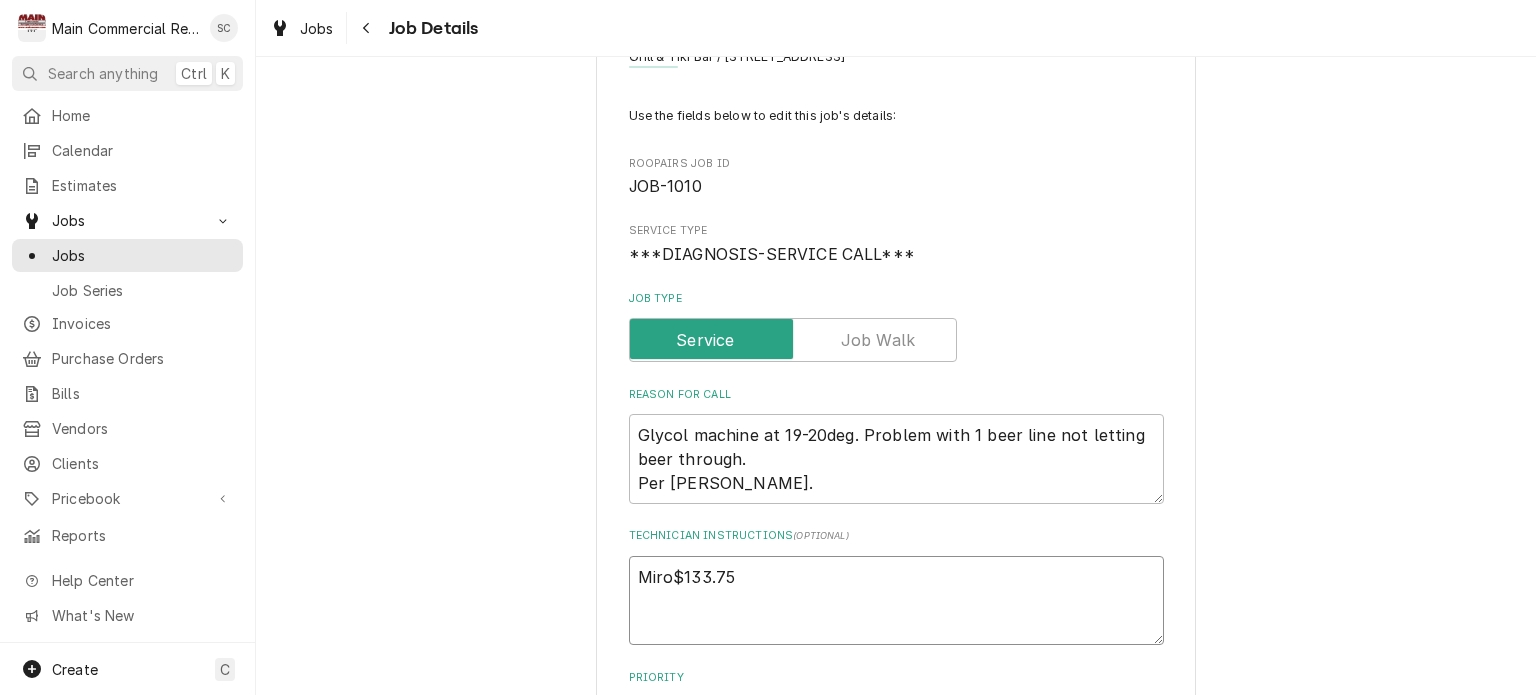 type on "x" 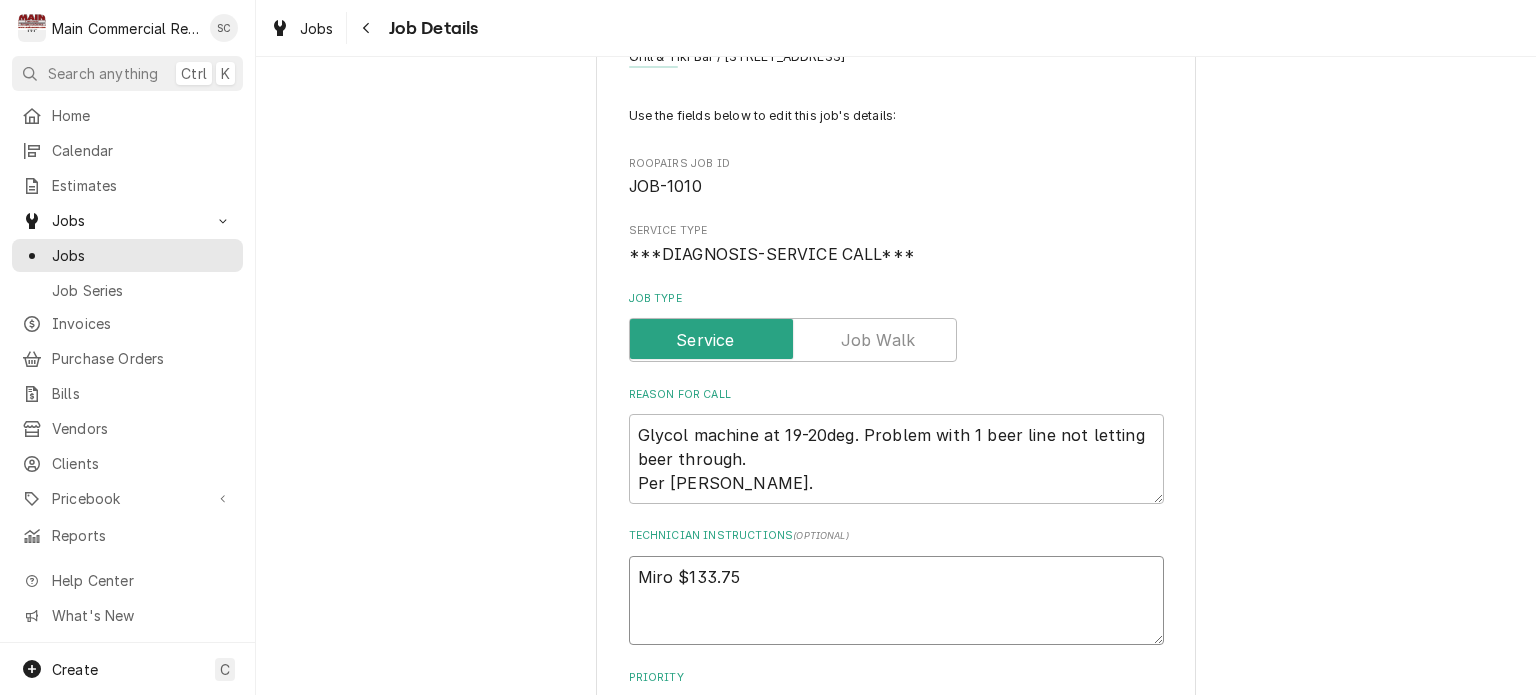 type on "x" 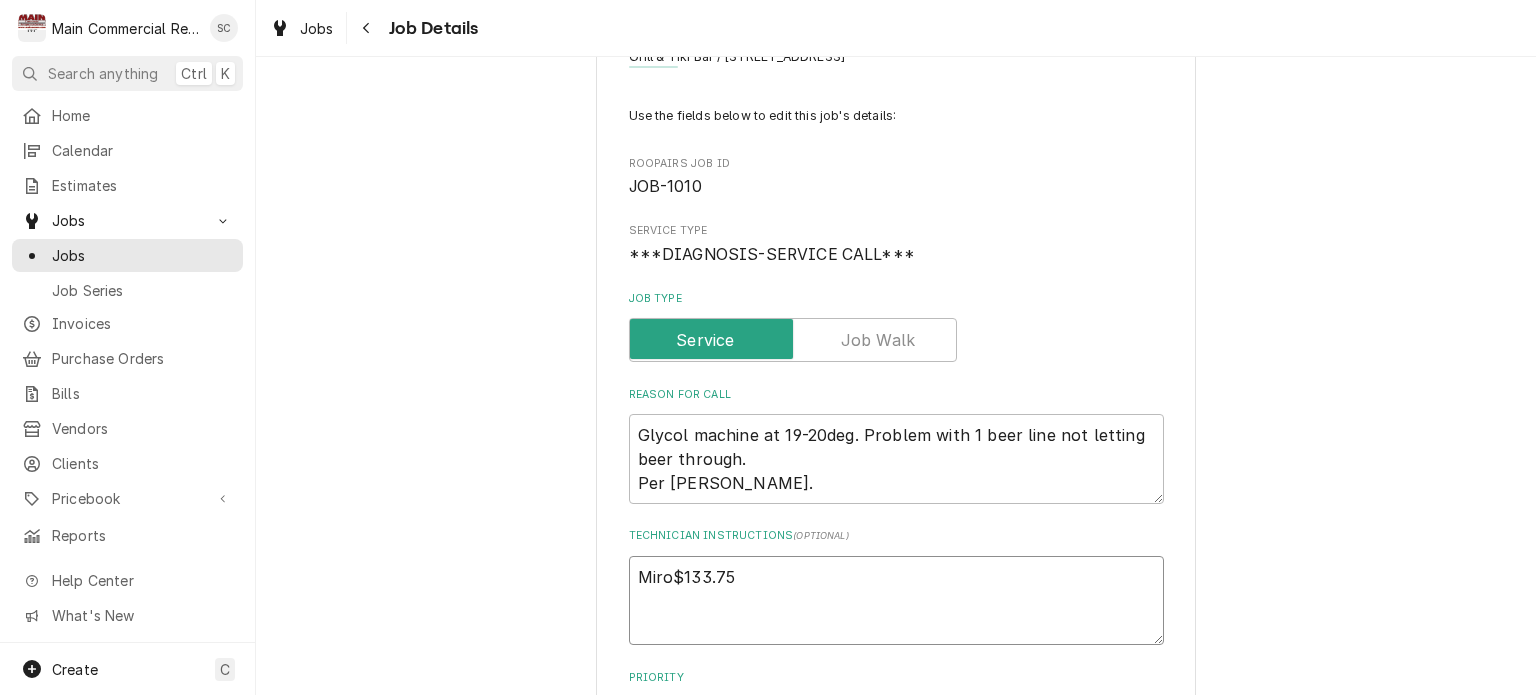 type on "x" 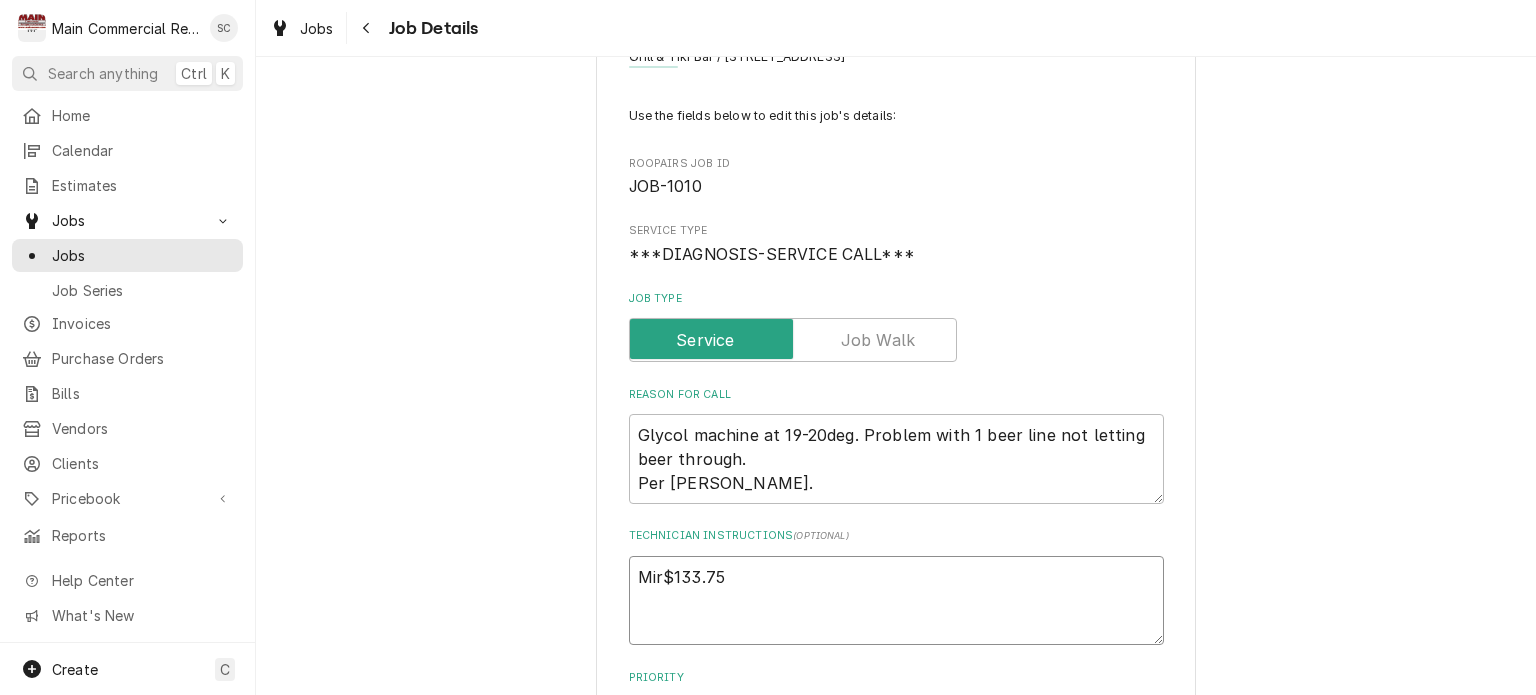 type on "x" 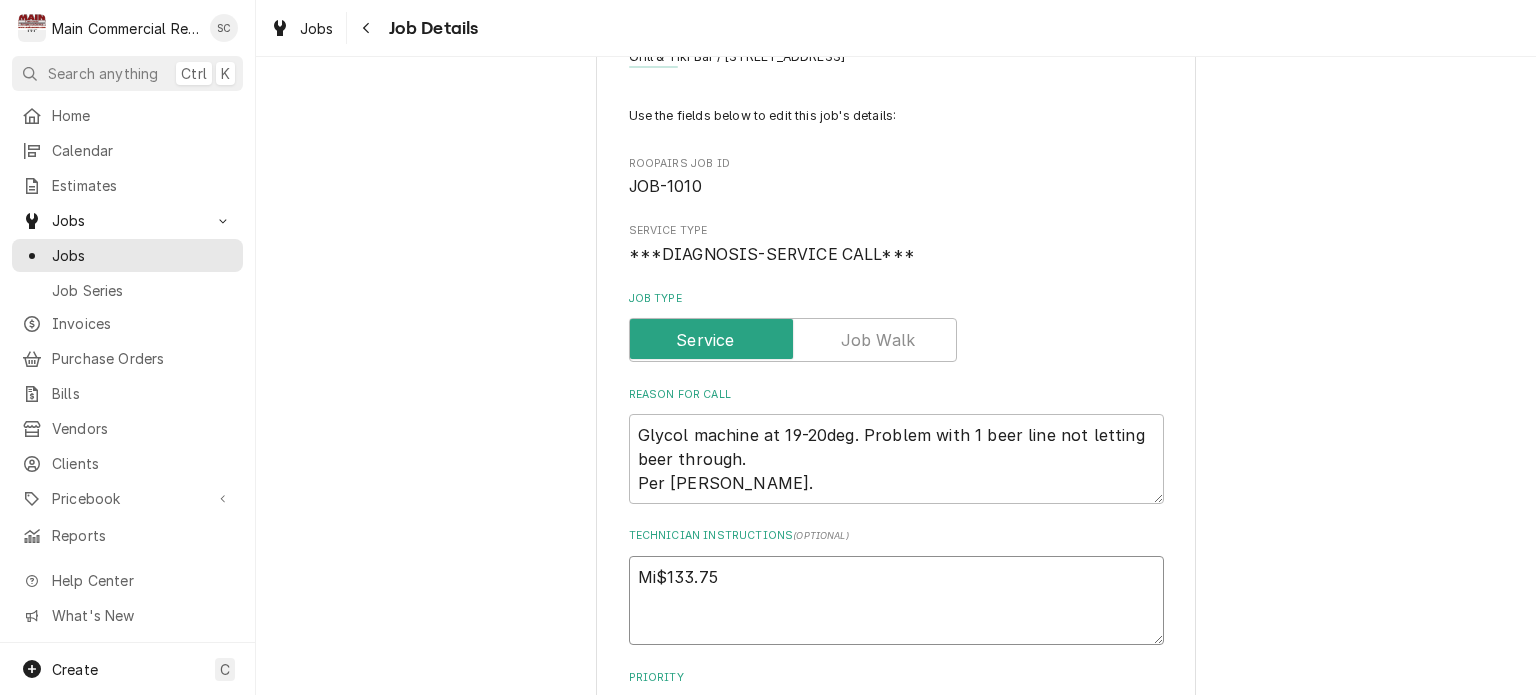 type on "x" 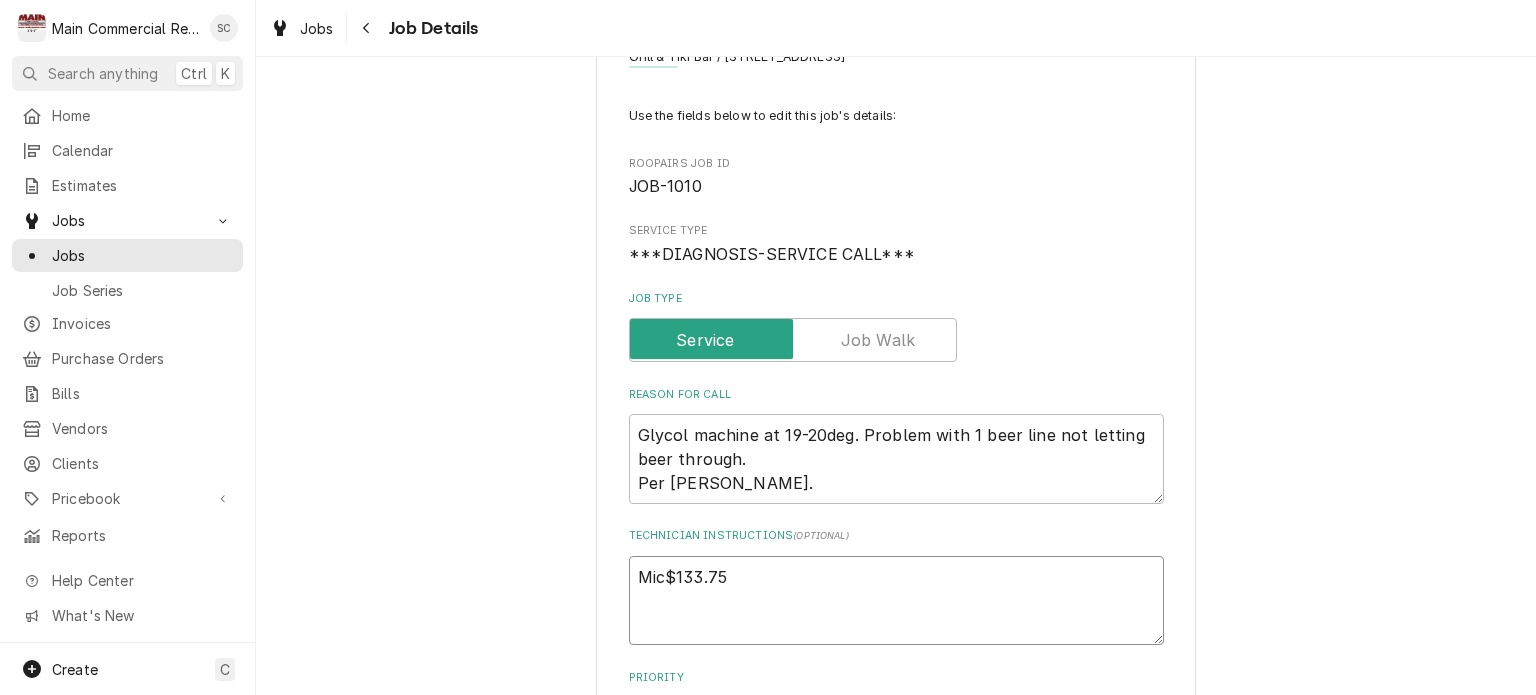 type on "x" 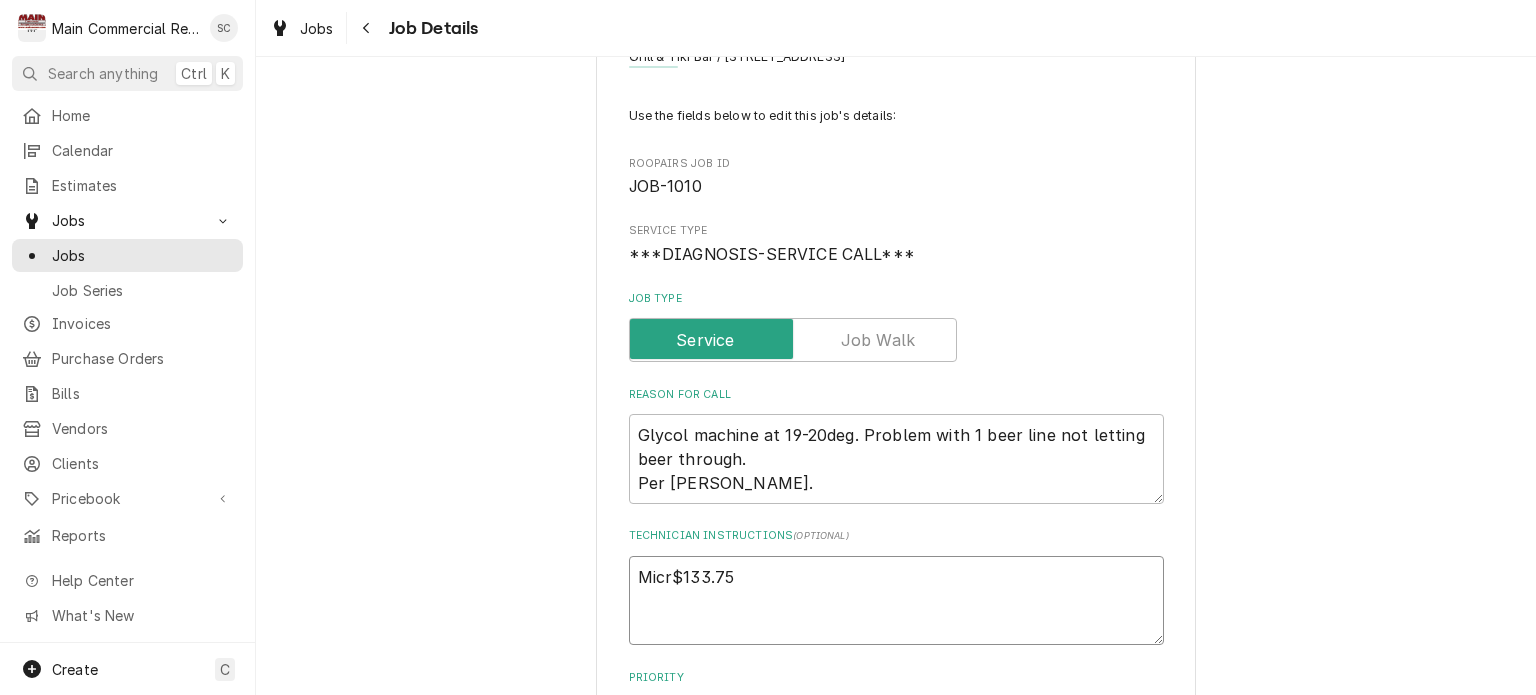 type on "x" 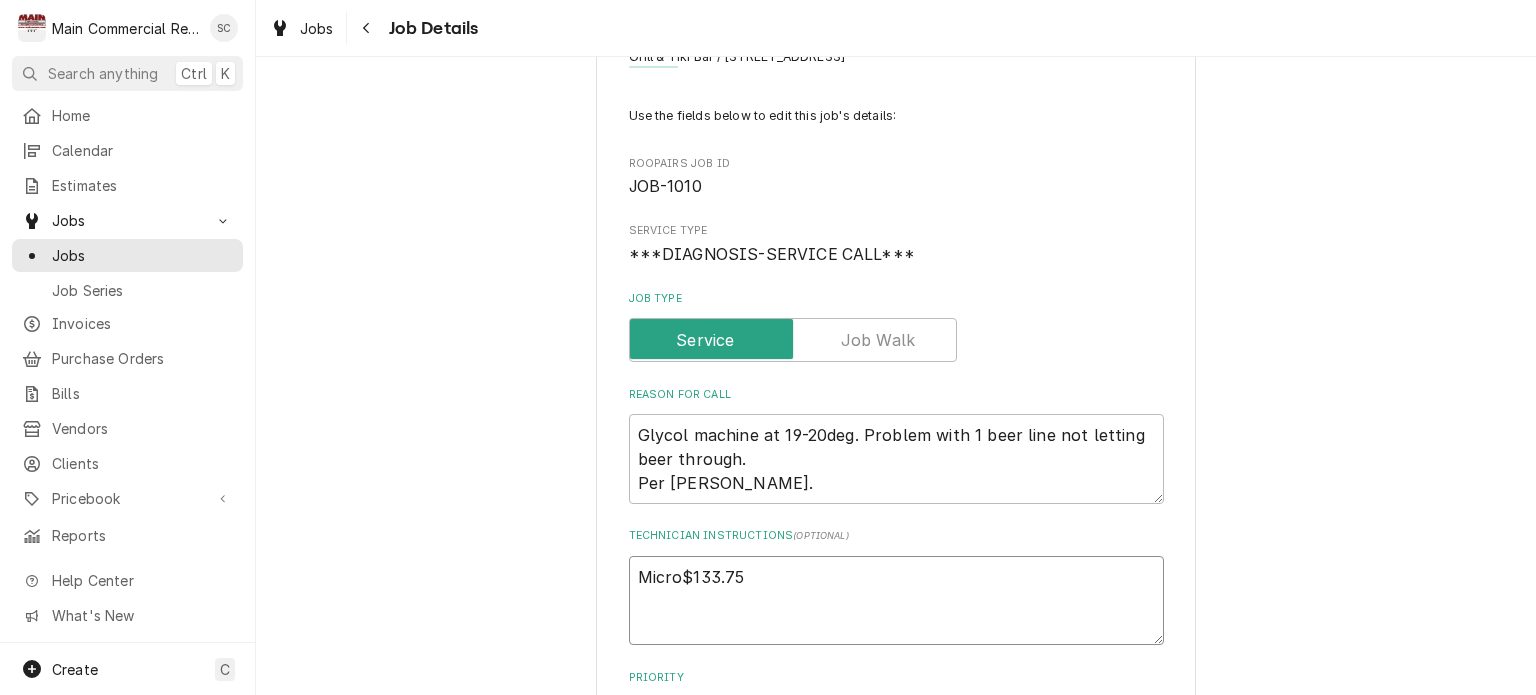 type on "x" 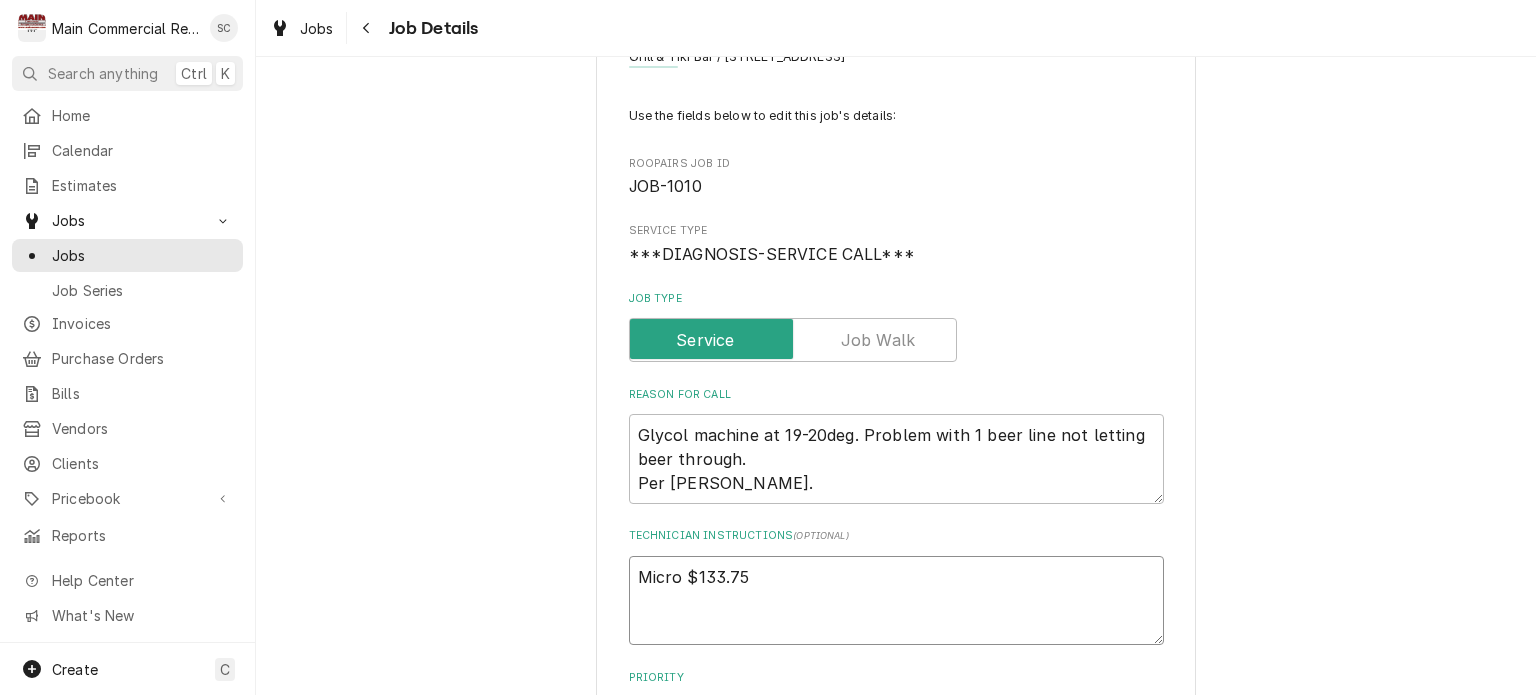 type on "x" 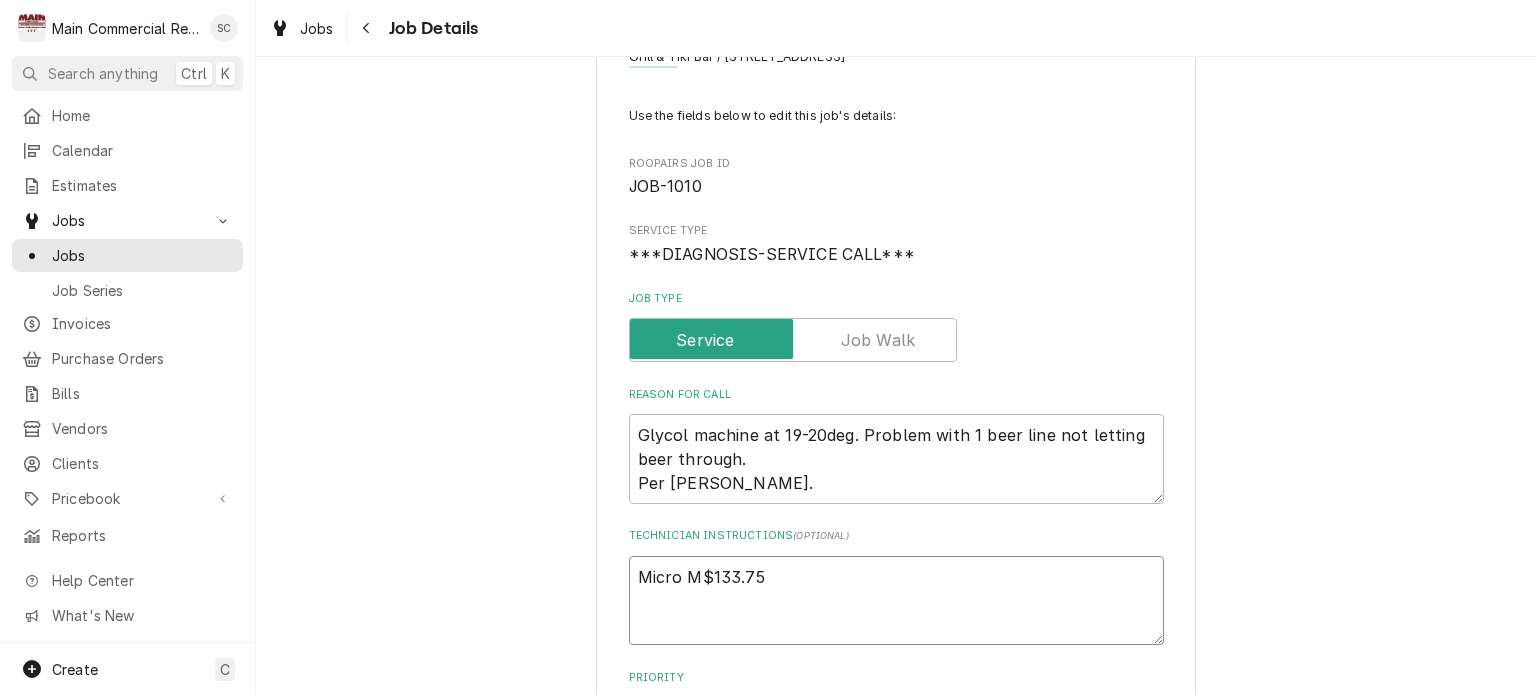 type on "x" 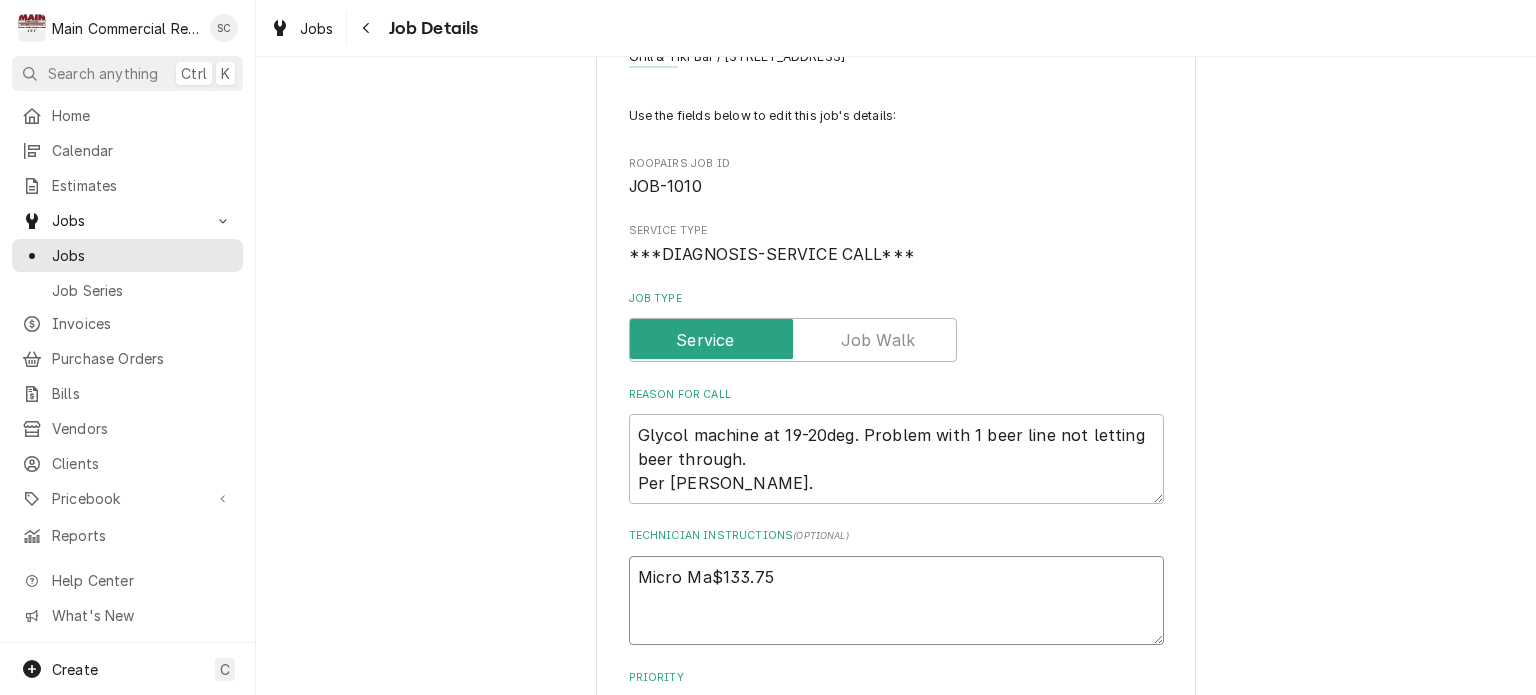 type on "x" 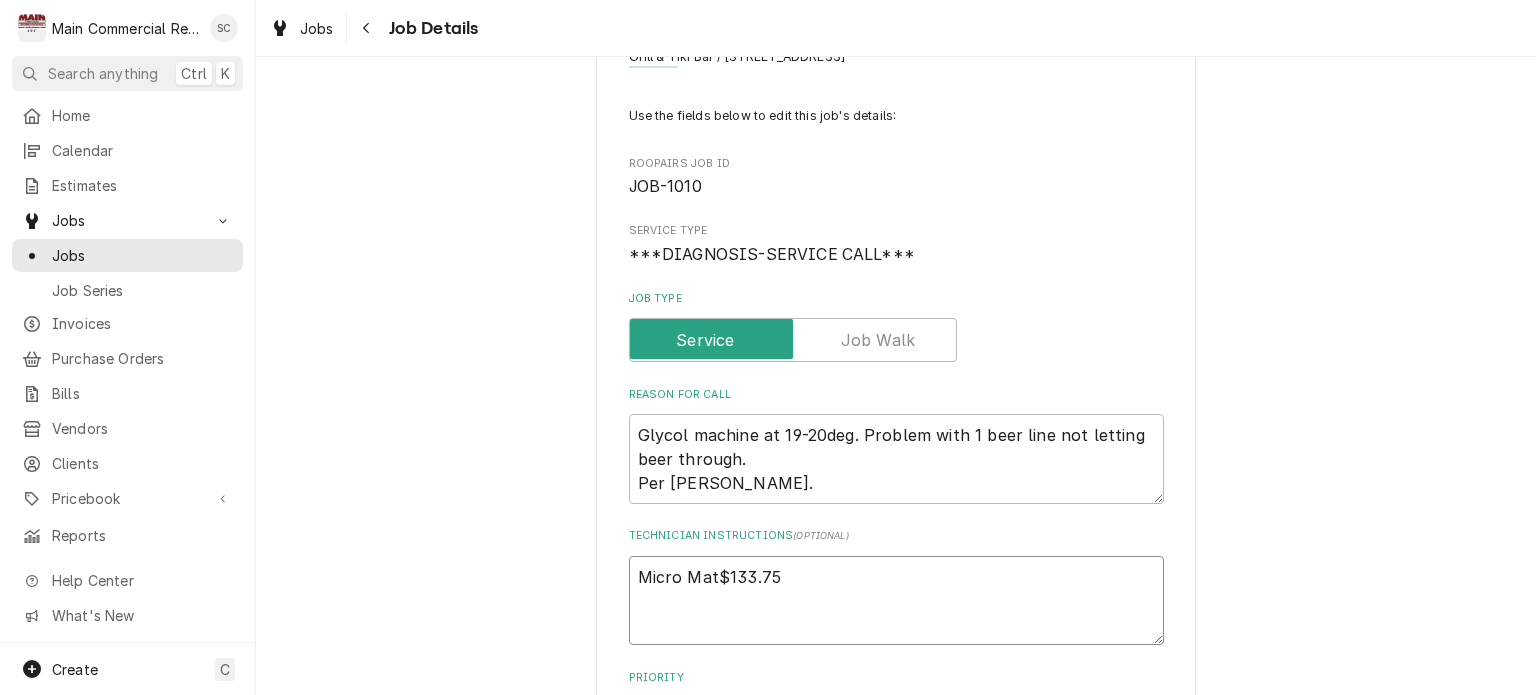 type on "x" 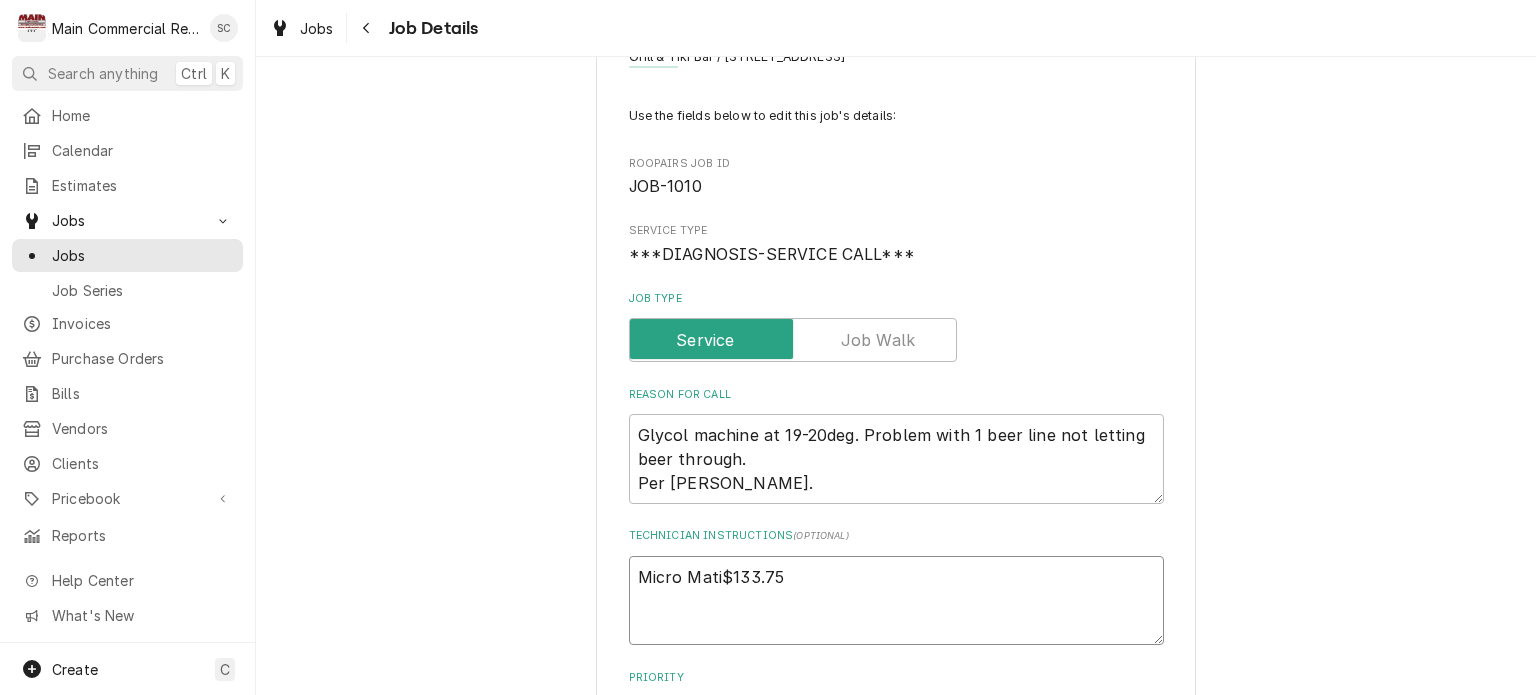 type on "x" 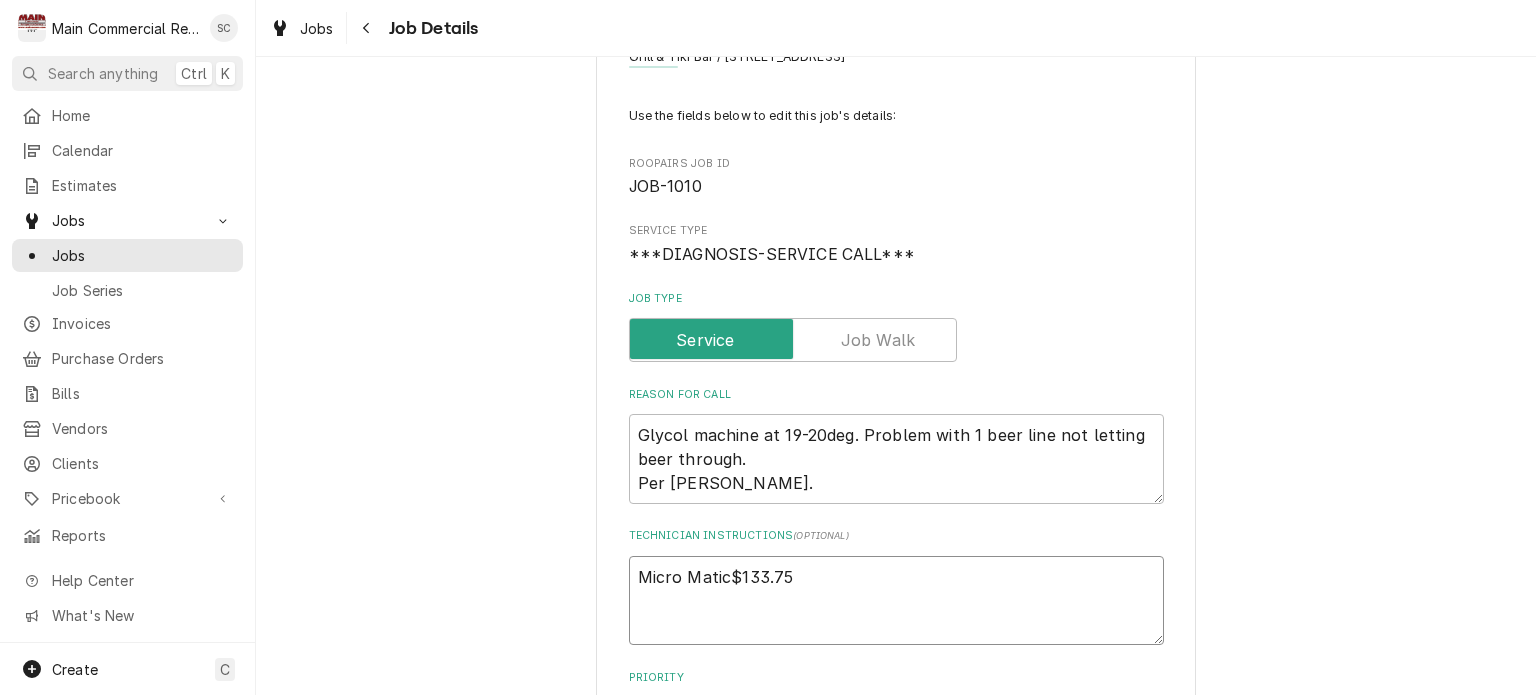 type on "x" 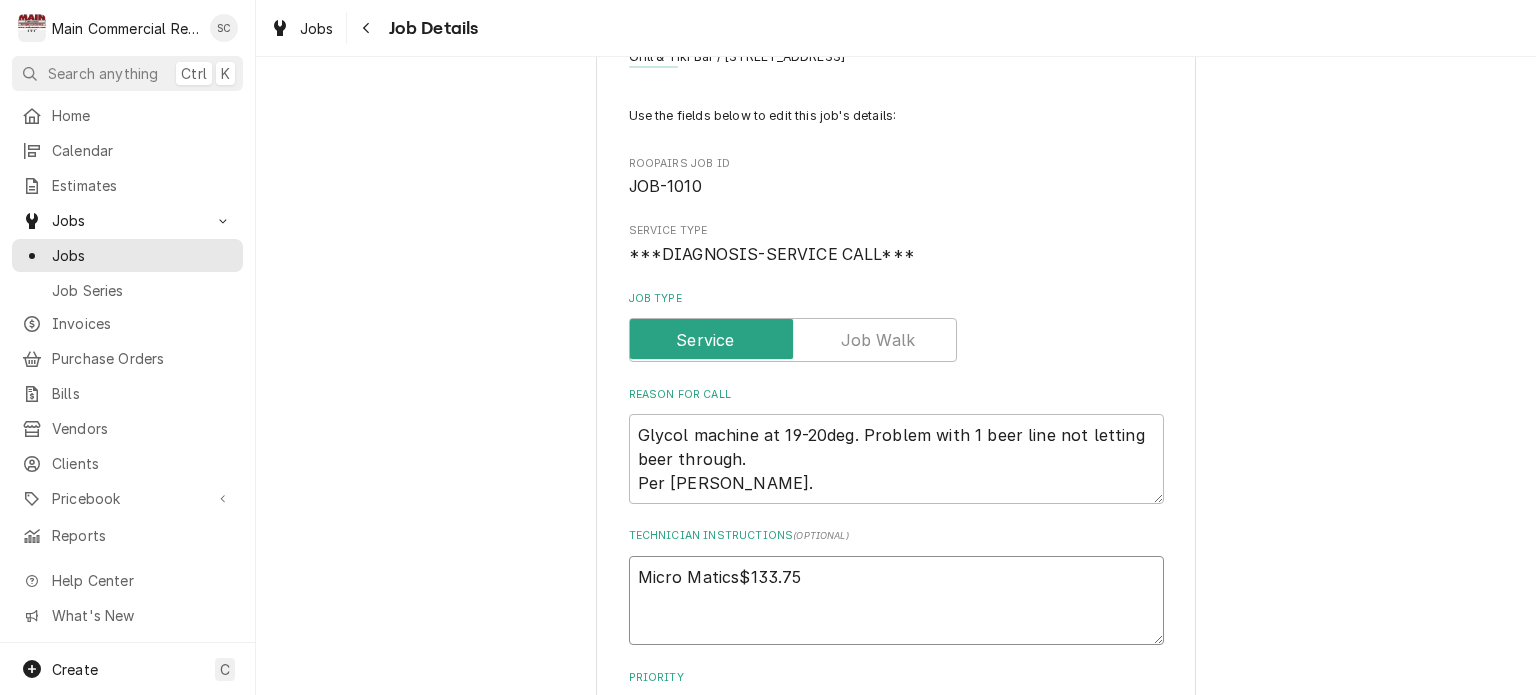 type on "x" 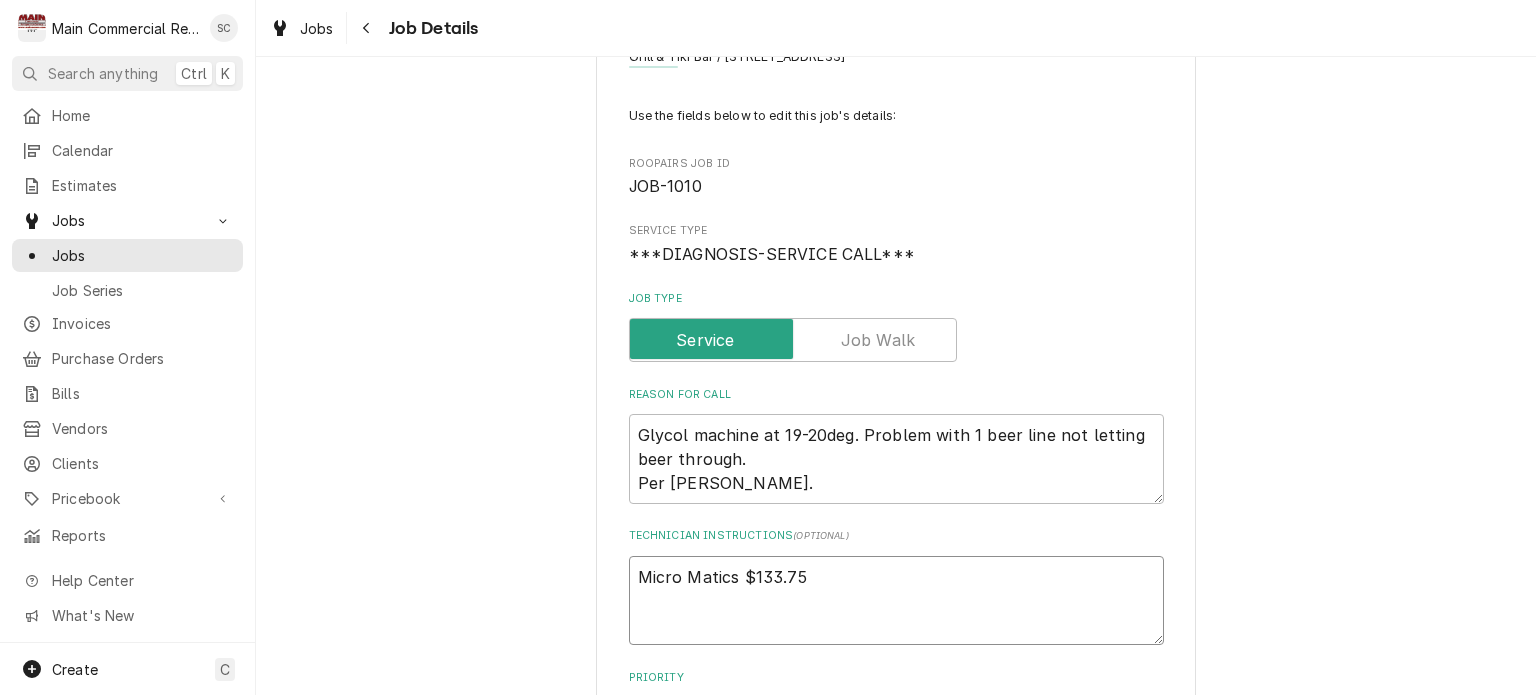 type on "x" 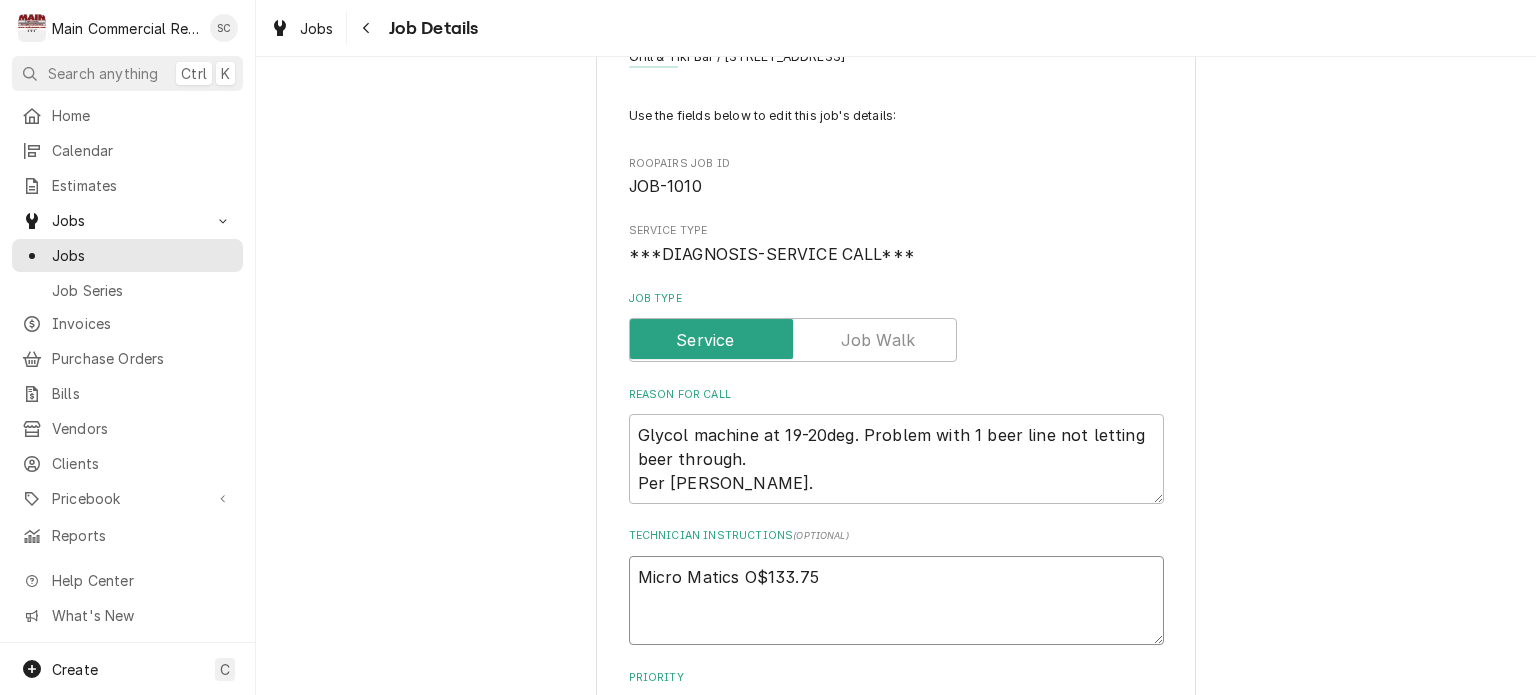 type on "x" 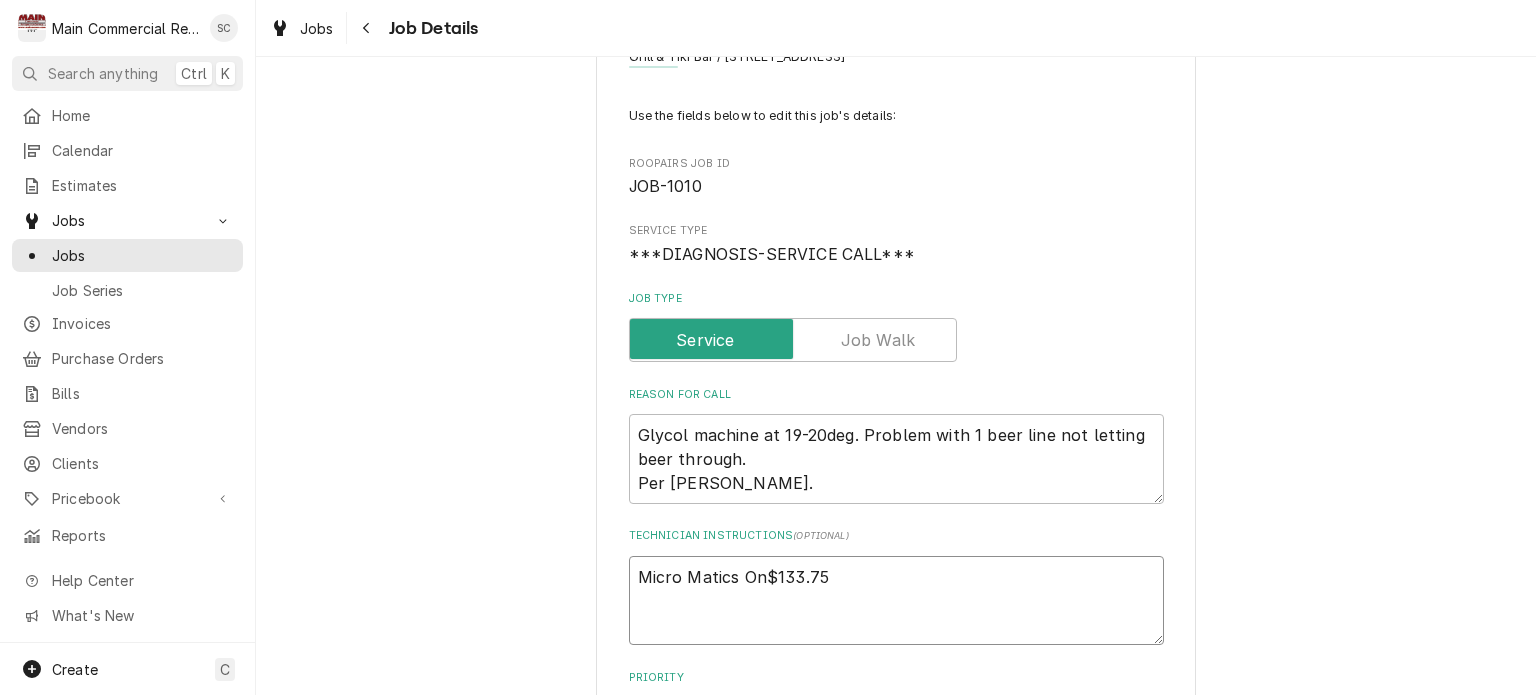 type on "x" 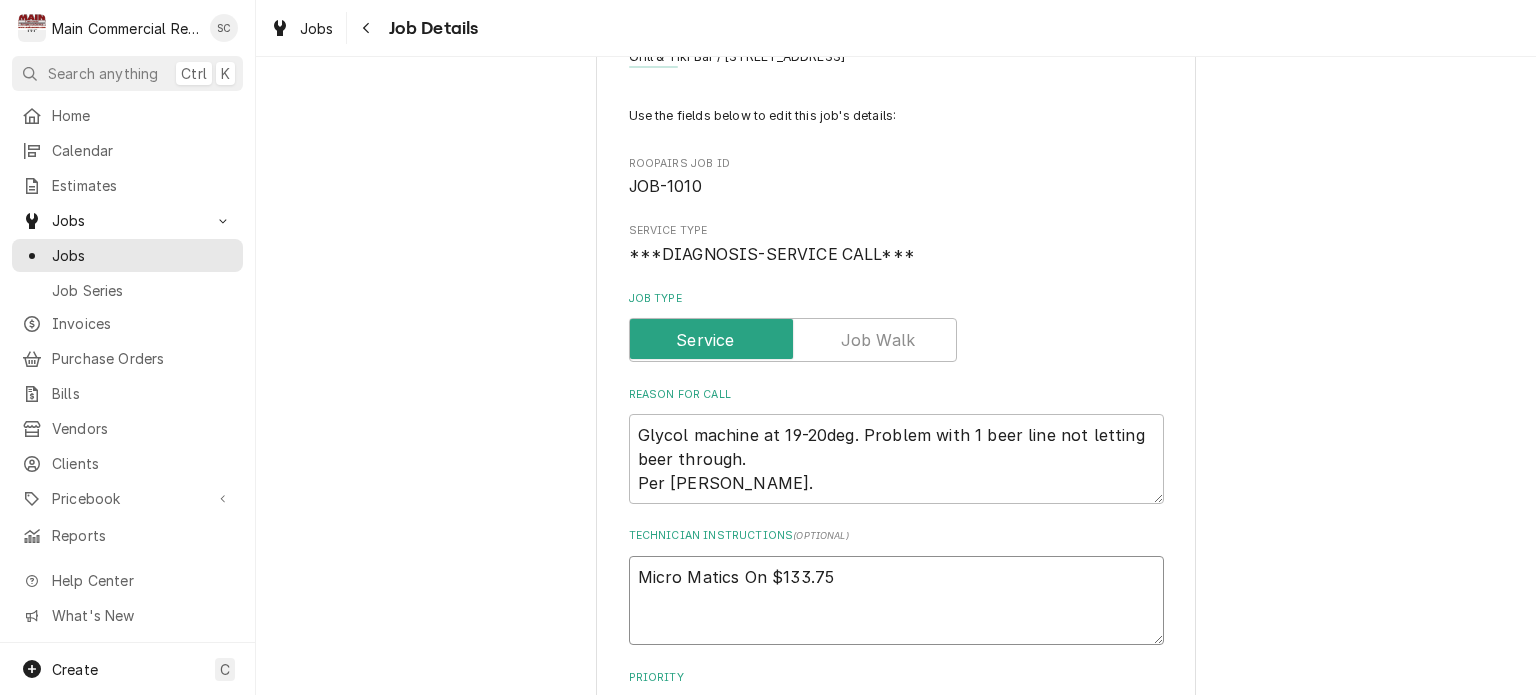type on "x" 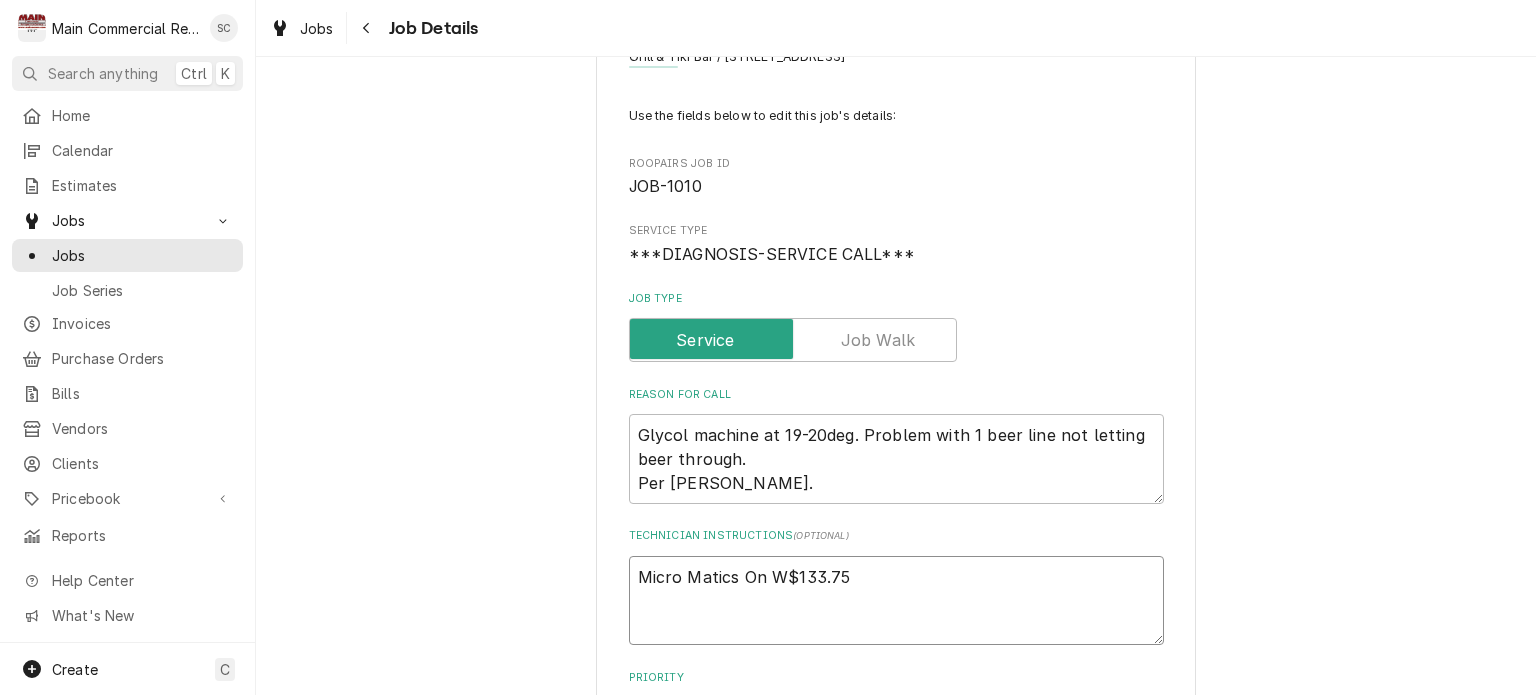 type on "x" 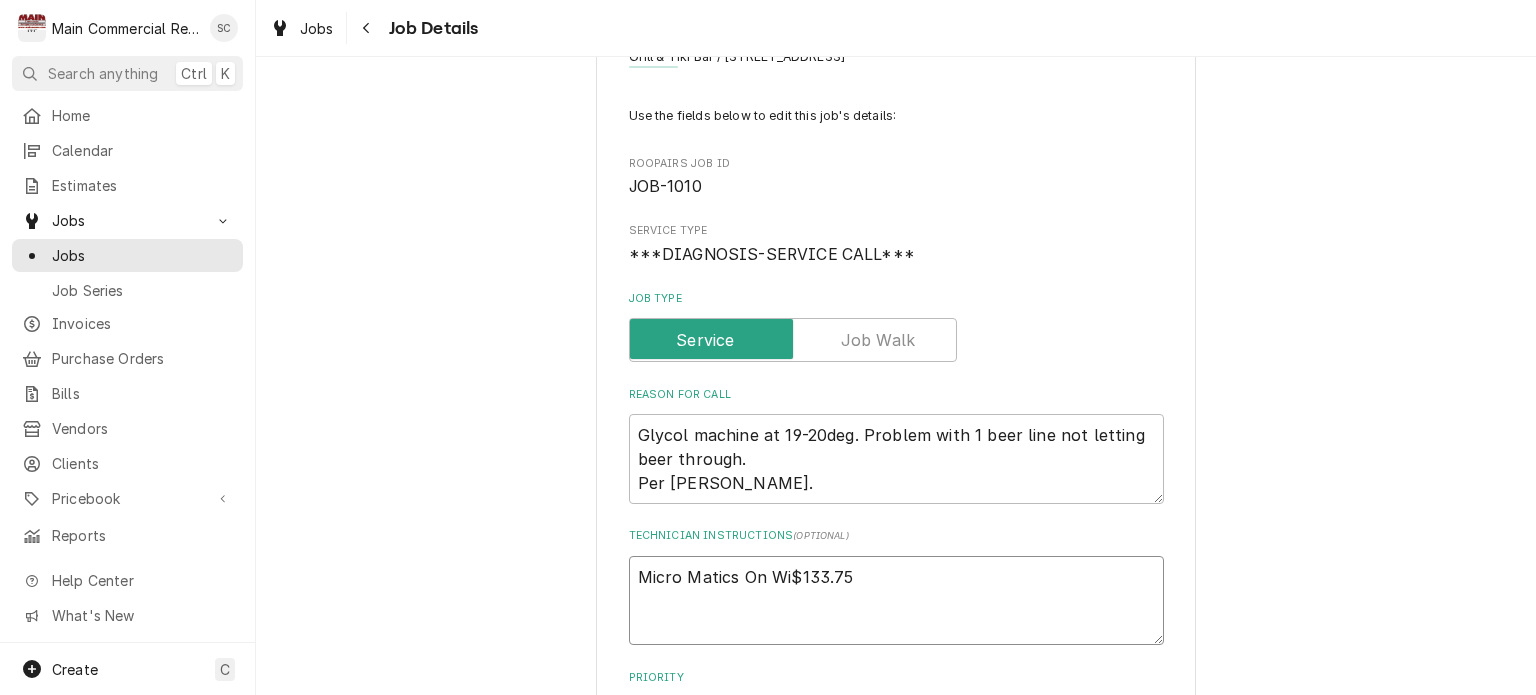 type on "x" 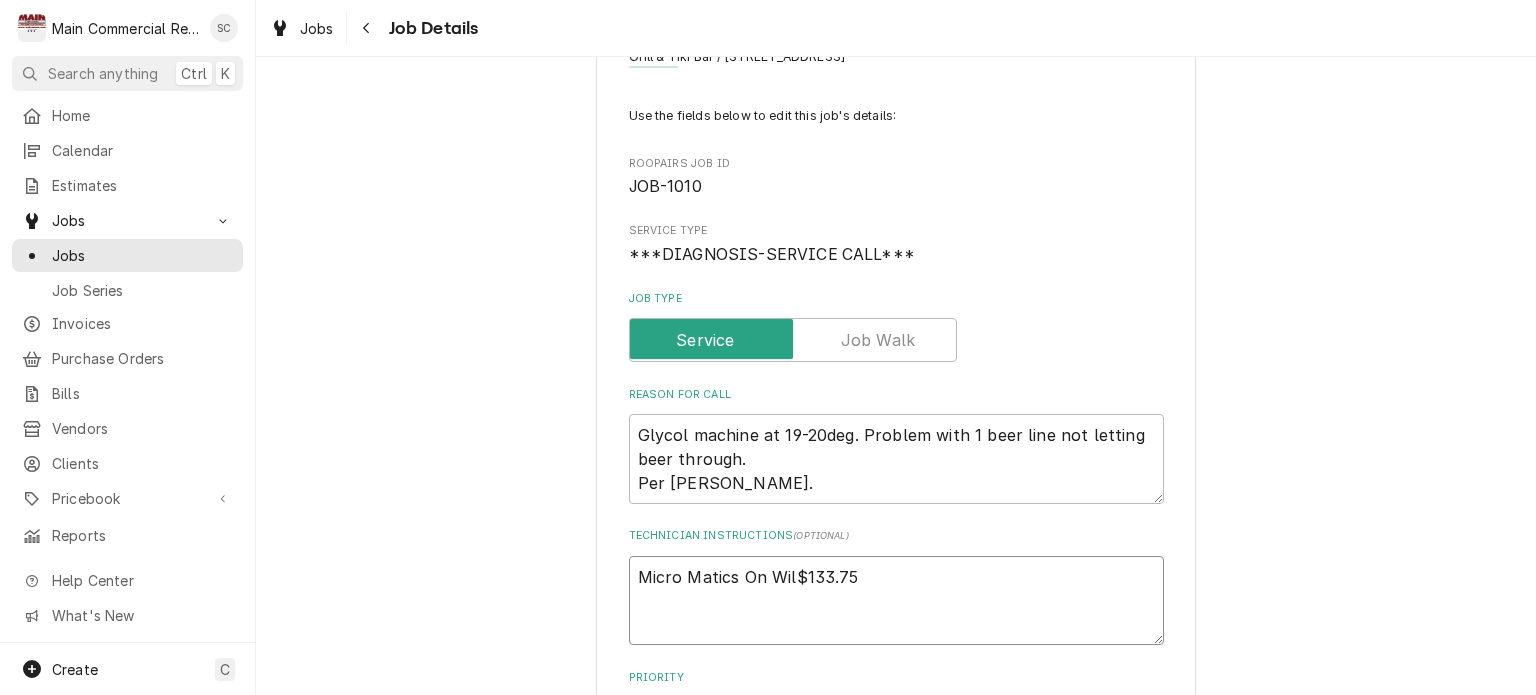 type on "x" 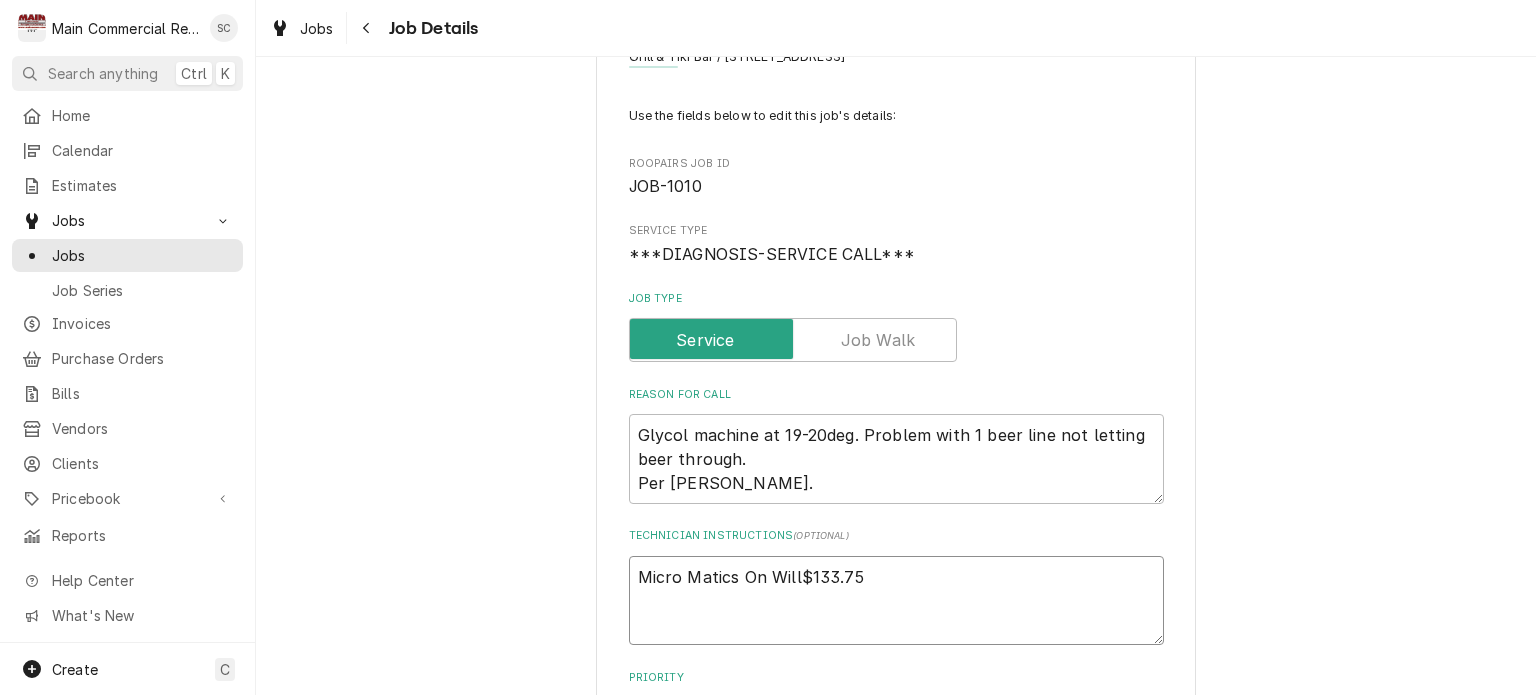 type on "x" 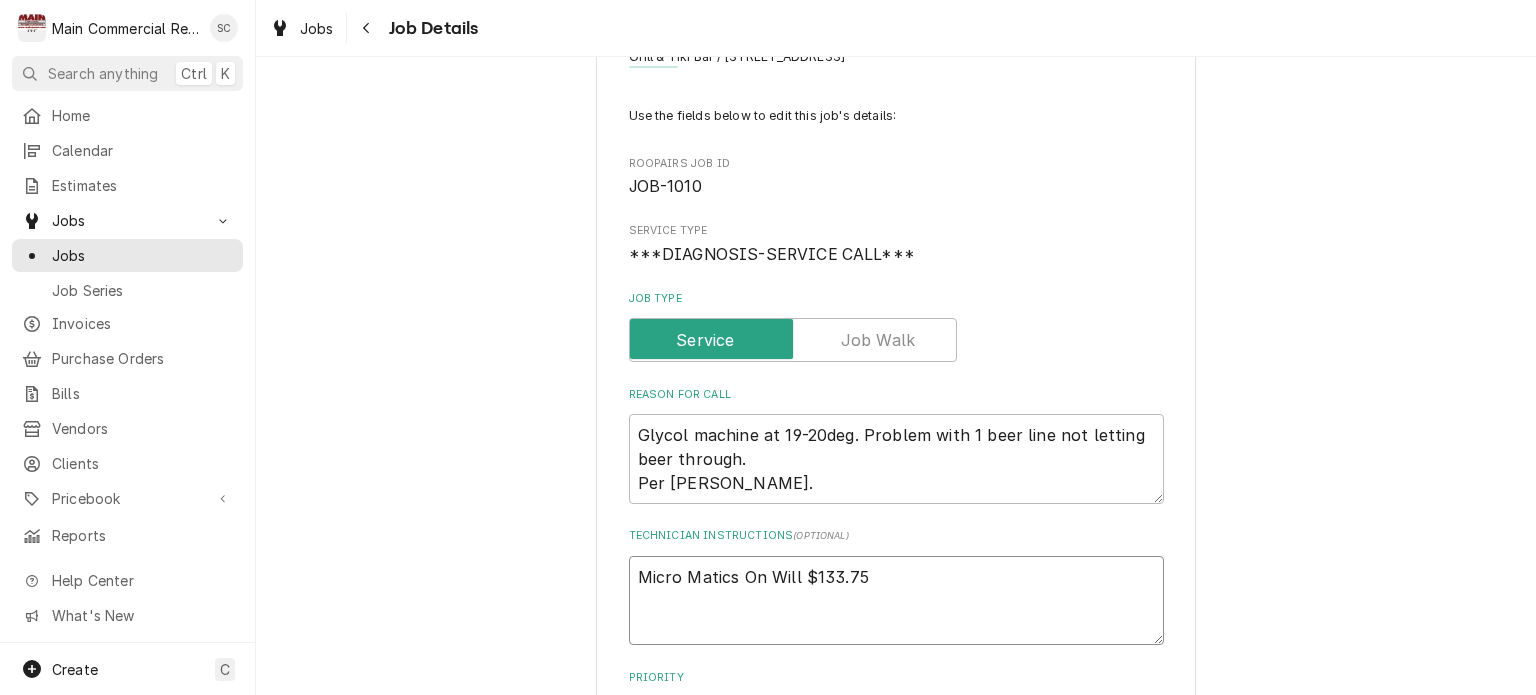 type on "x" 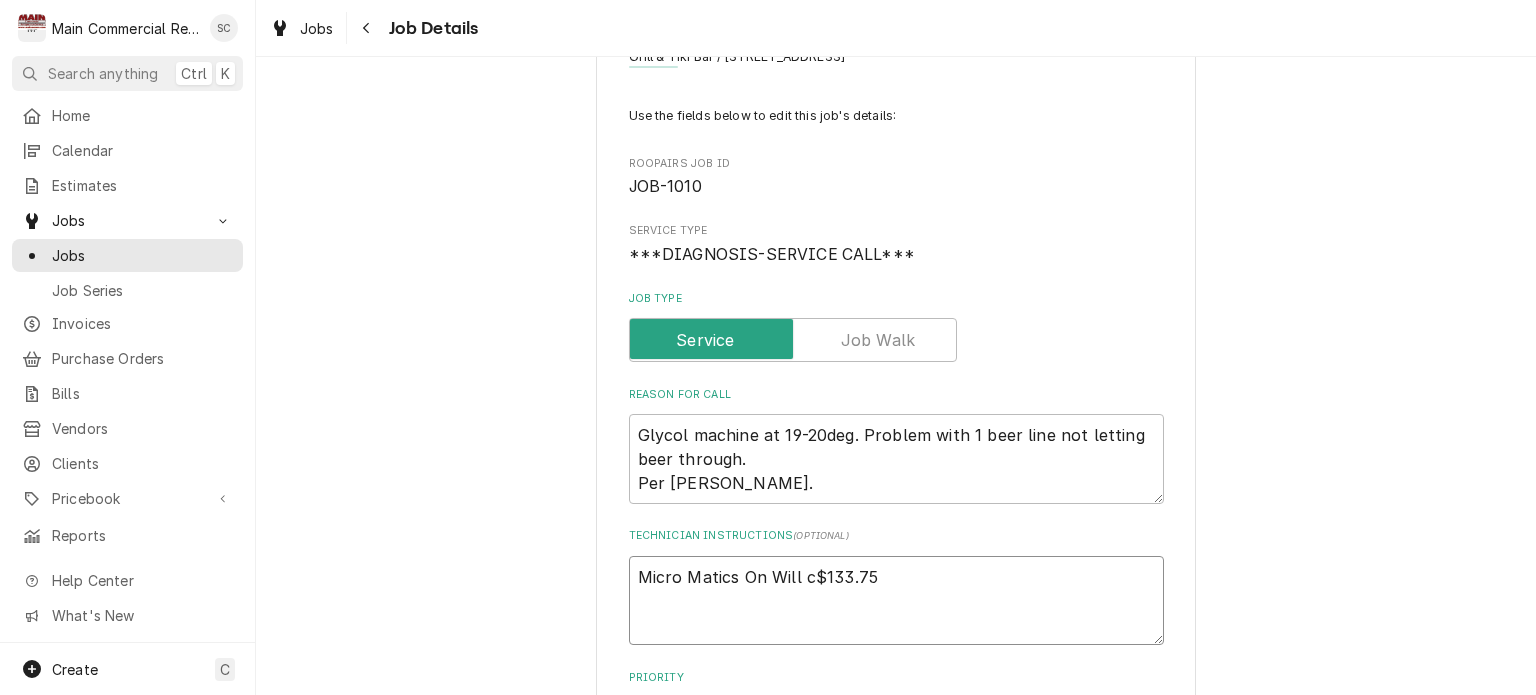 type on "x" 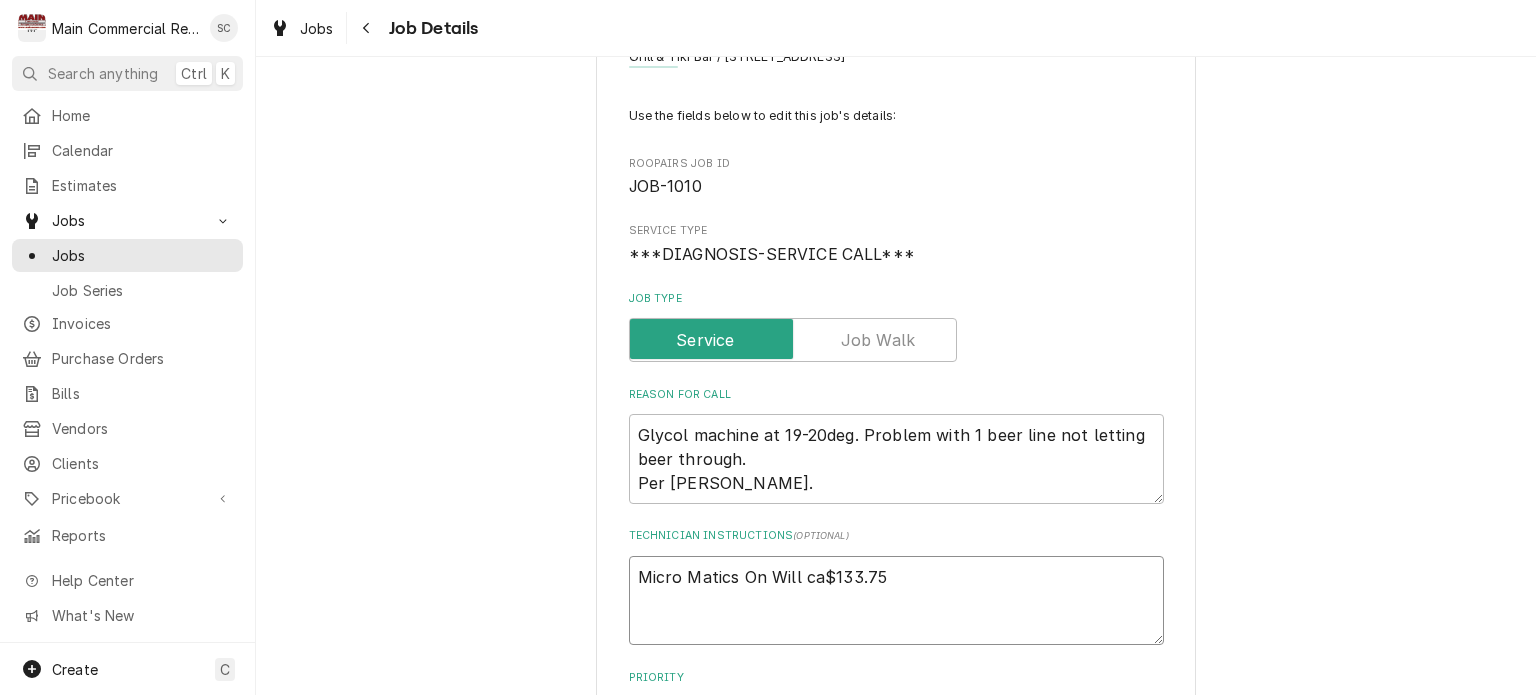 type on "x" 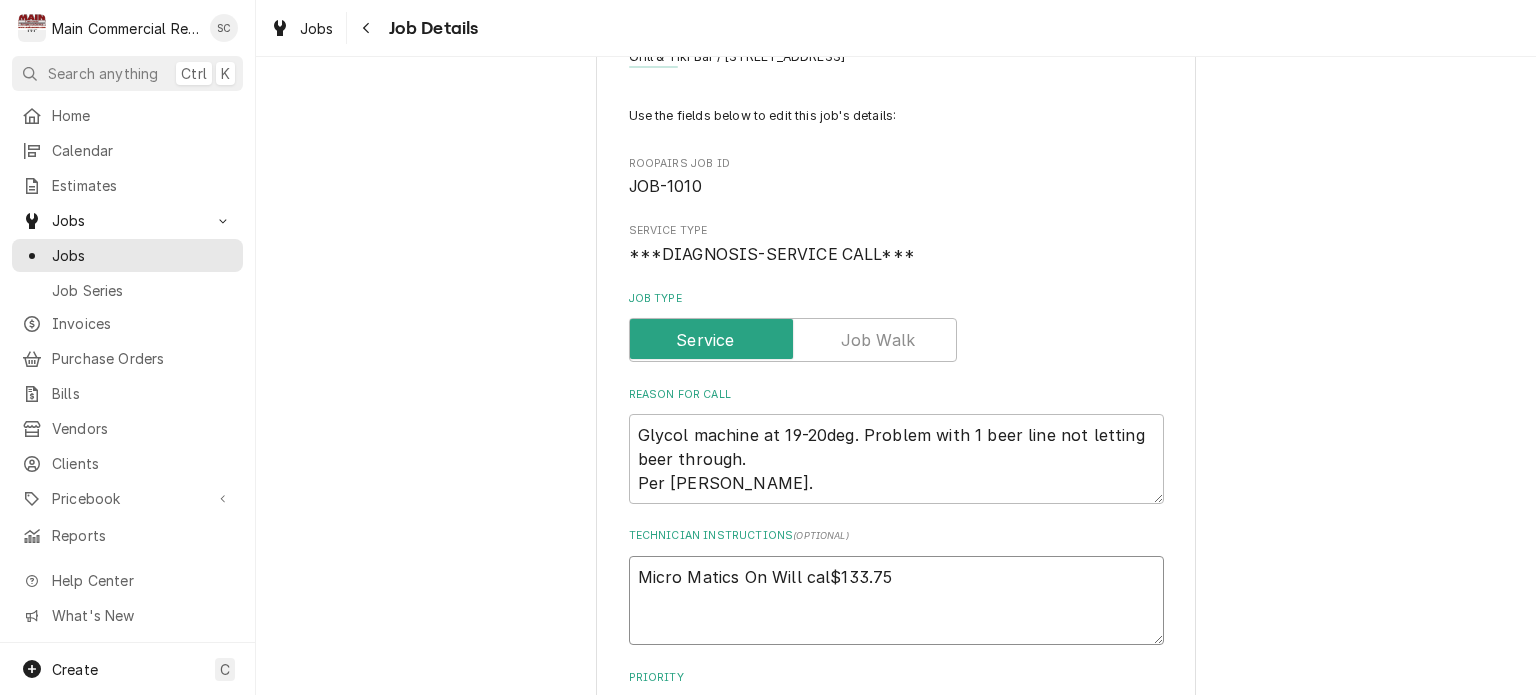 type on "x" 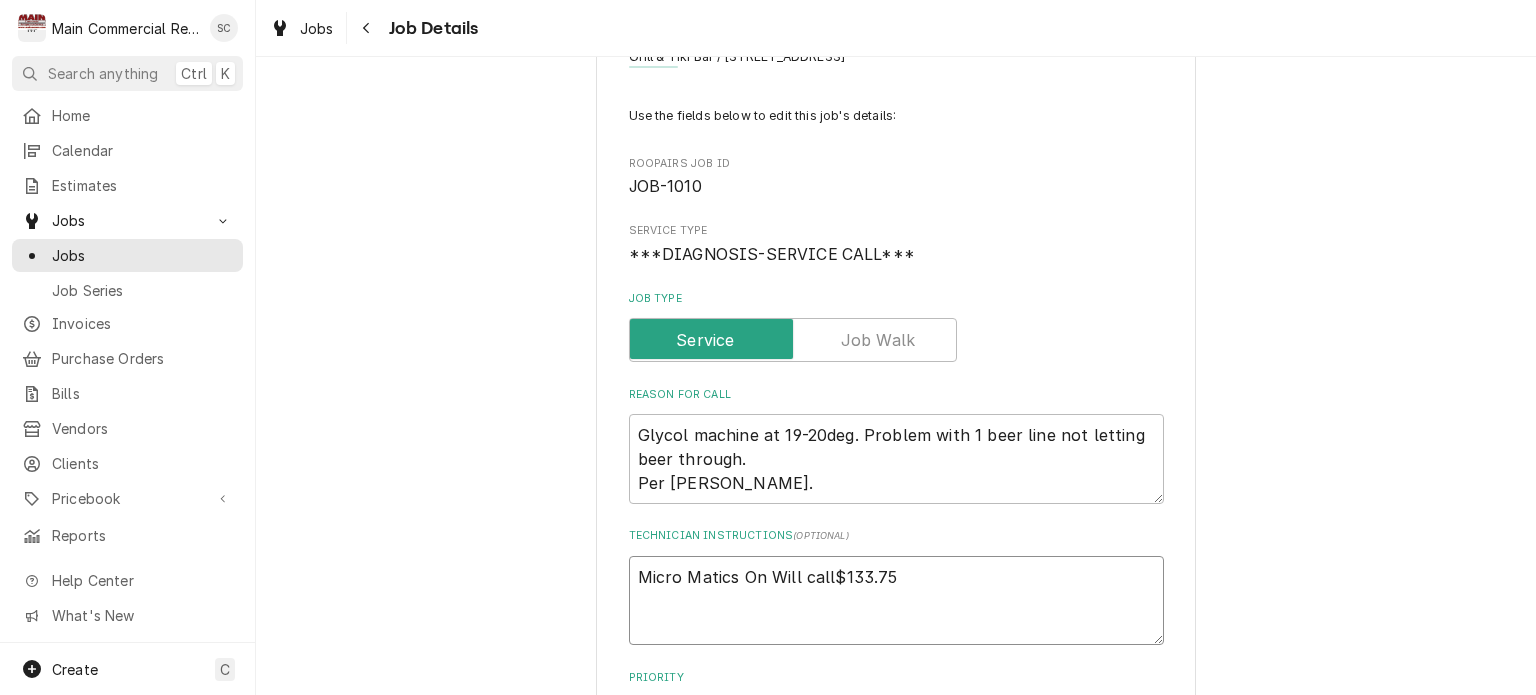 type on "x" 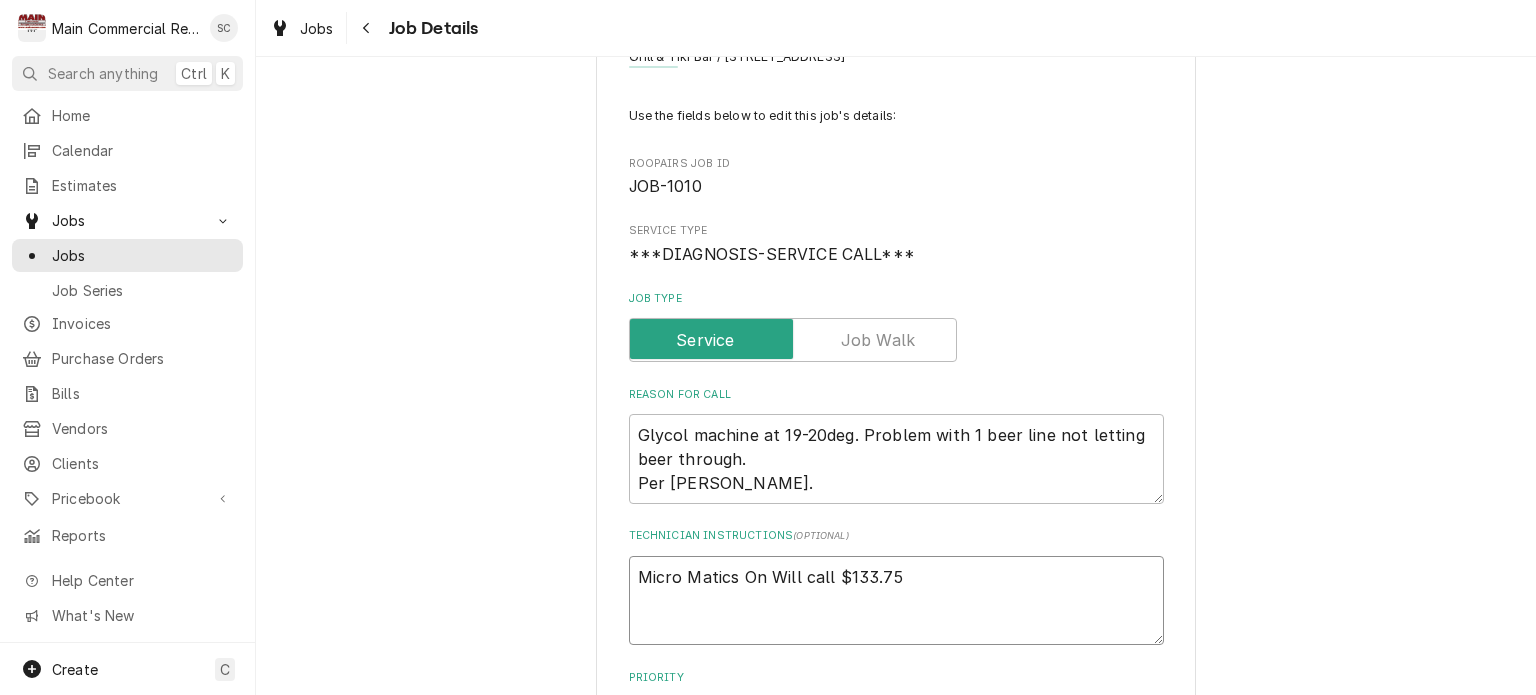 type on "x" 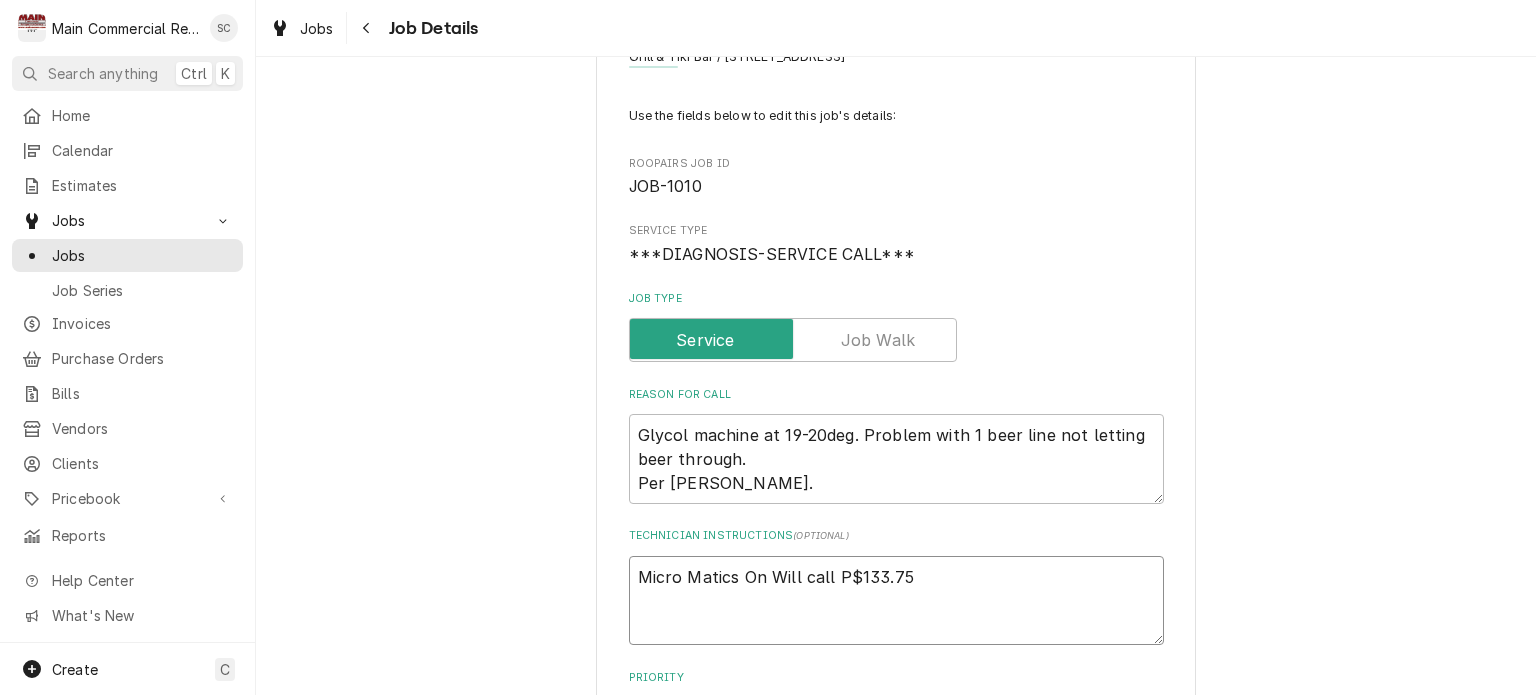 type on "x" 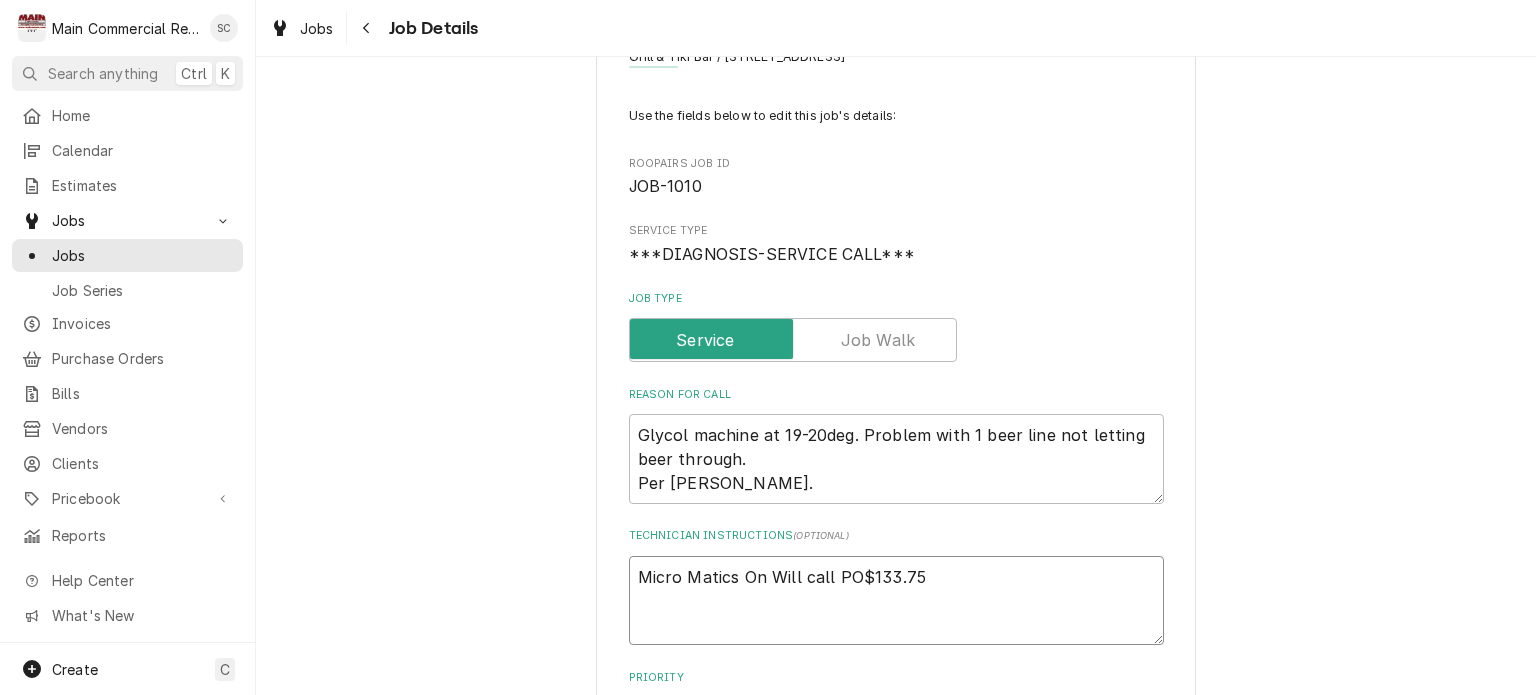 type on "x" 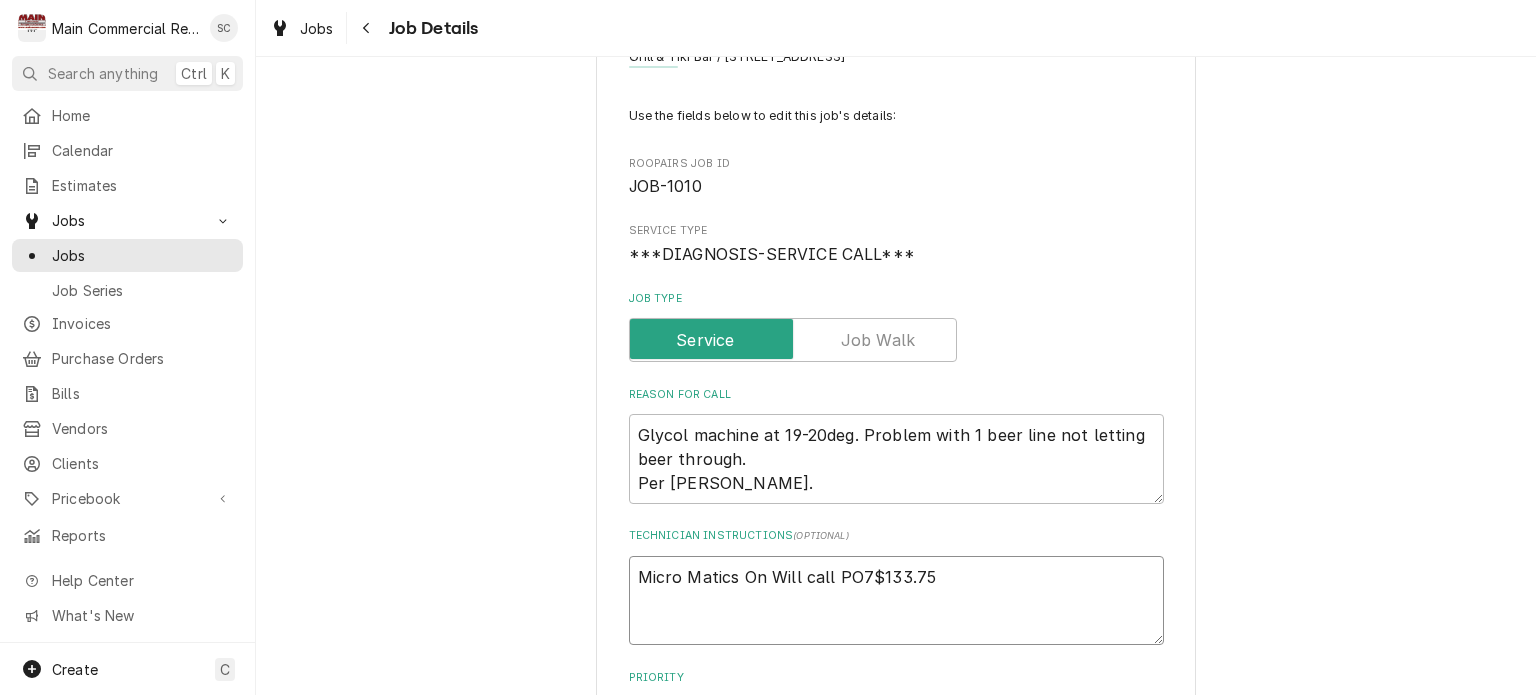 type on "x" 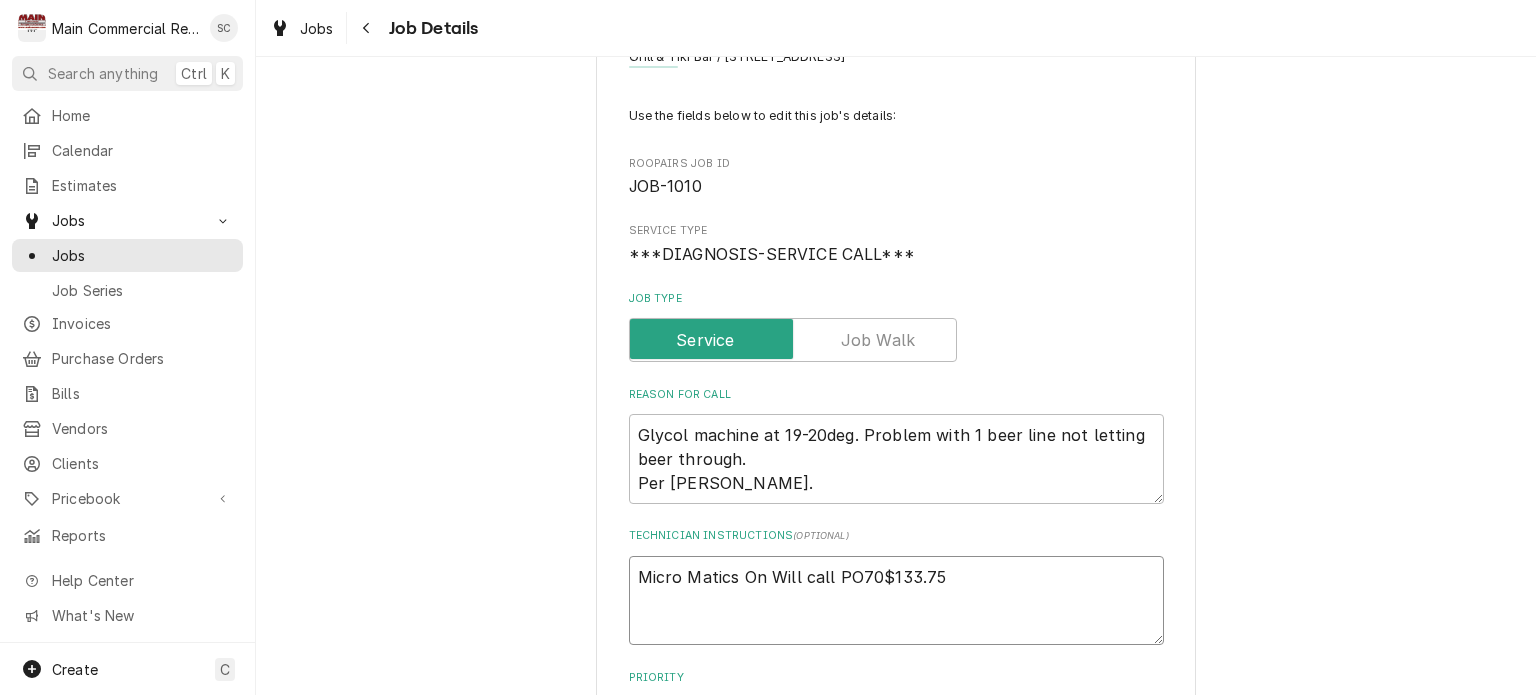 type on "x" 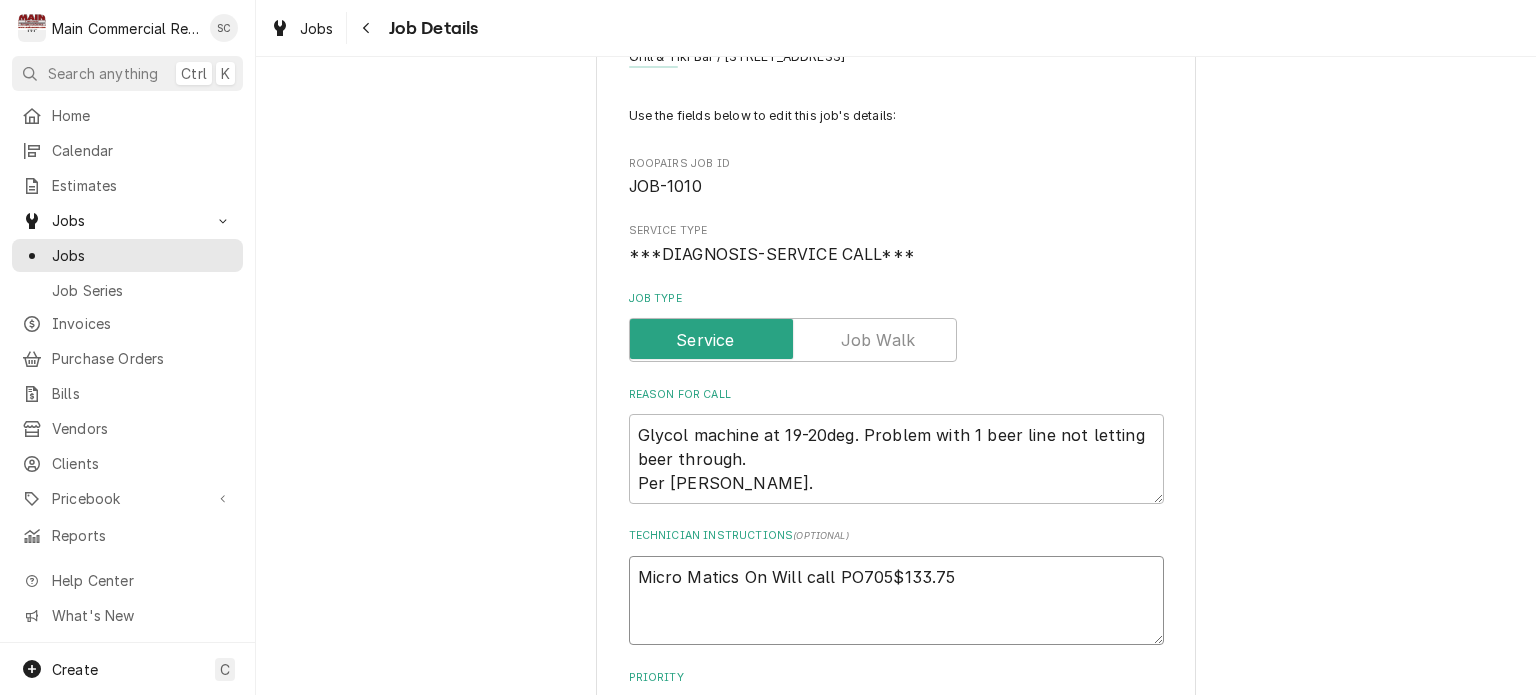 type on "x" 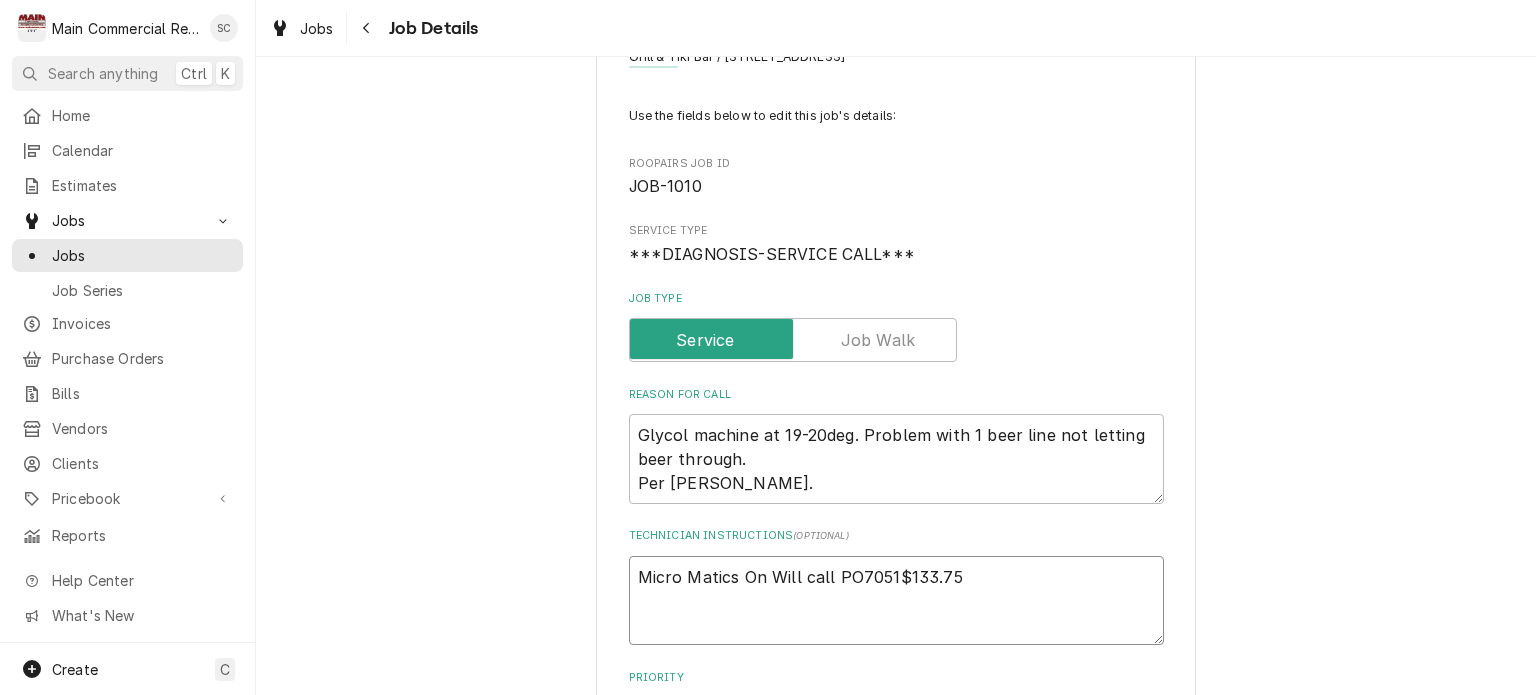 type on "x" 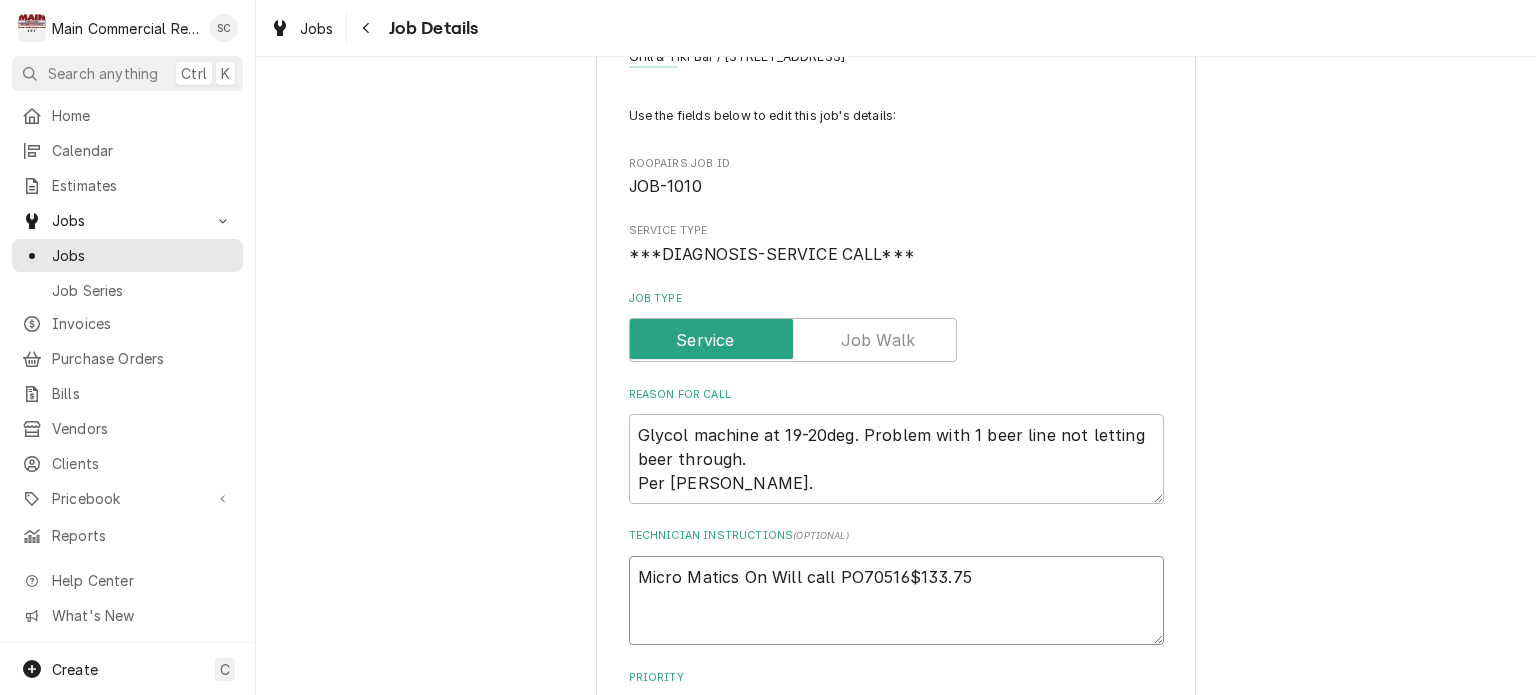 type on "x" 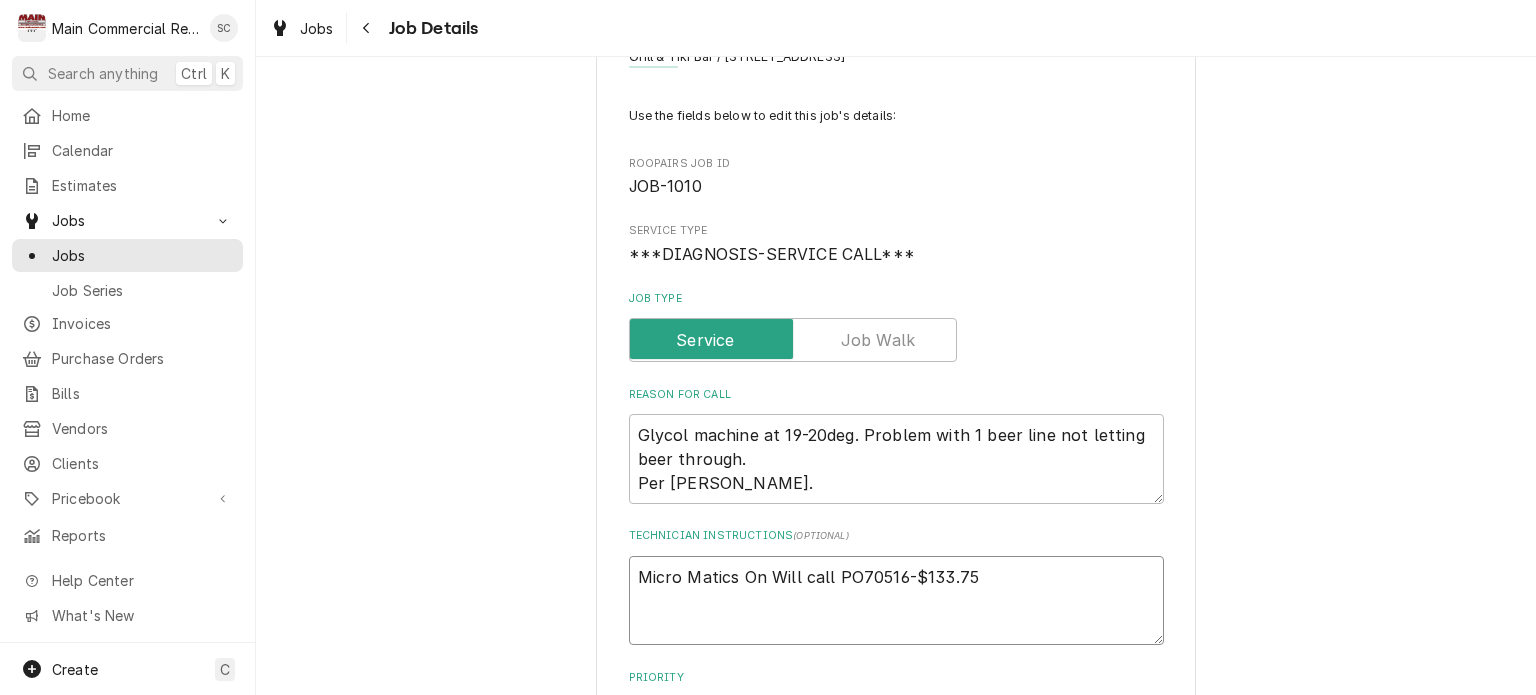 type on "x" 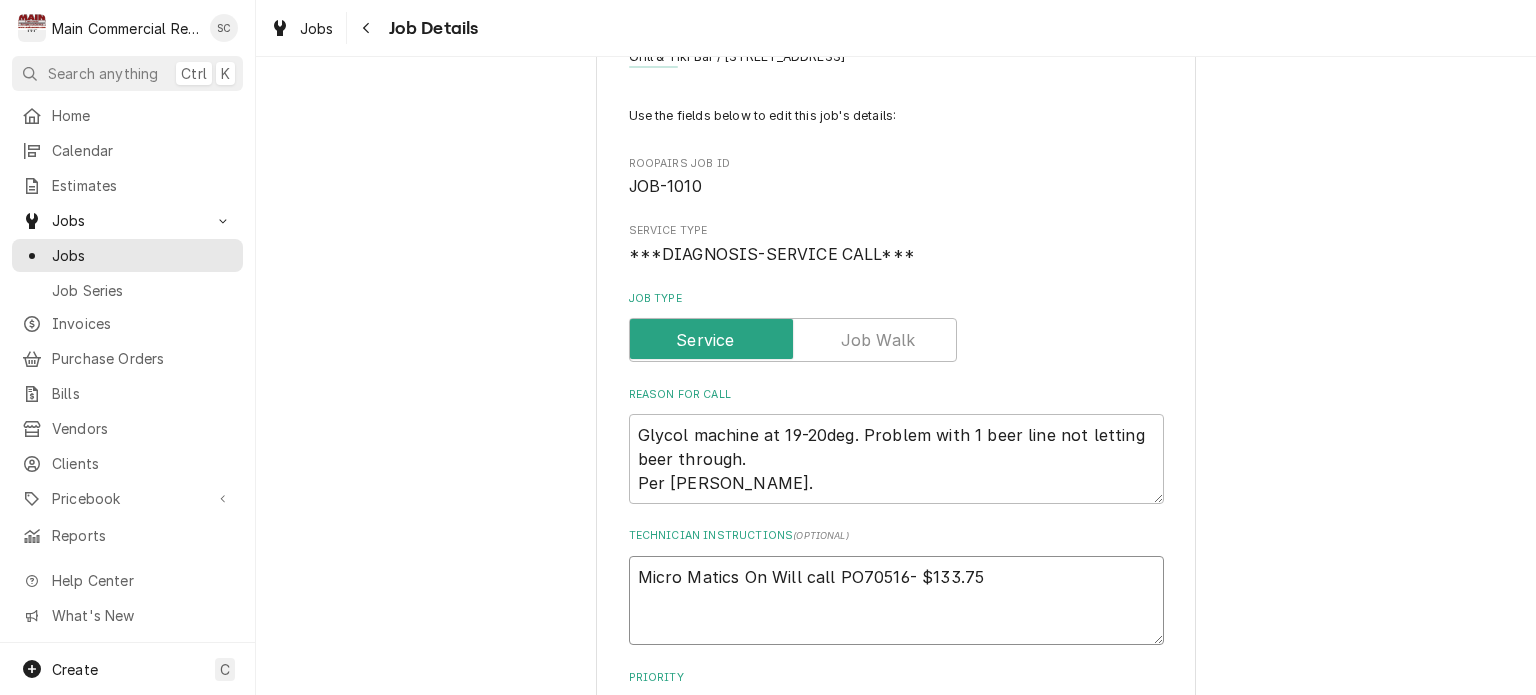 type on "x" 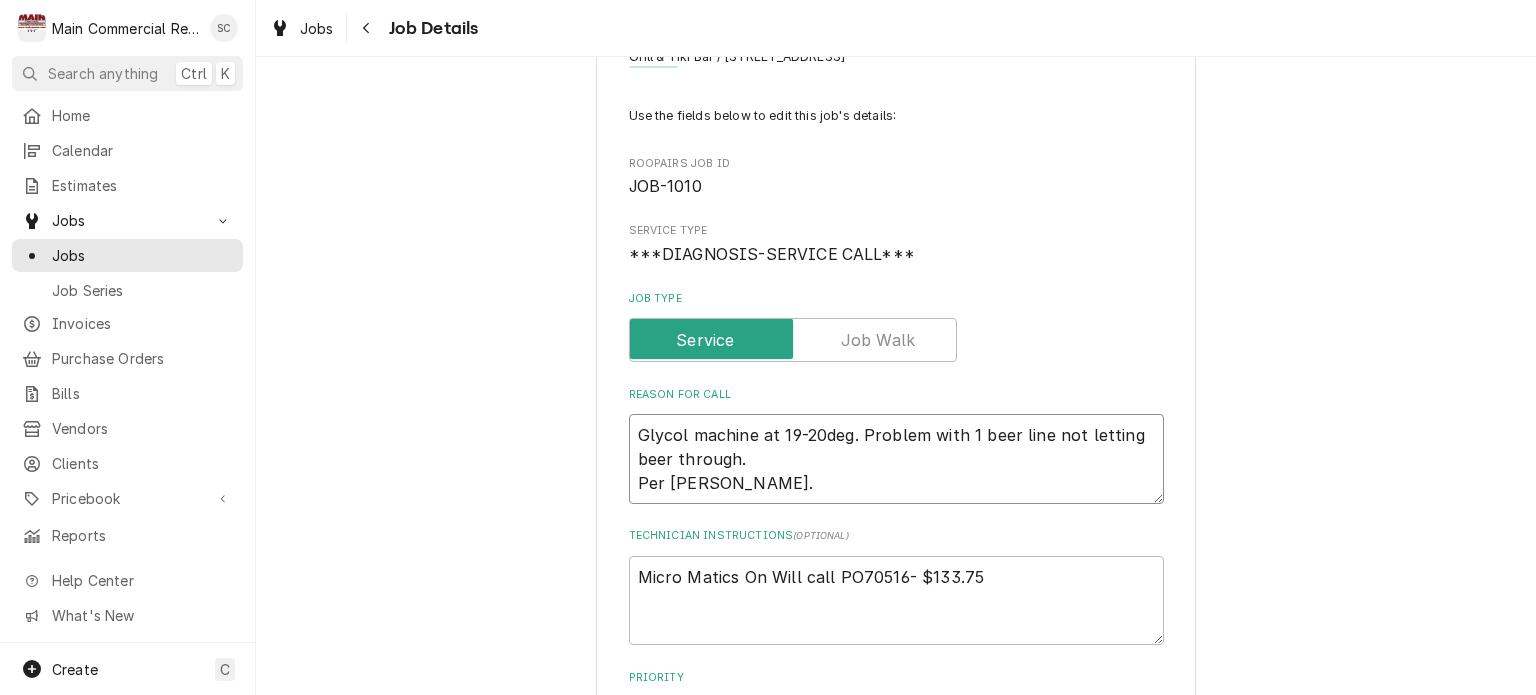 click on "Glycol machine at 19-20deg. Problem with 1 beer line not letting beer through.
Per David." at bounding box center (896, 459) 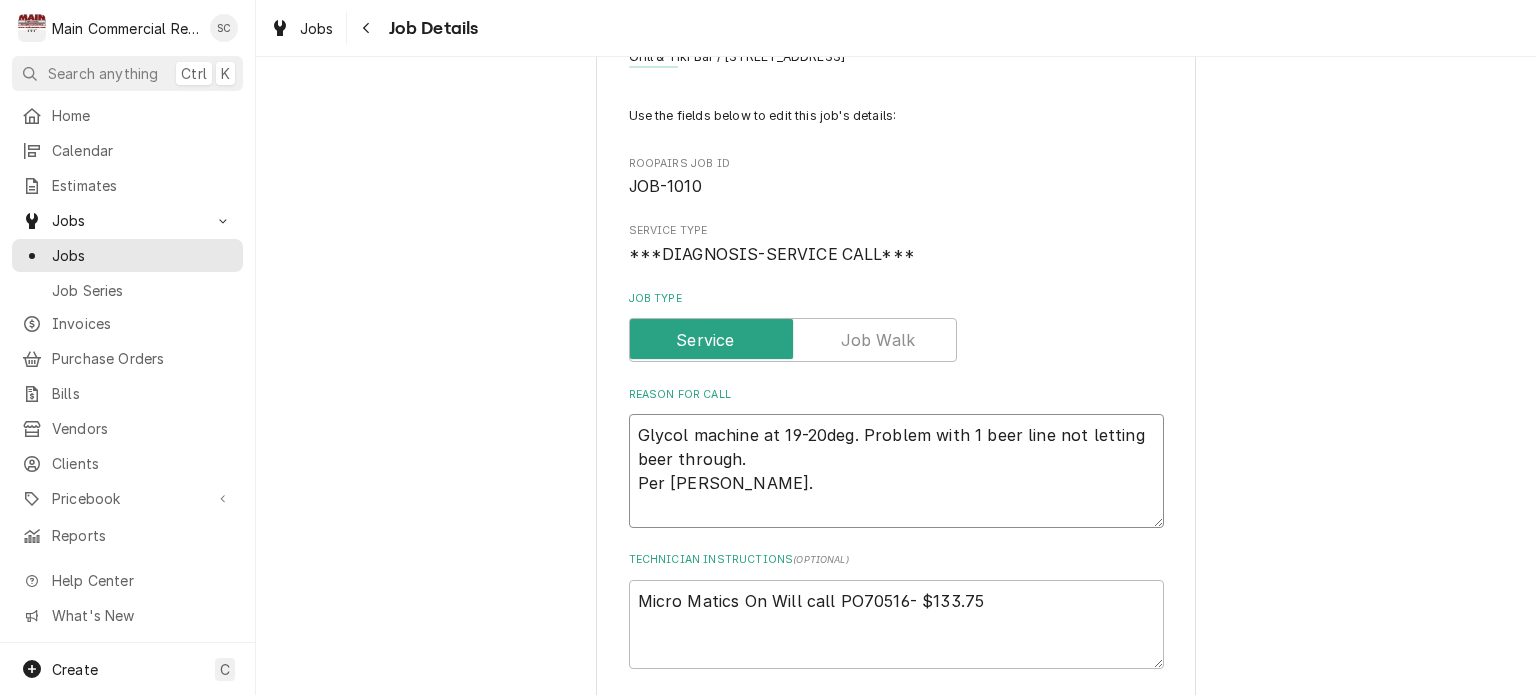 type on "x" 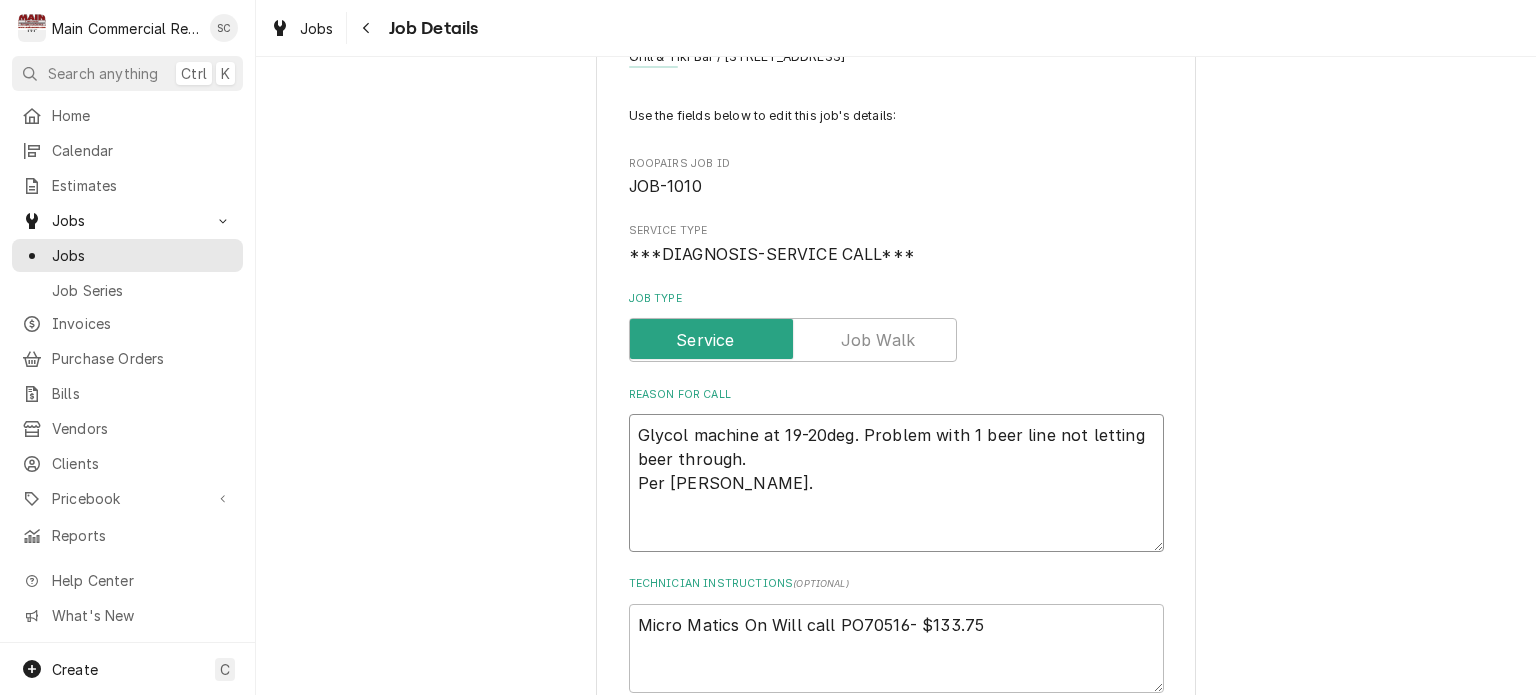 type on "x" 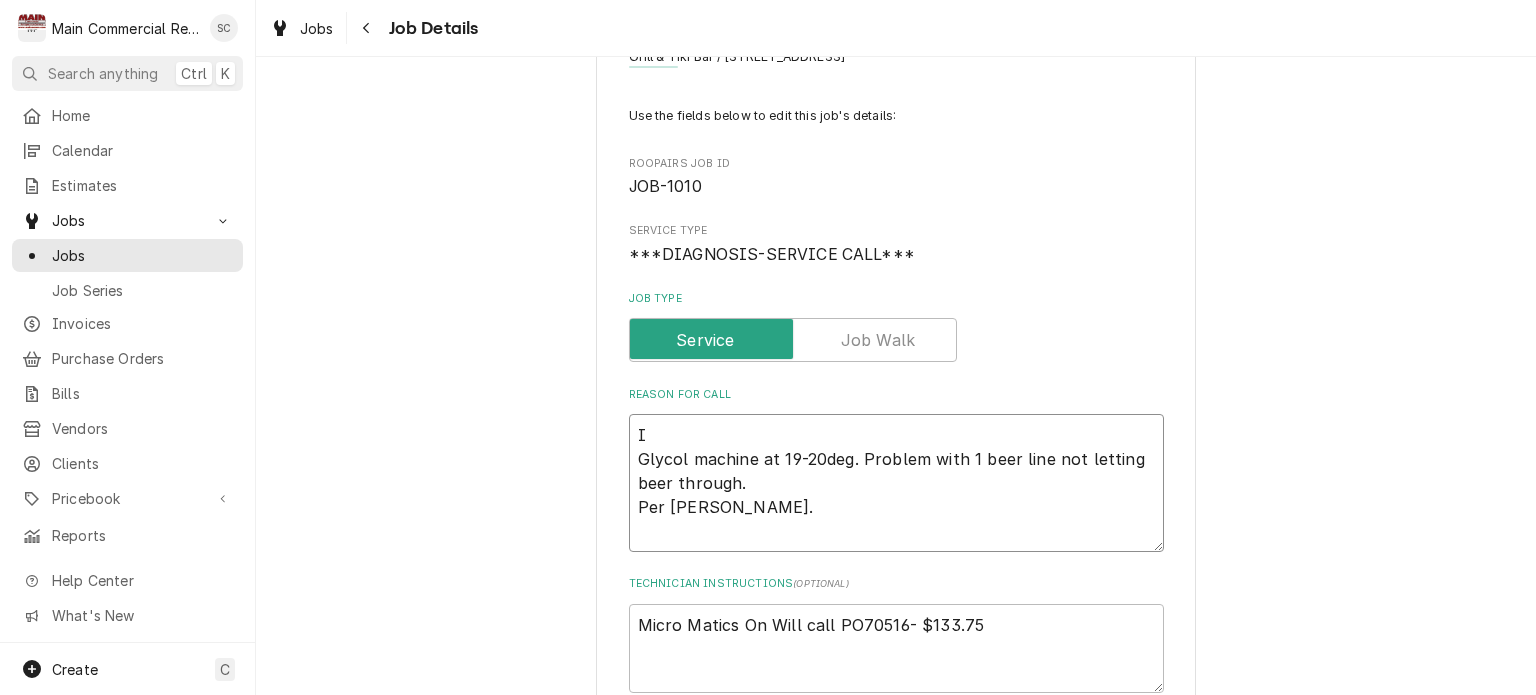 type on "x" 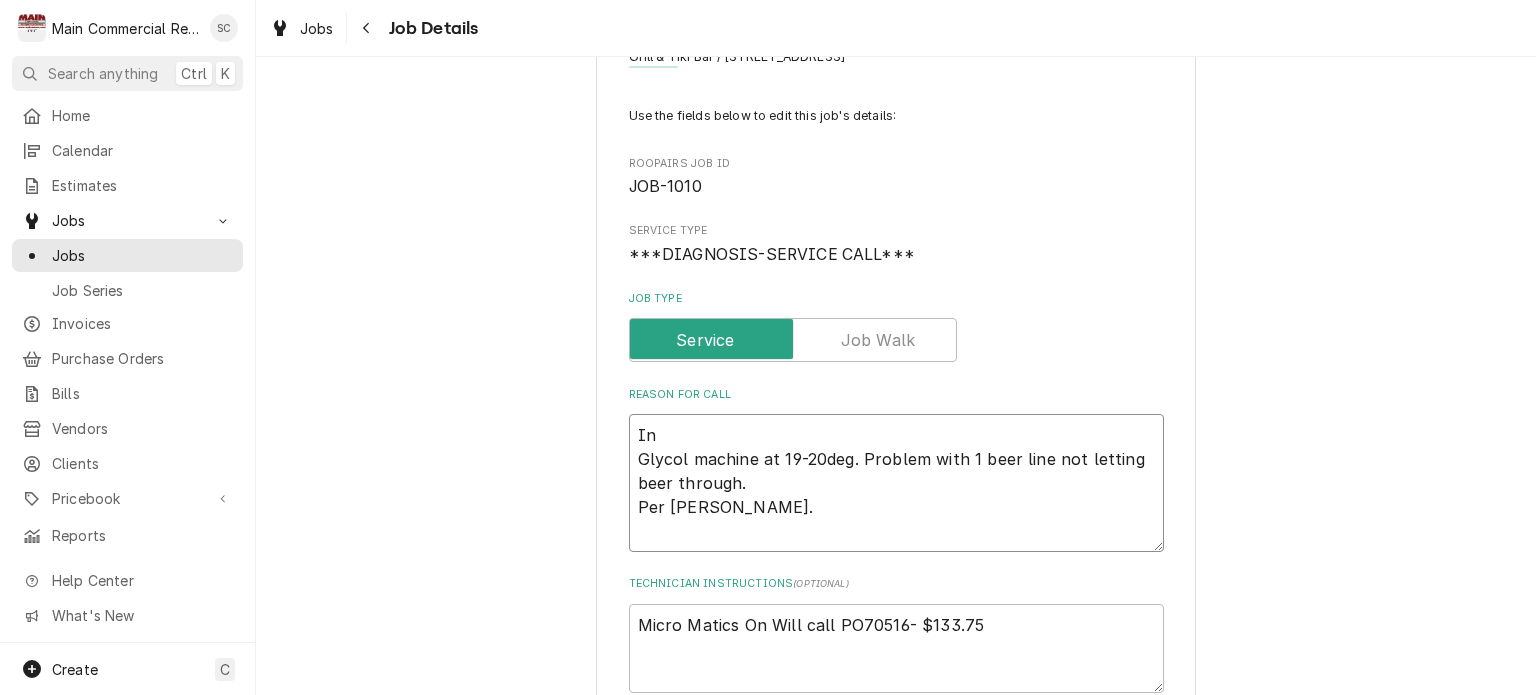 type on "x" 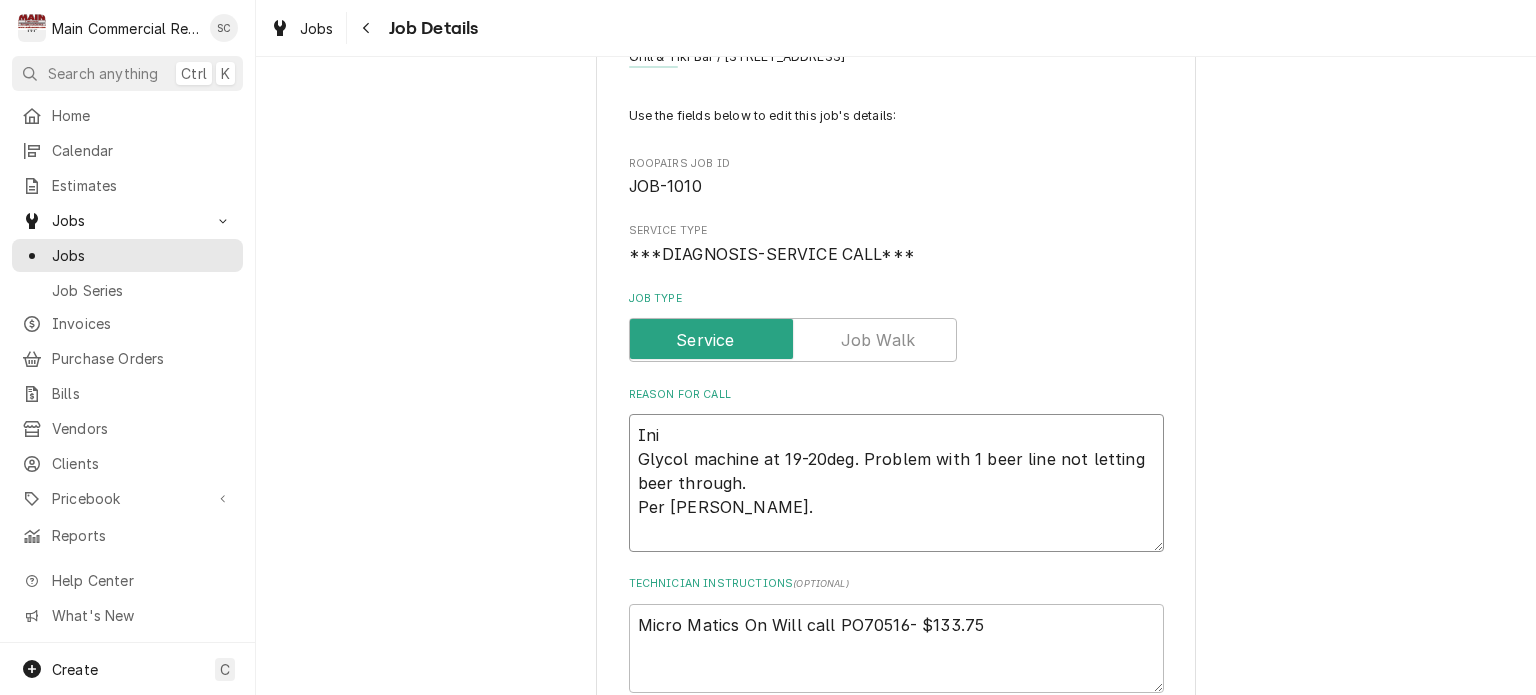 type on "x" 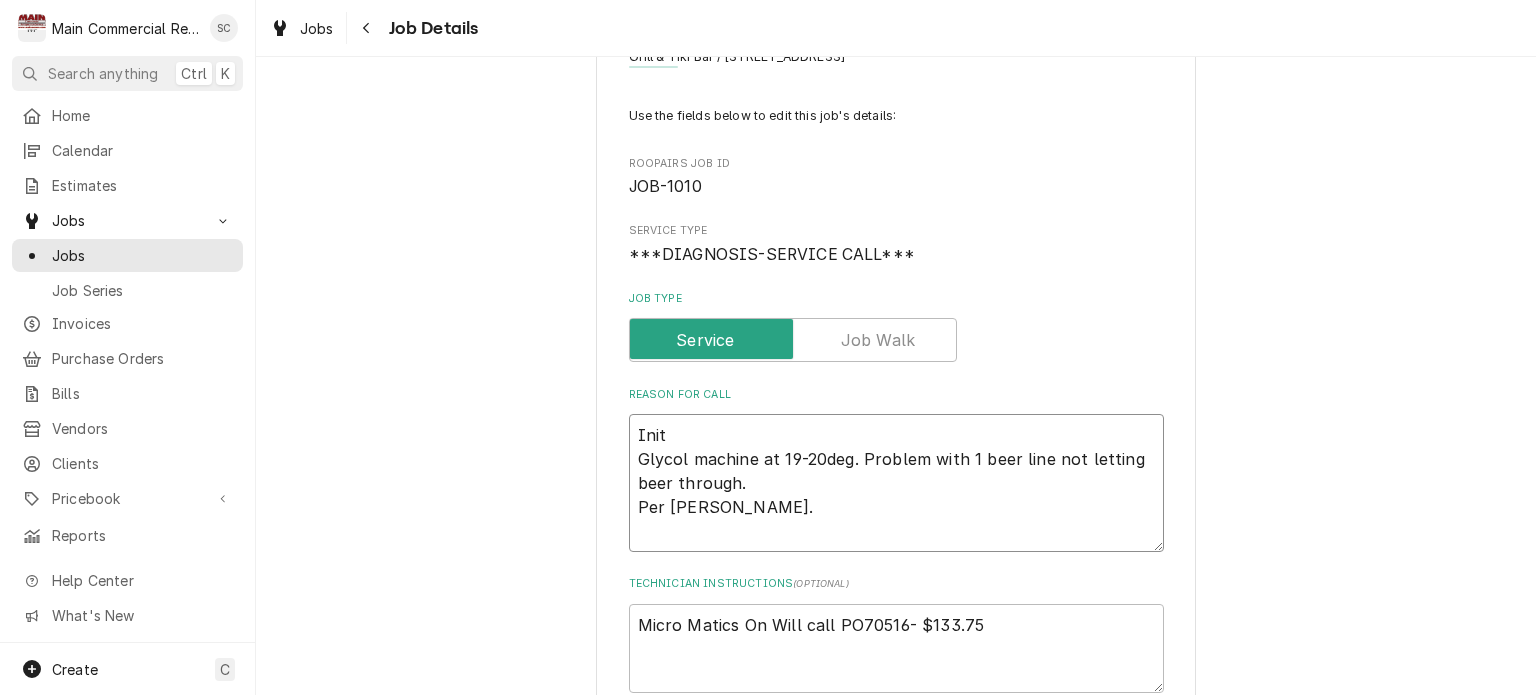 type on "x" 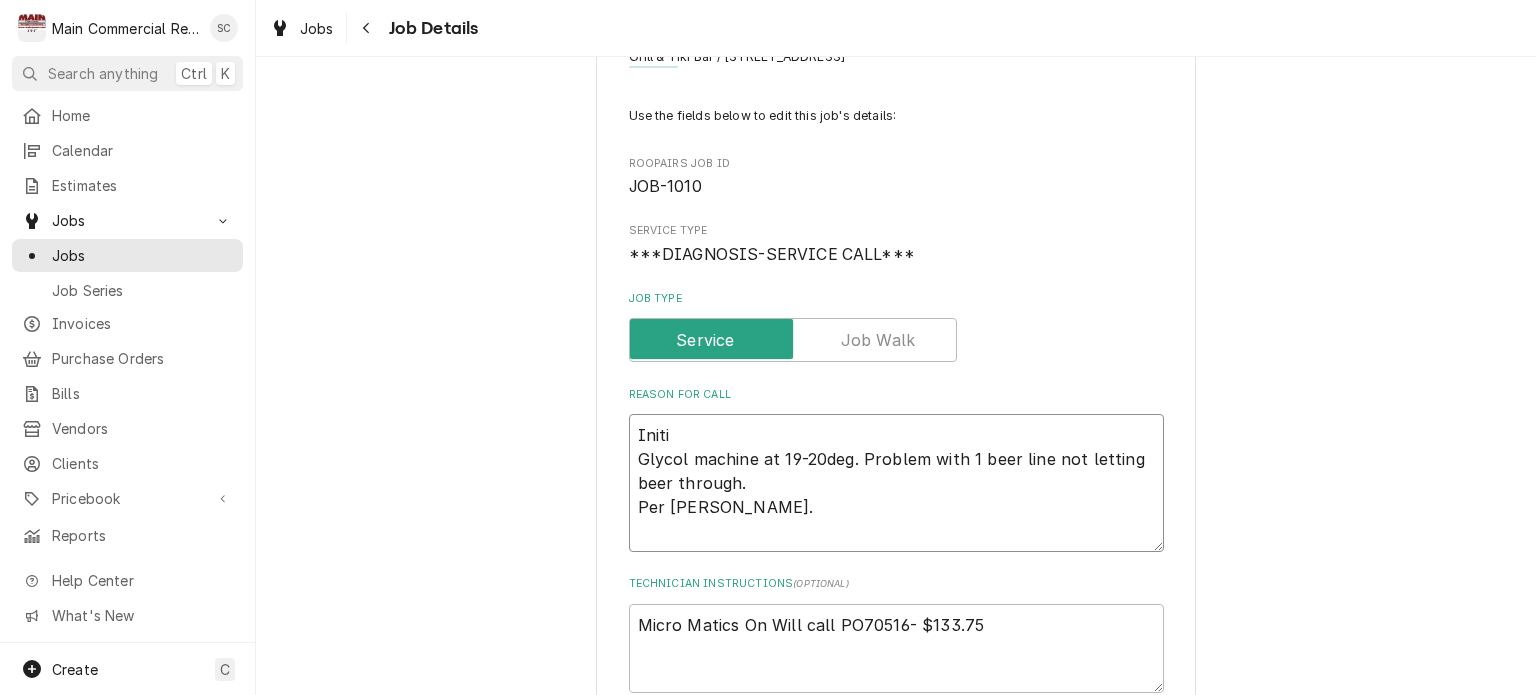 type on "x" 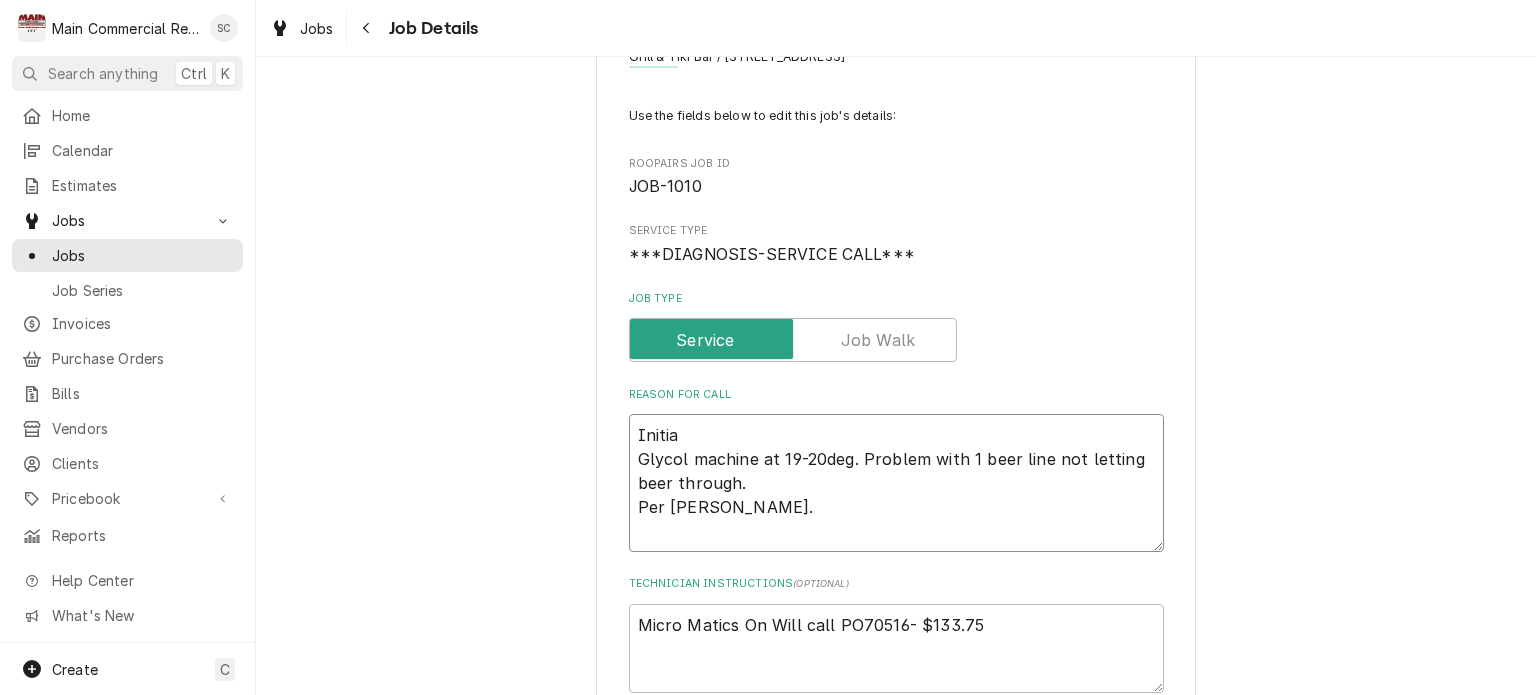 type on "x" 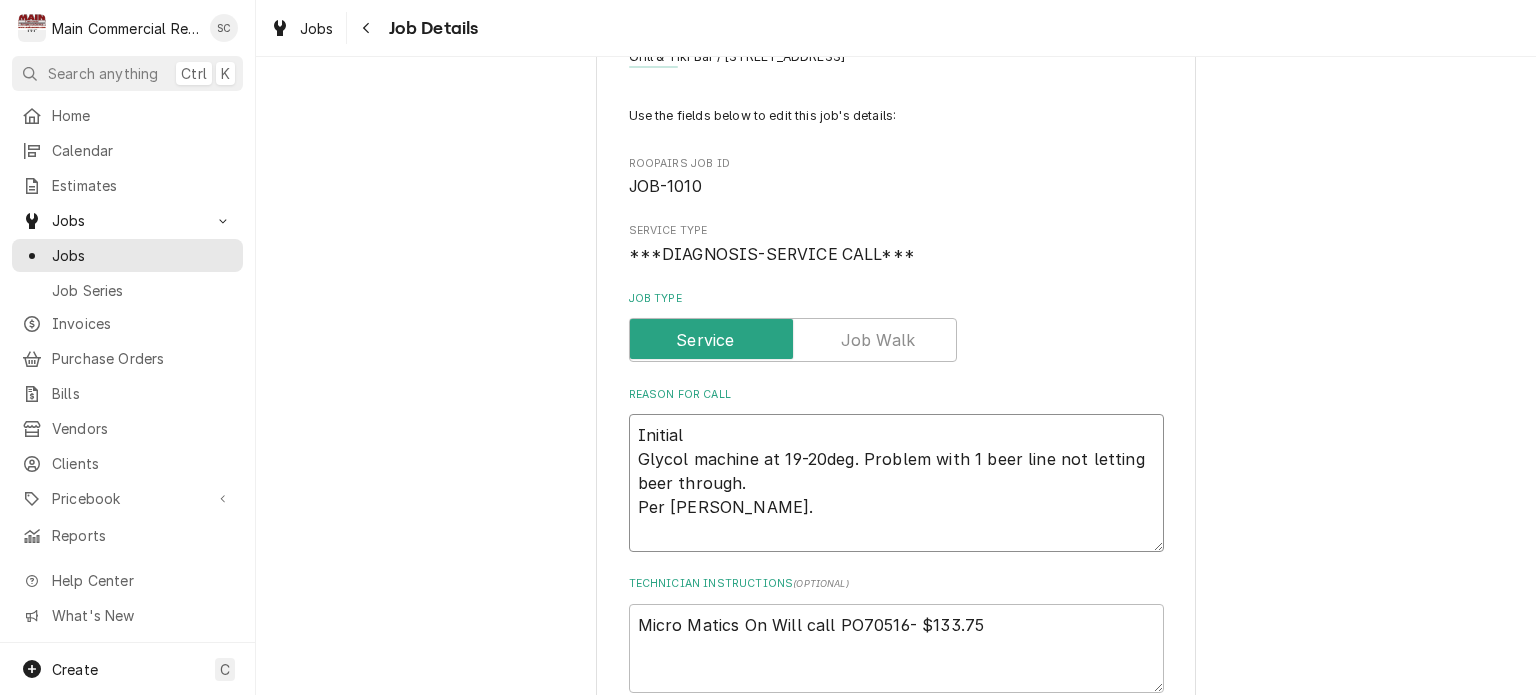 type on "x" 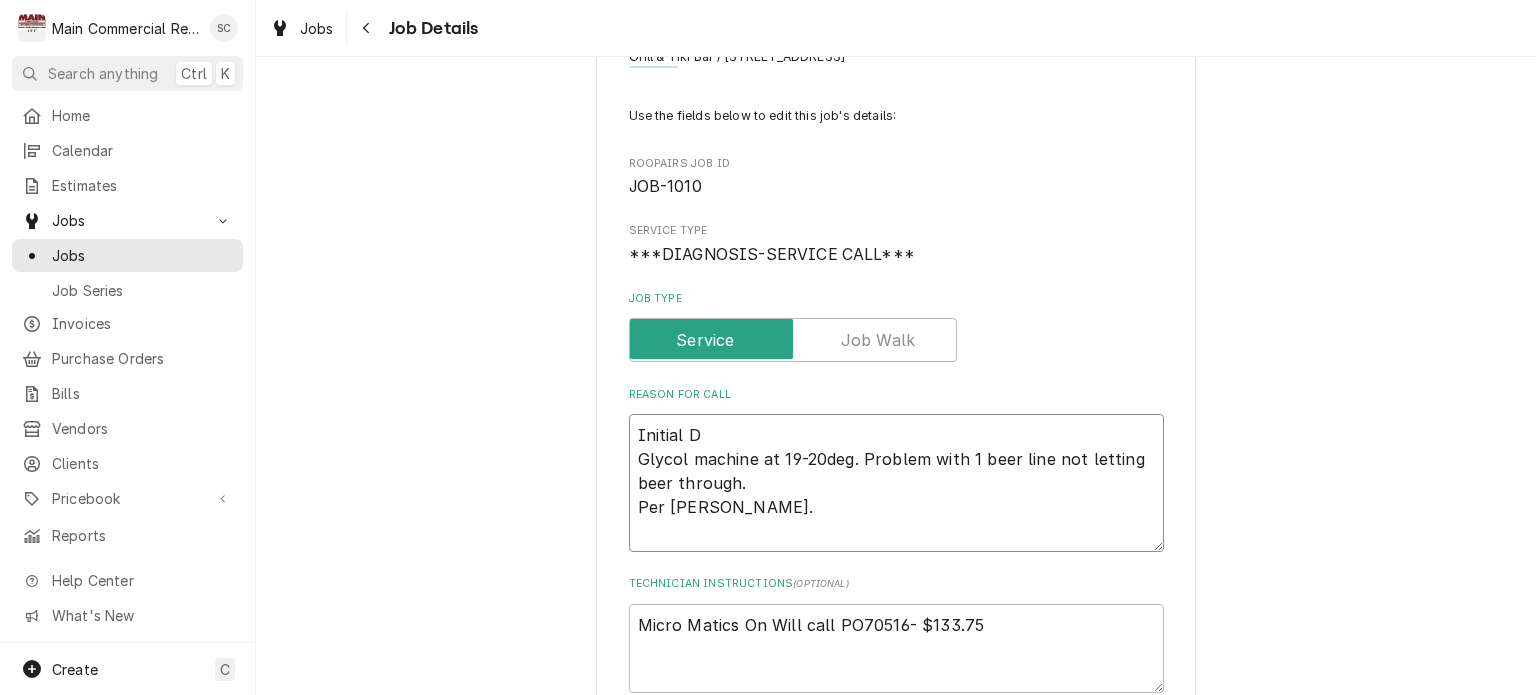 type on "x" 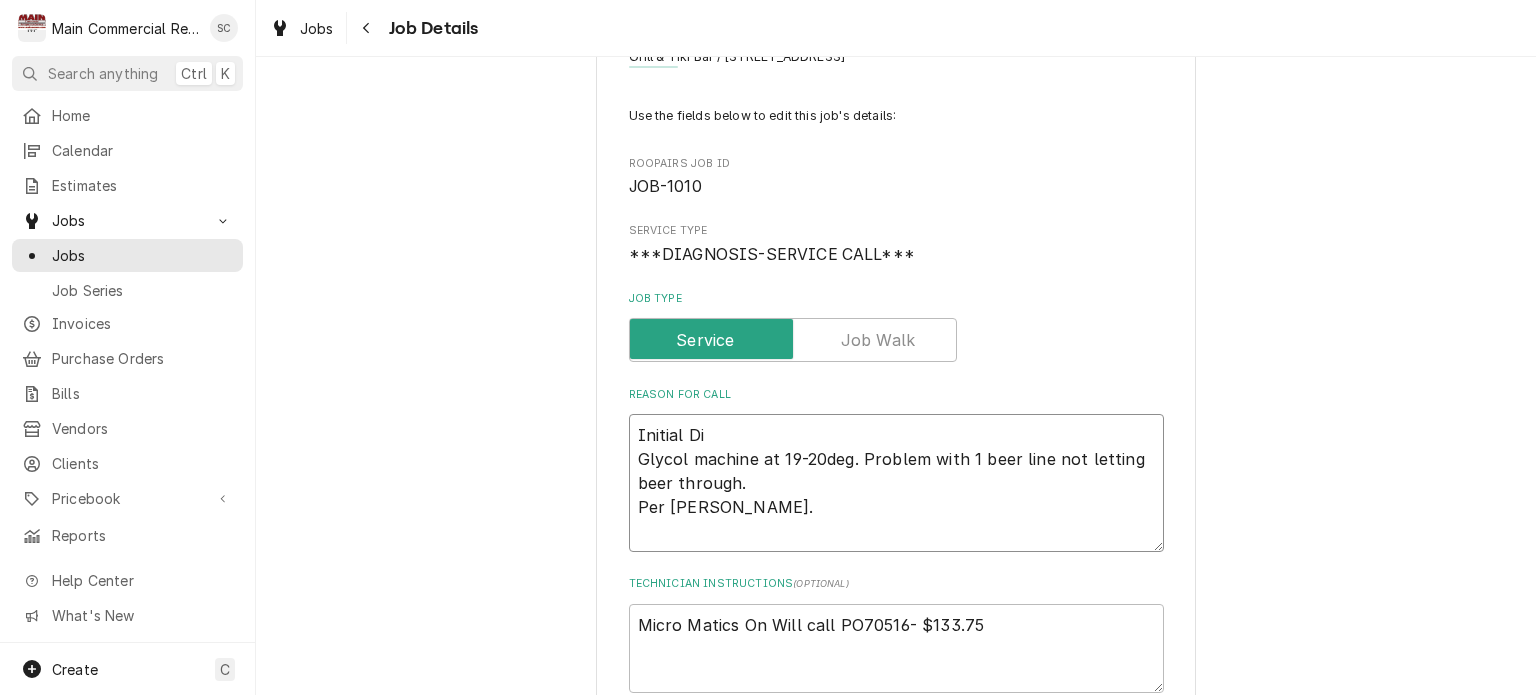 type on "x" 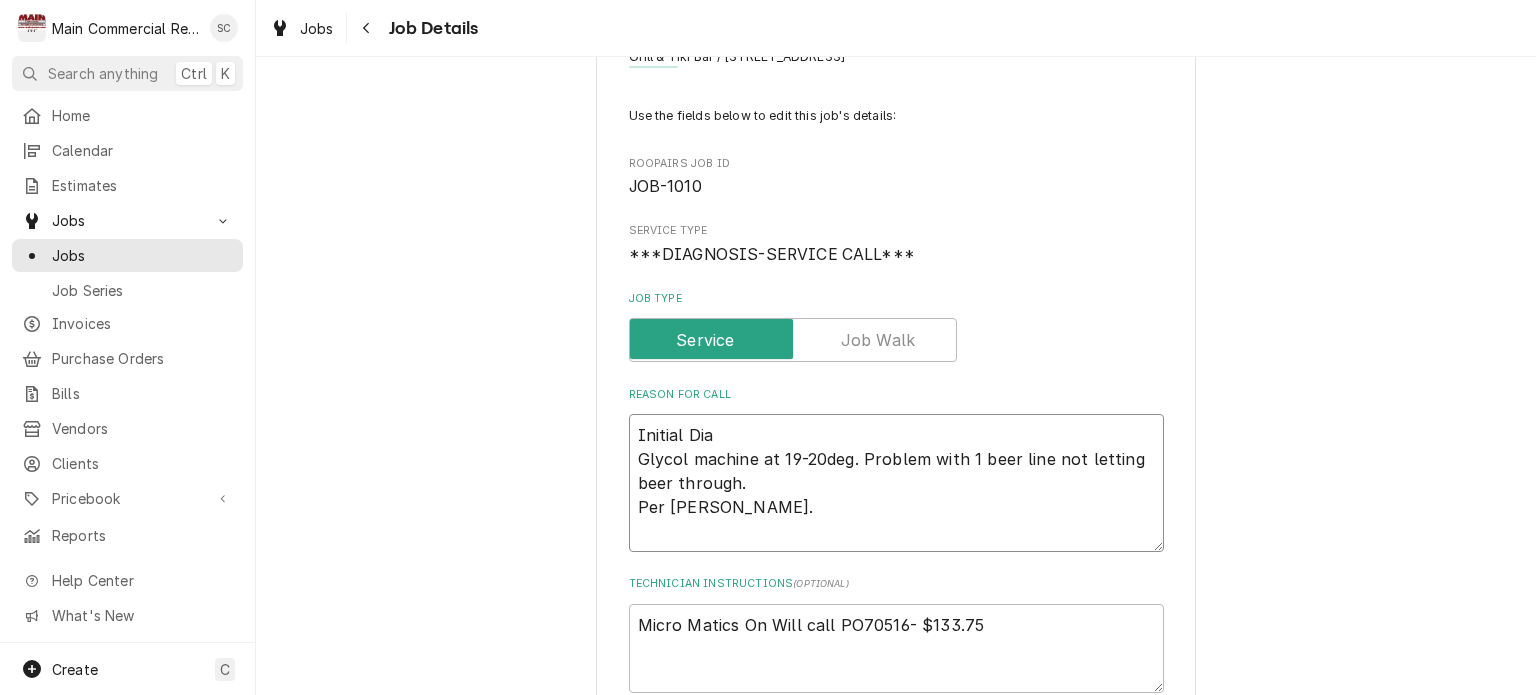type on "x" 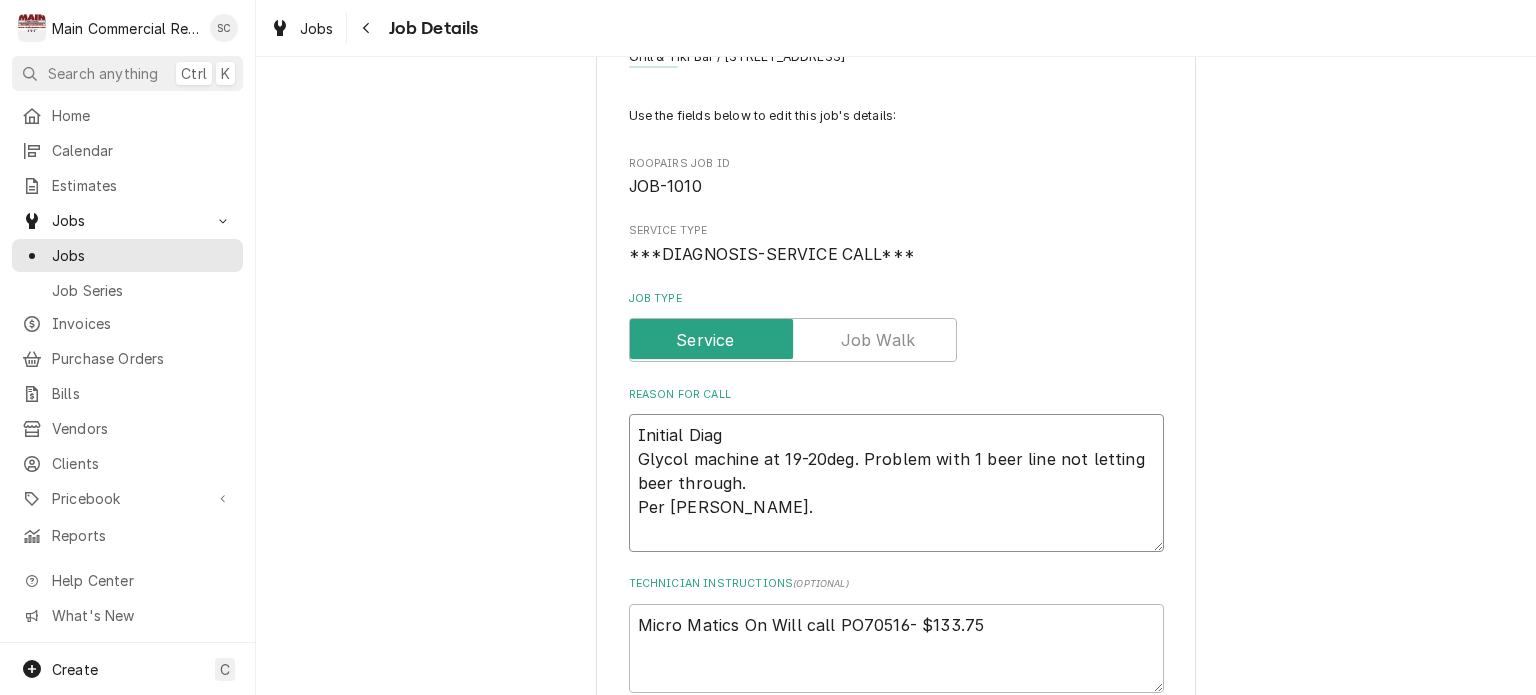 type on "x" 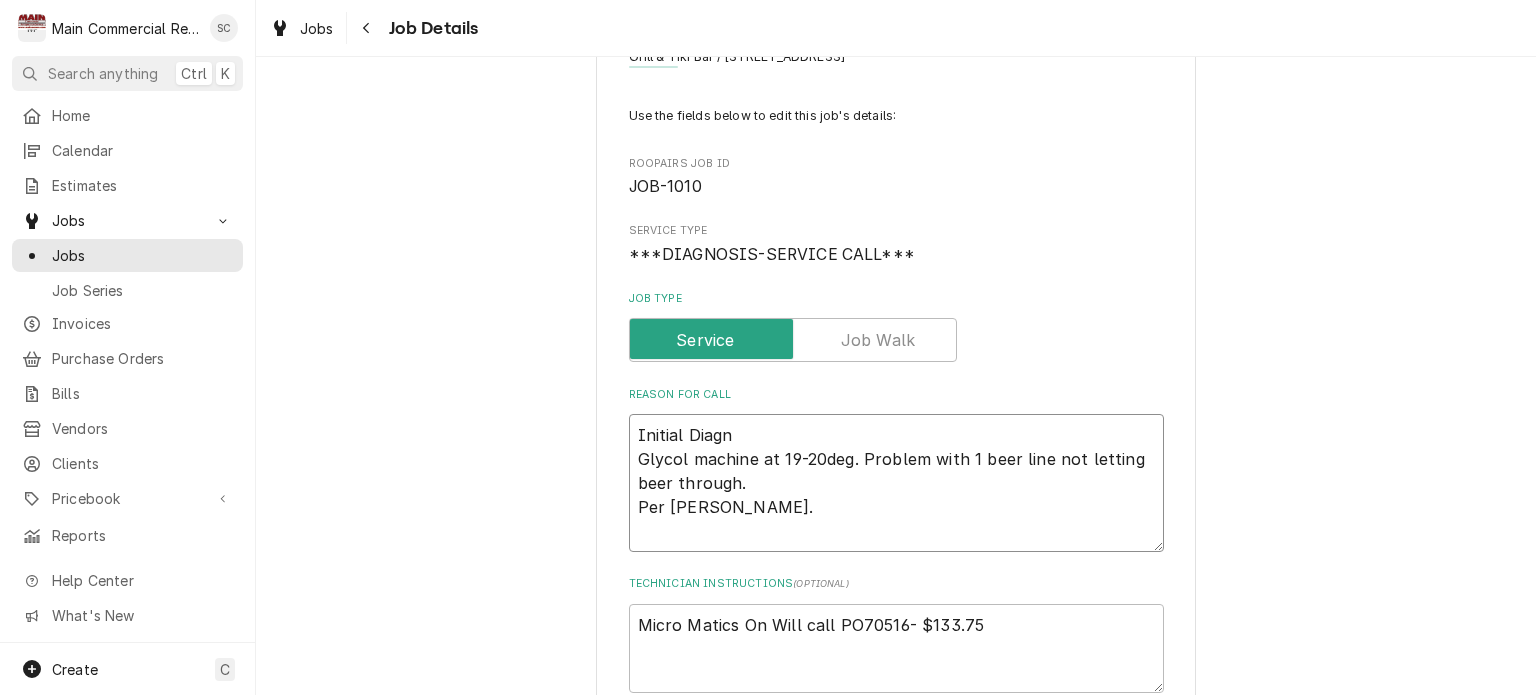 type on "x" 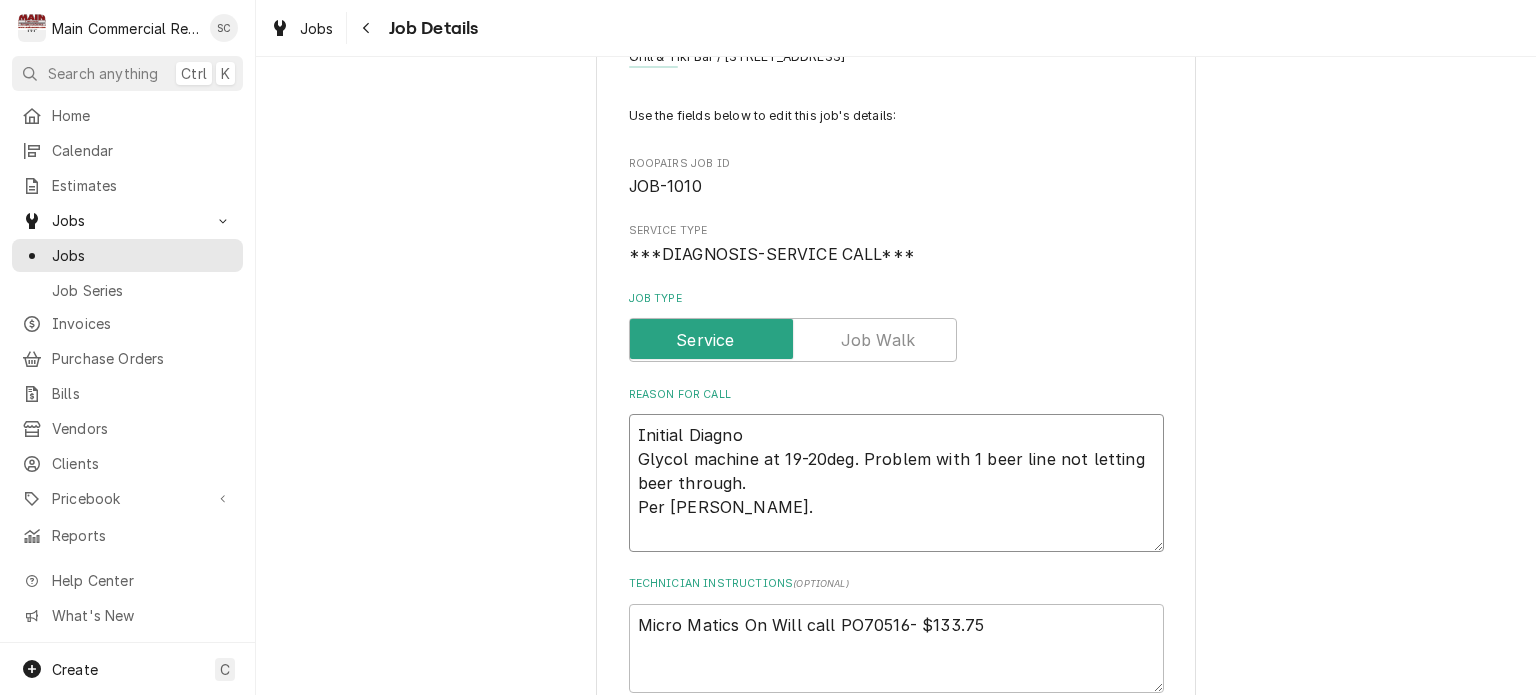 type on "x" 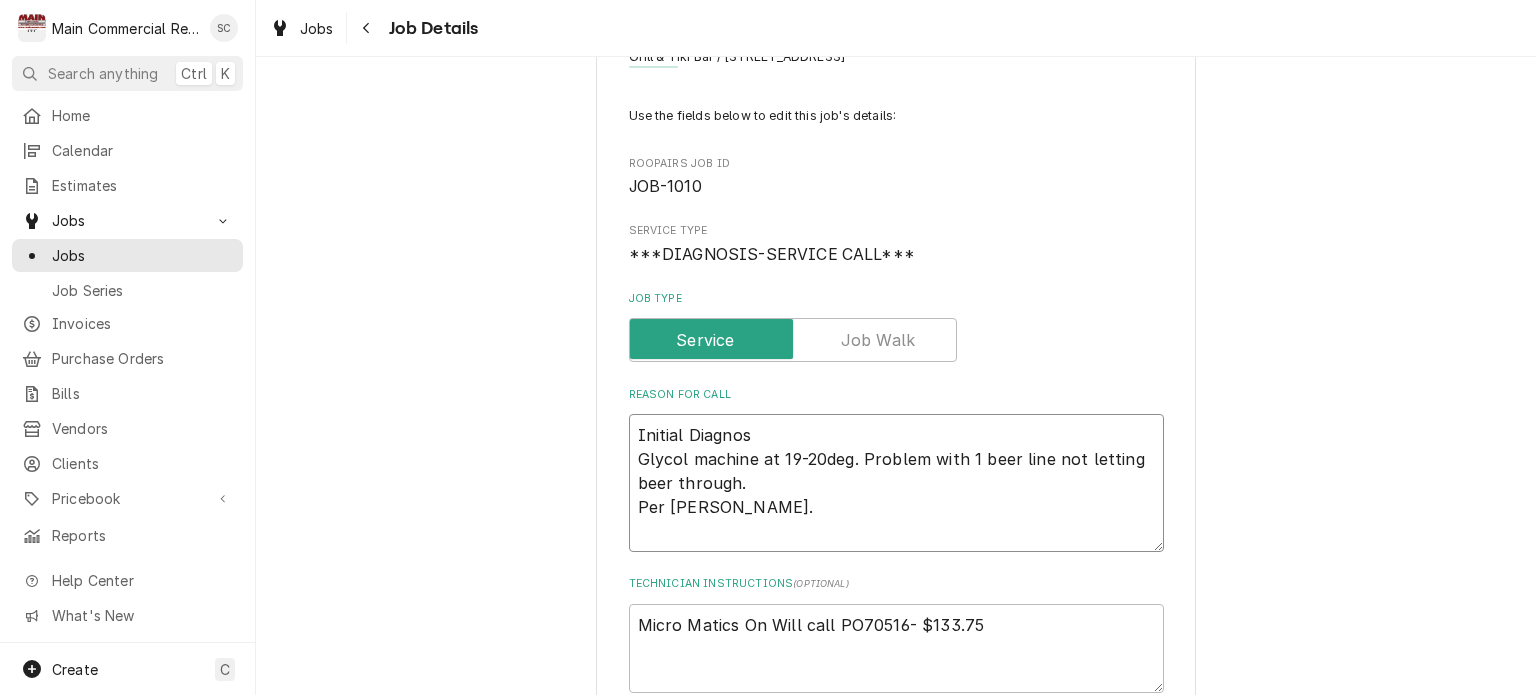 type on "x" 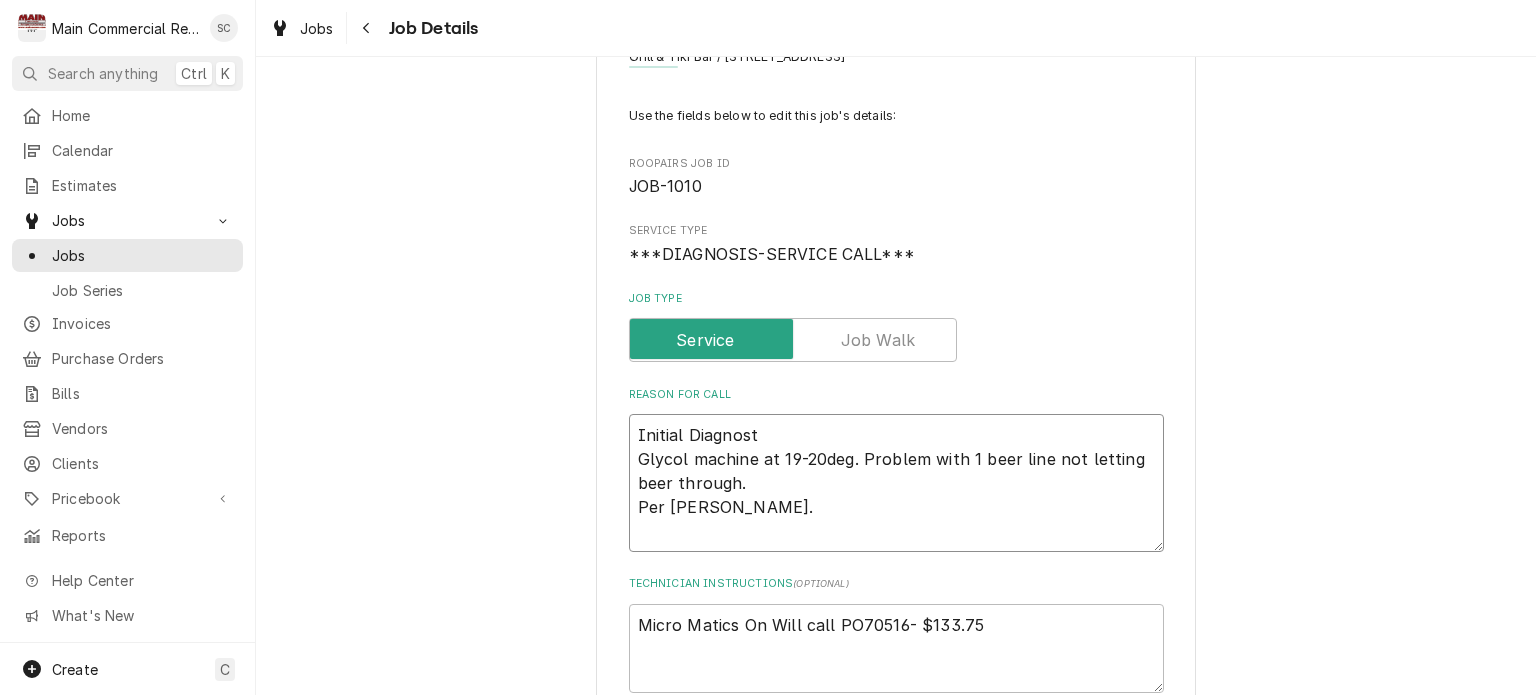 type on "x" 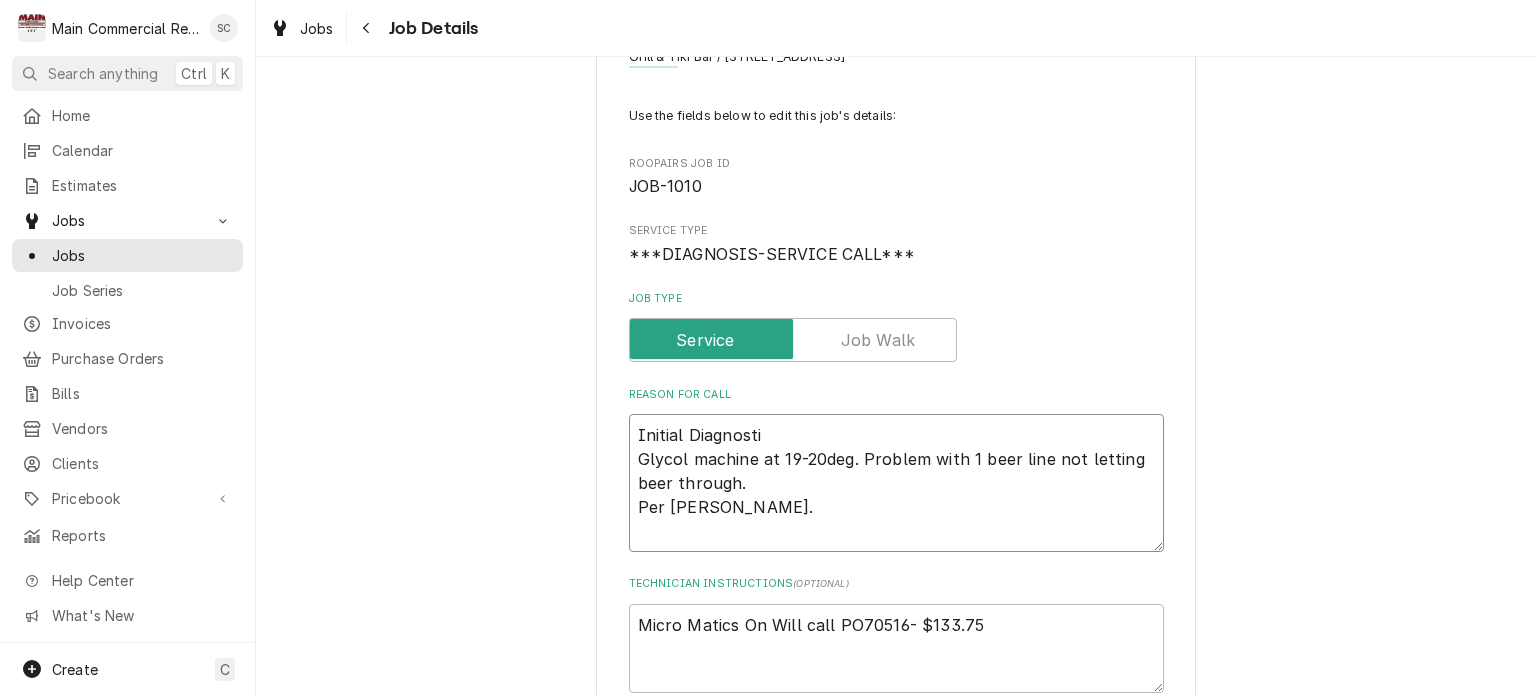 type on "x" 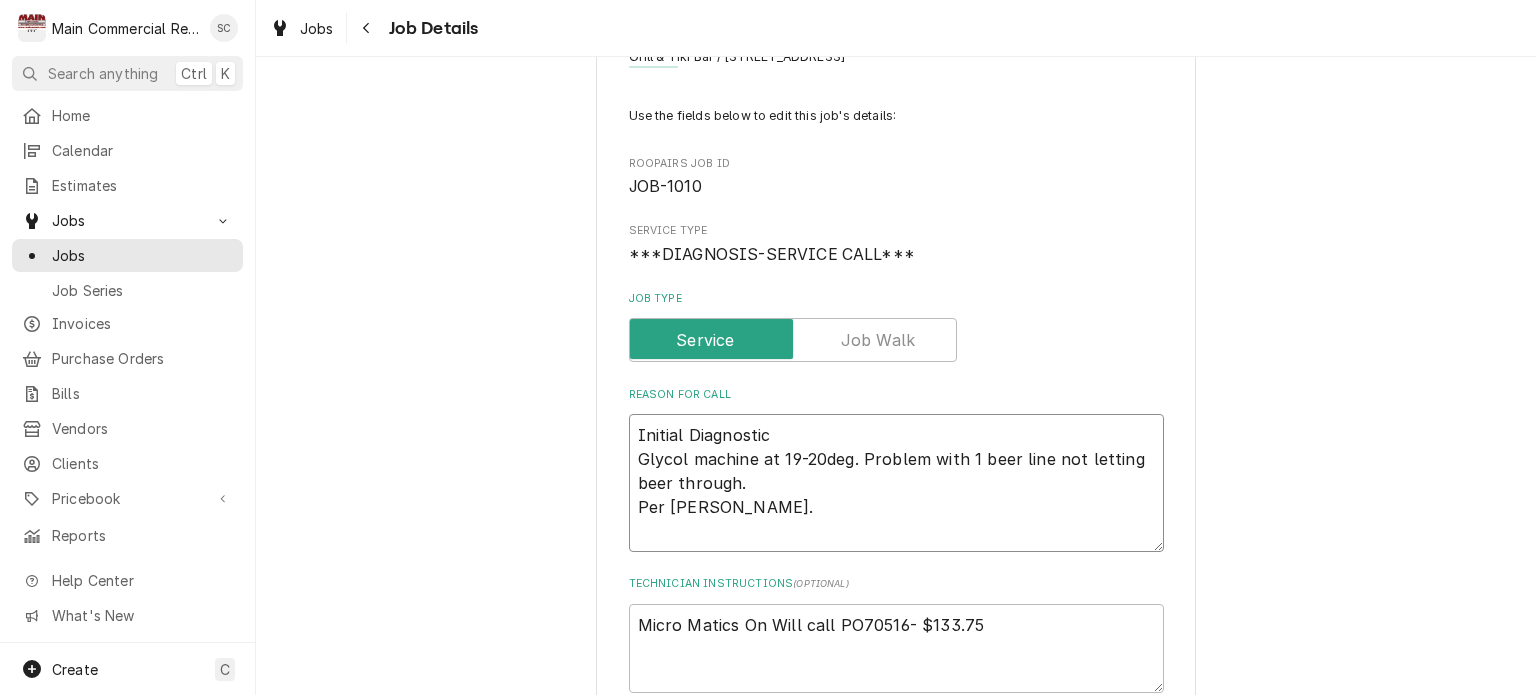 type on "x" 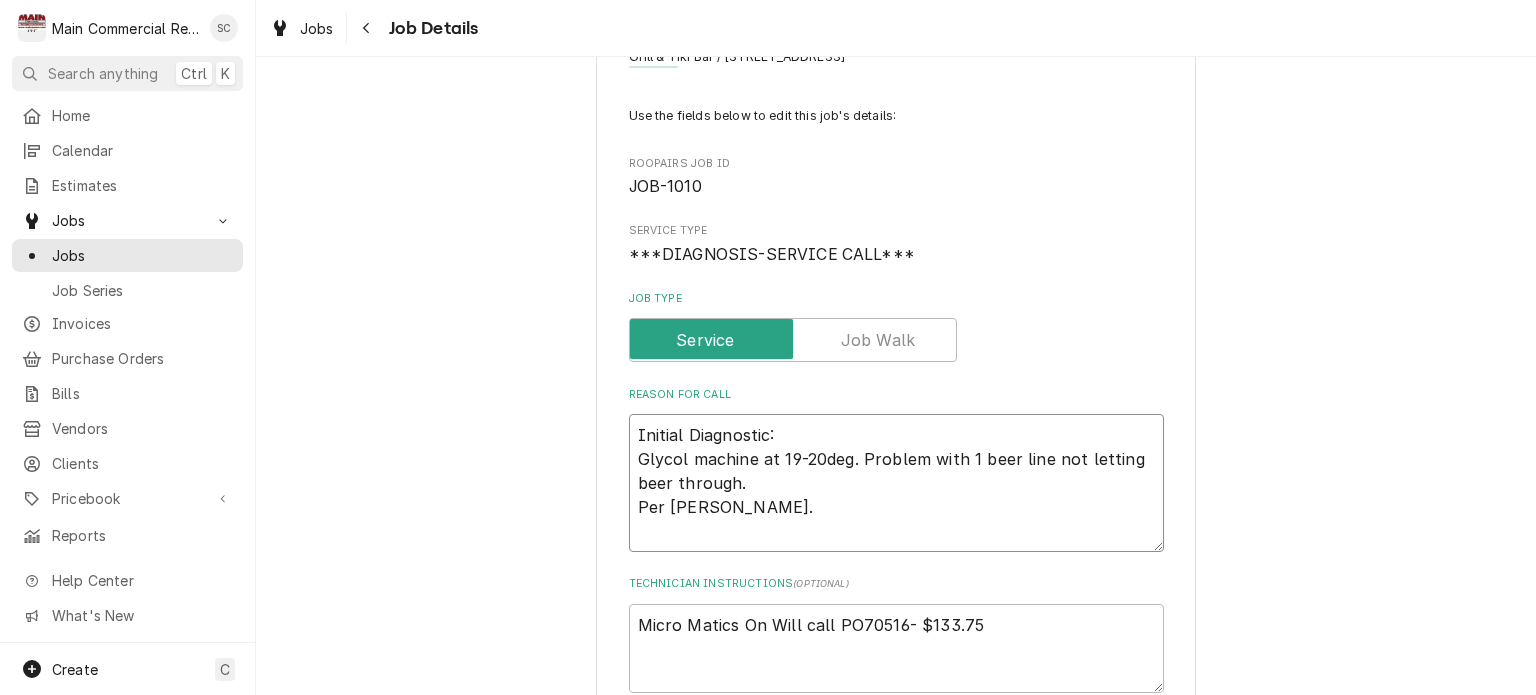 type on "x" 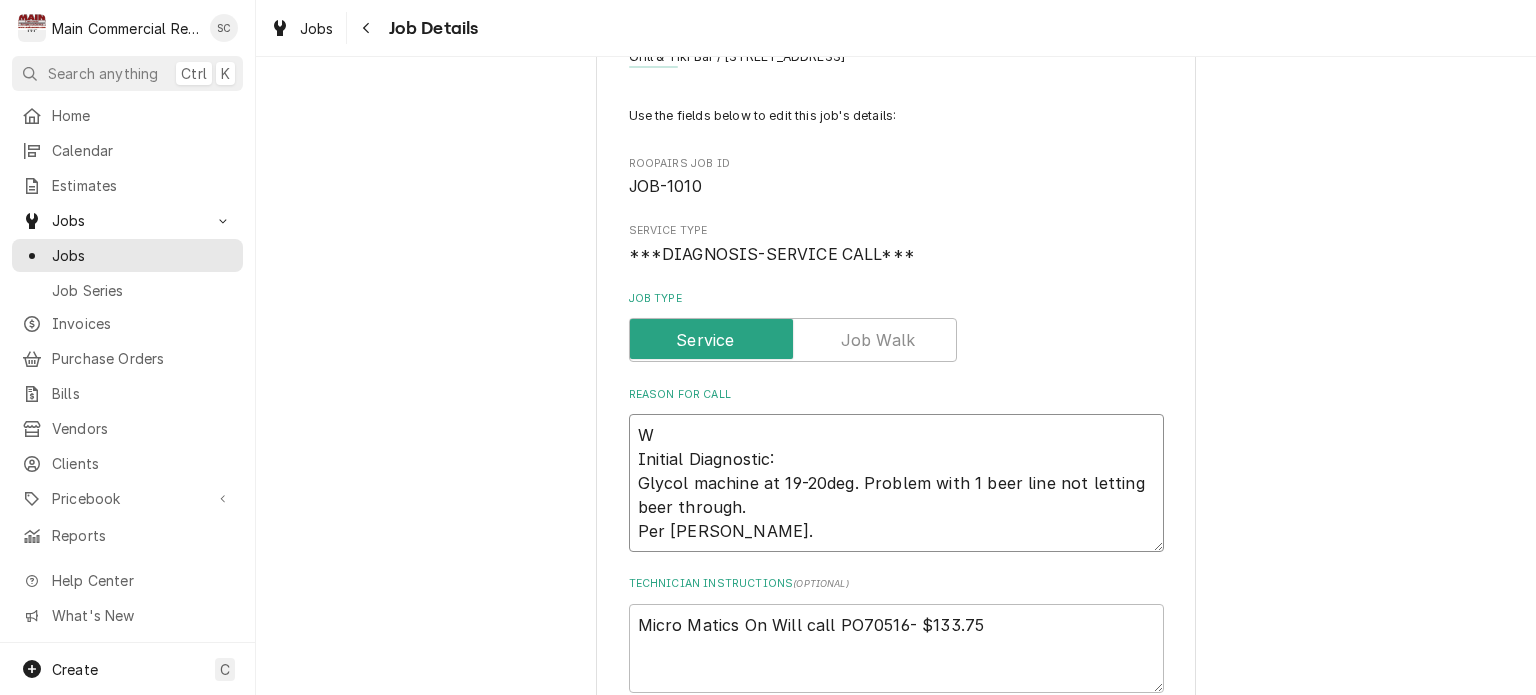 type on "x" 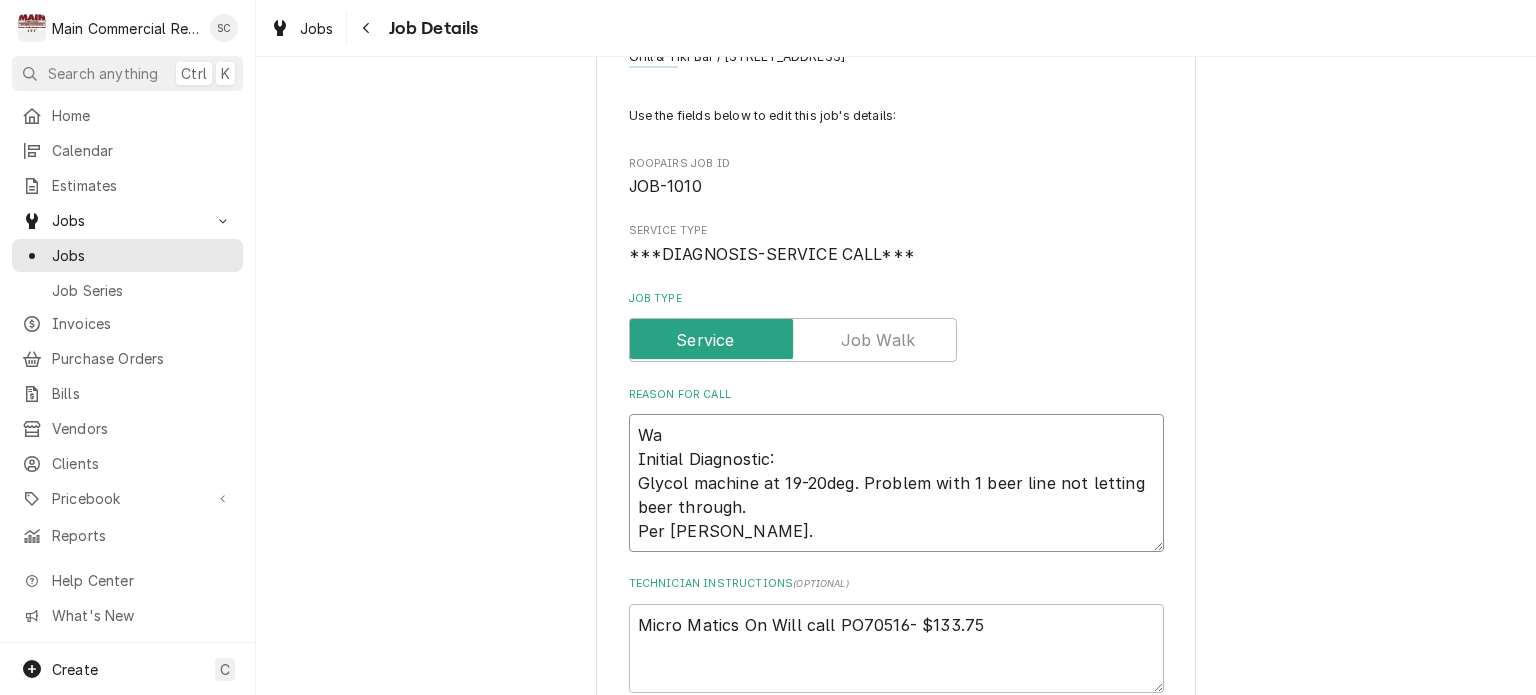 type on "x" 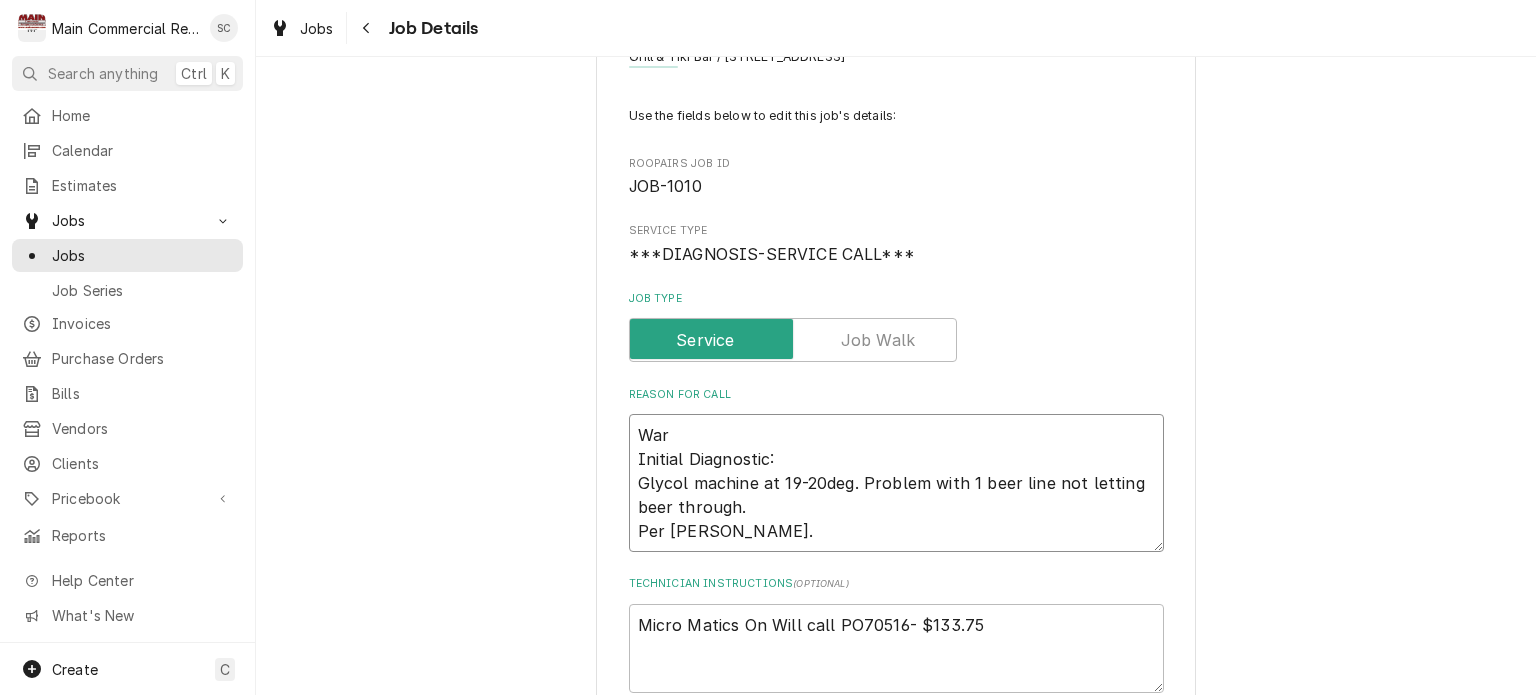 type on "x" 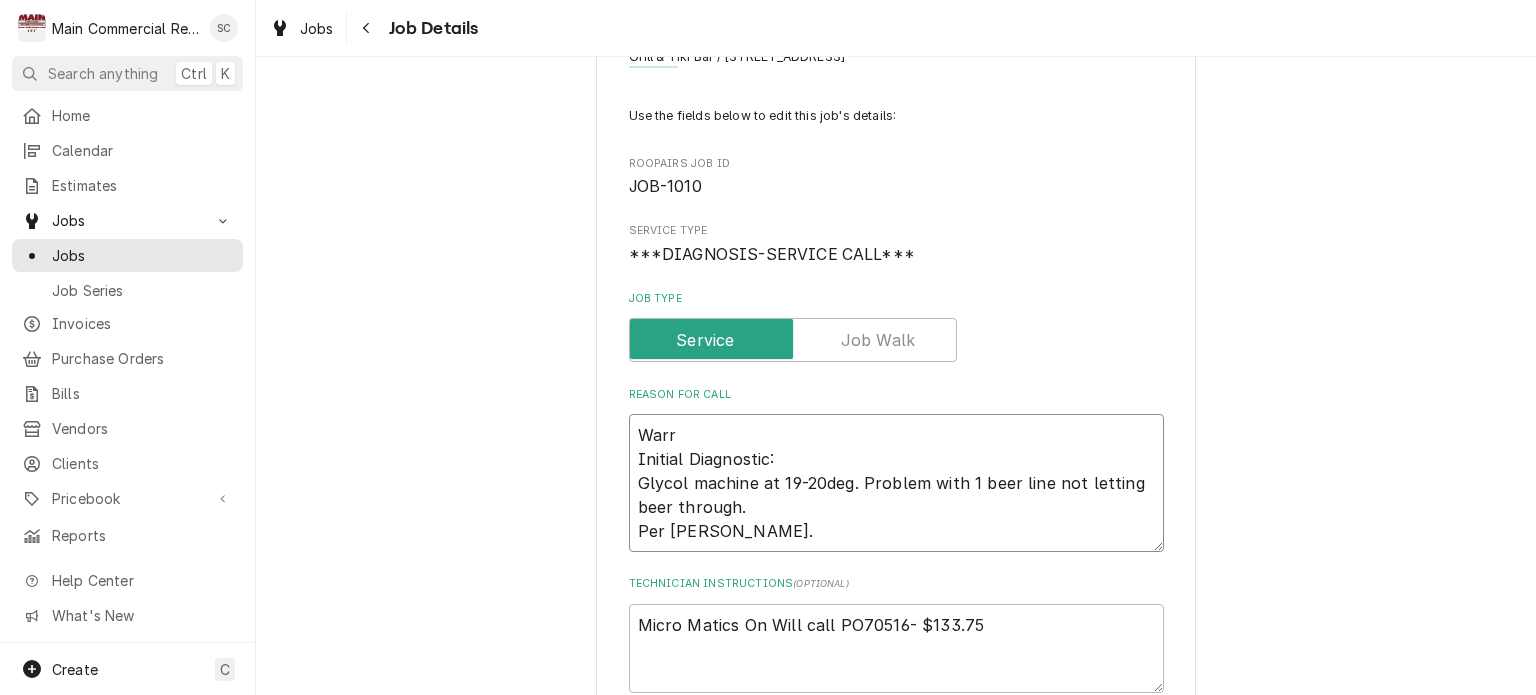 type on "x" 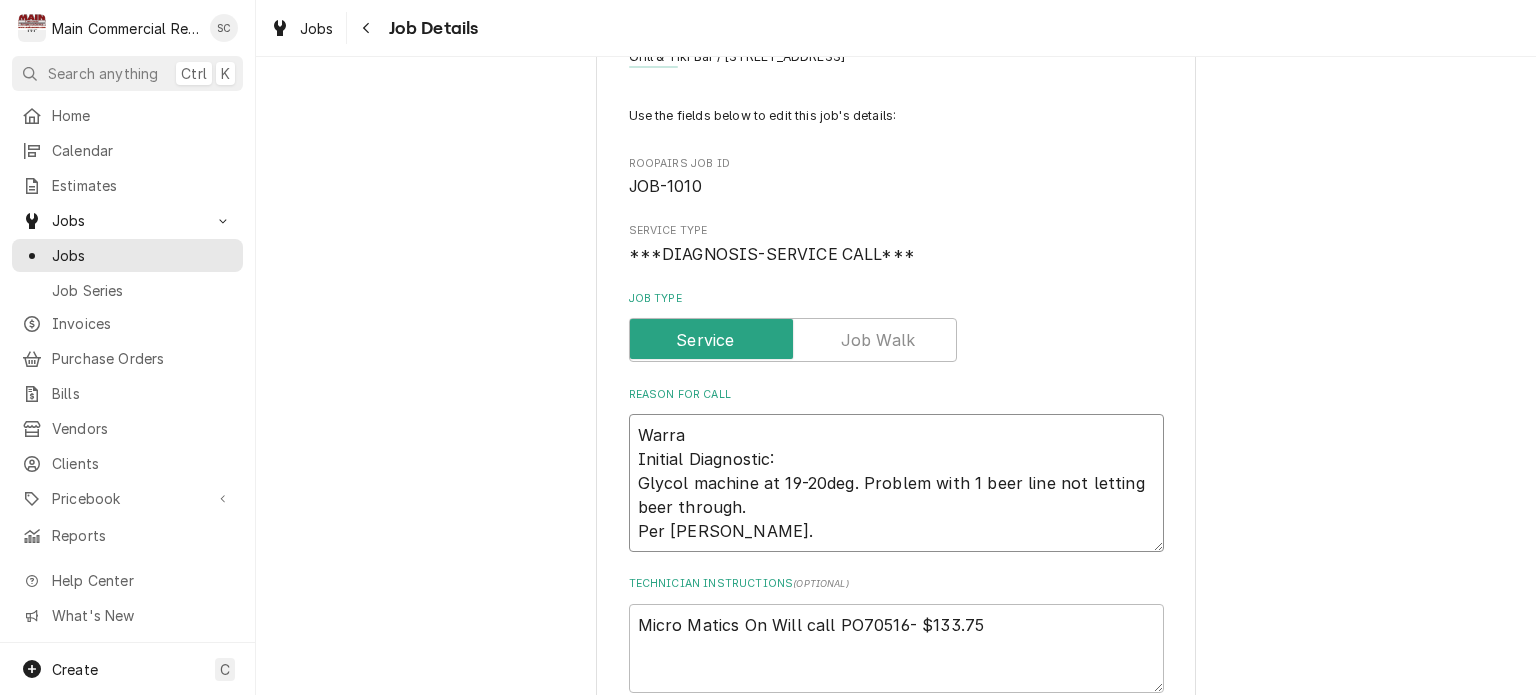type on "x" 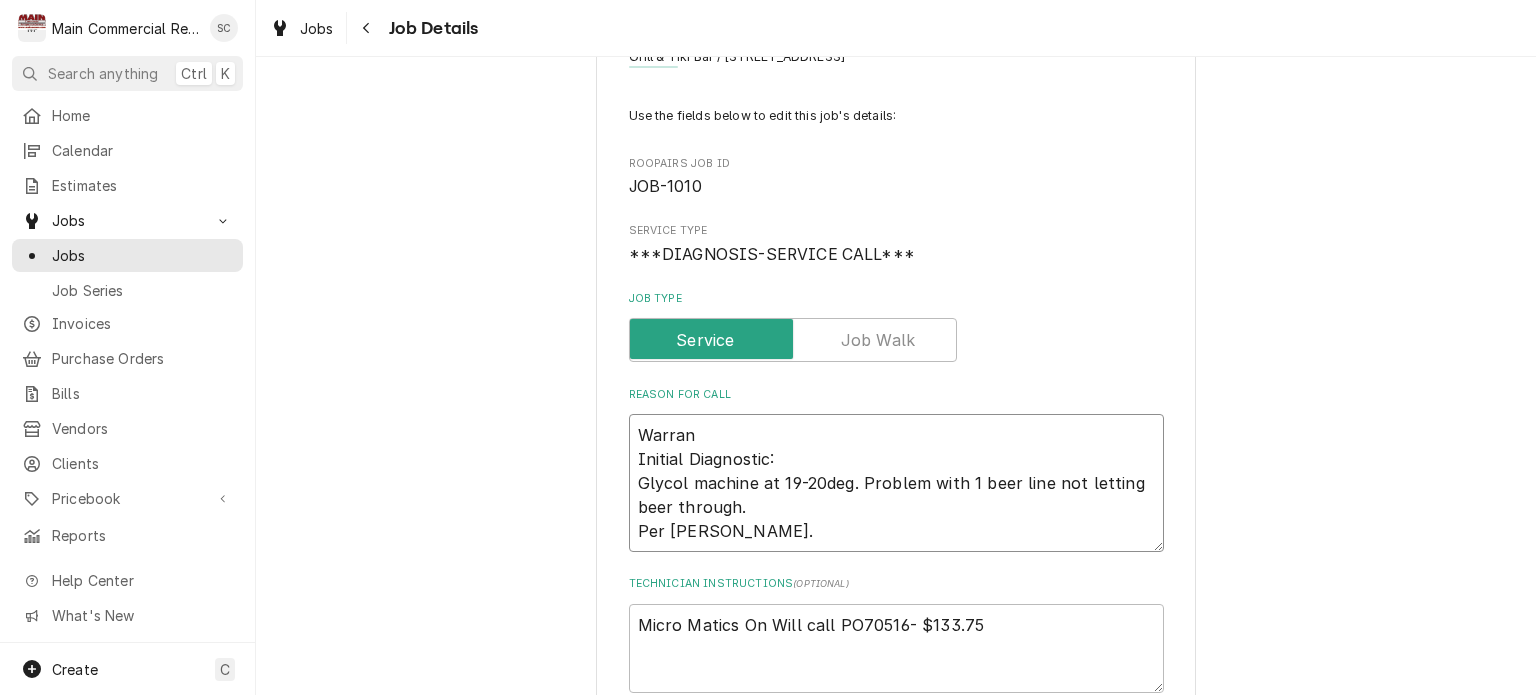 type on "x" 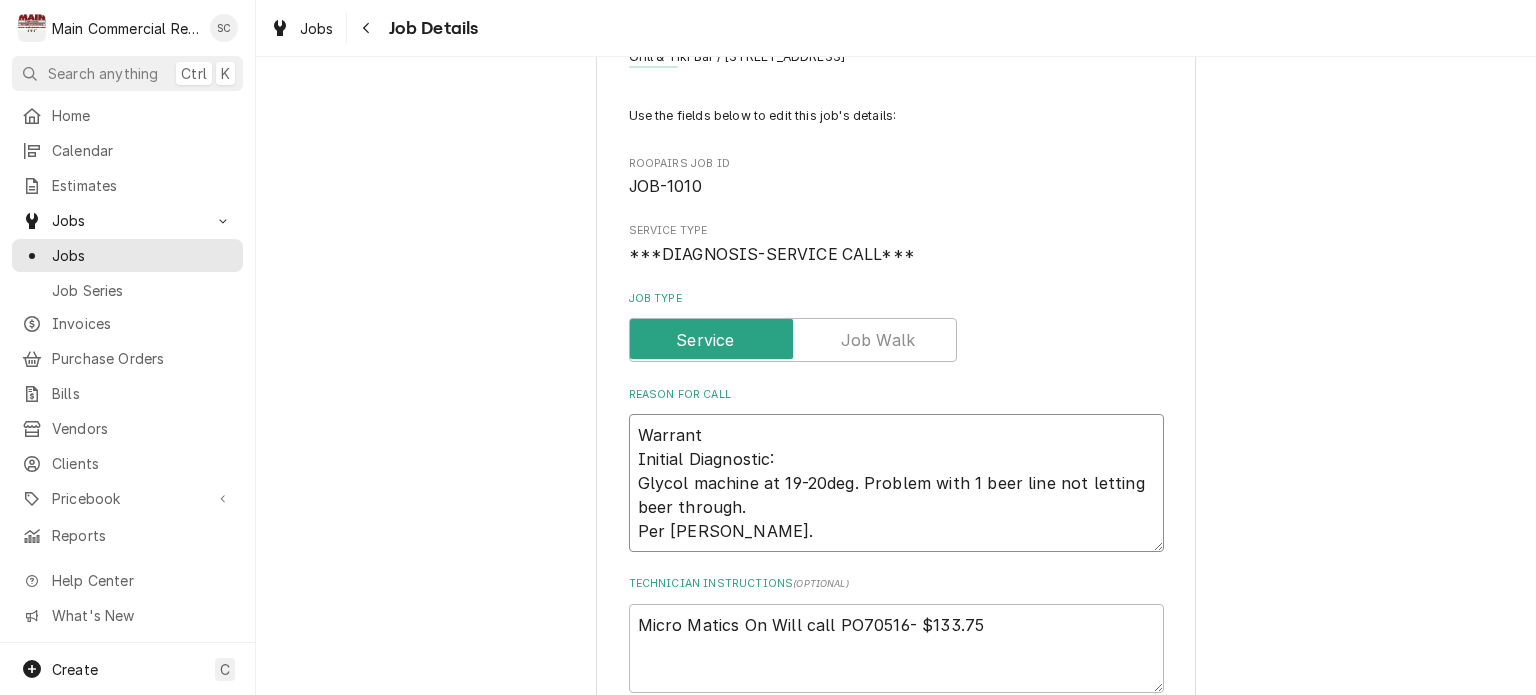 type on "x" 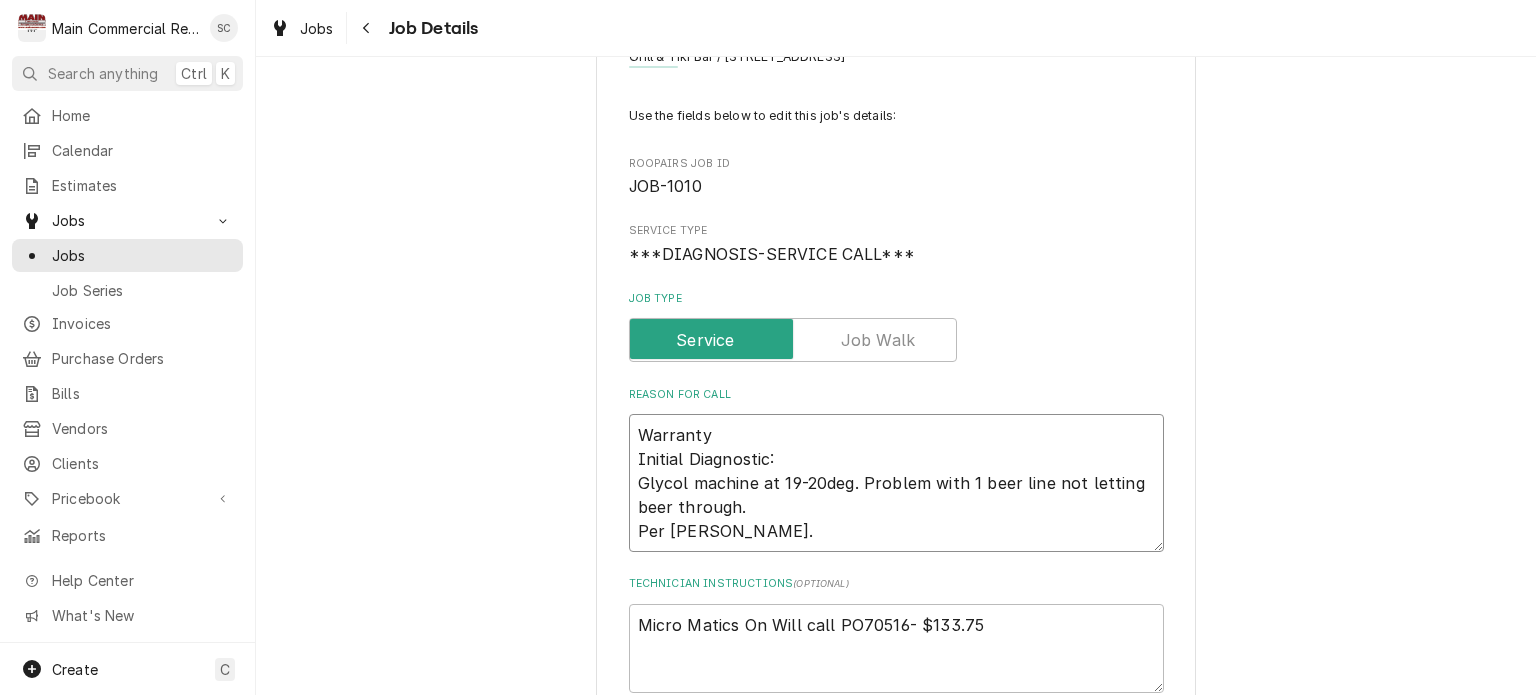 type on "x" 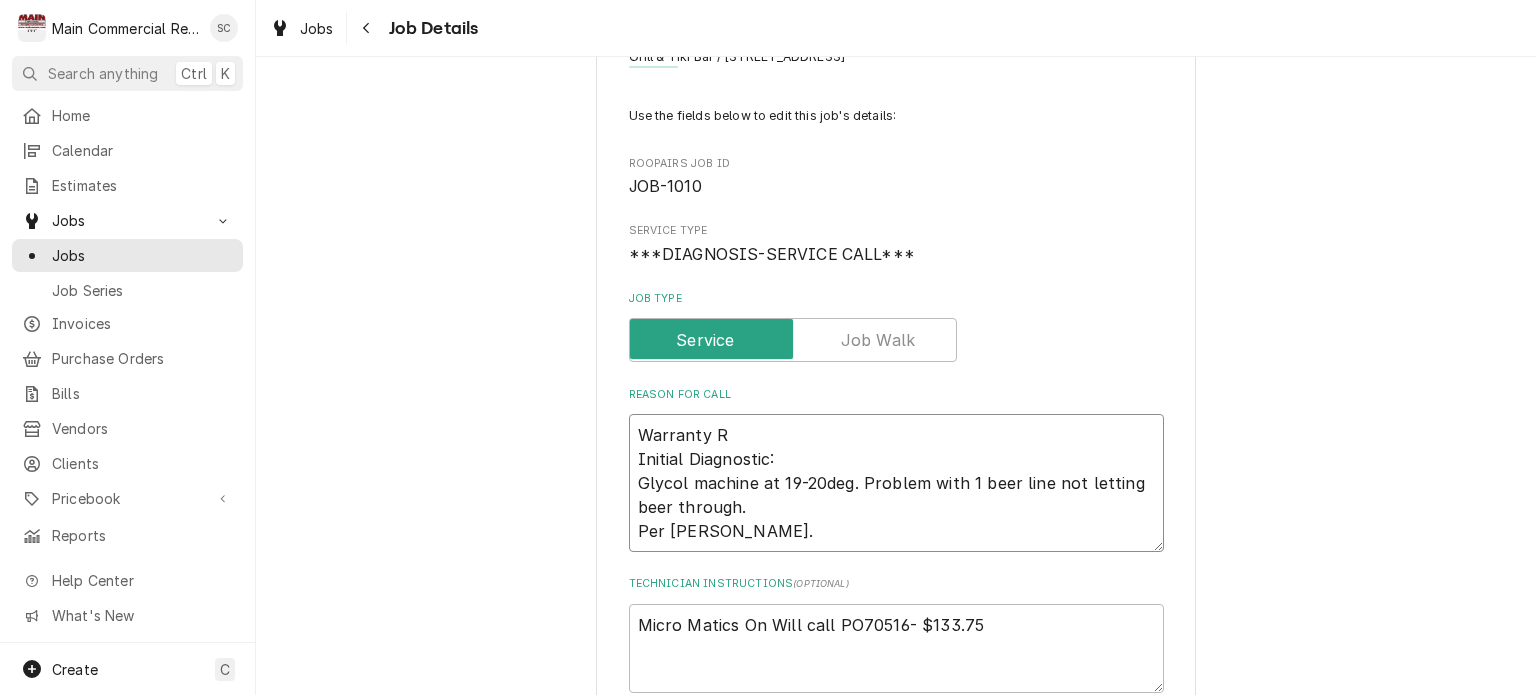 type on "x" 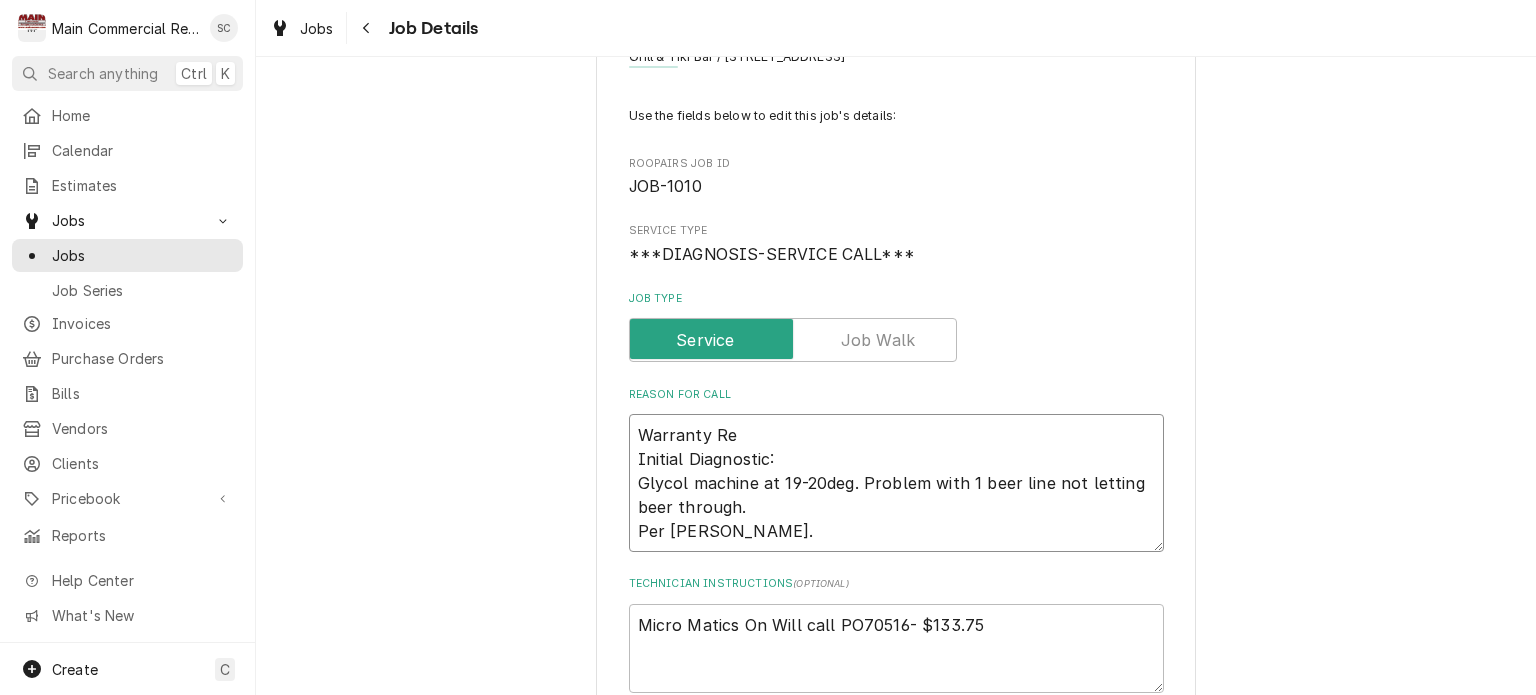 type on "x" 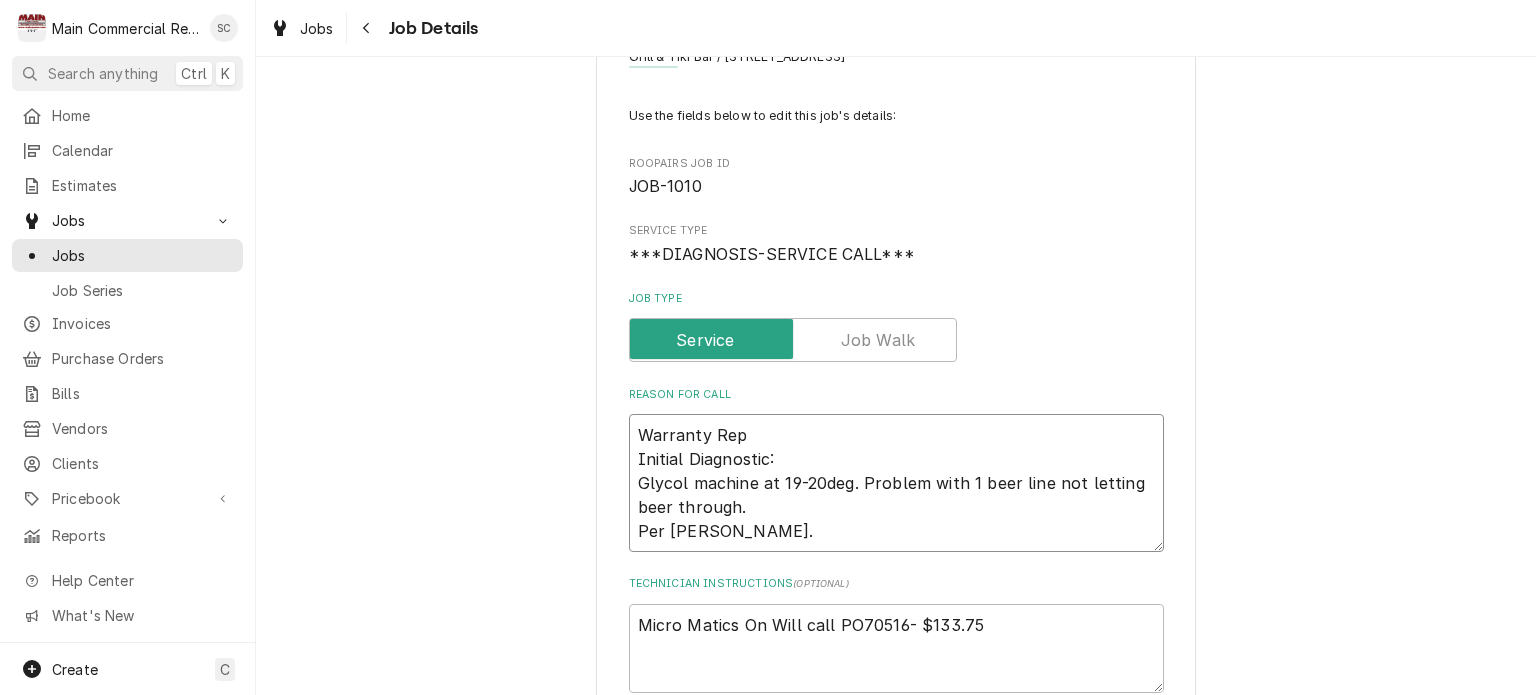 type on "x" 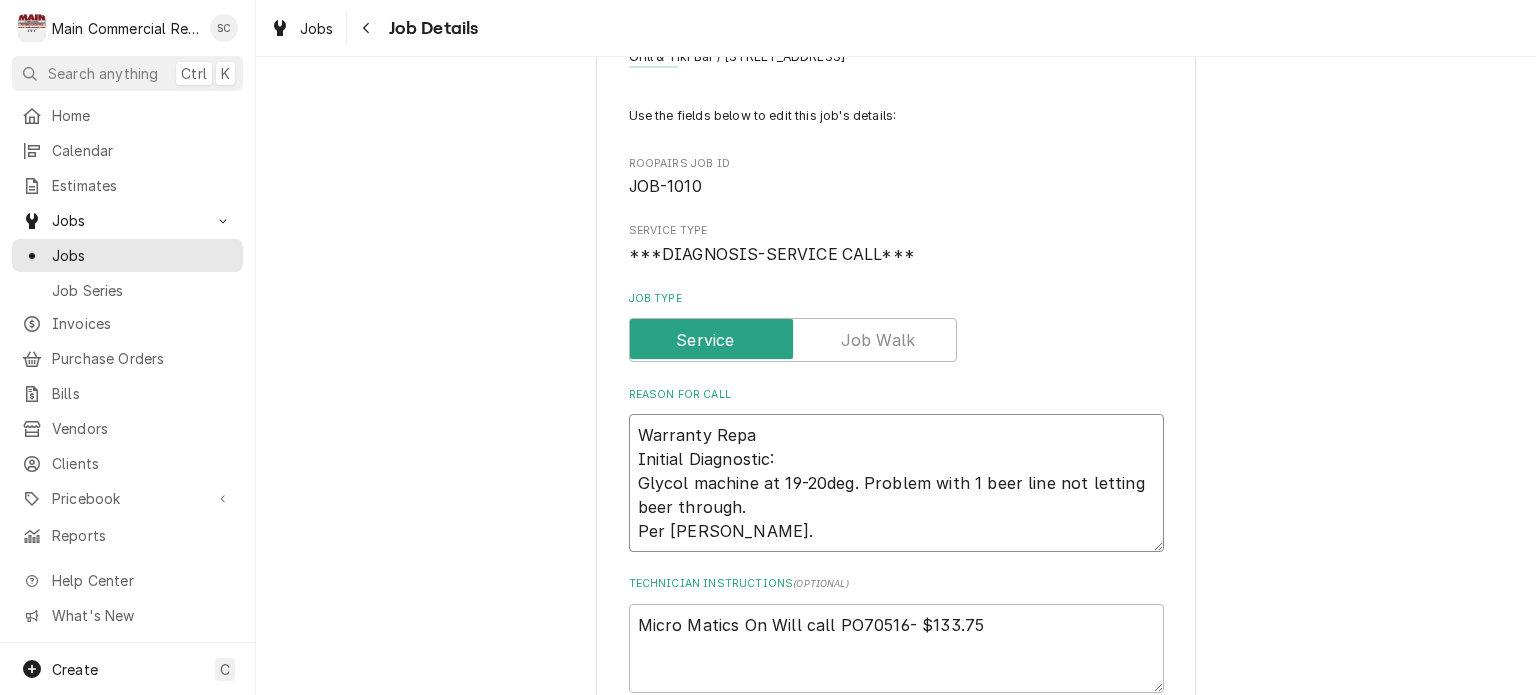 type on "x" 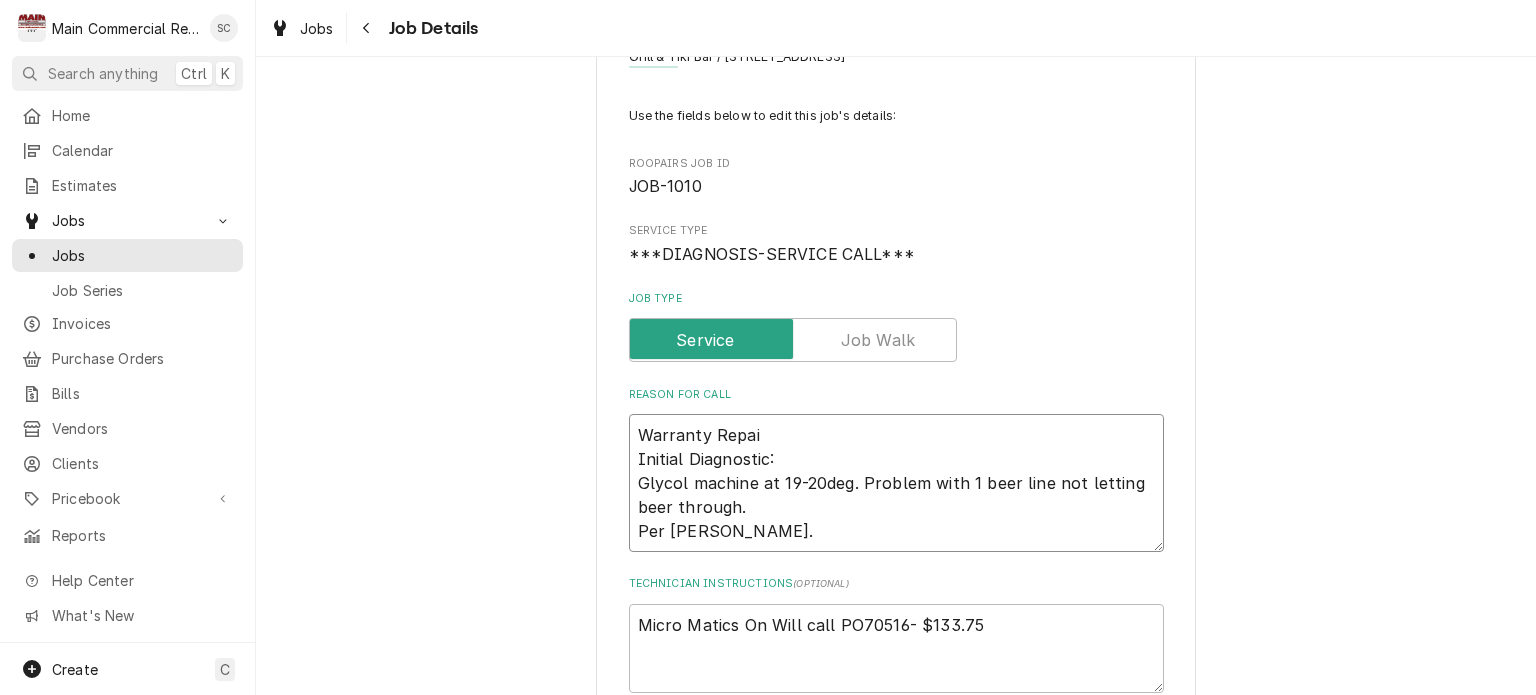 type on "x" 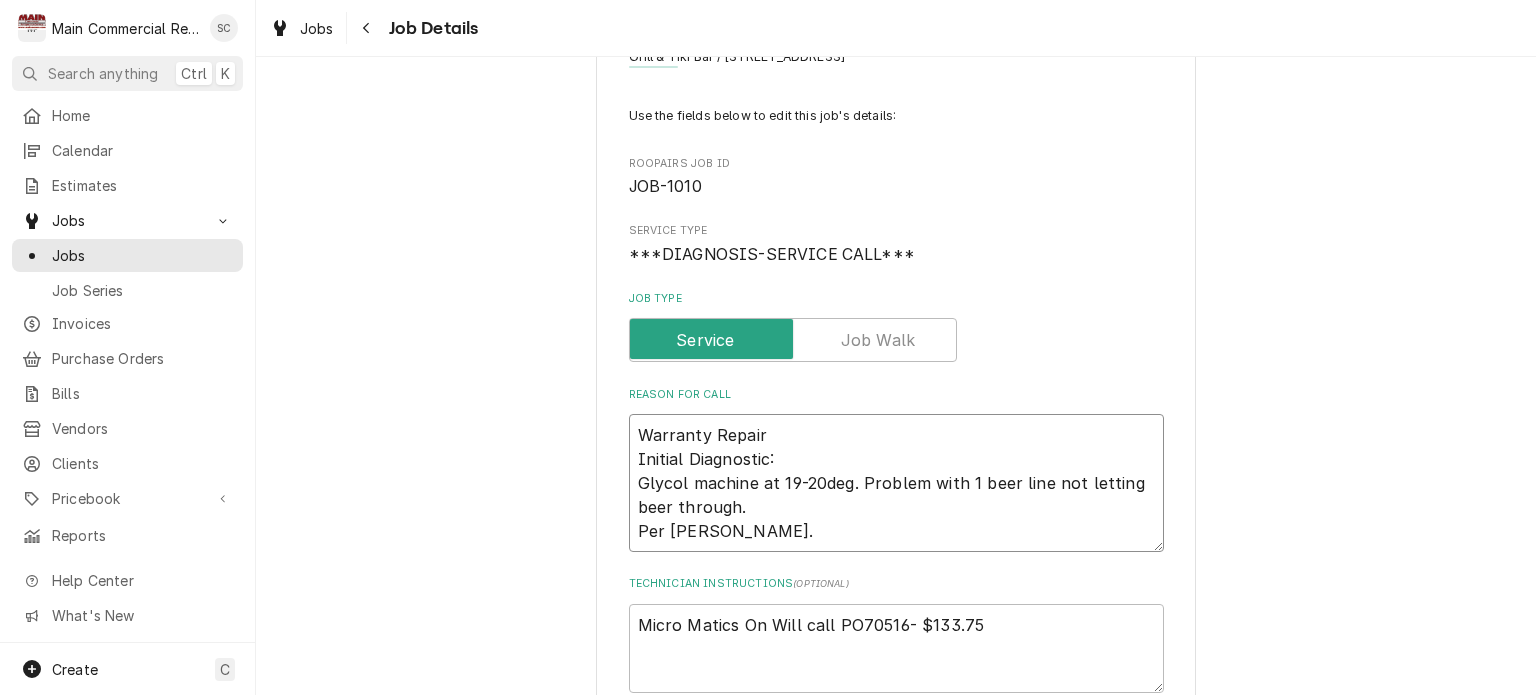type on "x" 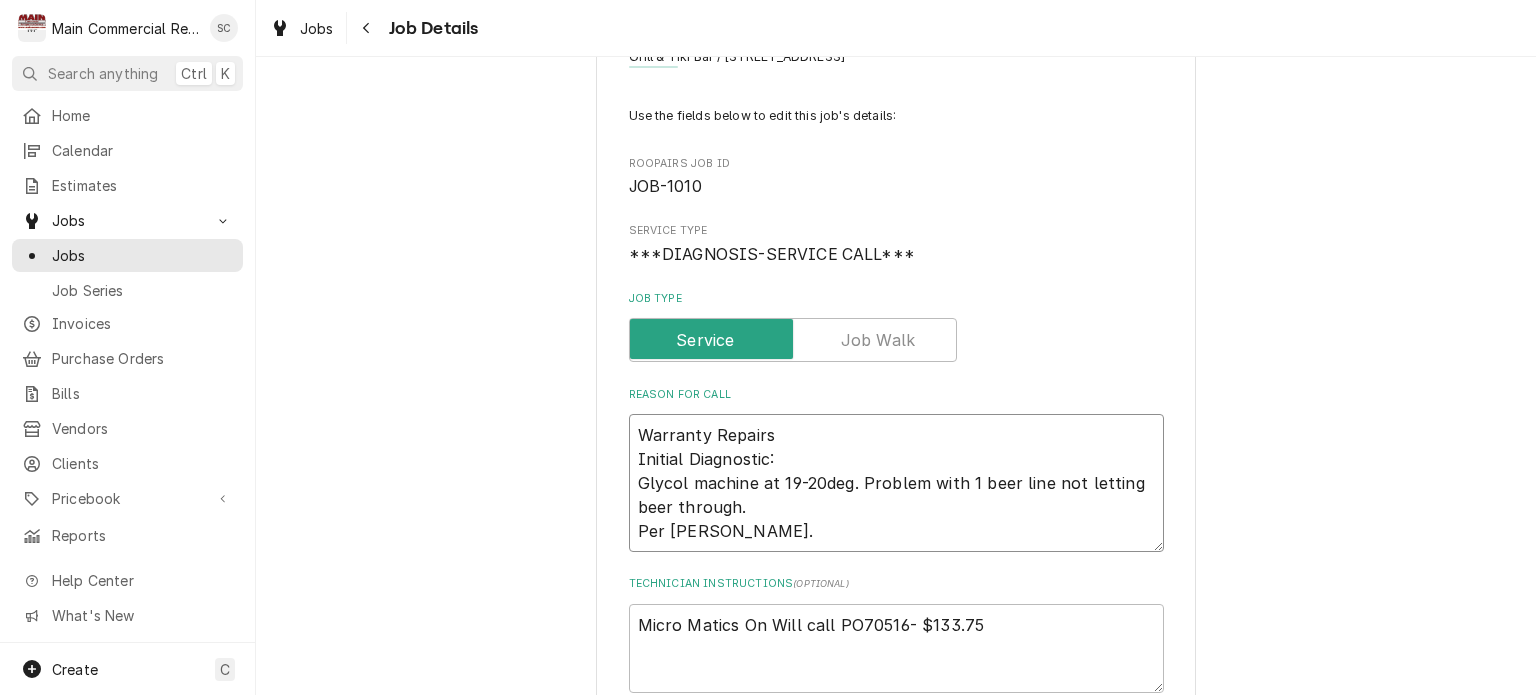 type 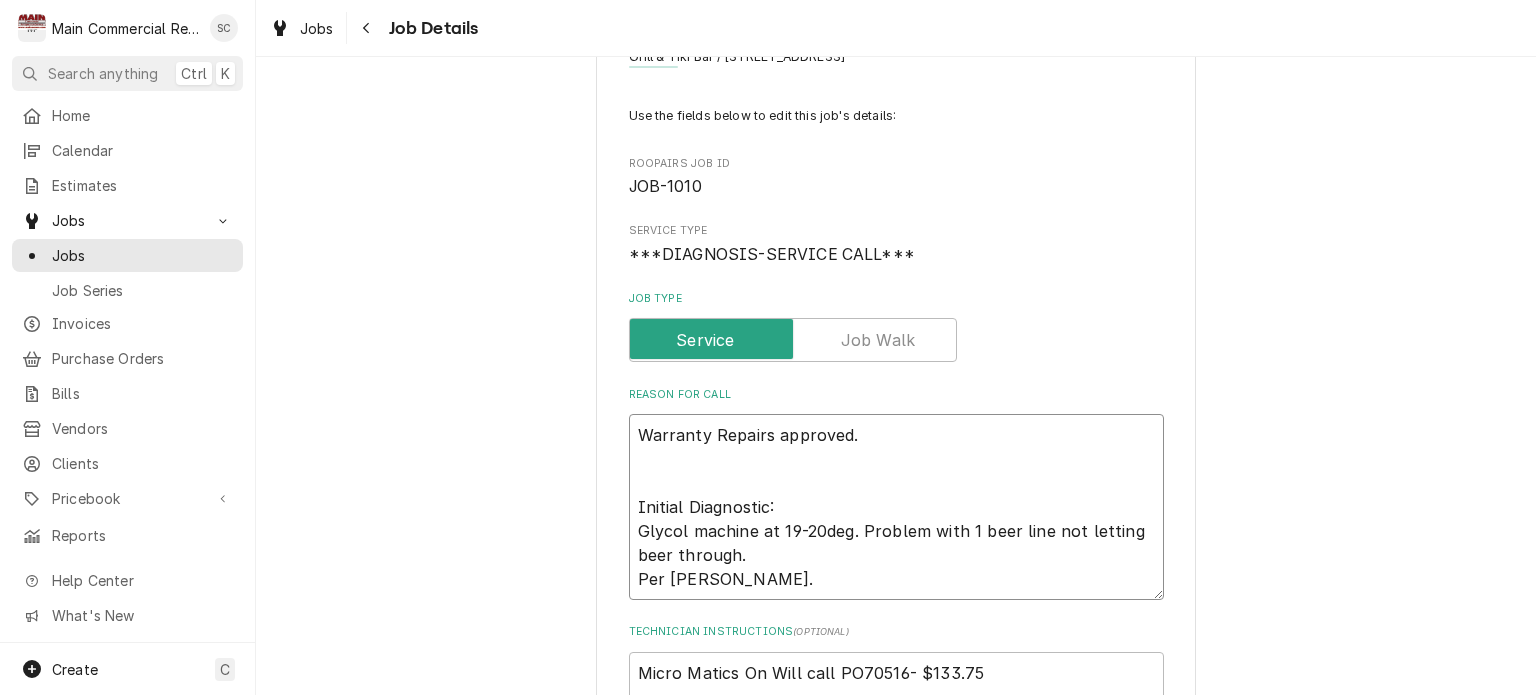 click on "Warranty Repairs approved.
Initial Diagnostic:
Glycol machine at 19-20deg. Problem with 1 beer line not letting beer through.
Per David." at bounding box center (896, 507) 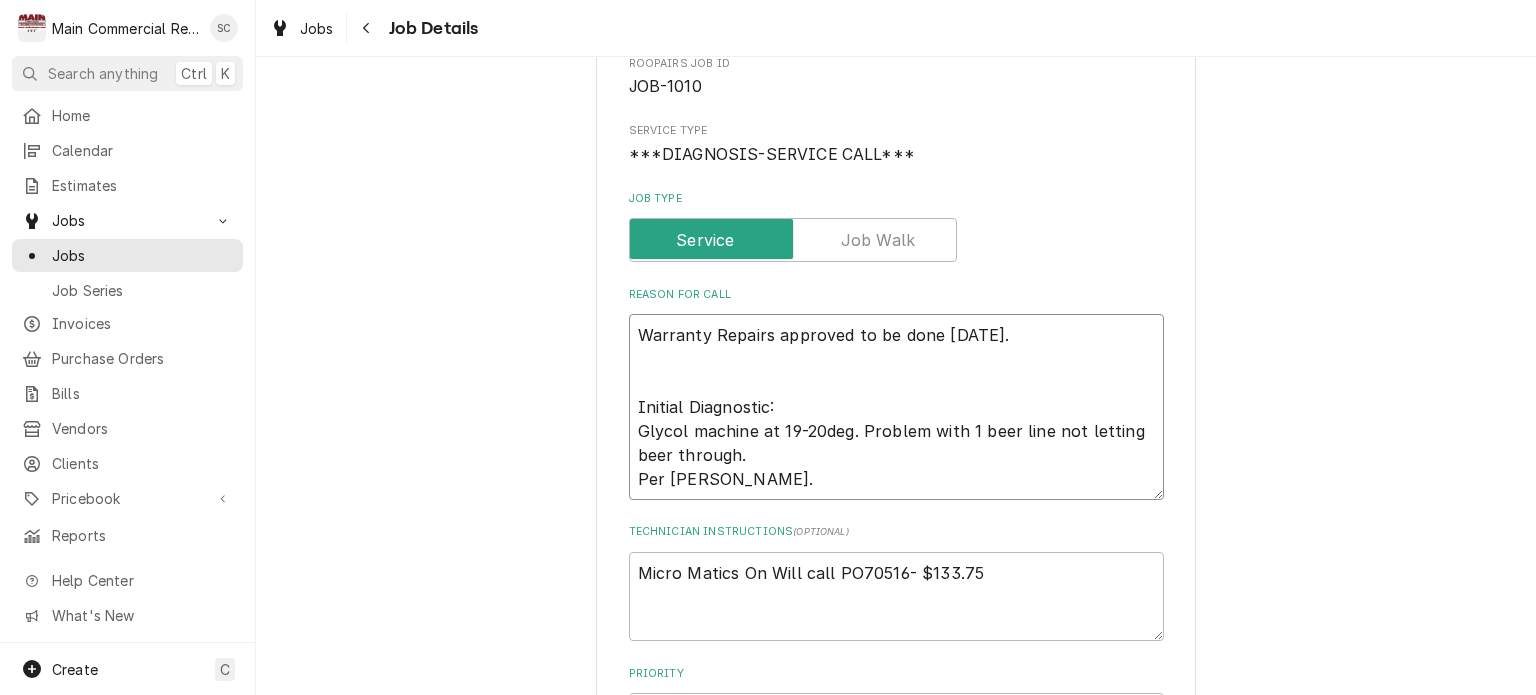 scroll, scrollTop: 300, scrollLeft: 0, axis: vertical 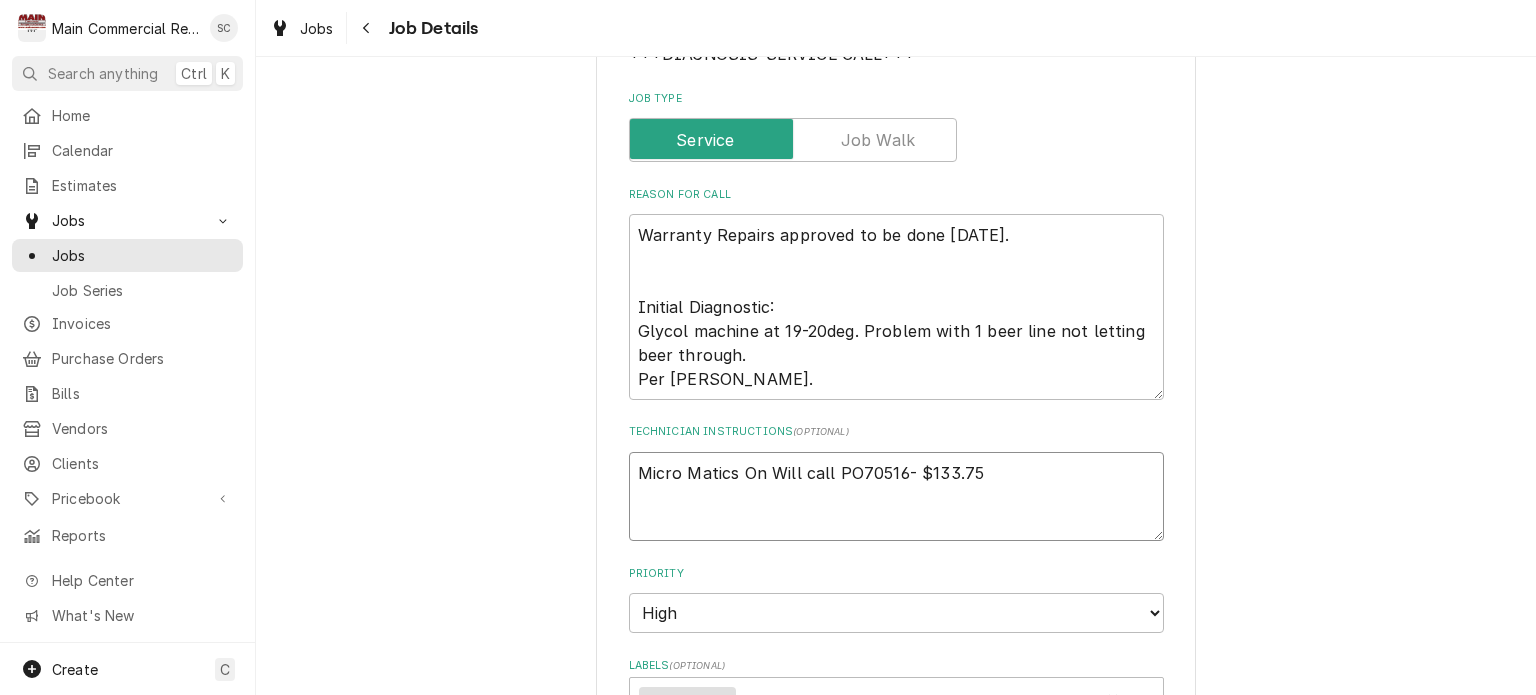 click on "Micro Matics On Will call PO70516- $133.75" at bounding box center (896, 497) 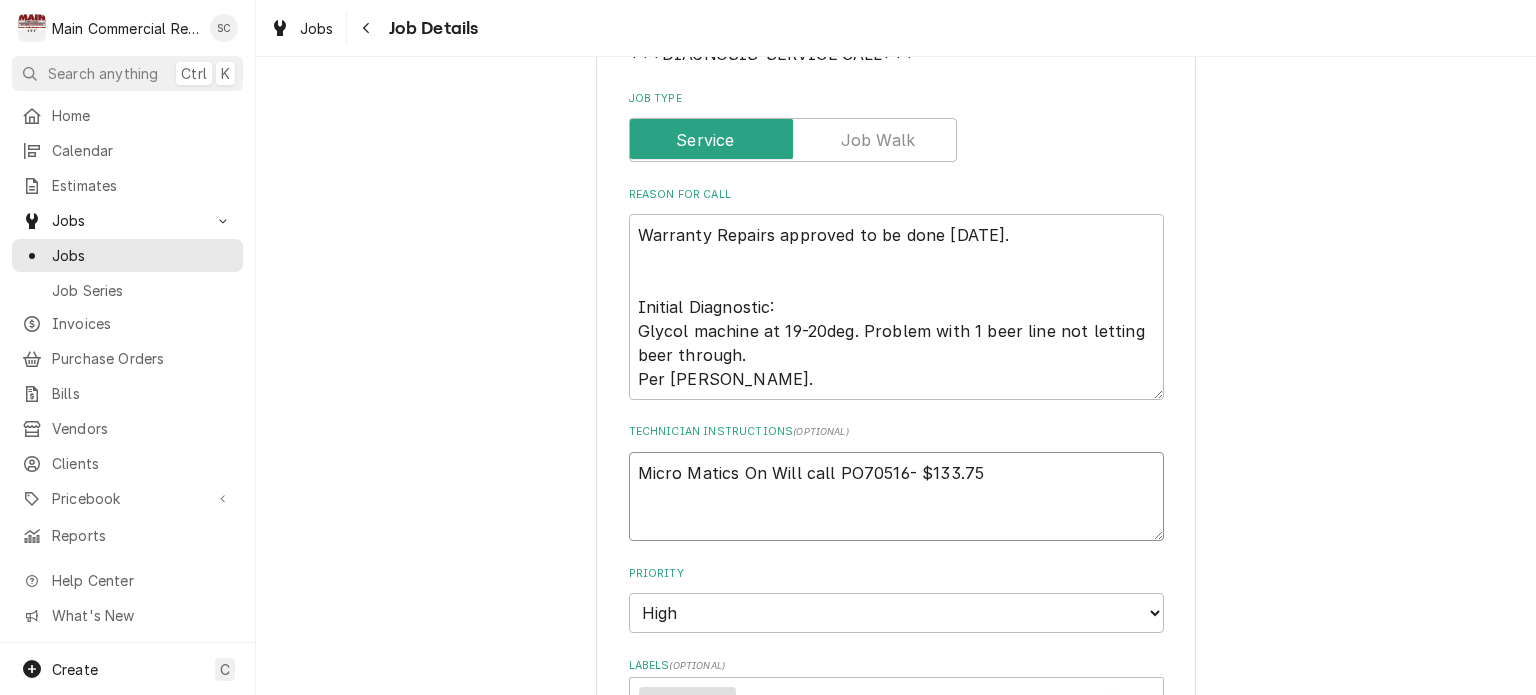click on "Micro Matics On Will call PO70516- $133.75" at bounding box center (896, 497) 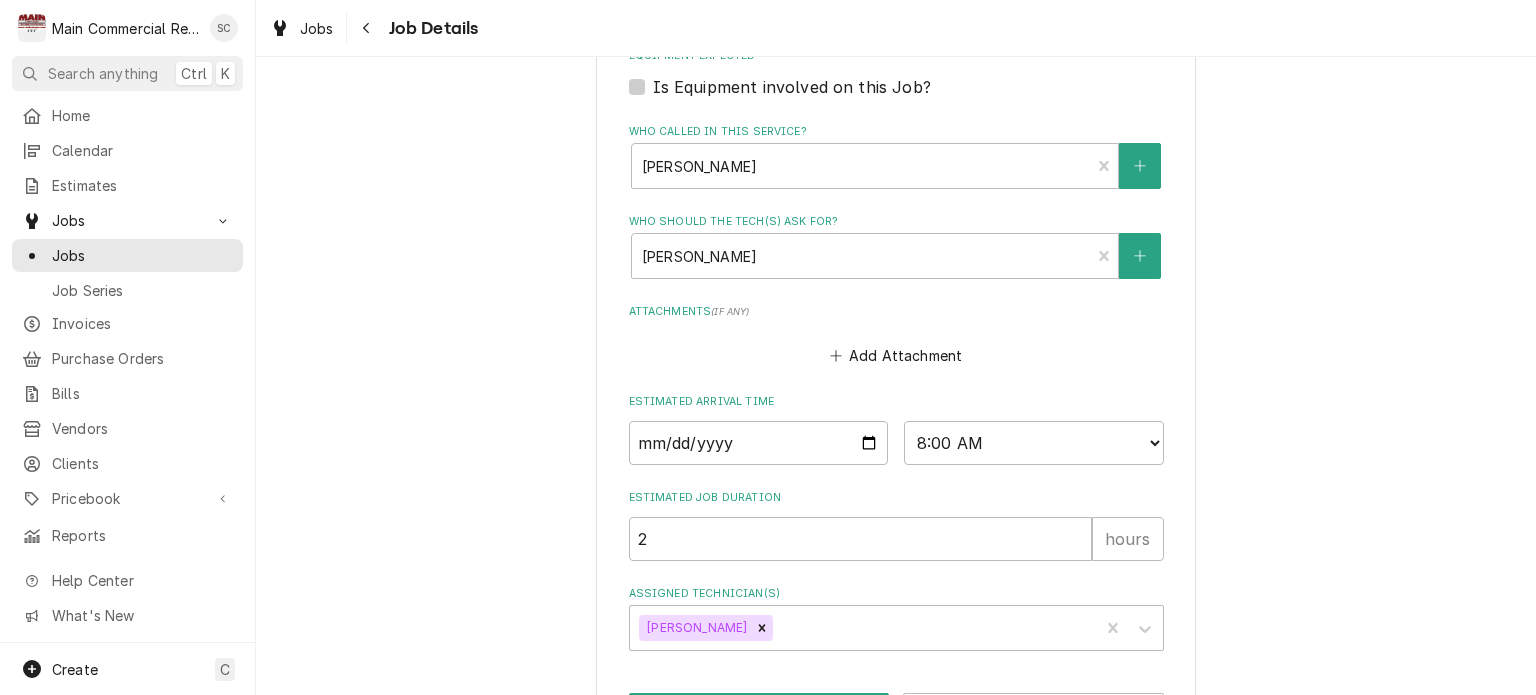 scroll, scrollTop: 1073, scrollLeft: 0, axis: vertical 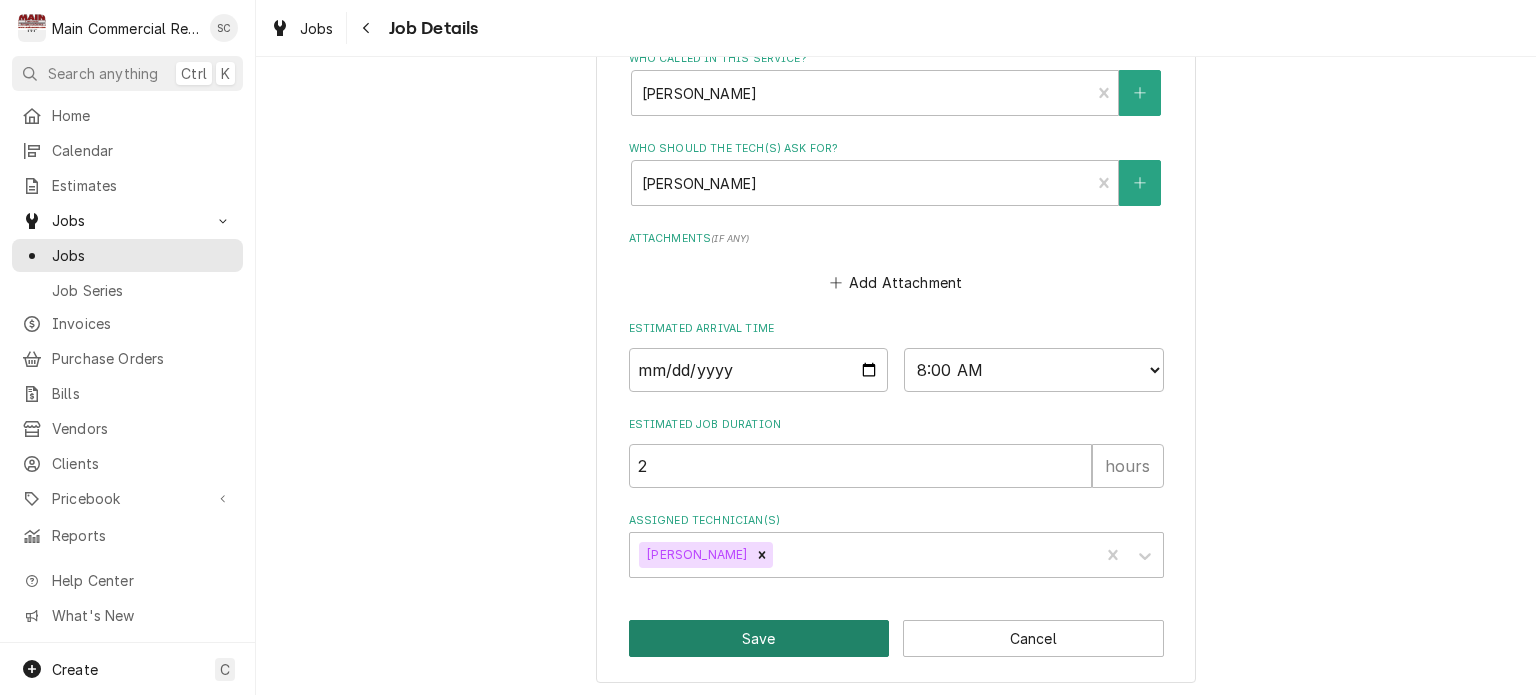 click on "Save" at bounding box center (759, 638) 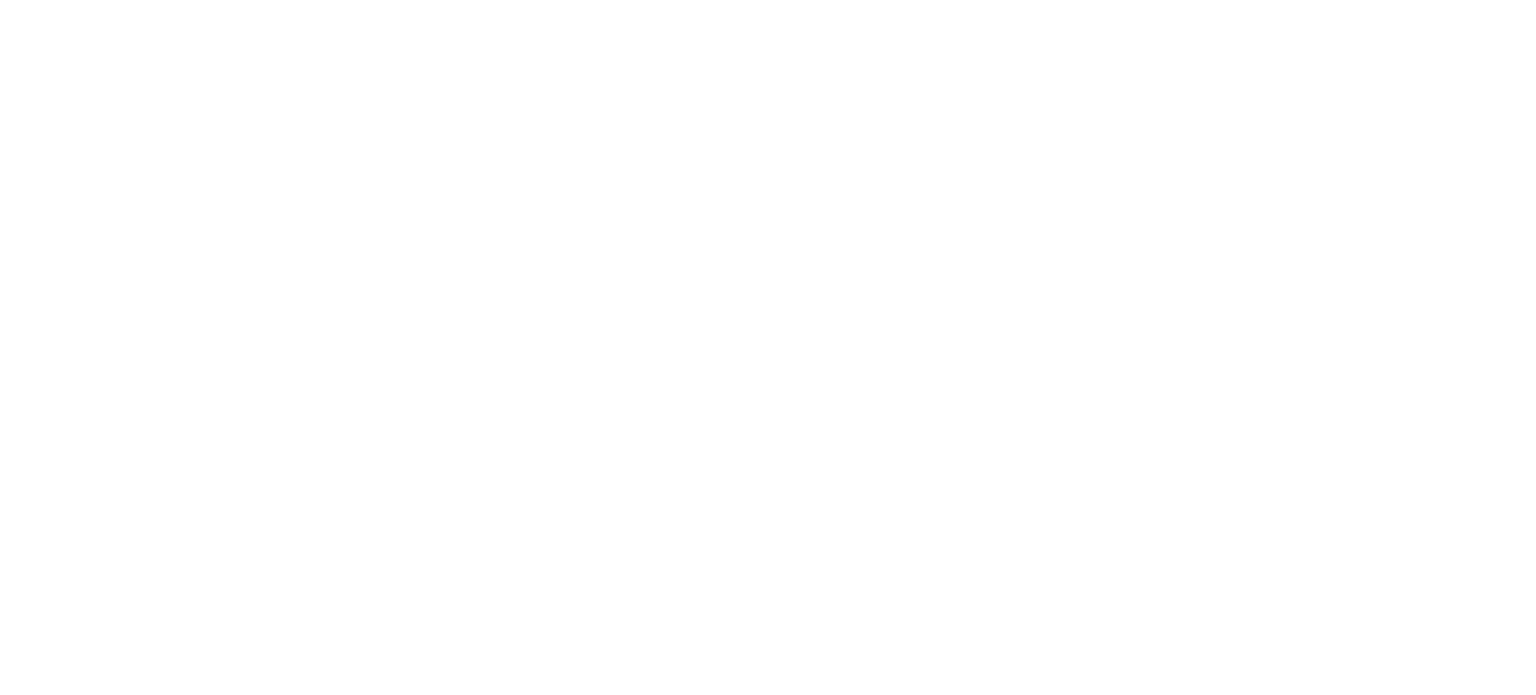 scroll, scrollTop: 0, scrollLeft: 0, axis: both 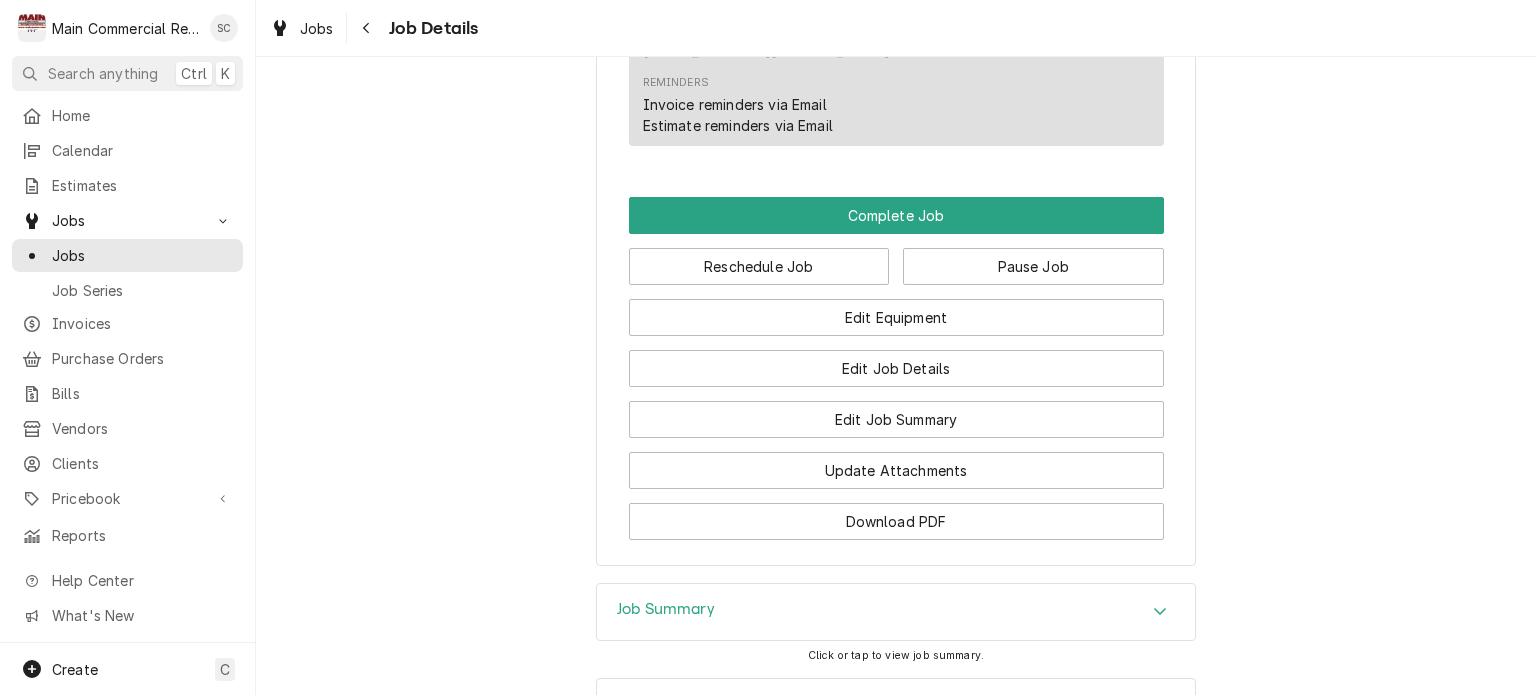 click on "Active Citrus Hills Golf & Country Club Grill & Tiki Bar / [STREET_ADDRESS] Open in Maps Roopairs Job ID JOB-1010 Date Received [DATE] Service Type ***DIAGNOSIS-SERVICE CALL*** Job Type Service Service Location Grill & Tiki Bar
[STREET_ADDRESS] Service Location Notes  (Only Visible to You) [PERSON_NAME] - [PHONE_NUMBER] (Maintenance Manager)
Terms: Net 30 Client Notes  (Only Visible to You) [PERSON_NAME] - [PHONE_NUMBER] (Maintenance Manager)
SEND QUOTES TO [PERSON_NAME] [EMAIL_ADDRESS][DOMAIN_NAME]
*** HAVE TO CALL [PERSON_NAME] WHEN TECH GETS ONSITE [PHONE_NUMBER]***
Skyview Restaurant - [STREET_ADDRESS][PERSON_NAME] Scheduled For [DATE] 8:00 AM Started [DATE][DATE] 8:34 AM Service Summary To Date Short Description ***DIAGNOSIS-SERVICE CALL*** Service Summary Show  more   Active [DATE][DATE] 10:38 AM Last Modified [DATE] 11:50 AM Estimated Job Duration 2h Assigned Technician(s) [PERSON_NAME] Reason For Call Technician Instructions  Priority" at bounding box center [896, -870] 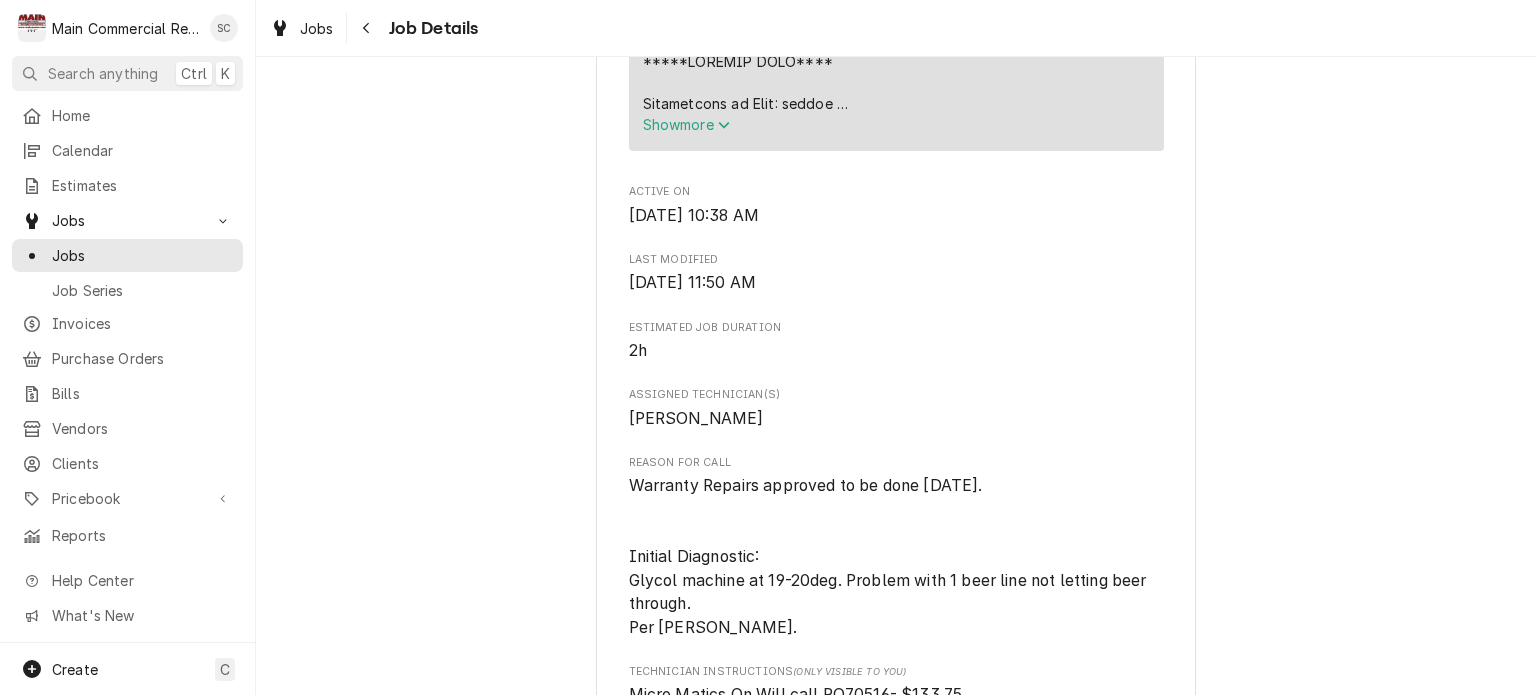scroll, scrollTop: 1500, scrollLeft: 0, axis: vertical 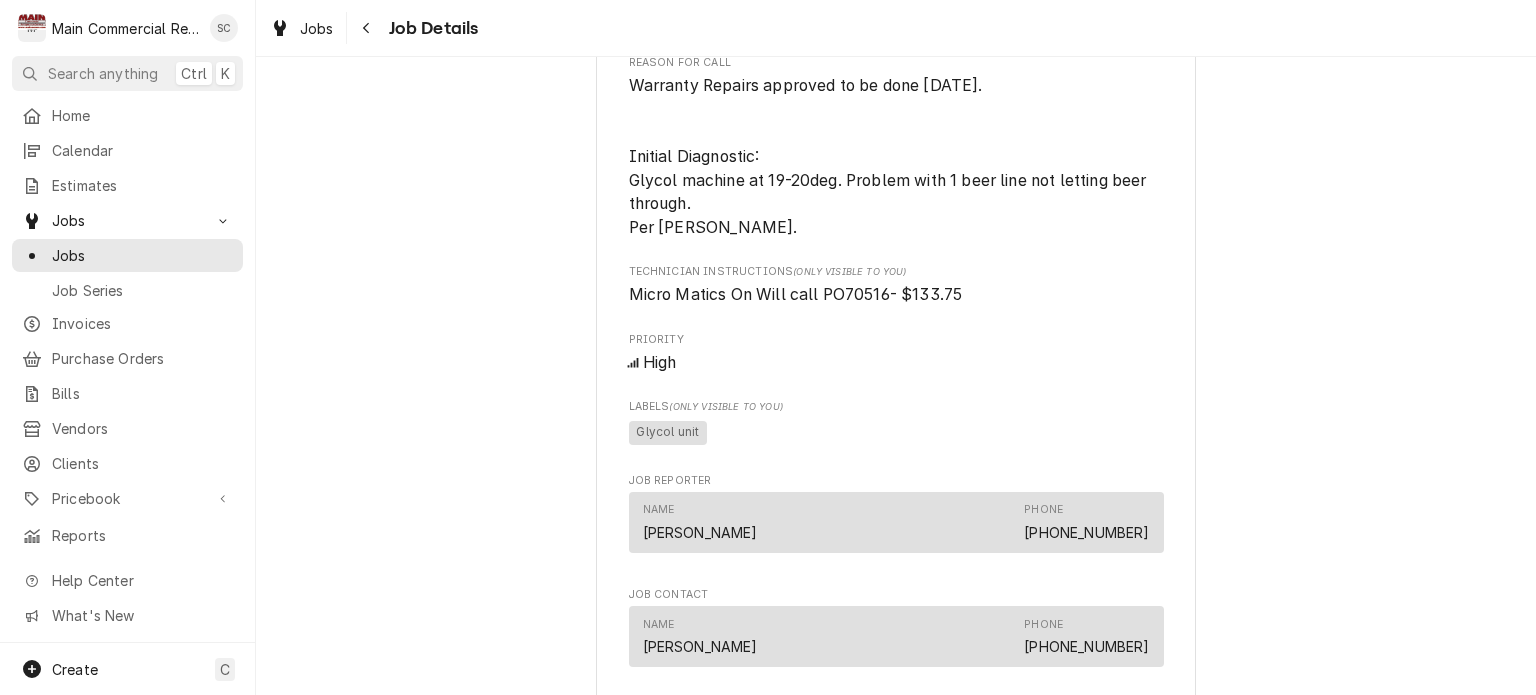 click on "Active Citrus Hills Golf & Country Club Grill & Tiki Bar / [STREET_ADDRESS] Open in Maps Roopairs Job ID JOB-1010 Date Received [DATE] Service Type ***DIAGNOSIS-SERVICE CALL*** Job Type Service Service Location Grill & Tiki Bar
[STREET_ADDRESS] Service Location Notes  (Only Visible to You) [PERSON_NAME] - [PHONE_NUMBER] (Maintenance Manager)
Terms: Net 30 Client Notes  (Only Visible to You) [PERSON_NAME] - [PHONE_NUMBER] (Maintenance Manager)
SEND QUOTES TO [PERSON_NAME] [EMAIL_ADDRESS][DOMAIN_NAME]
*** HAVE TO CALL [PERSON_NAME] WHEN TECH GETS ONSITE [PHONE_NUMBER]***
Skyview Restaurant - [STREET_ADDRESS][PERSON_NAME] Scheduled For [DATE] 8:00 AM Started [DATE][DATE] 8:34 AM Service Summary To Date Short Description ***DIAGNOSIS-SERVICE CALL*** Service Summary Show  more   Active [DATE][DATE] 10:38 AM Last Modified [DATE] 11:50 AM Estimated Job Duration 2h Assigned Technician(s) [PERSON_NAME] Reason For Call Technician Instructions  Priority" at bounding box center [896, 30] 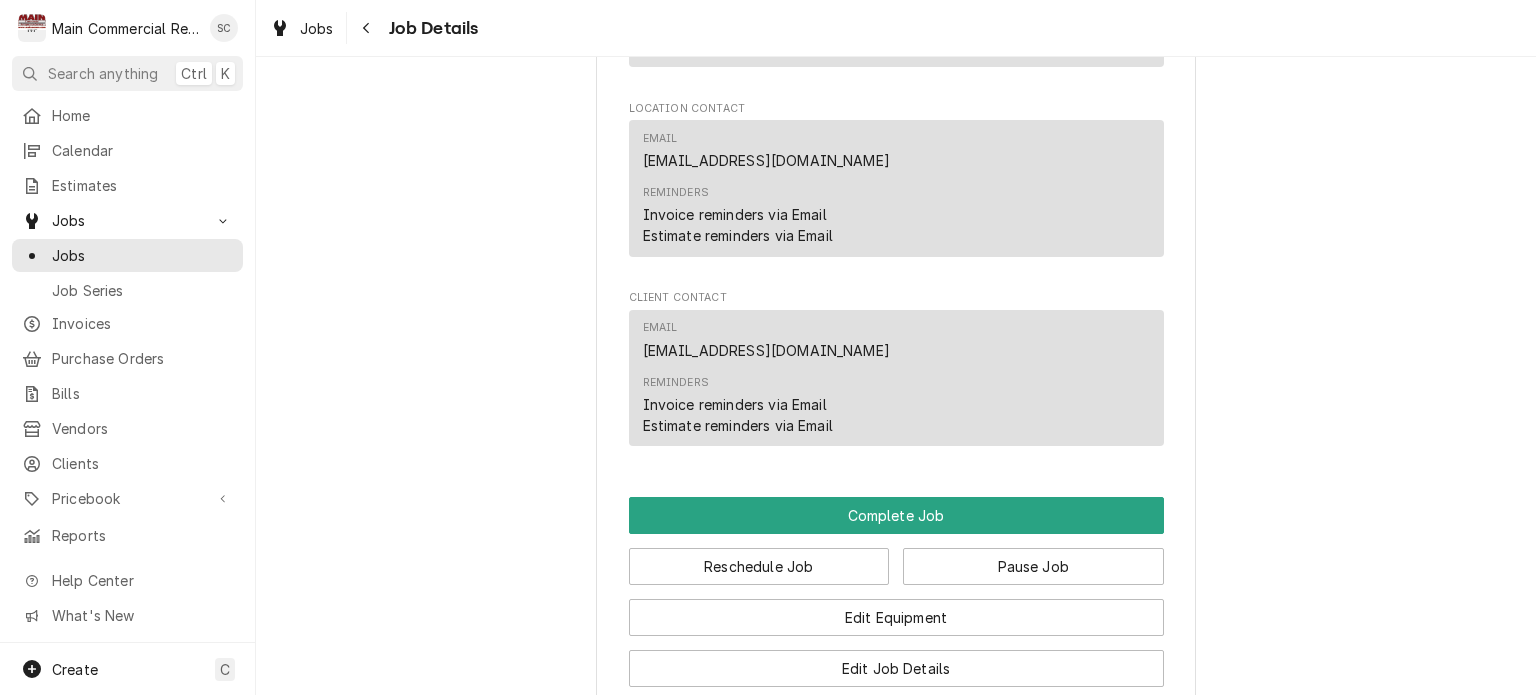 scroll, scrollTop: 2400, scrollLeft: 0, axis: vertical 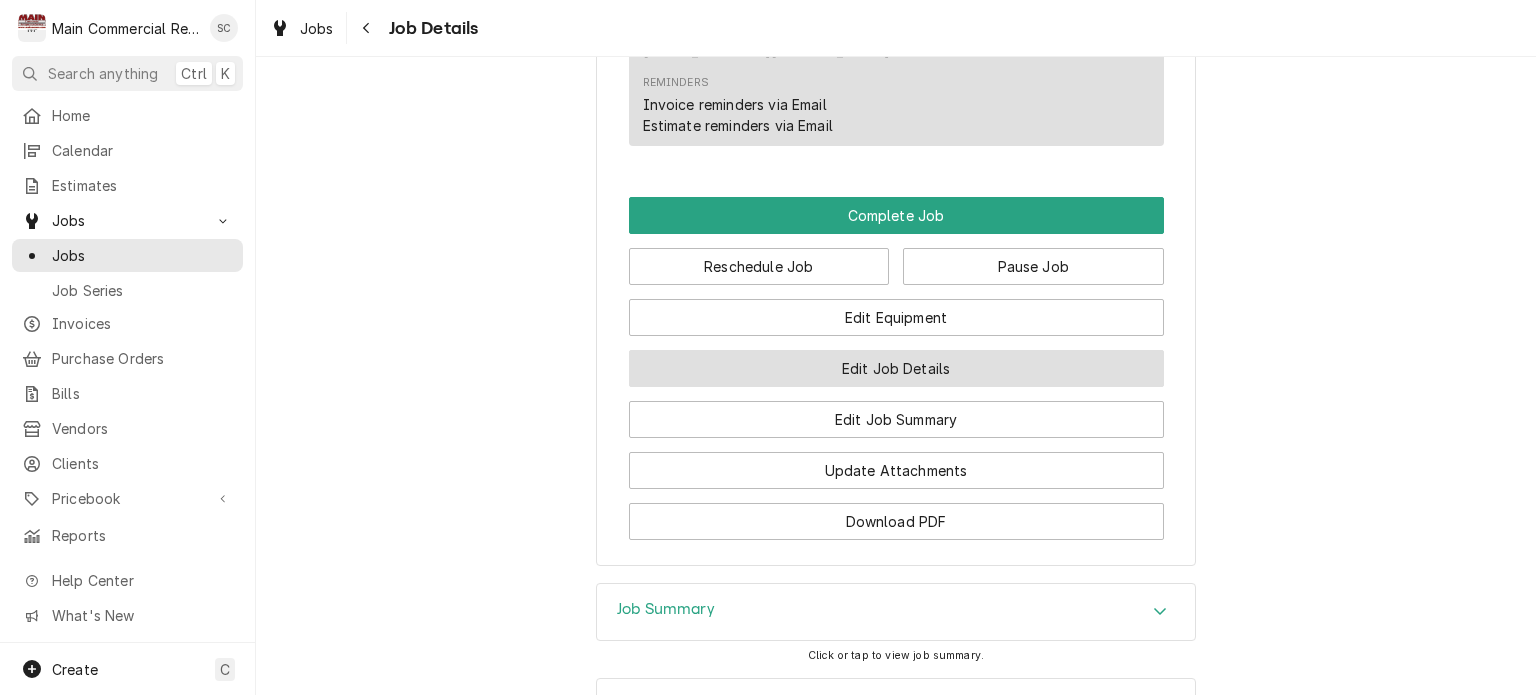 click on "Edit Job Details" at bounding box center (896, 368) 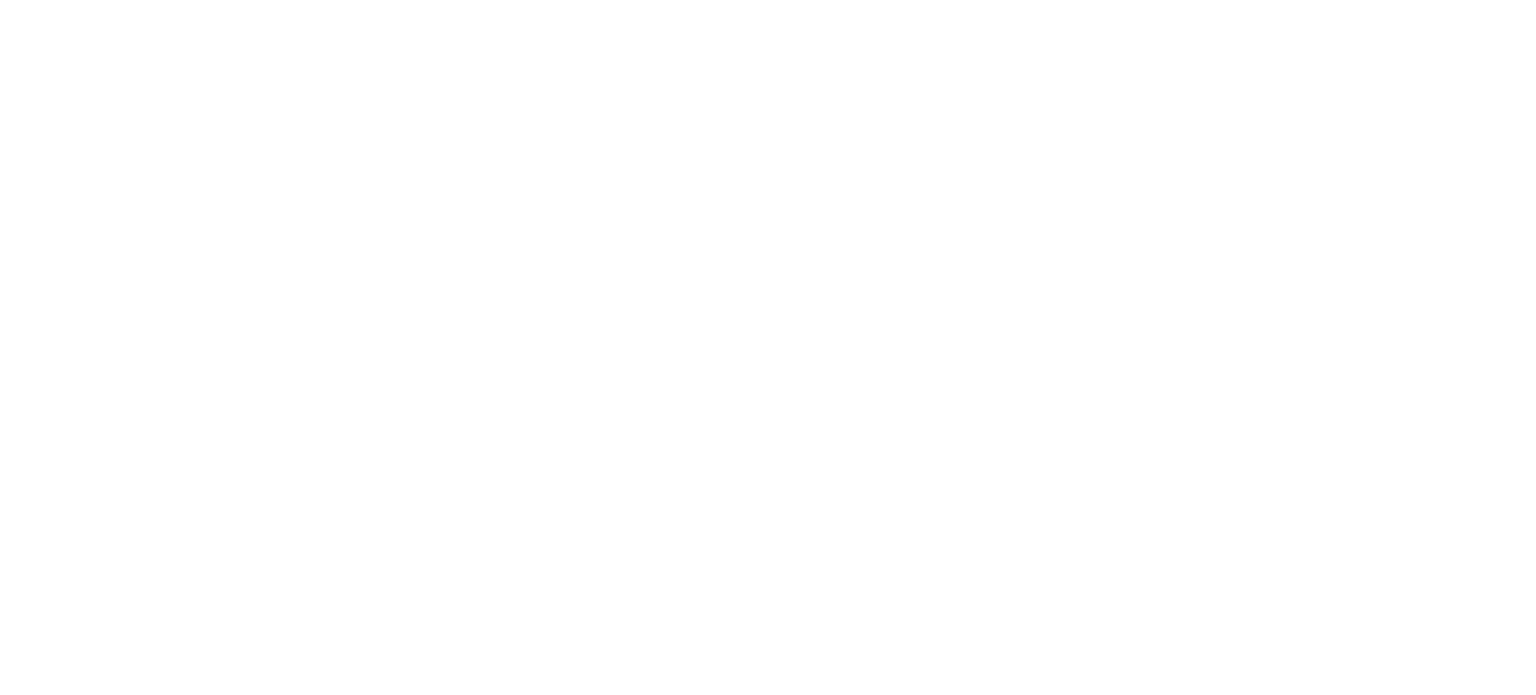 scroll, scrollTop: 0, scrollLeft: 0, axis: both 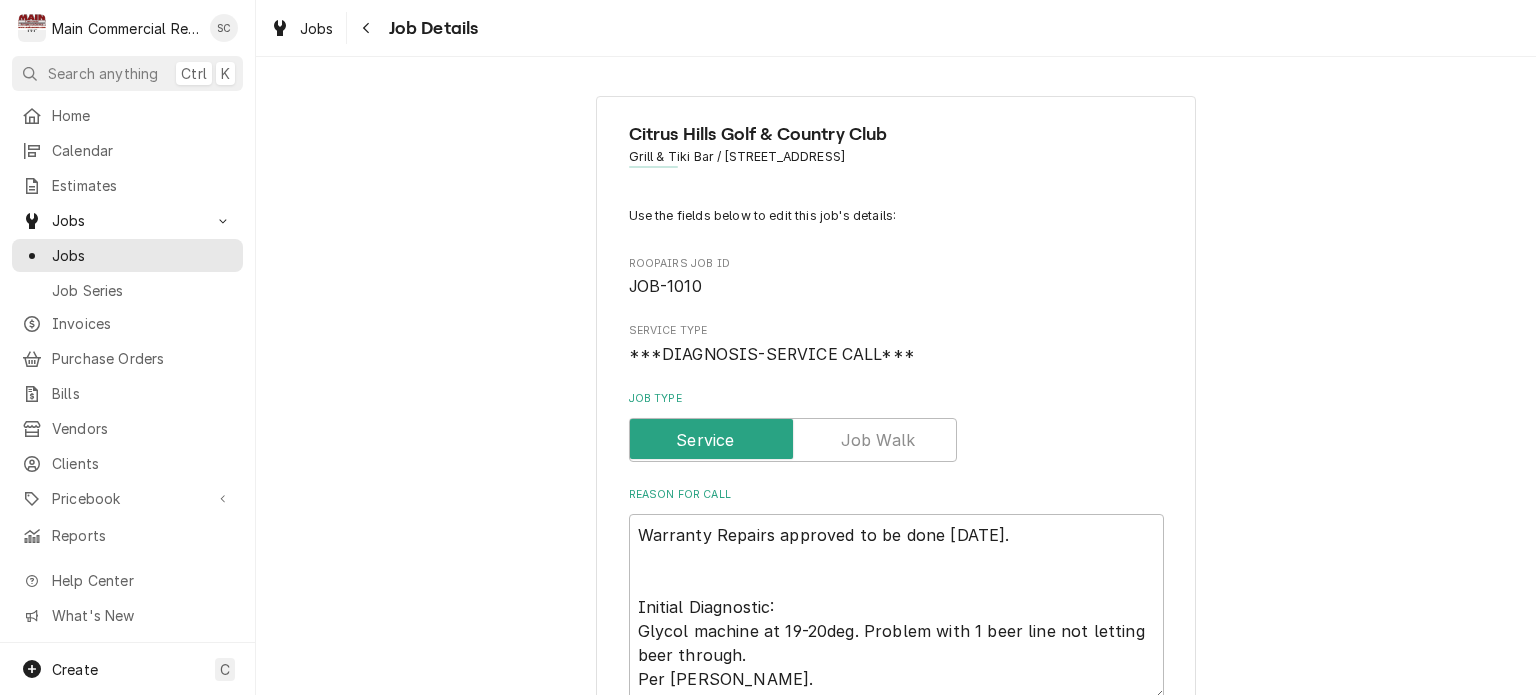 type on "x" 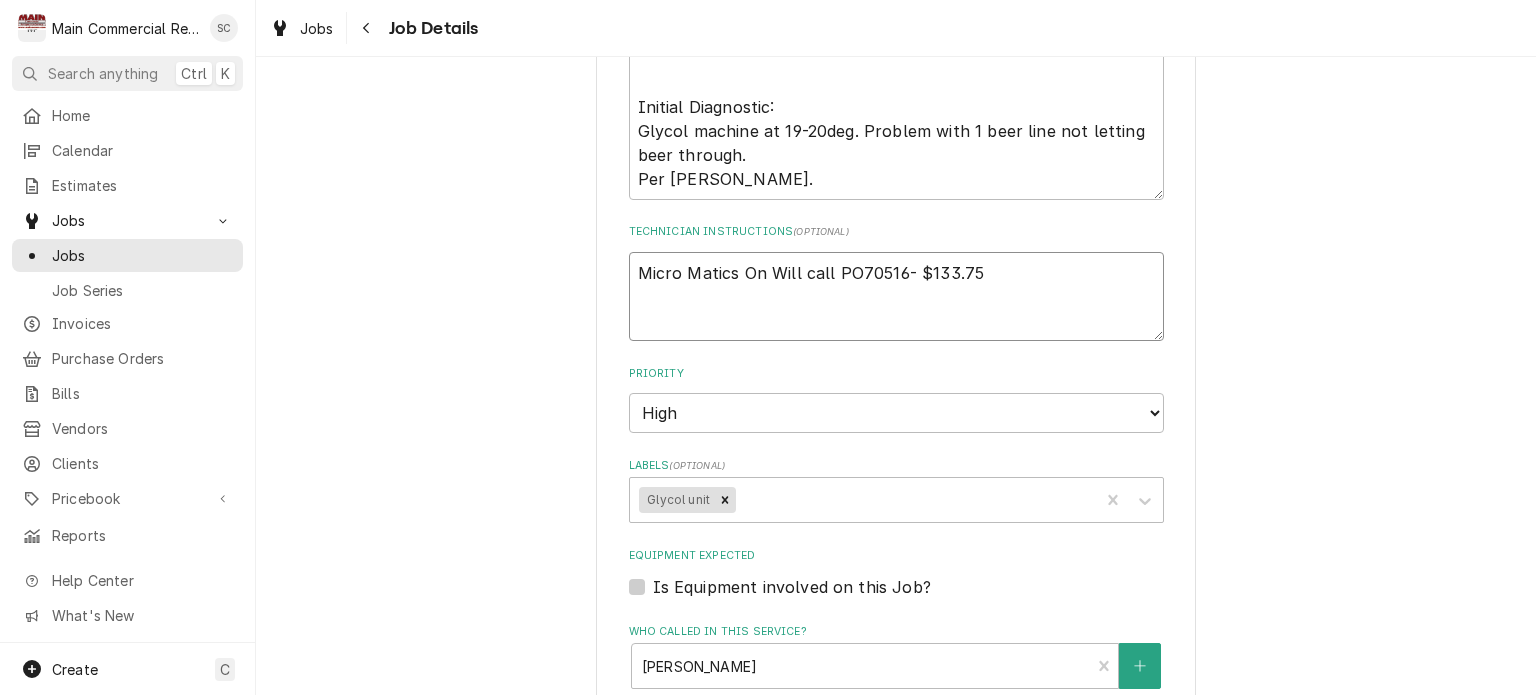 click on "Micro Matics On Will call PO70516- $133.75" at bounding box center (896, 297) 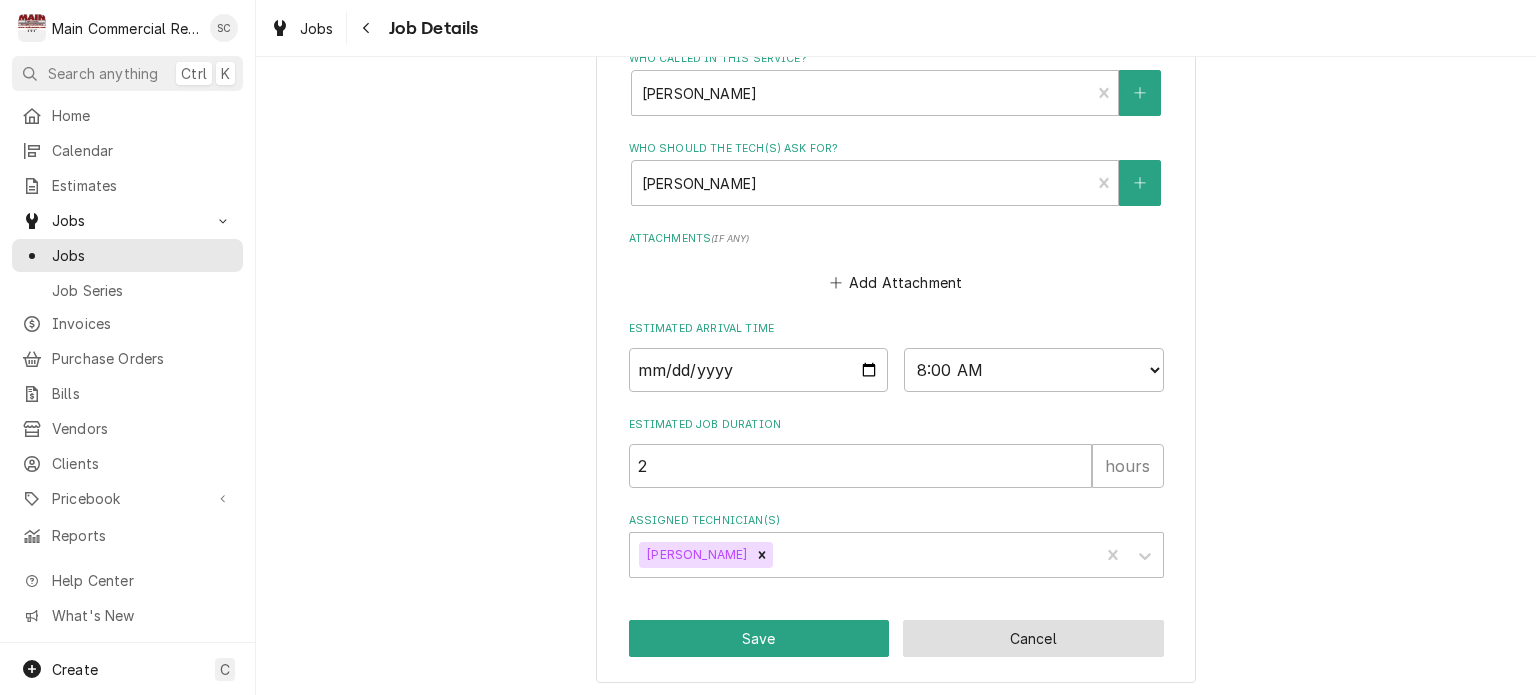 click on "Cancel" at bounding box center (1033, 638) 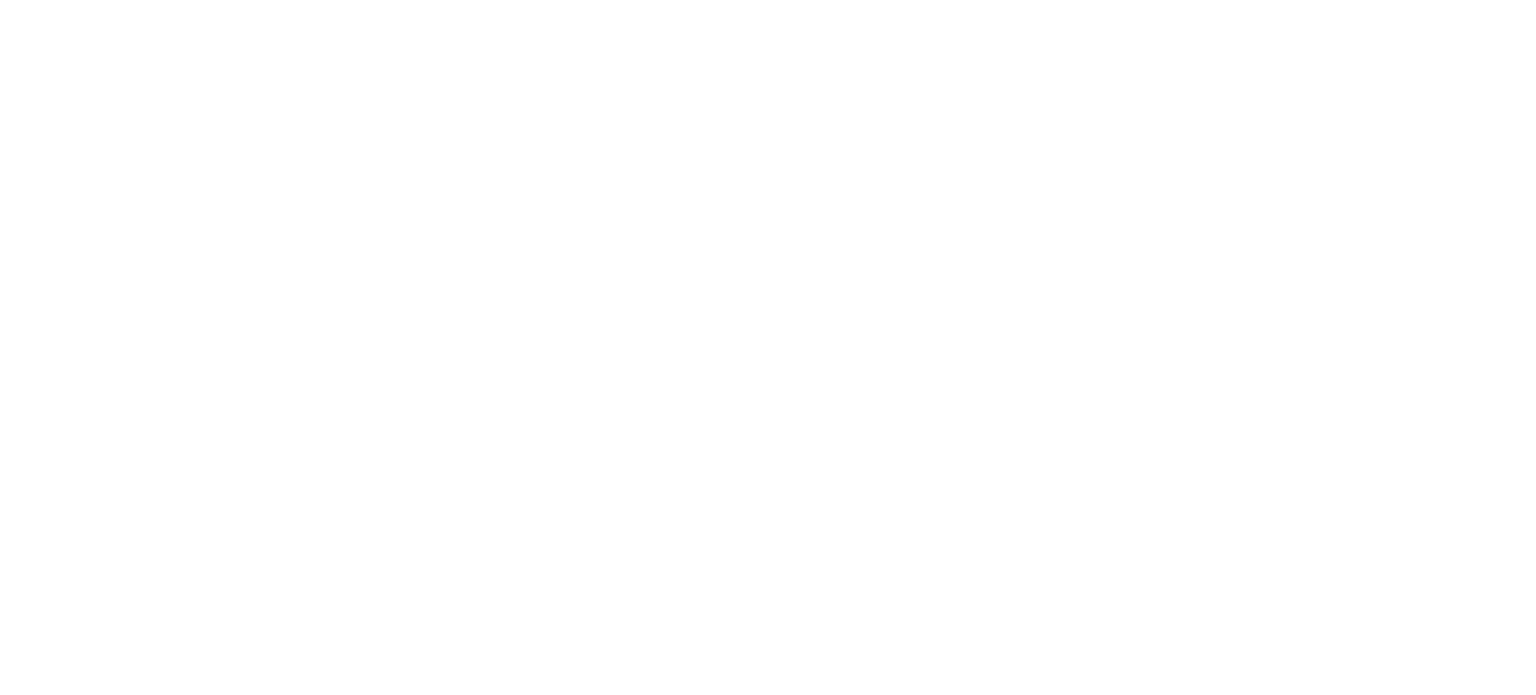 scroll, scrollTop: 0, scrollLeft: 0, axis: both 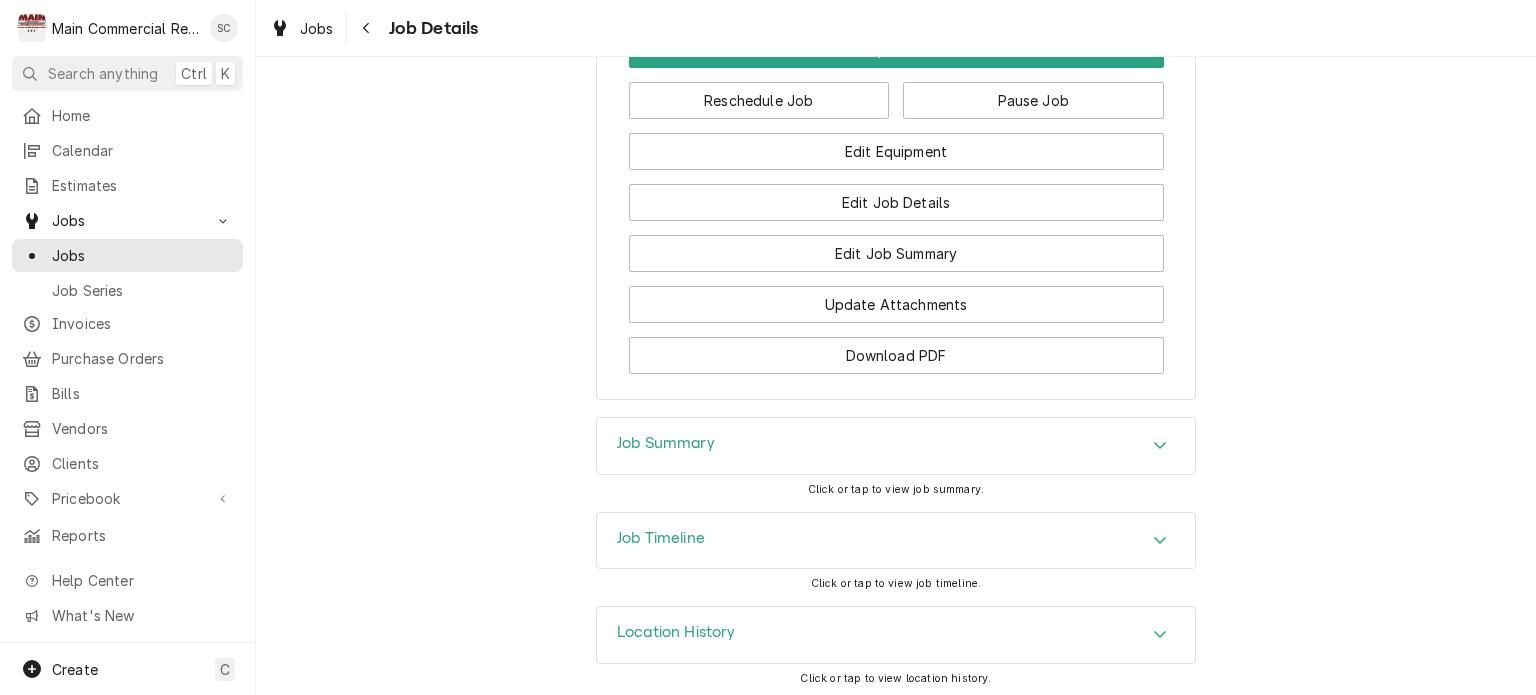 click on "Job Summary" at bounding box center [896, 446] 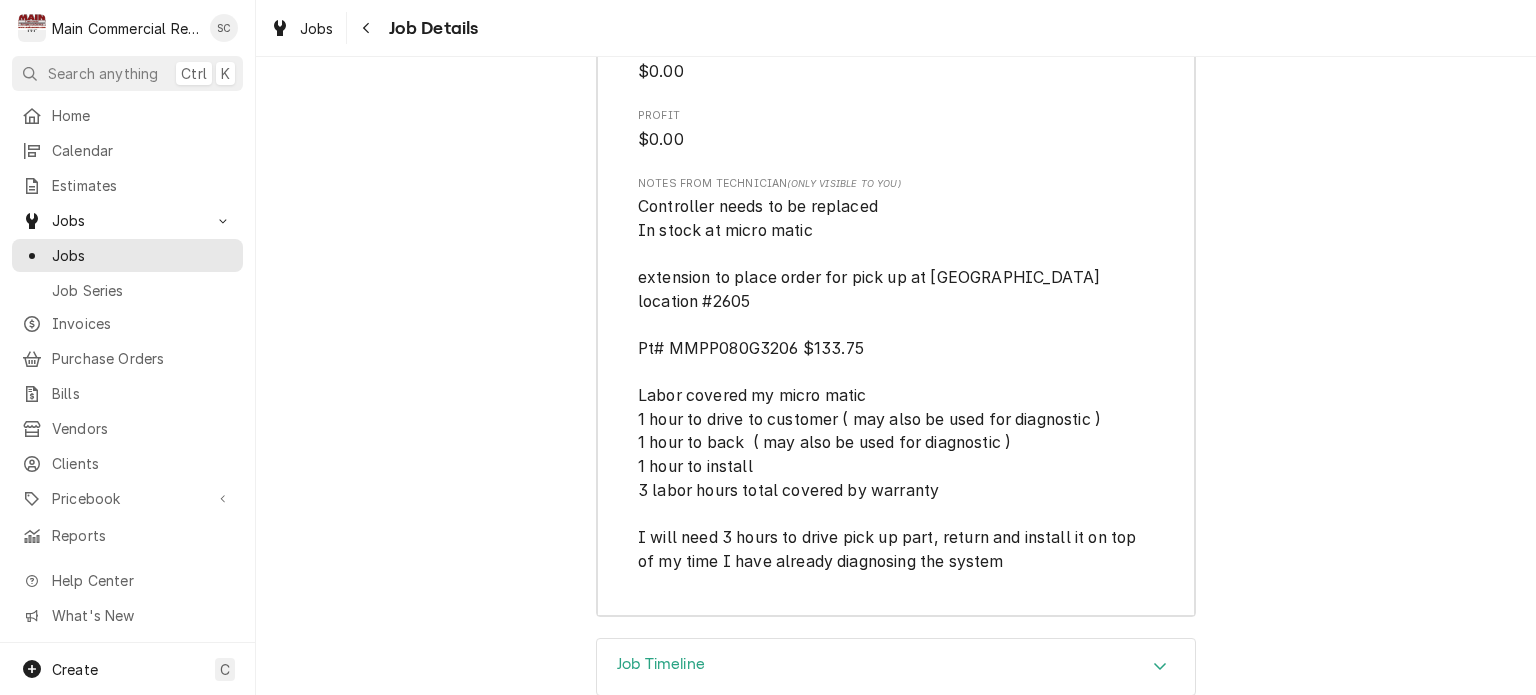 scroll, scrollTop: 4766, scrollLeft: 0, axis: vertical 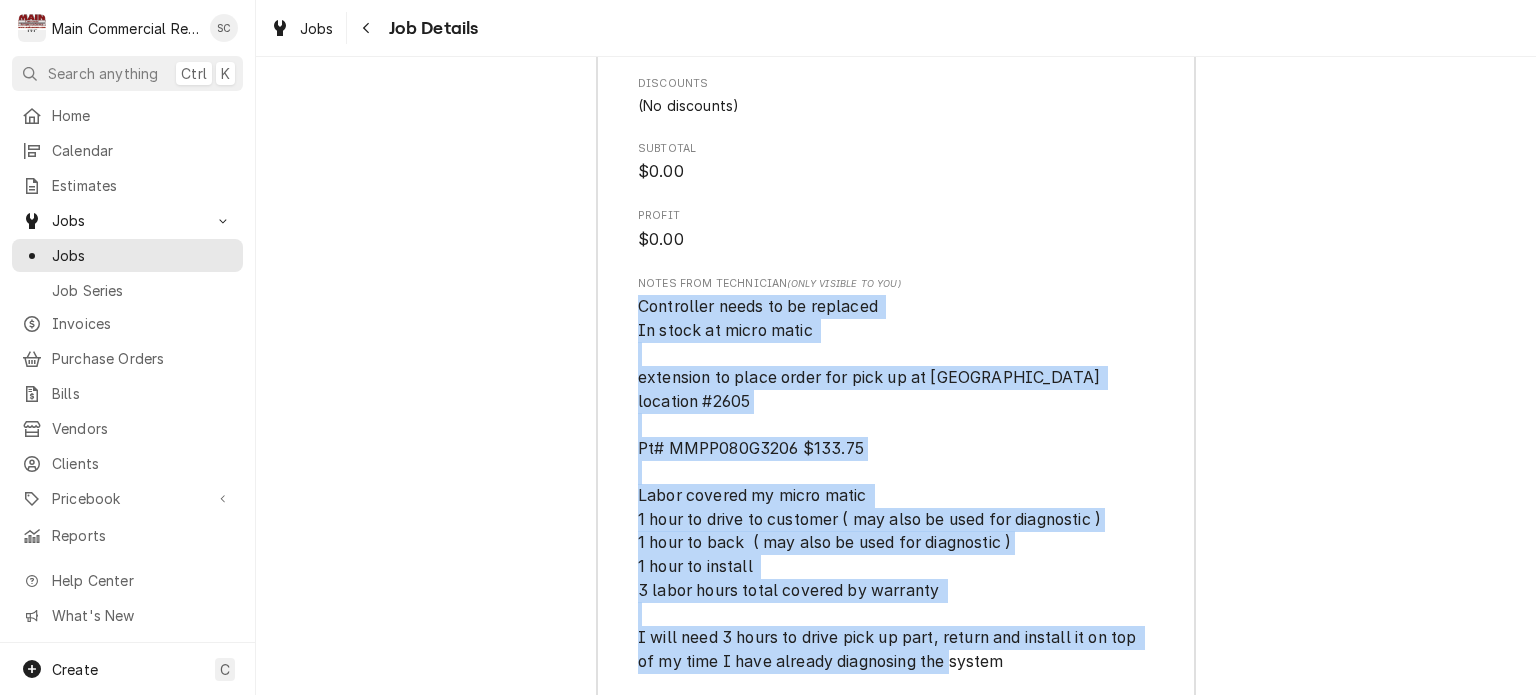 drag, startPoint x: 1009, startPoint y: 637, endPoint x: 630, endPoint y: 295, distance: 510.49487 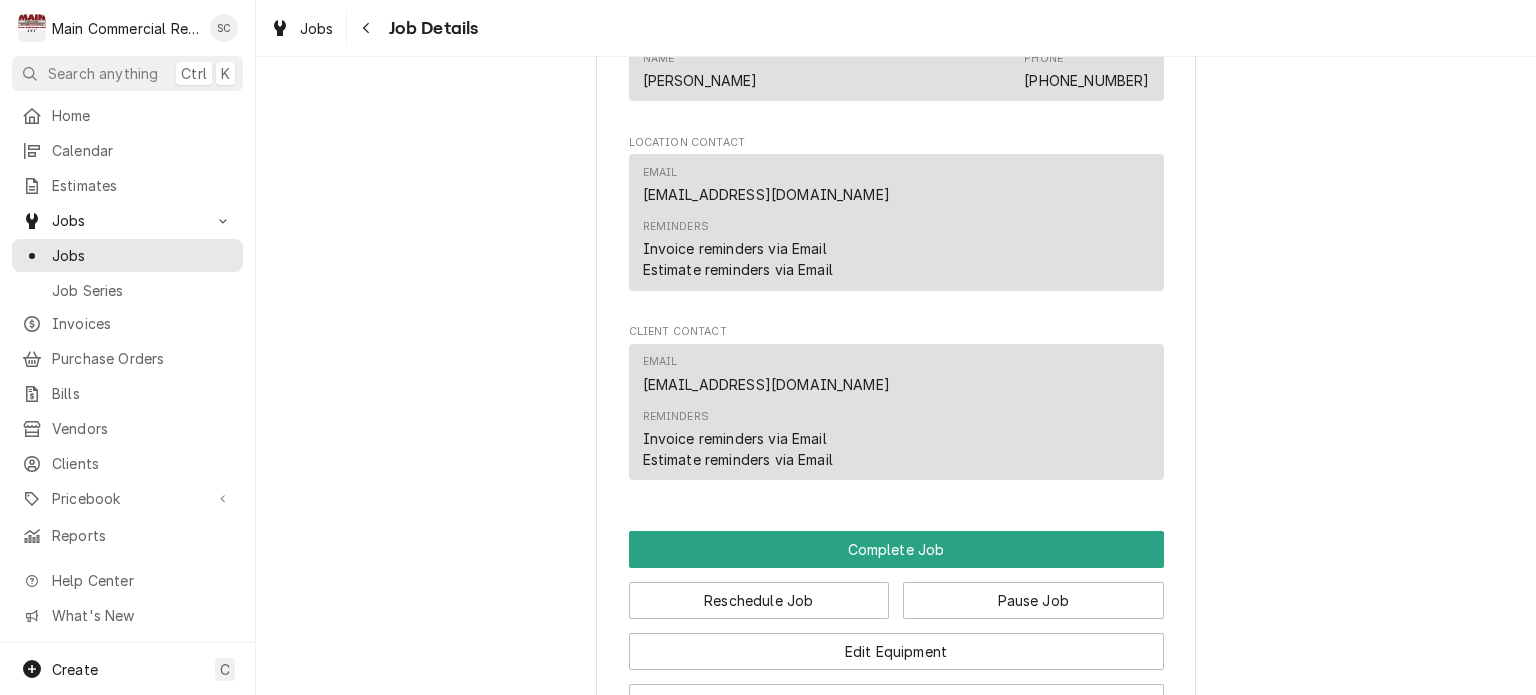 scroll, scrollTop: 2466, scrollLeft: 0, axis: vertical 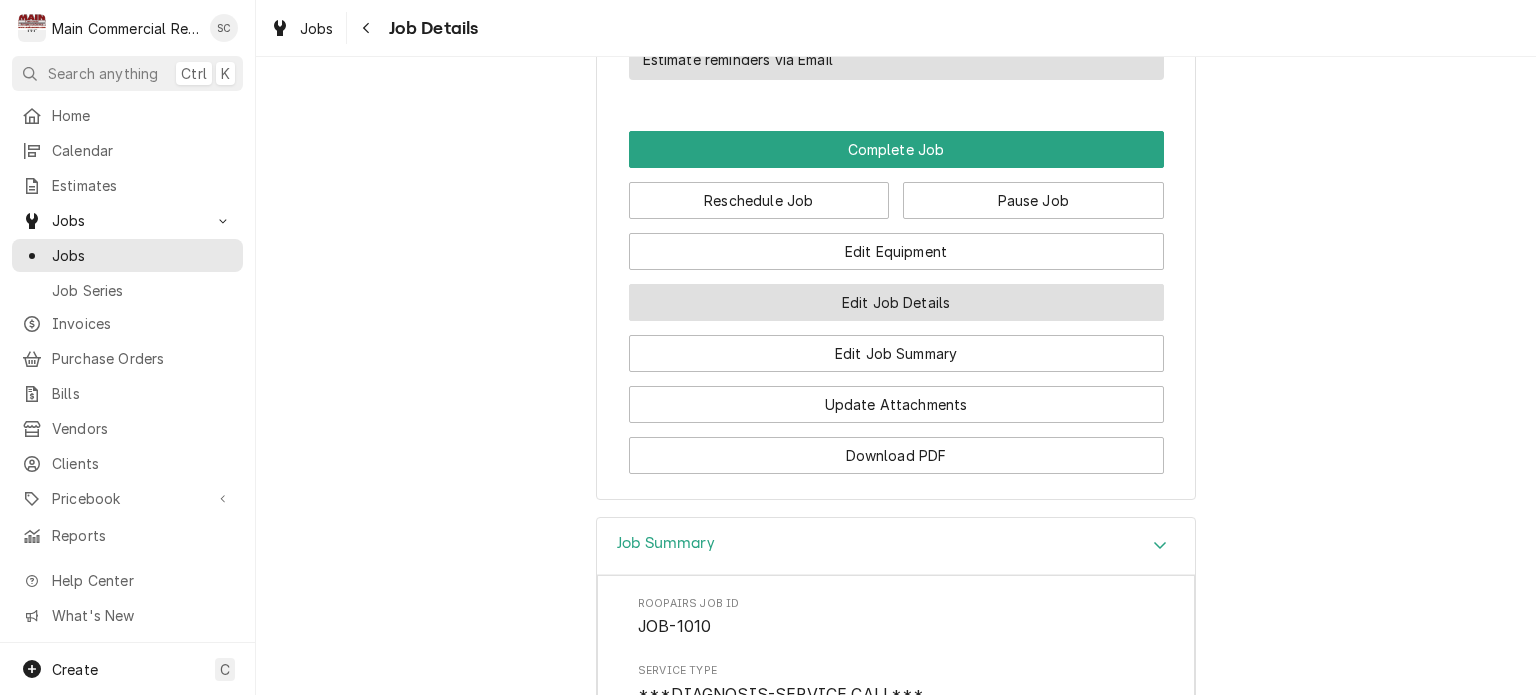 click on "Edit Job Details" at bounding box center [896, 302] 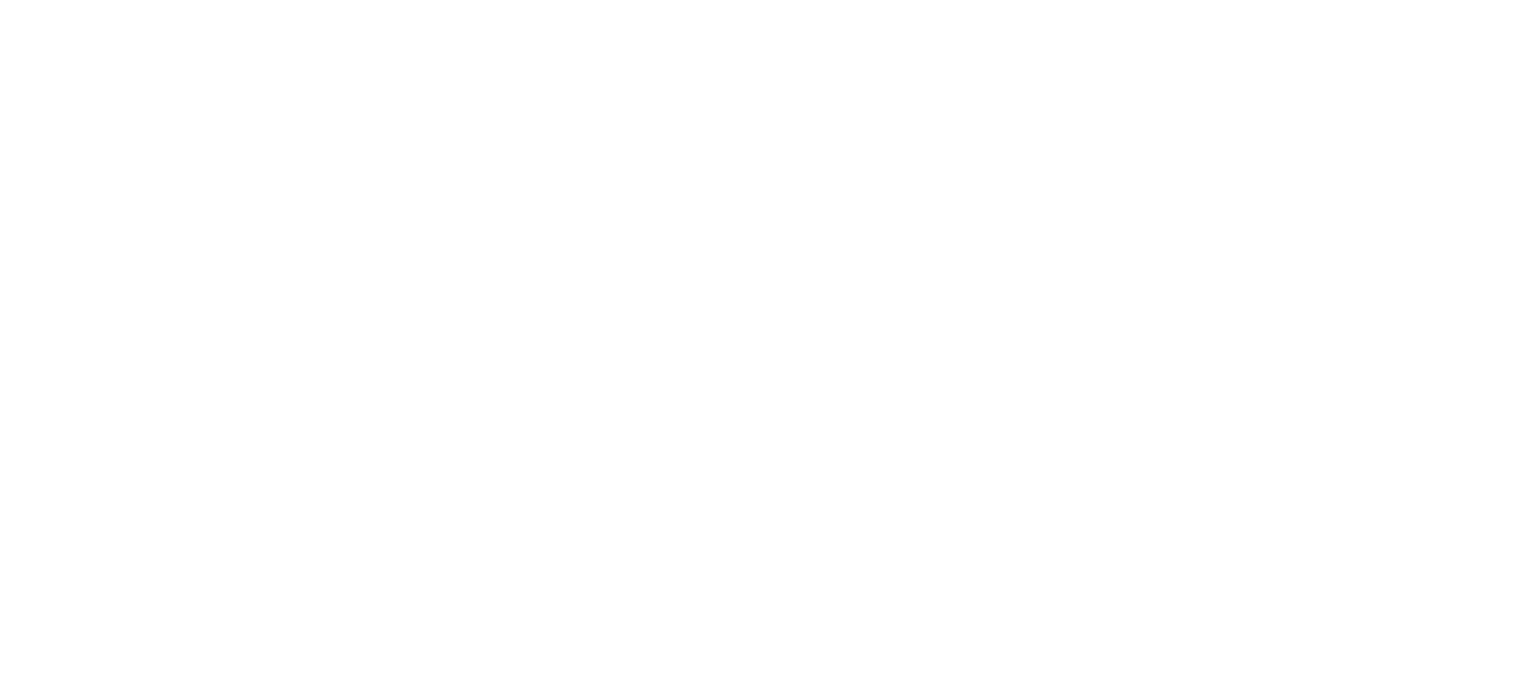 scroll, scrollTop: 0, scrollLeft: 0, axis: both 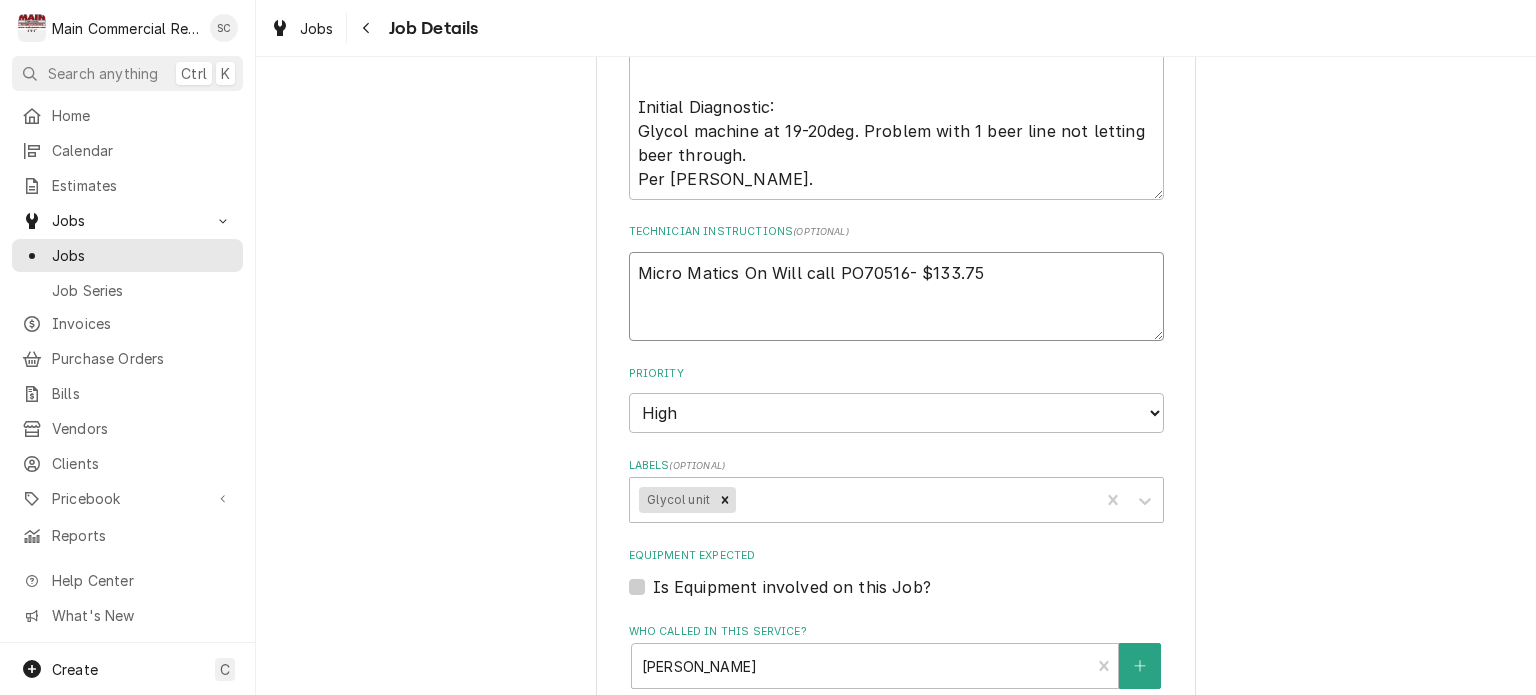 click on "Micro Matics On Will call PO70516- $133.75" at bounding box center [896, 297] 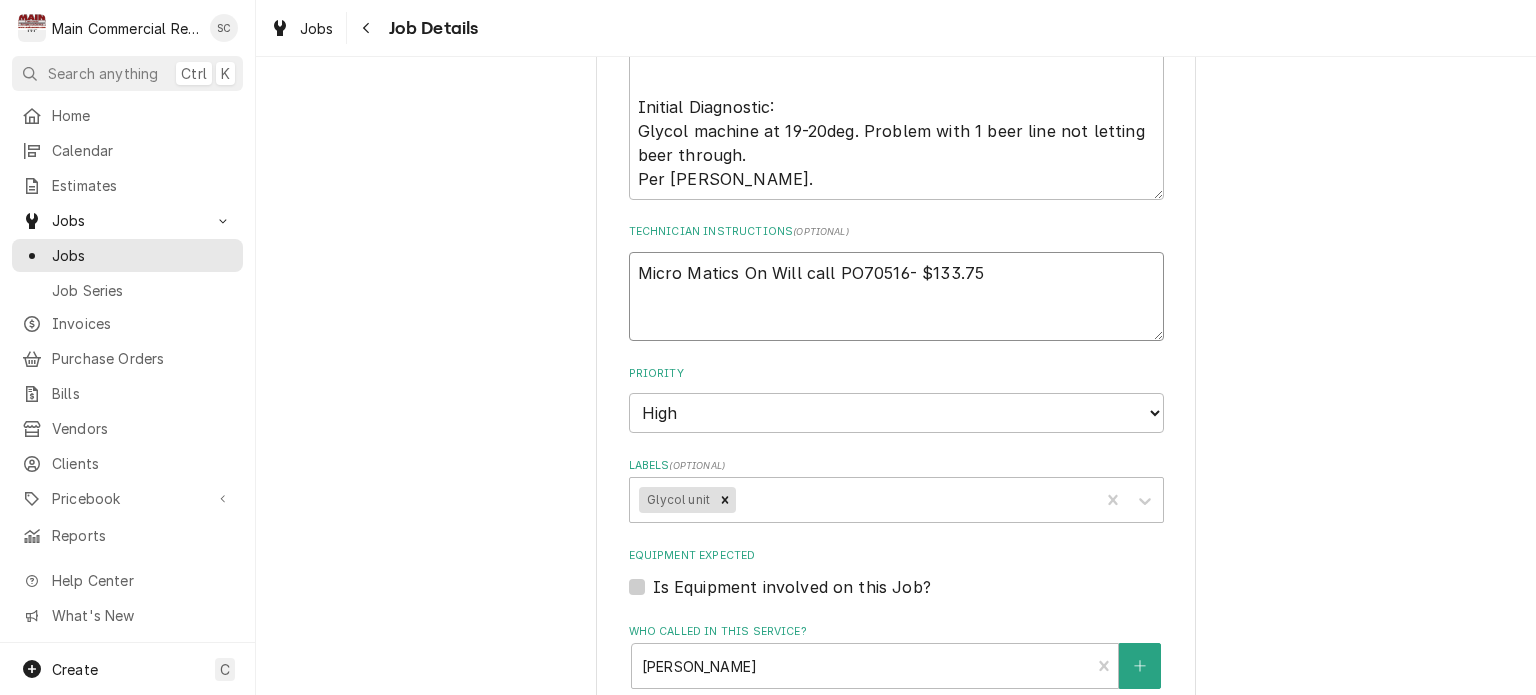 type on "x" 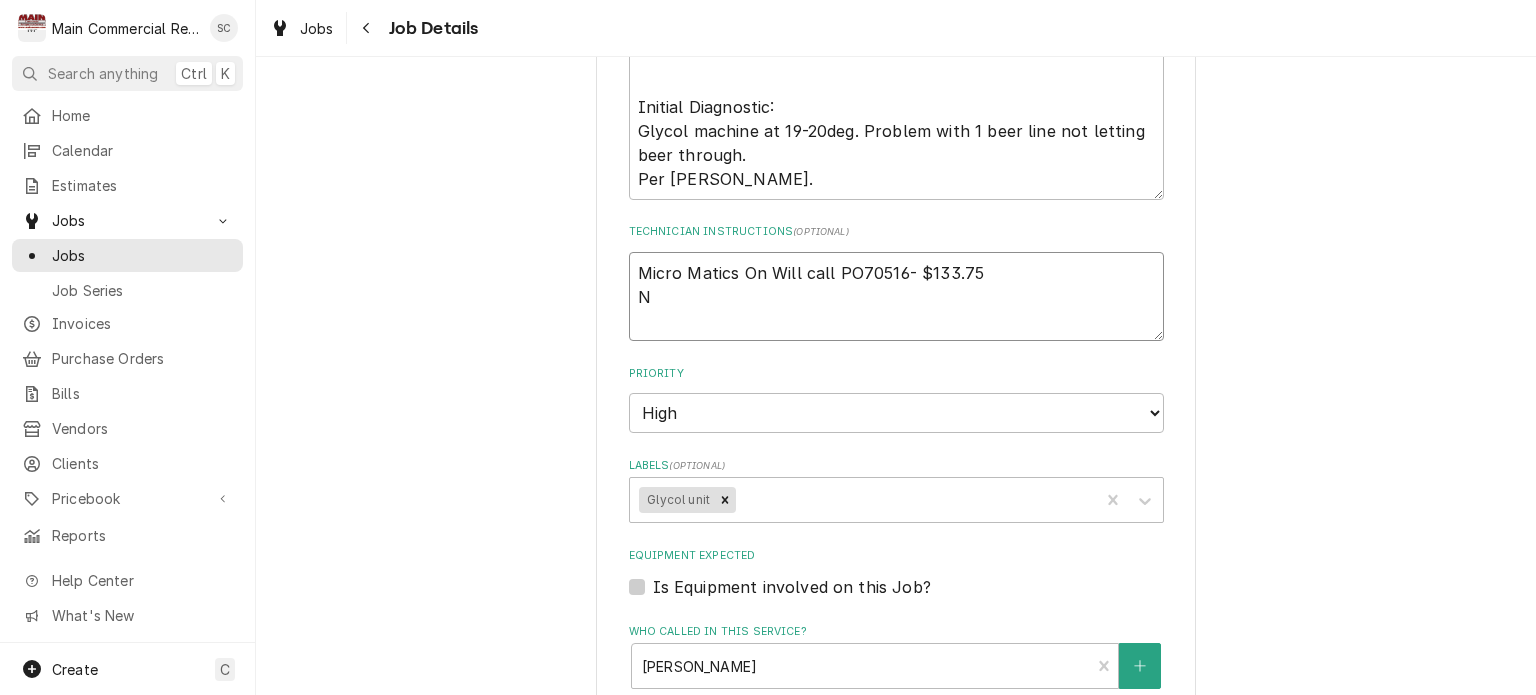 type on "x" 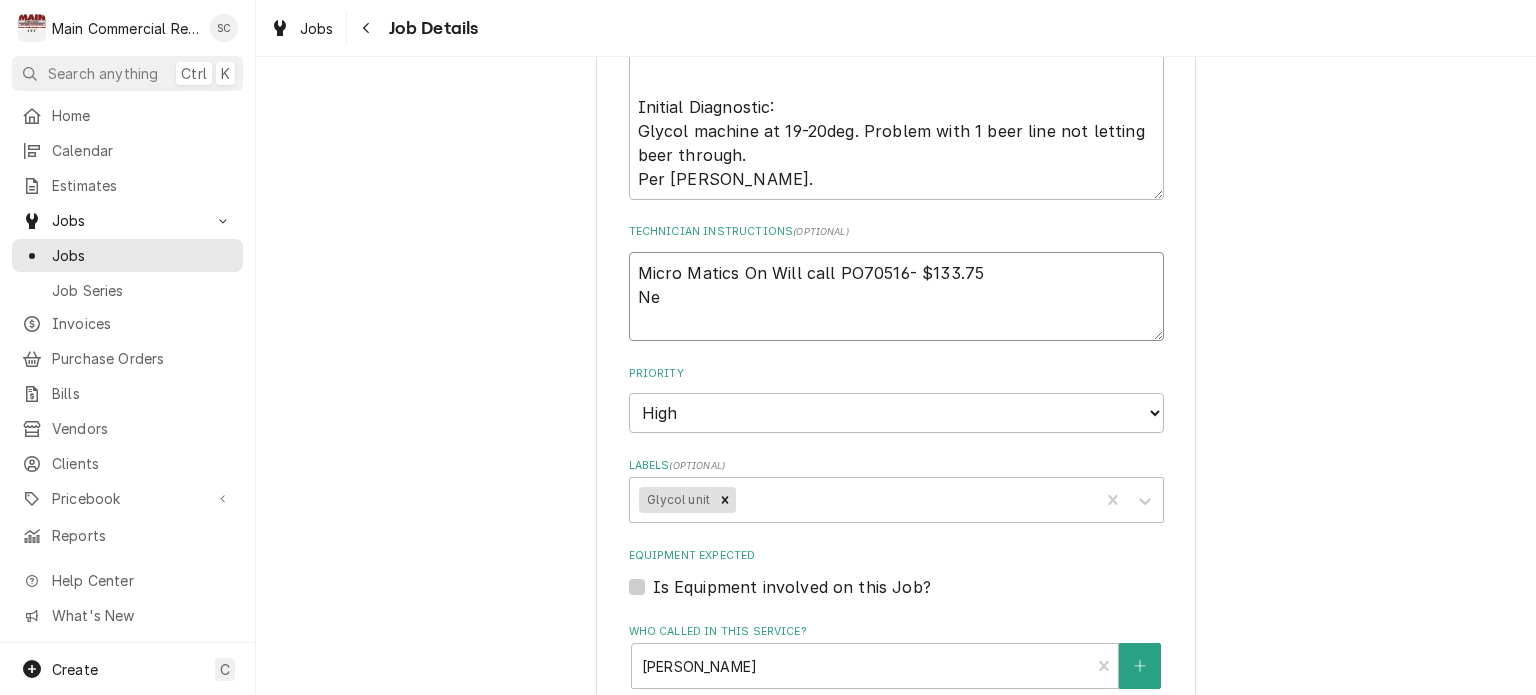 type on "x" 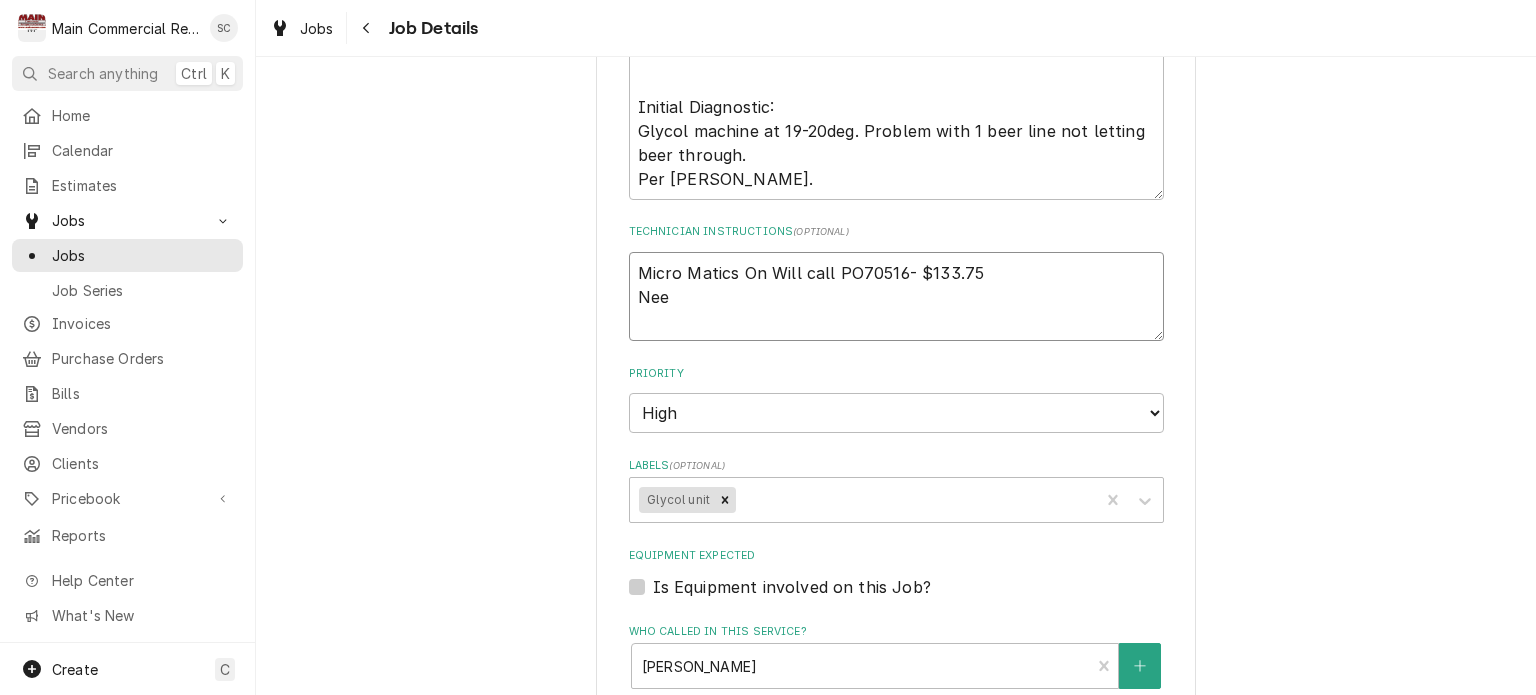 type on "x" 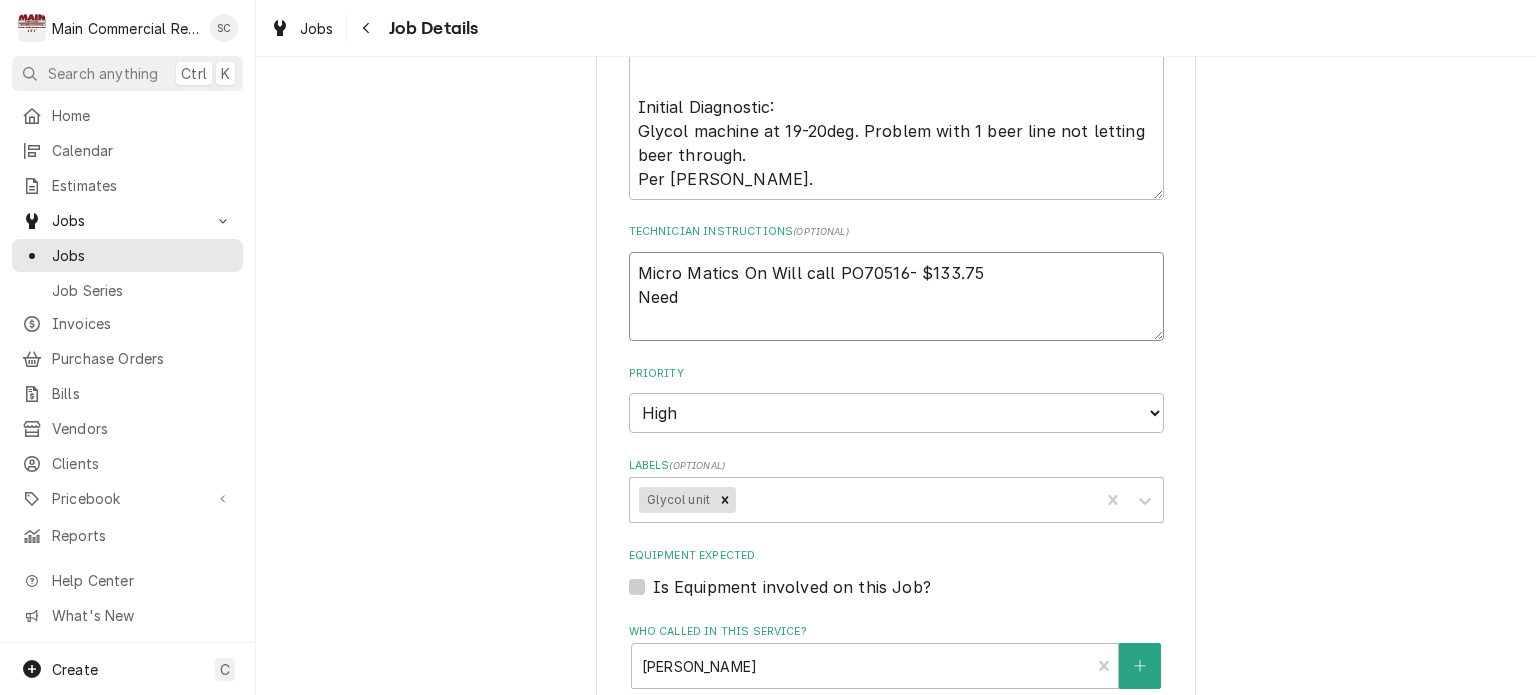 type on "x" 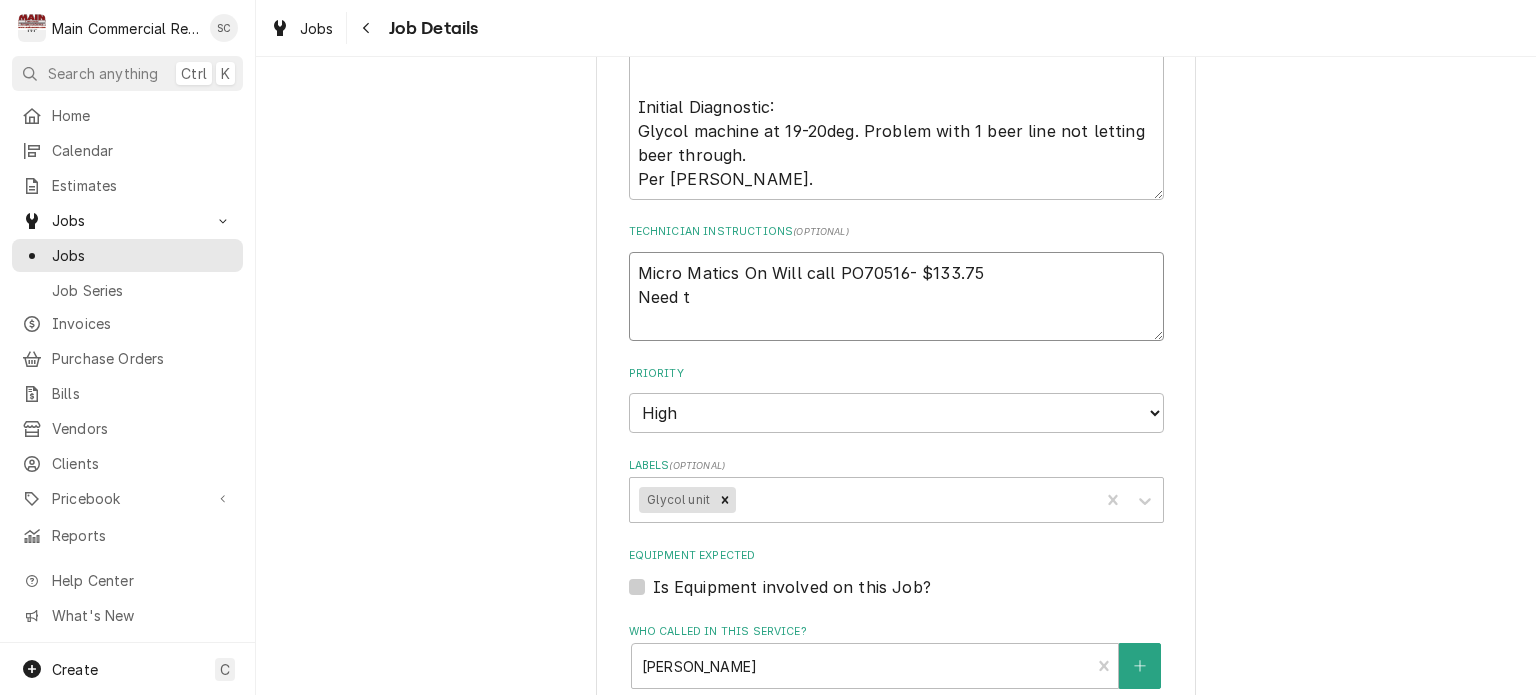 type on "x" 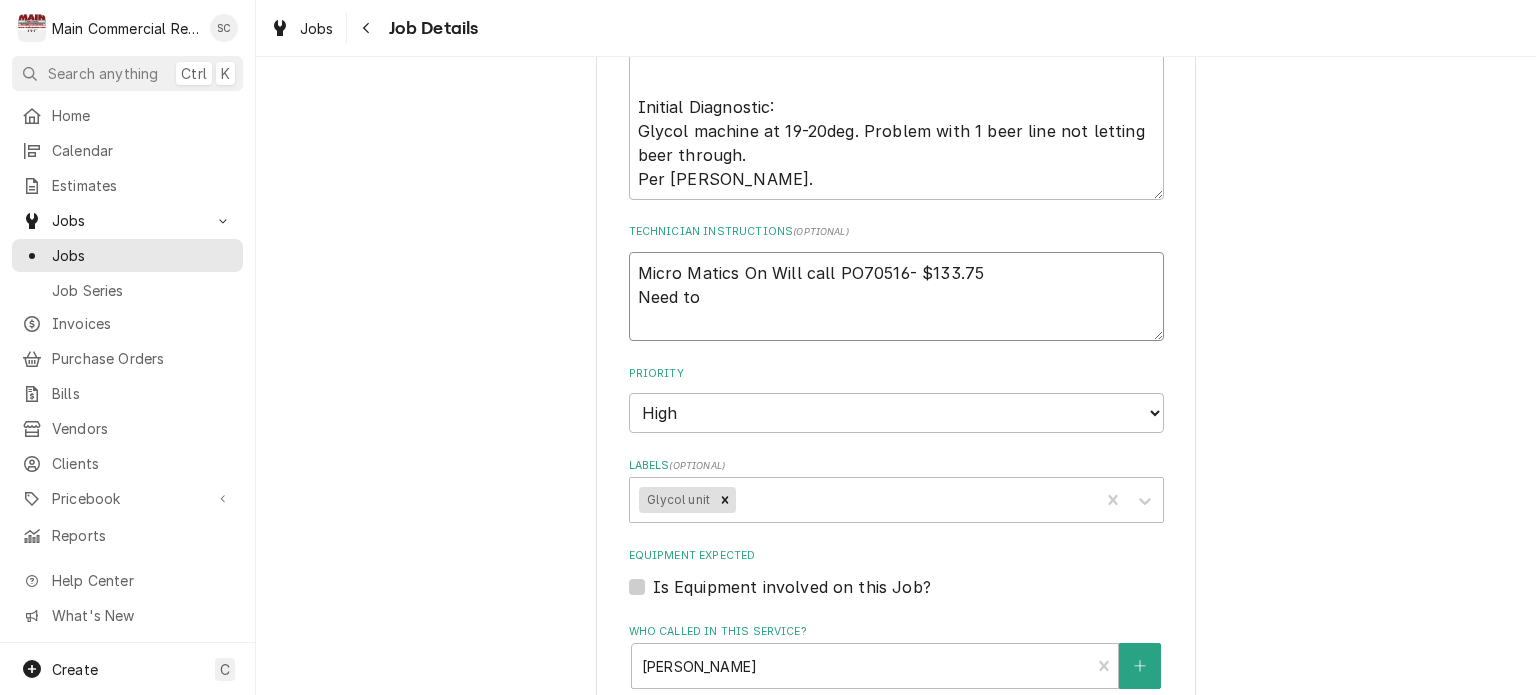 type on "x" 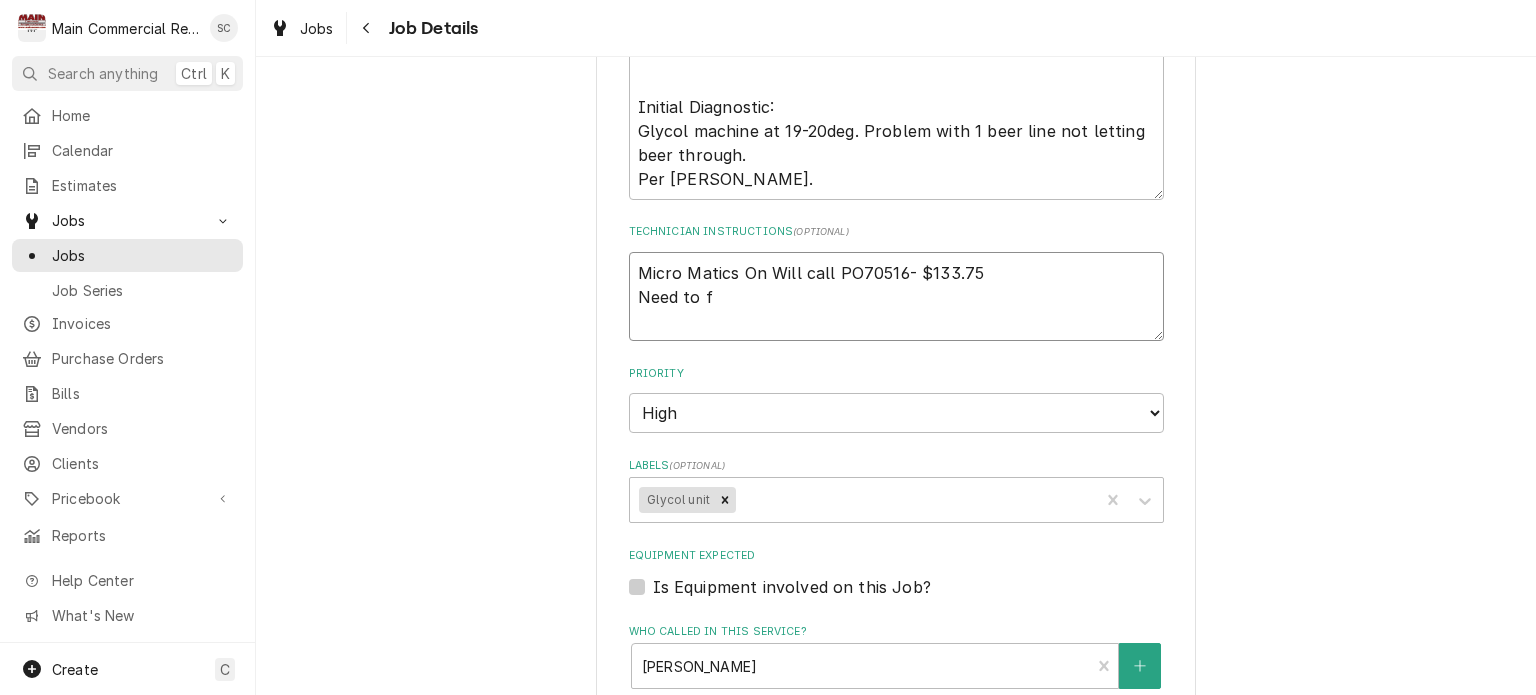 type on "x" 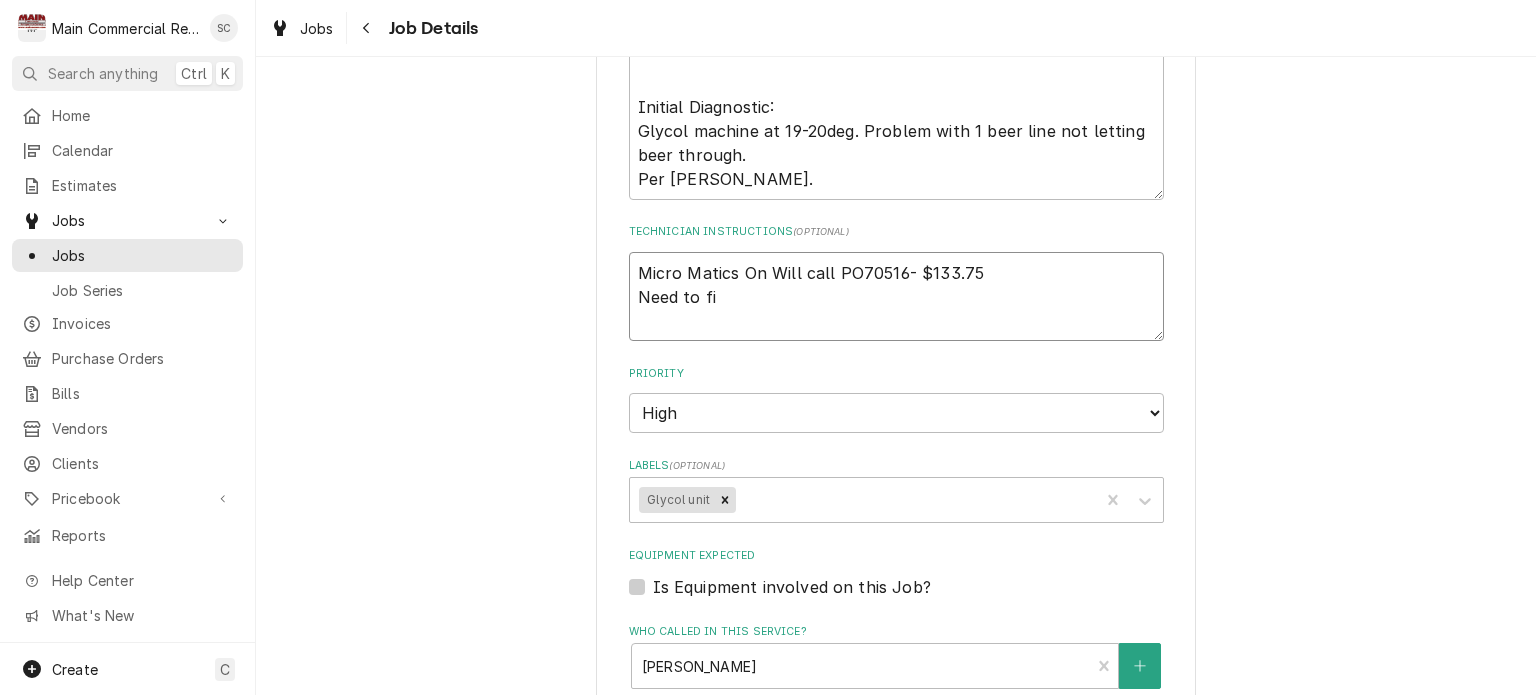 type on "x" 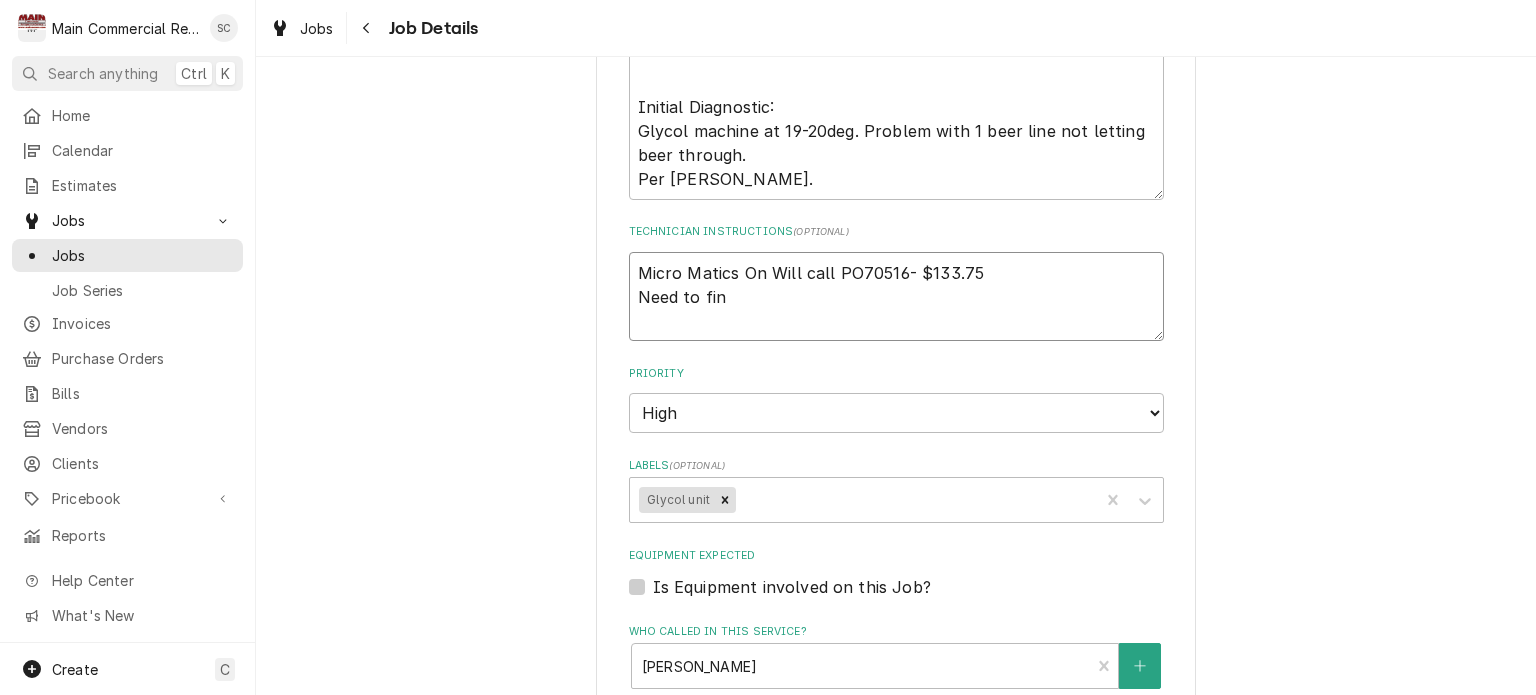 type on "x" 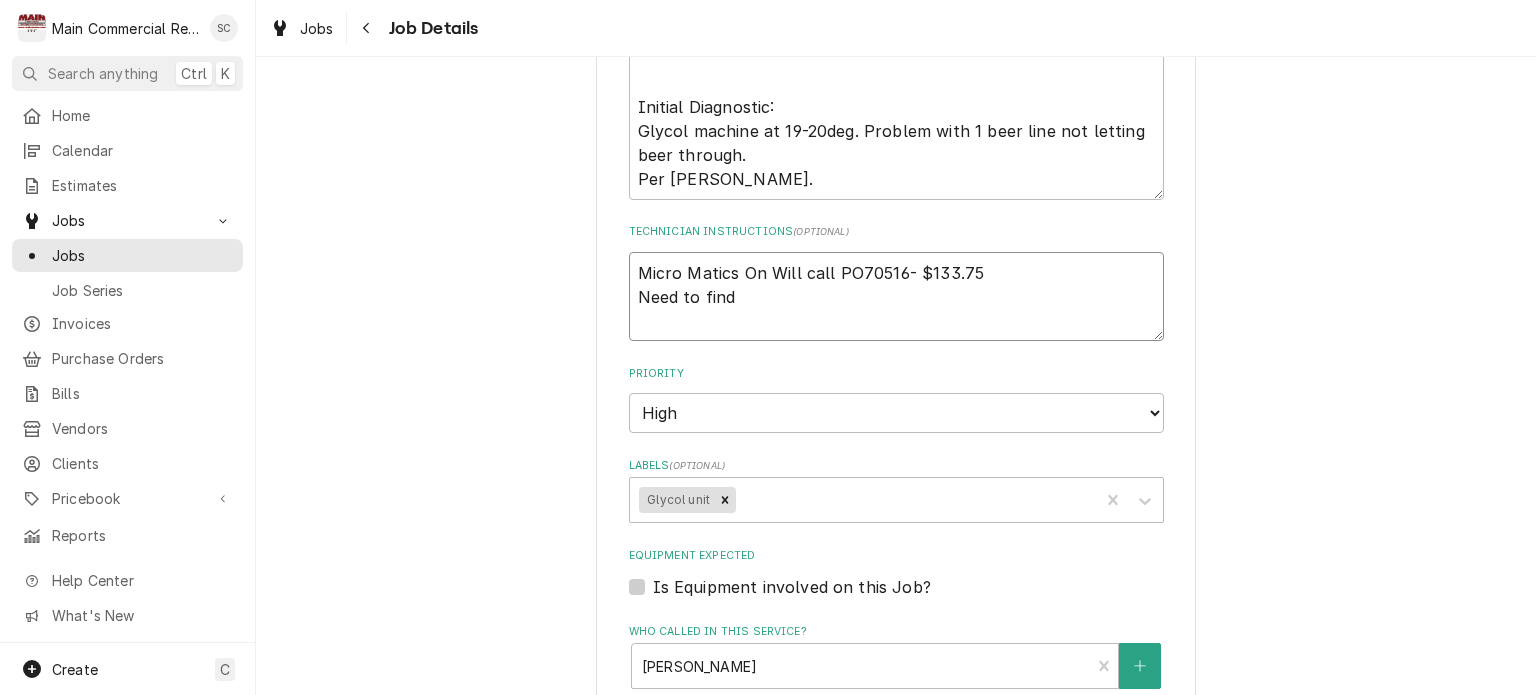 type on "x" 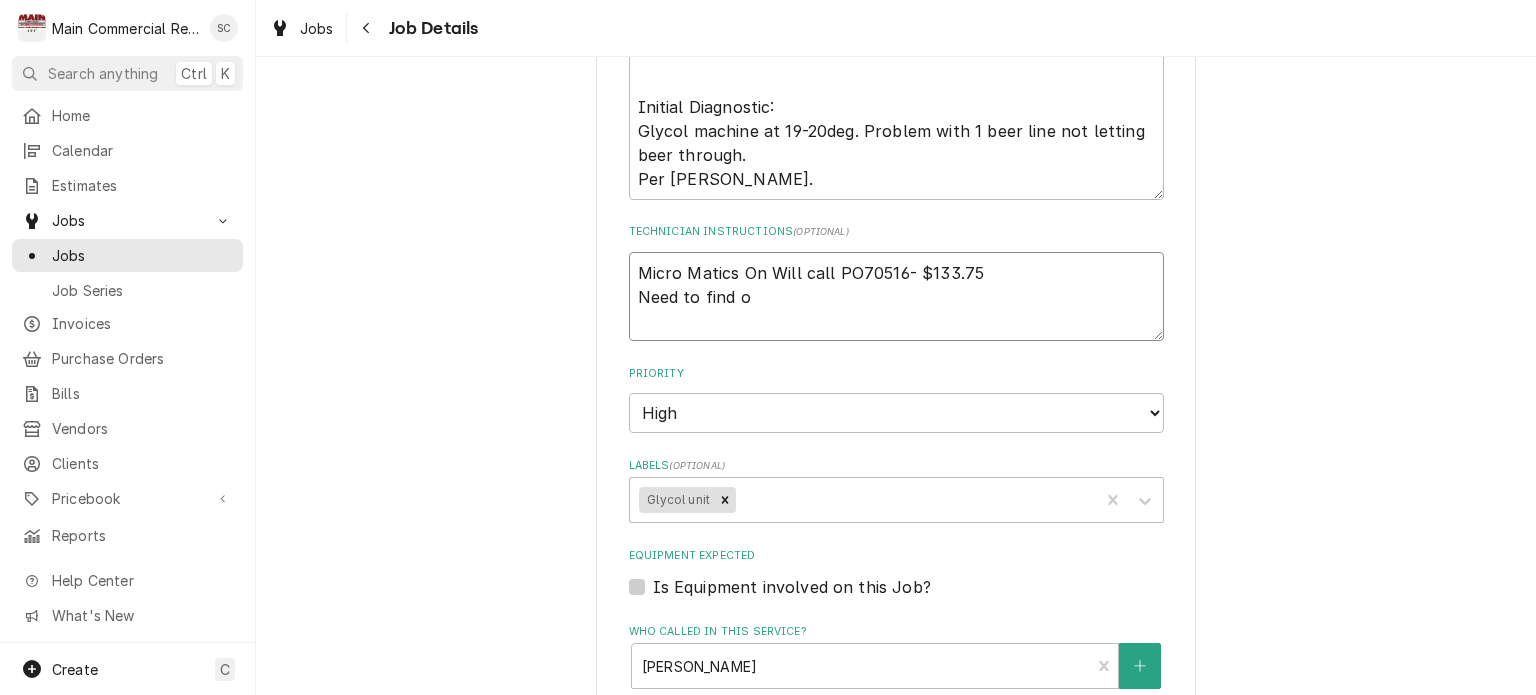 type on "x" 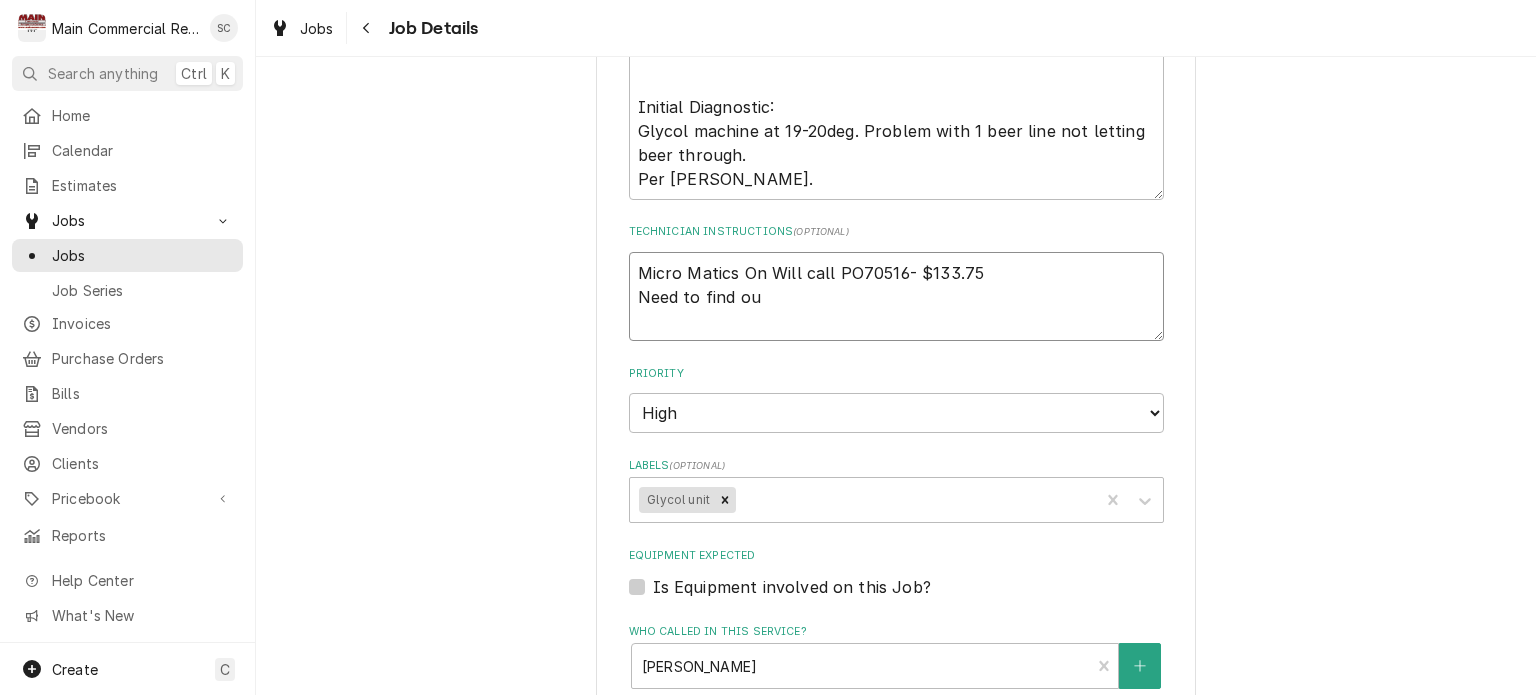 type on "x" 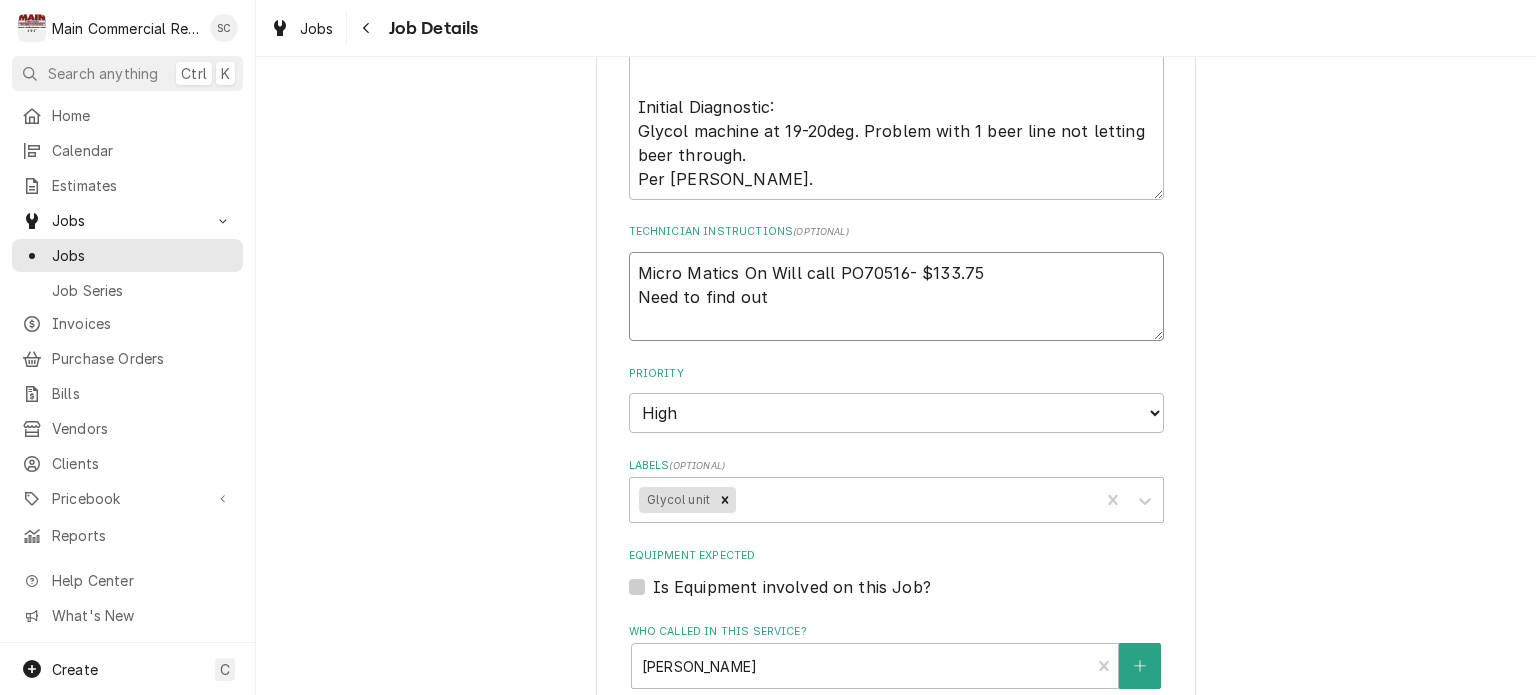 type on "x" 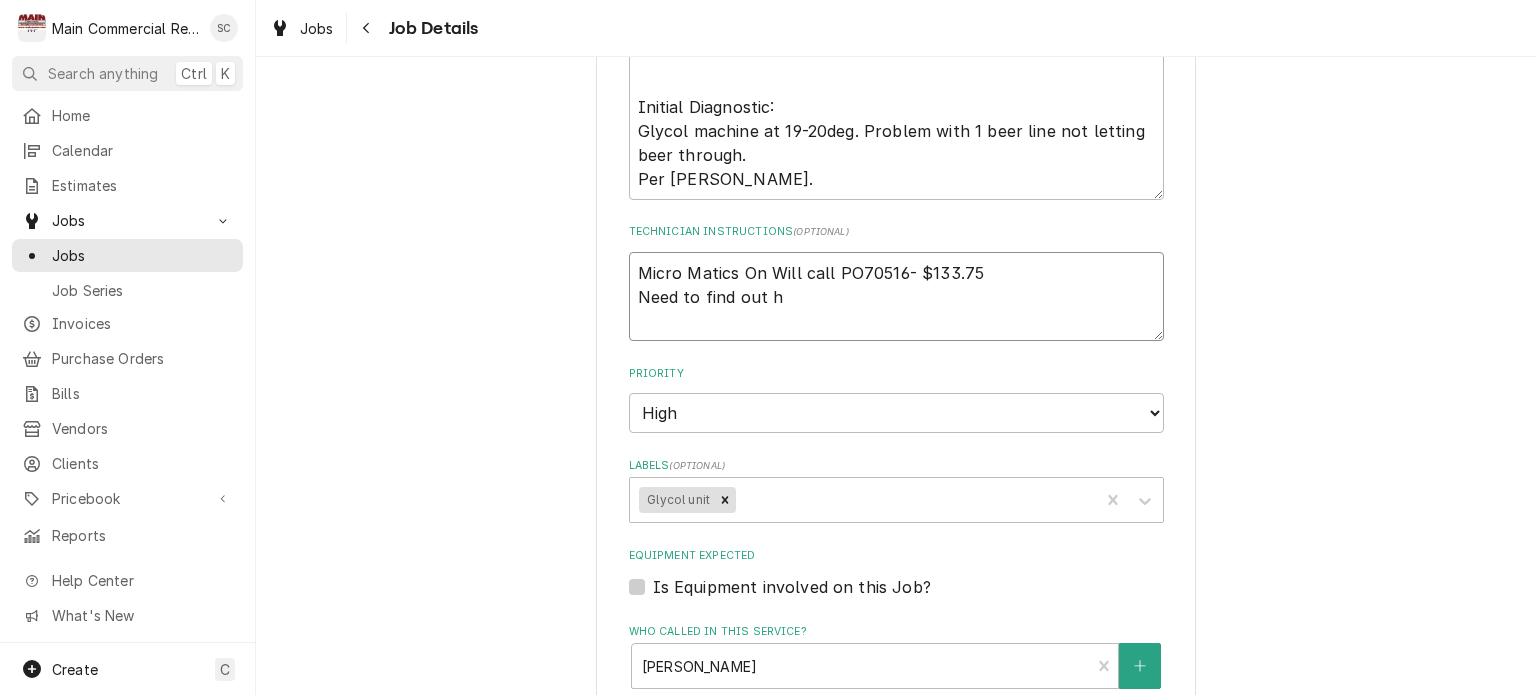 type on "x" 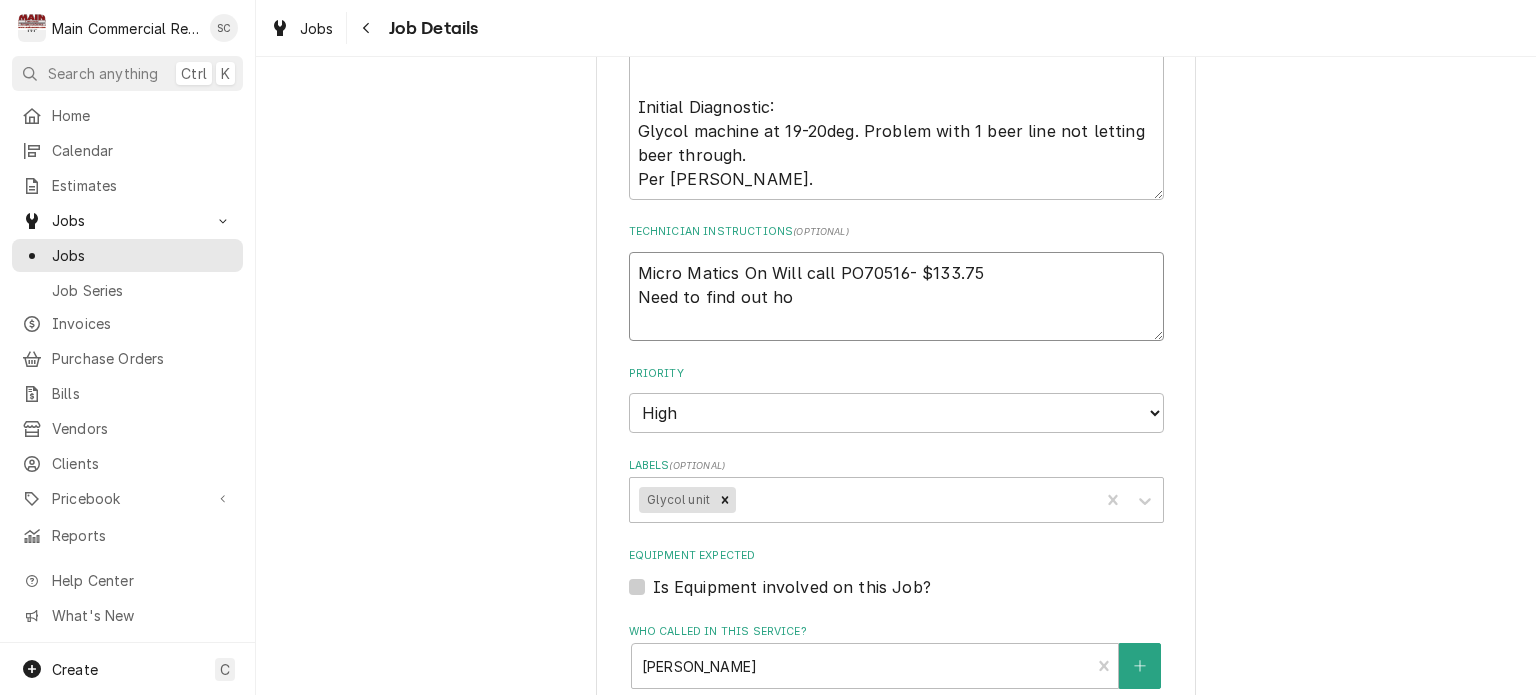 type on "x" 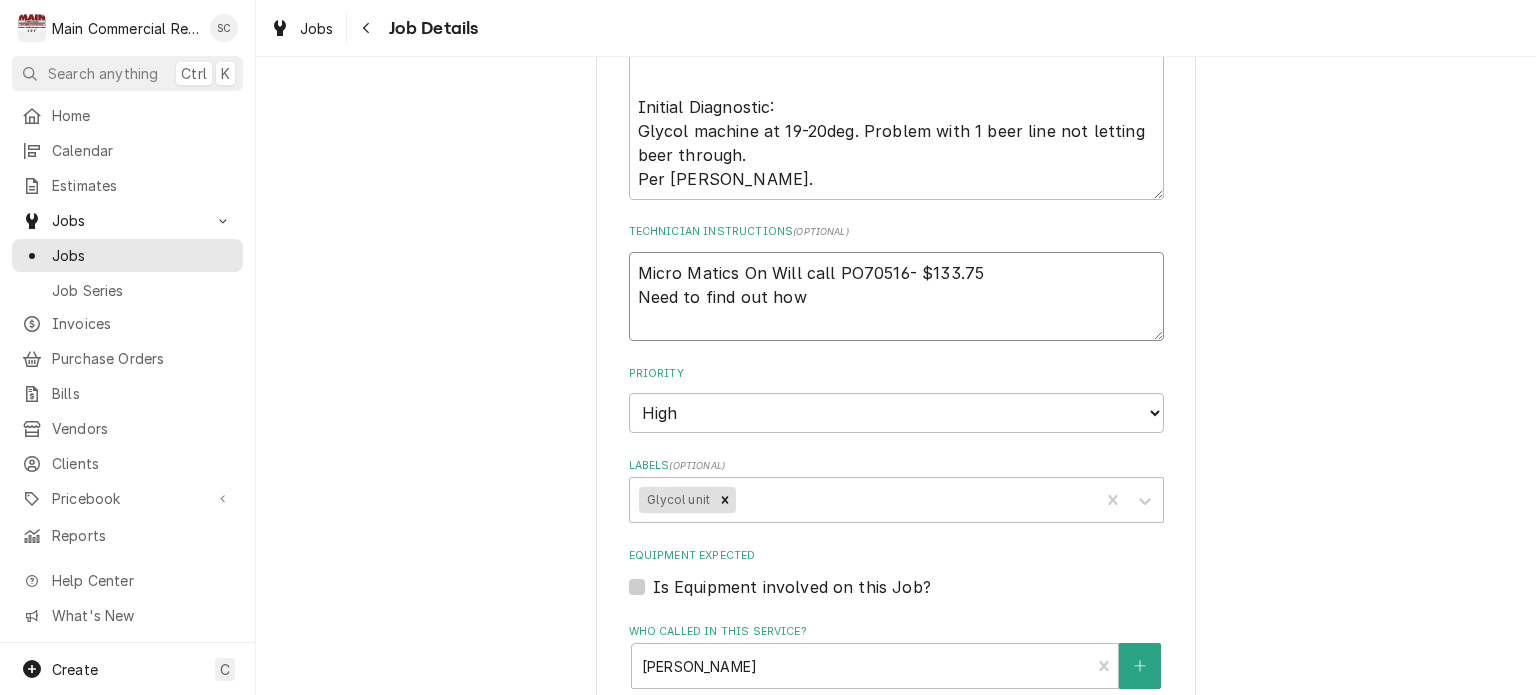 type on "x" 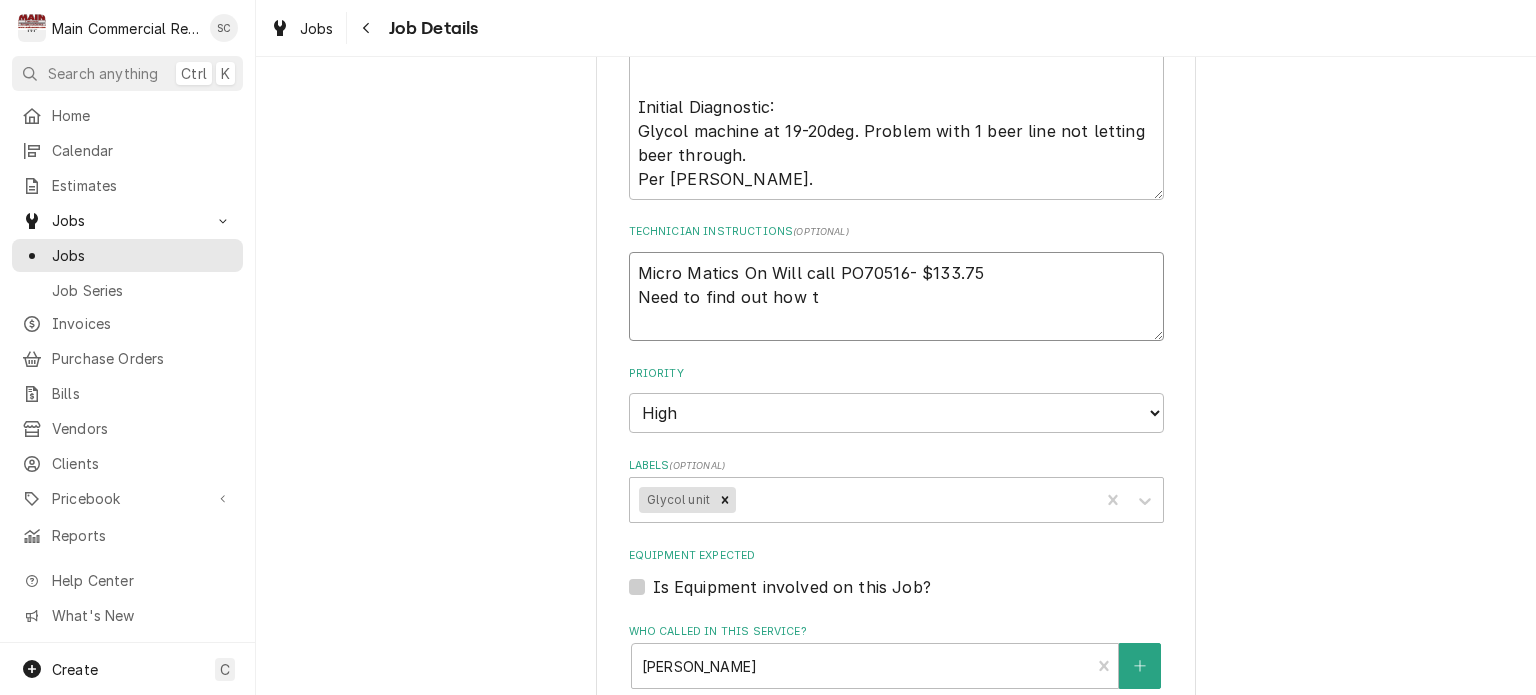 type on "x" 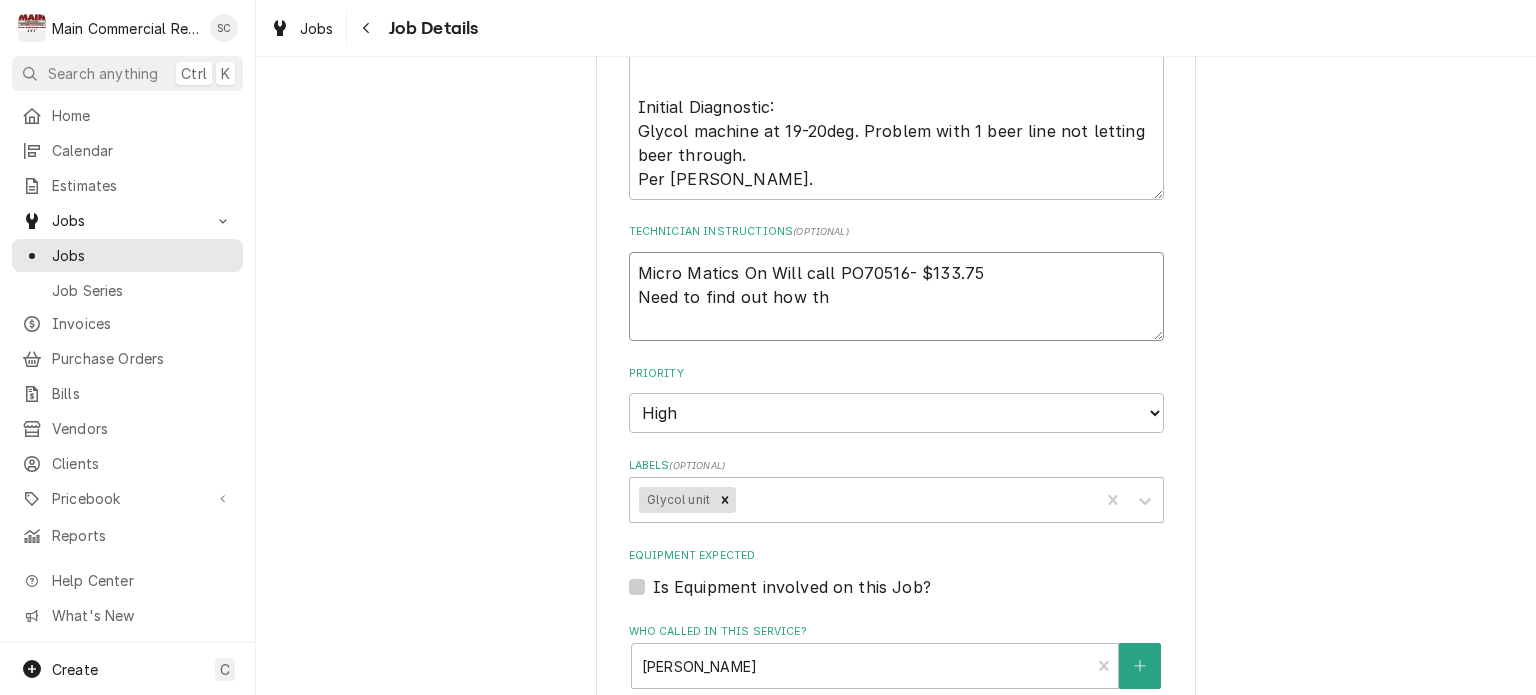type on "x" 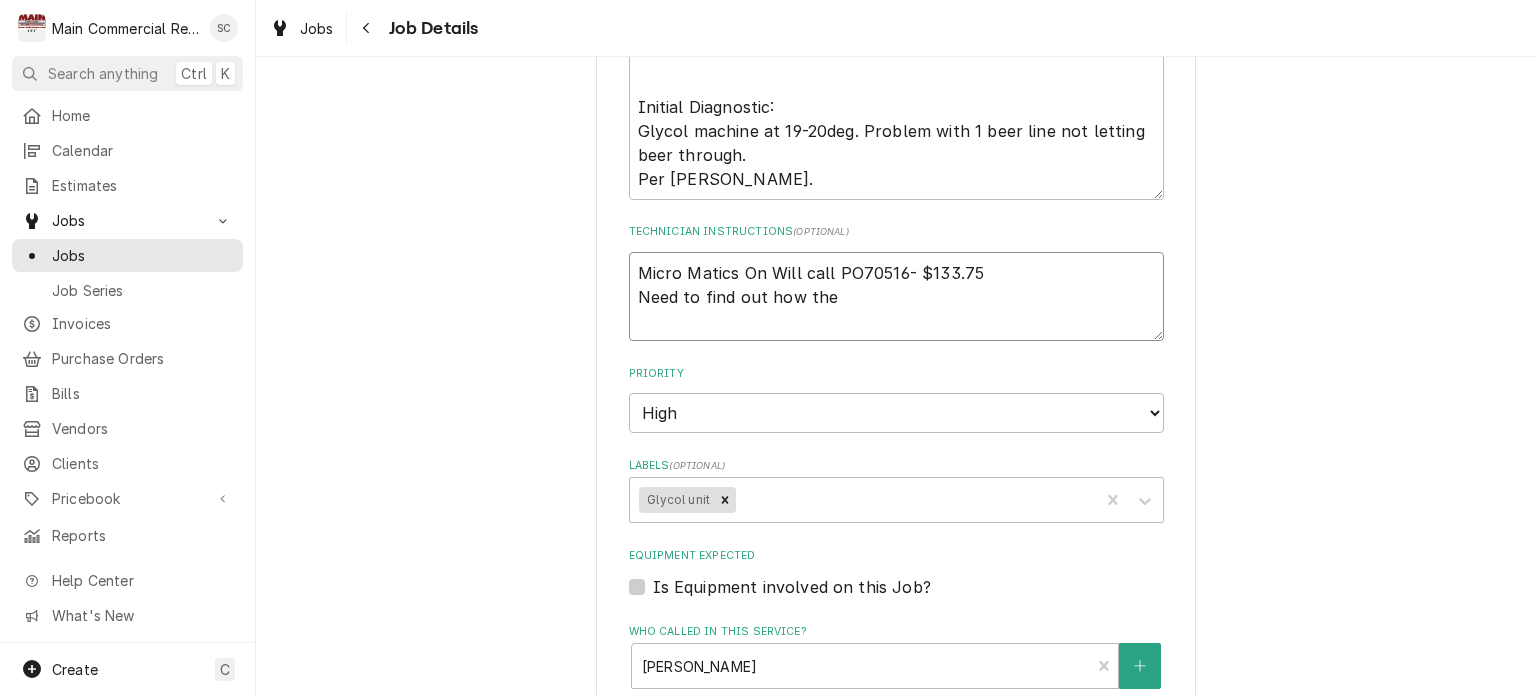 type on "x" 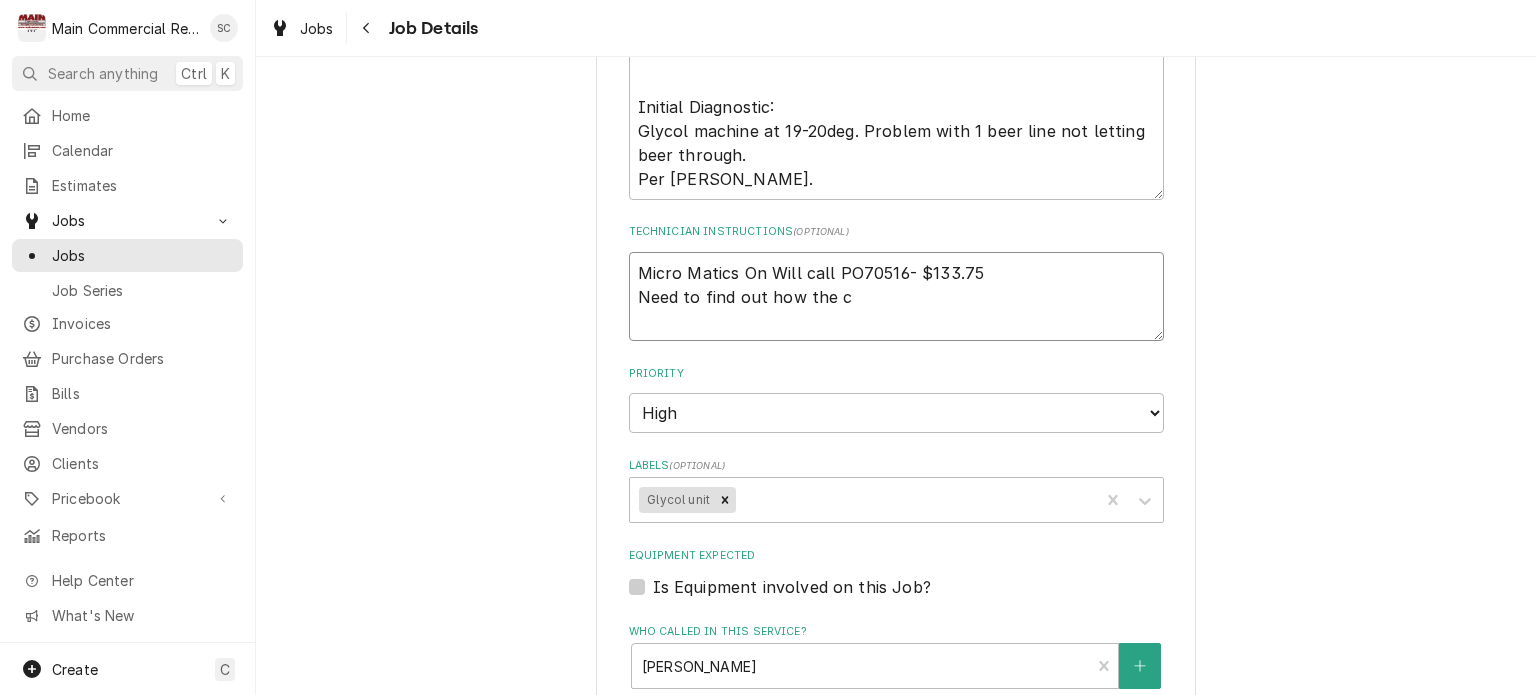 type on "x" 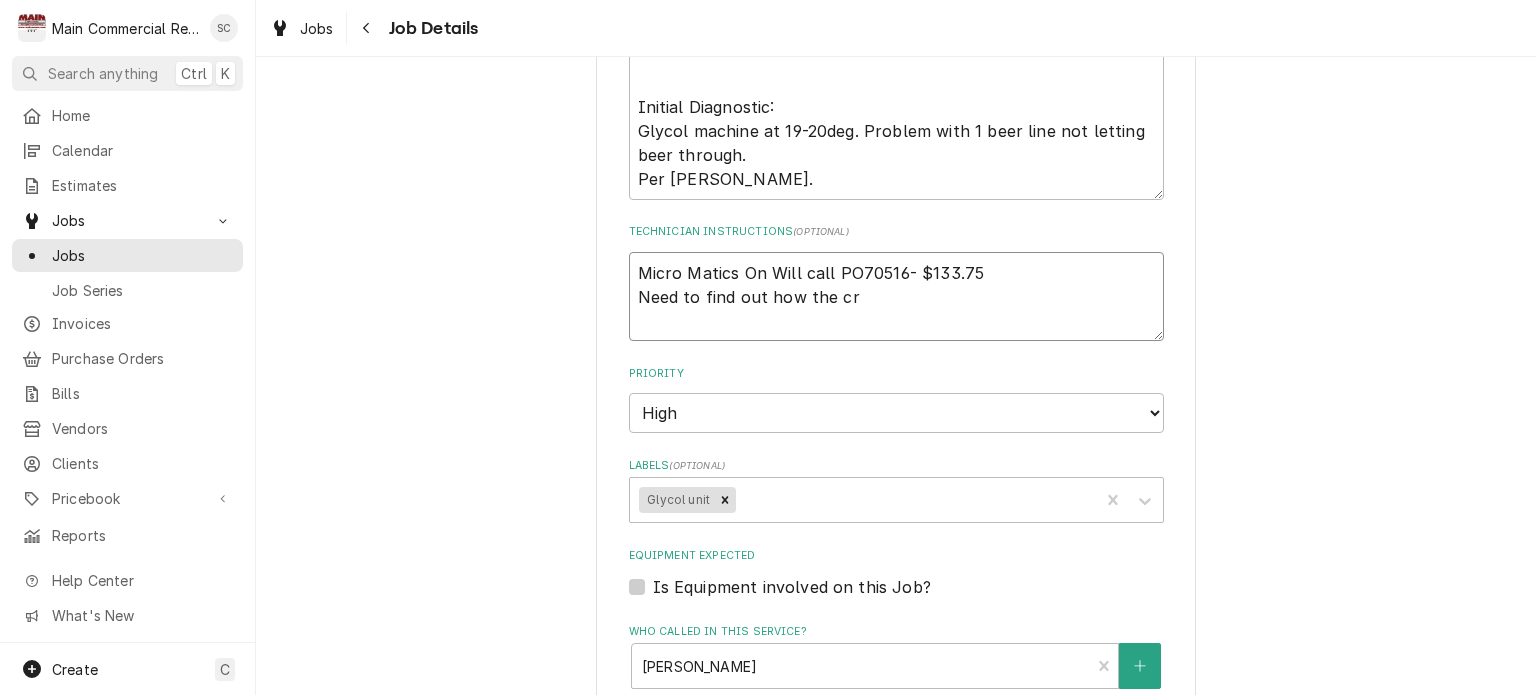 type on "x" 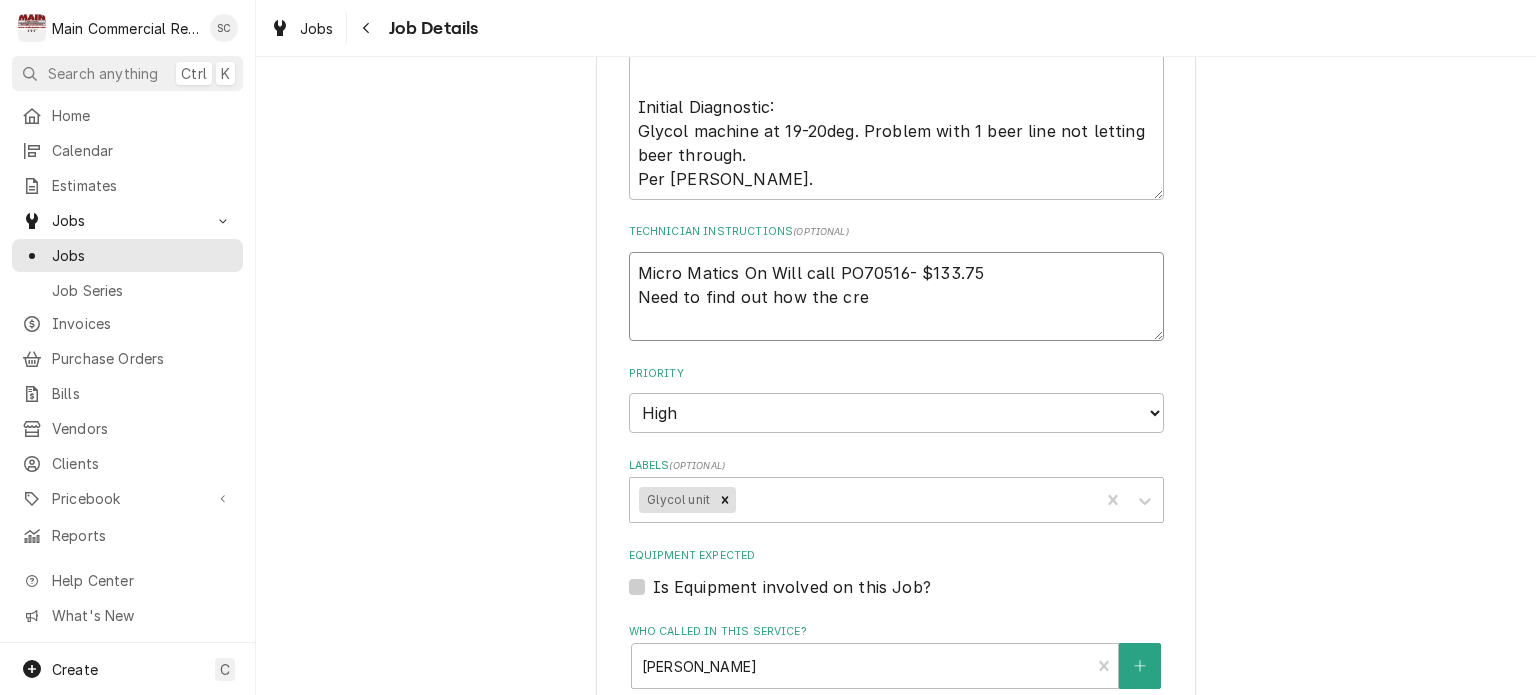 type on "x" 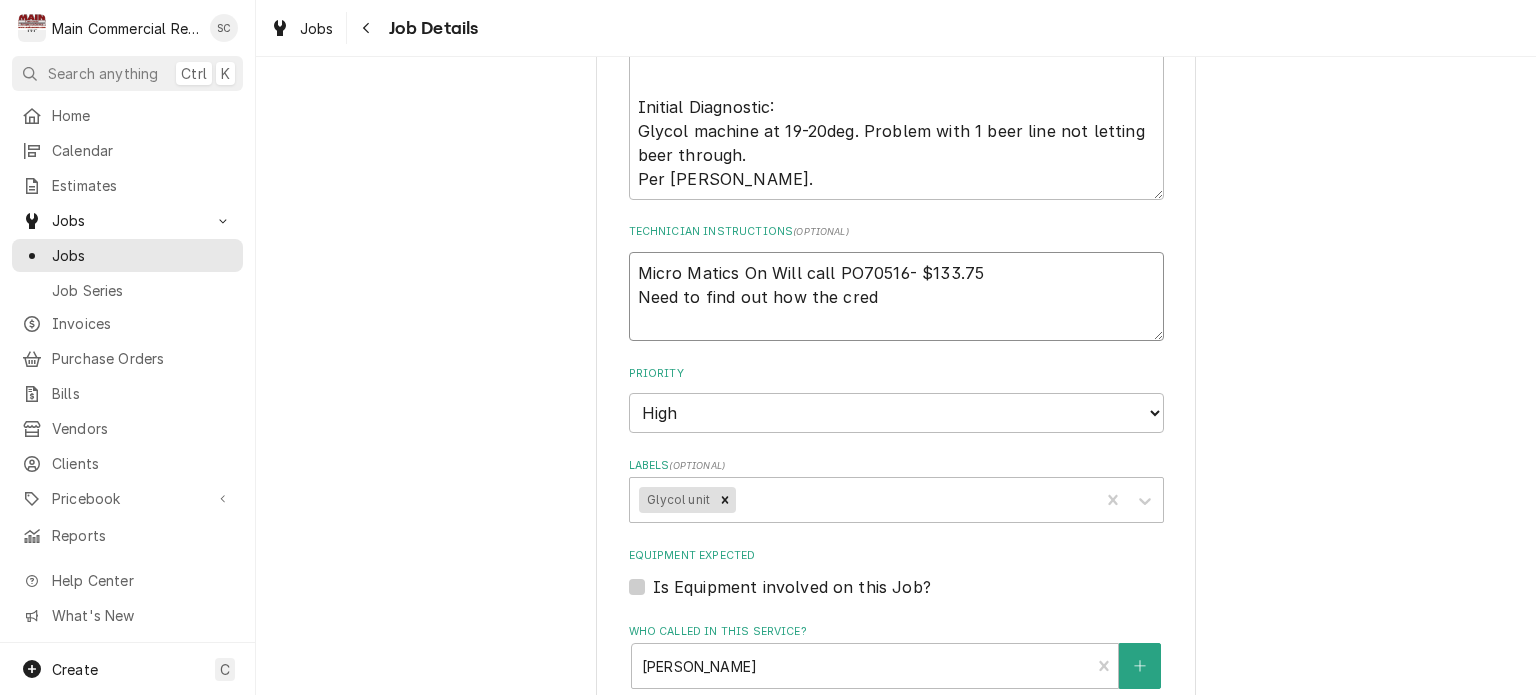 type on "x" 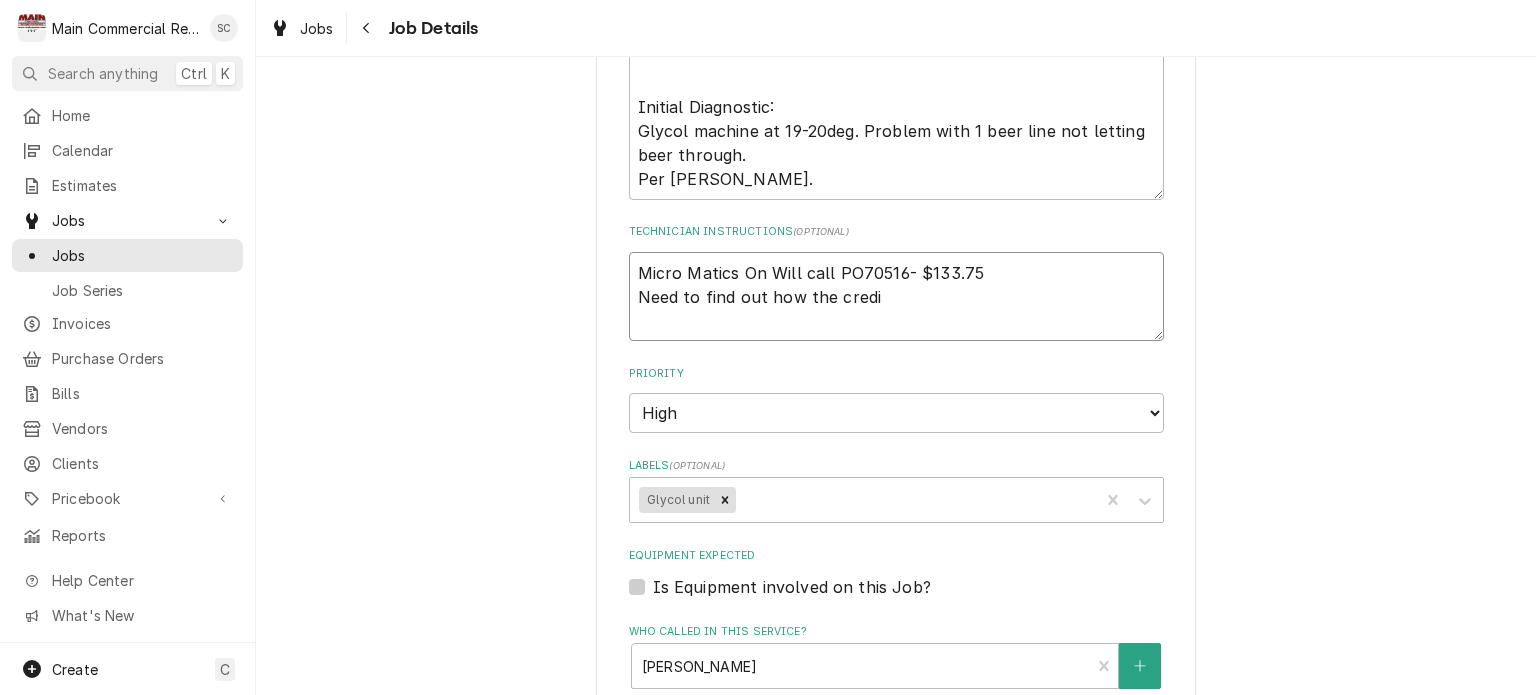 type on "x" 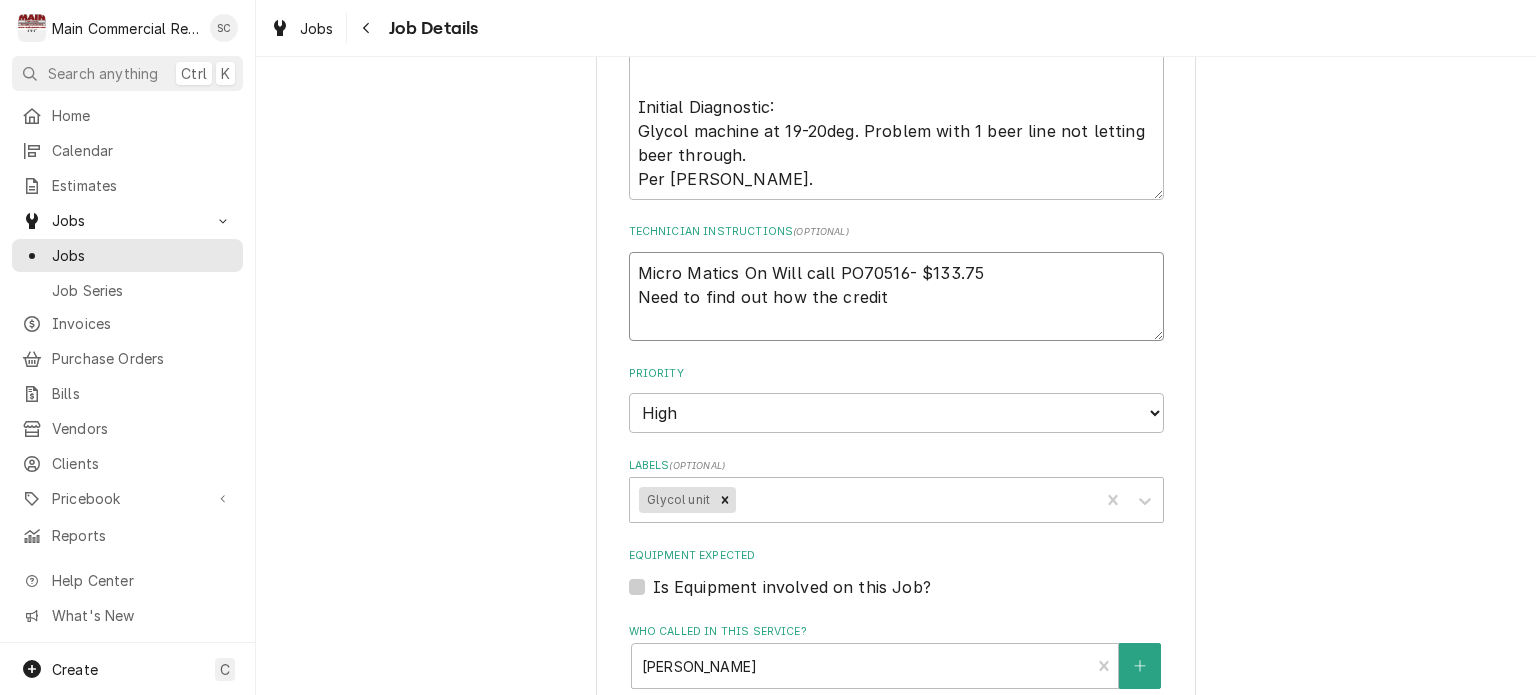 type on "x" 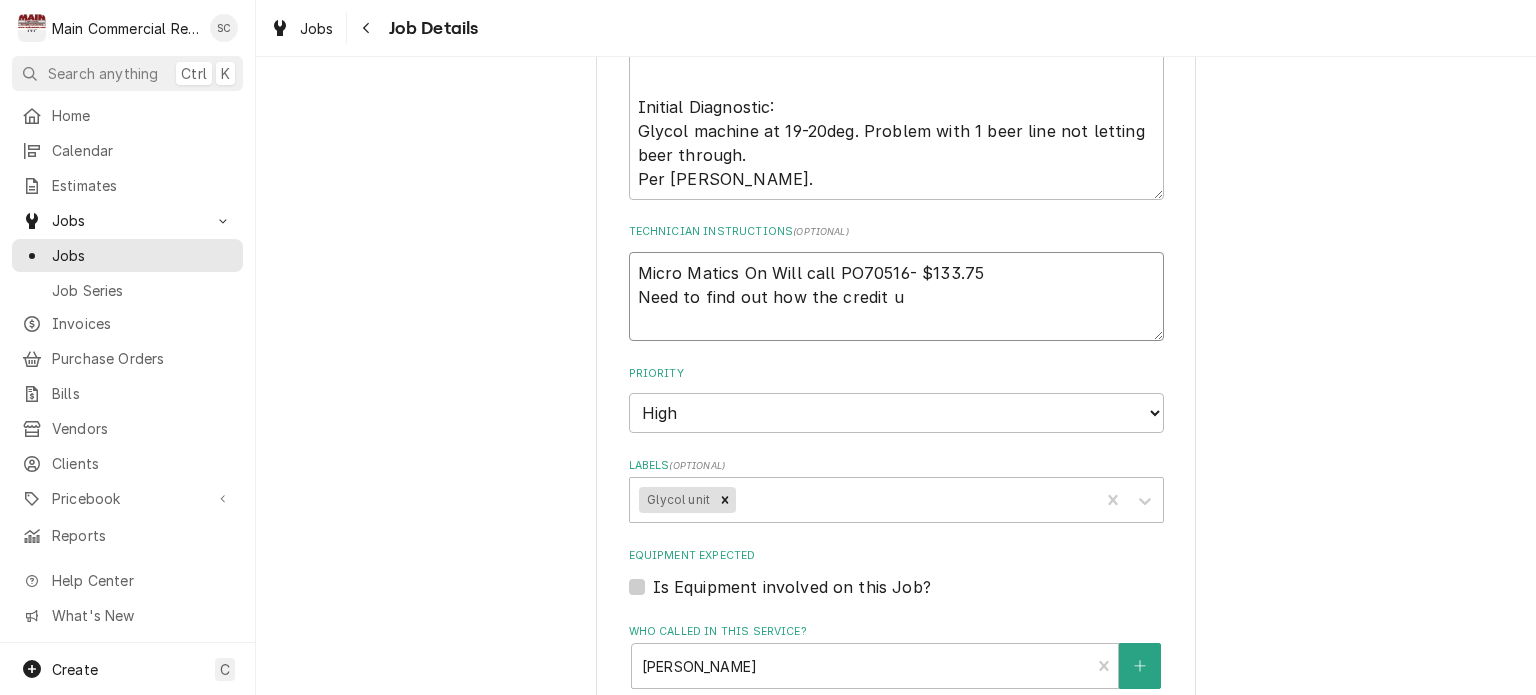 type on "x" 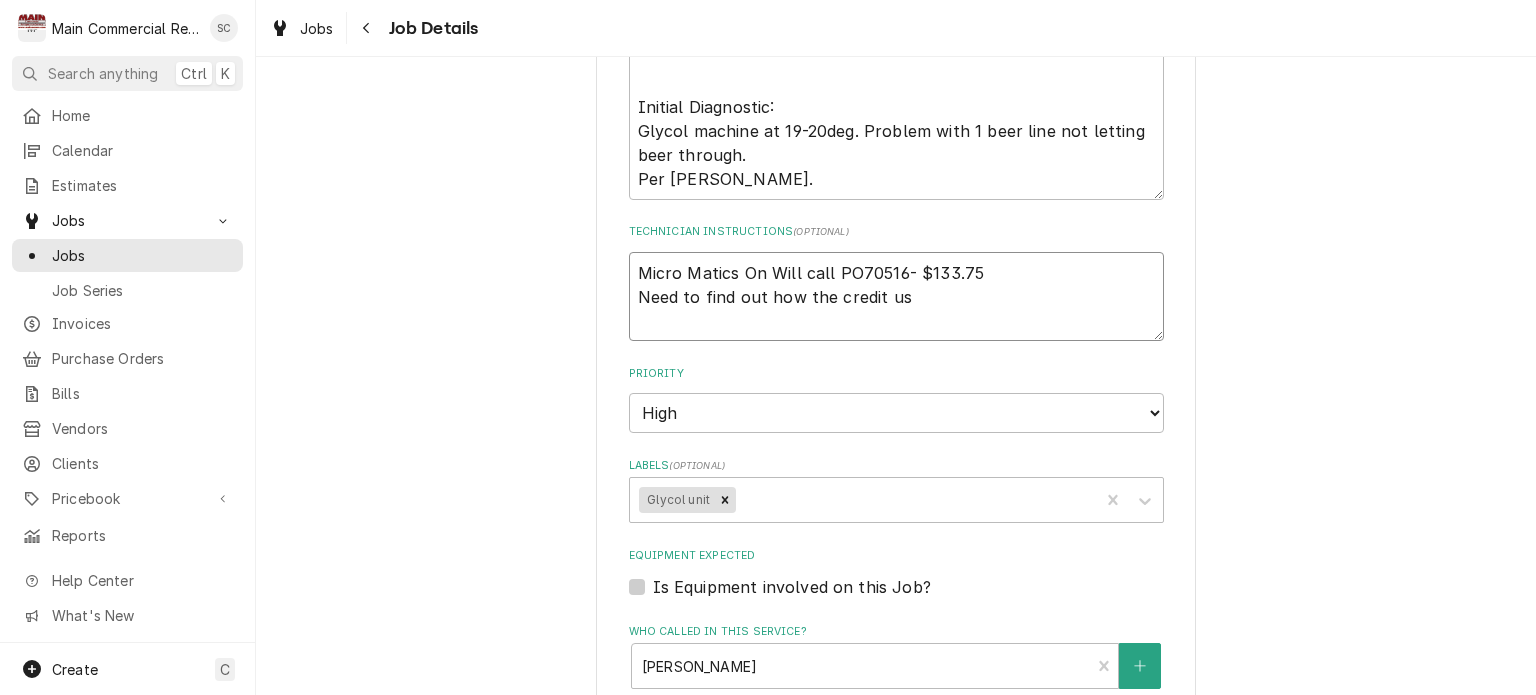 type on "x" 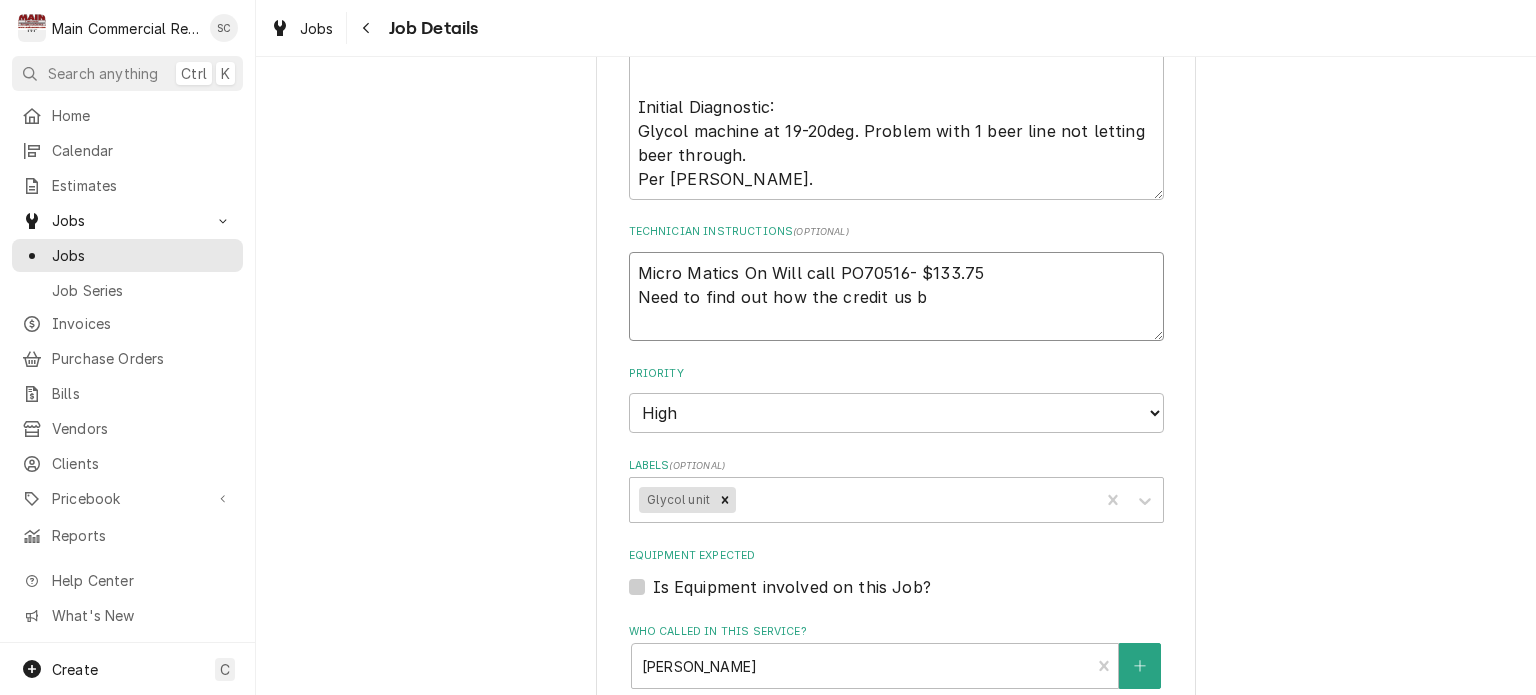 type on "x" 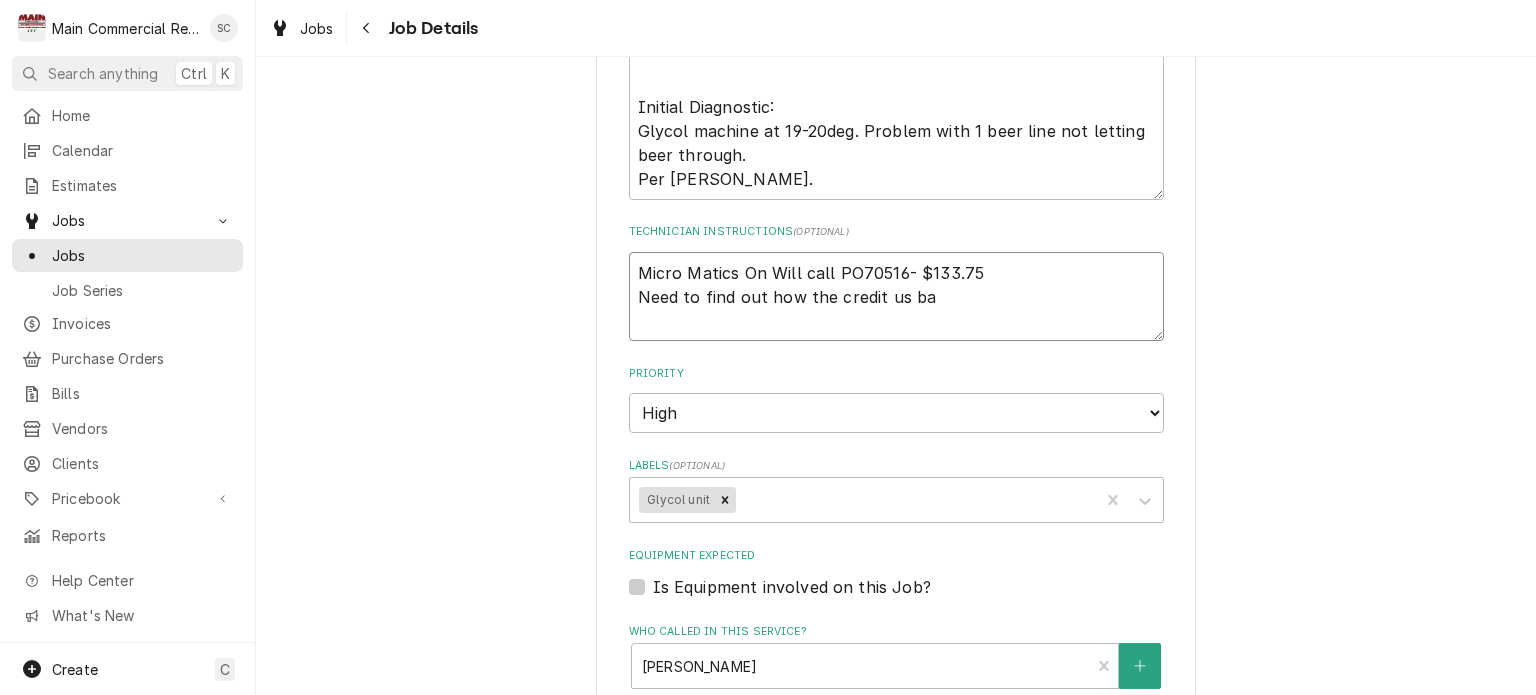 type on "x" 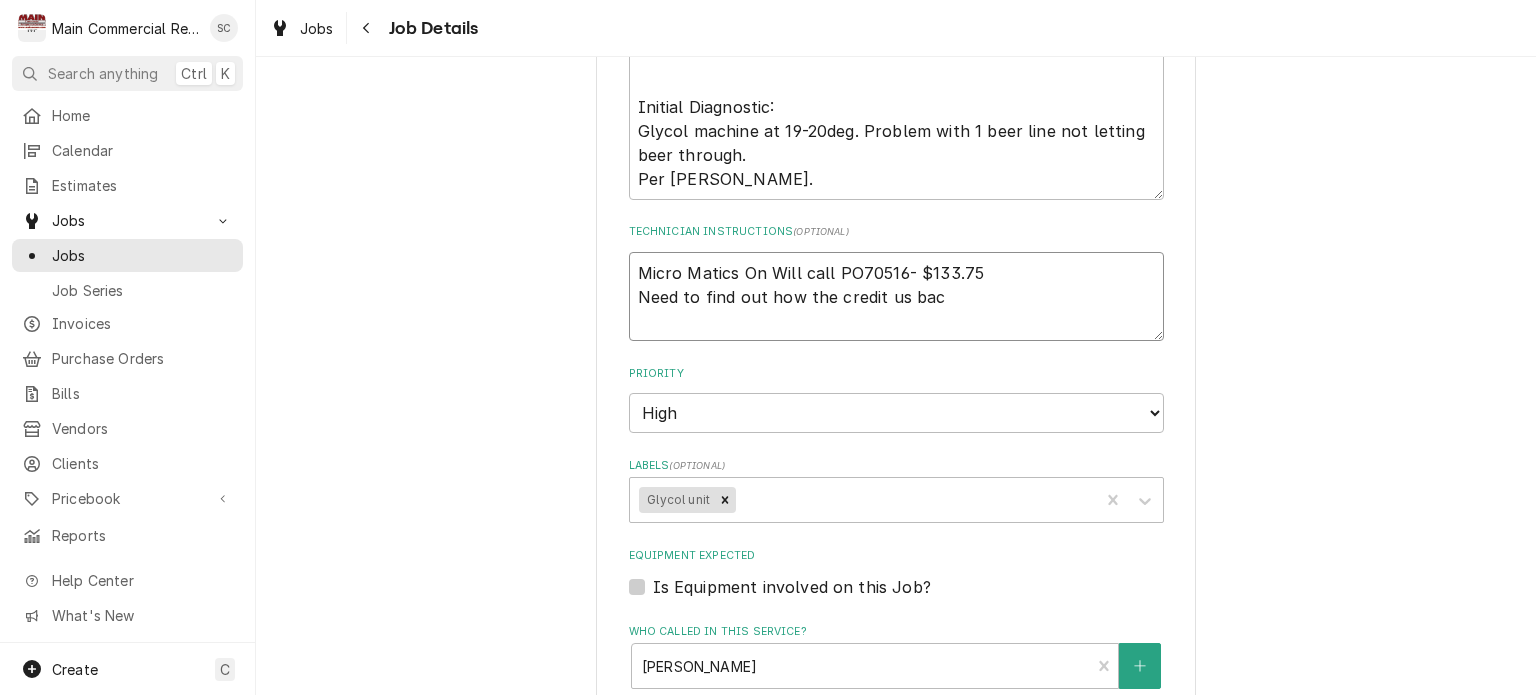 type on "x" 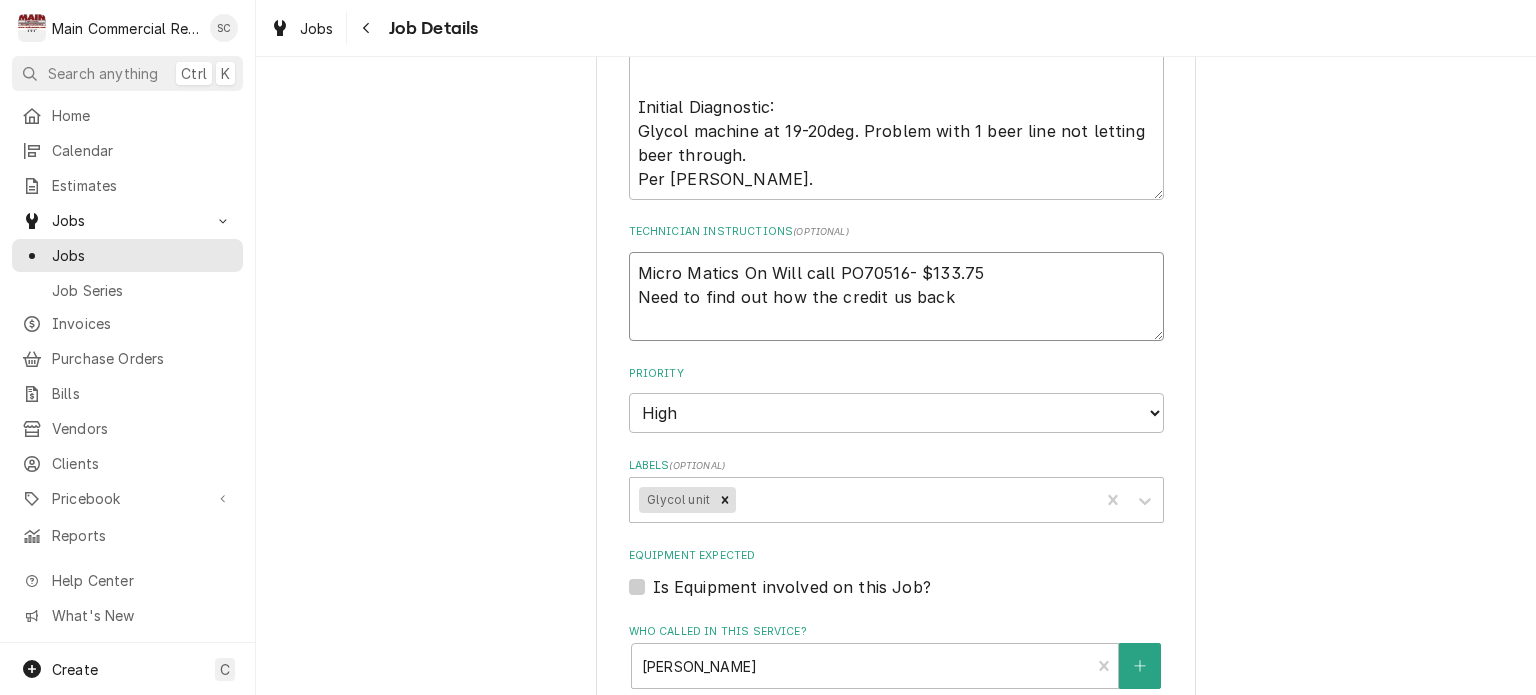 type on "x" 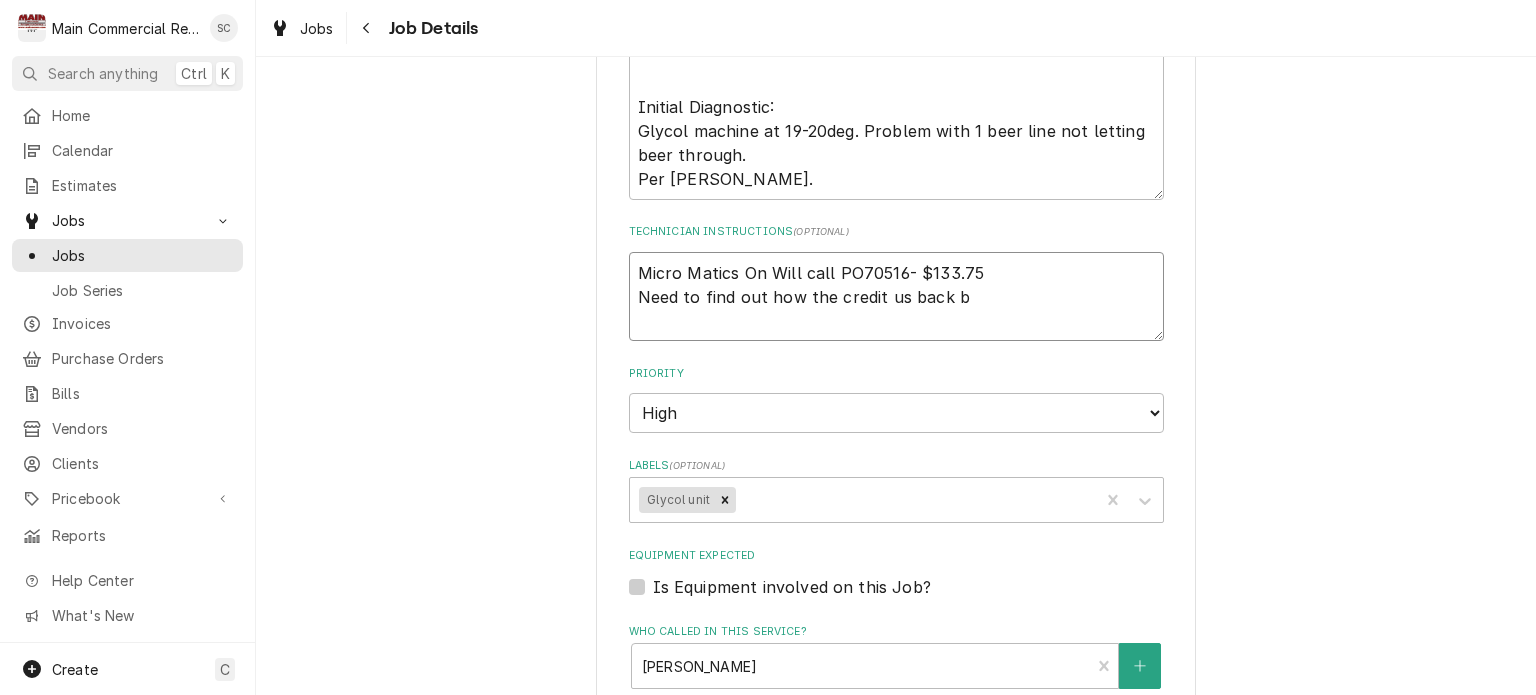 type on "x" 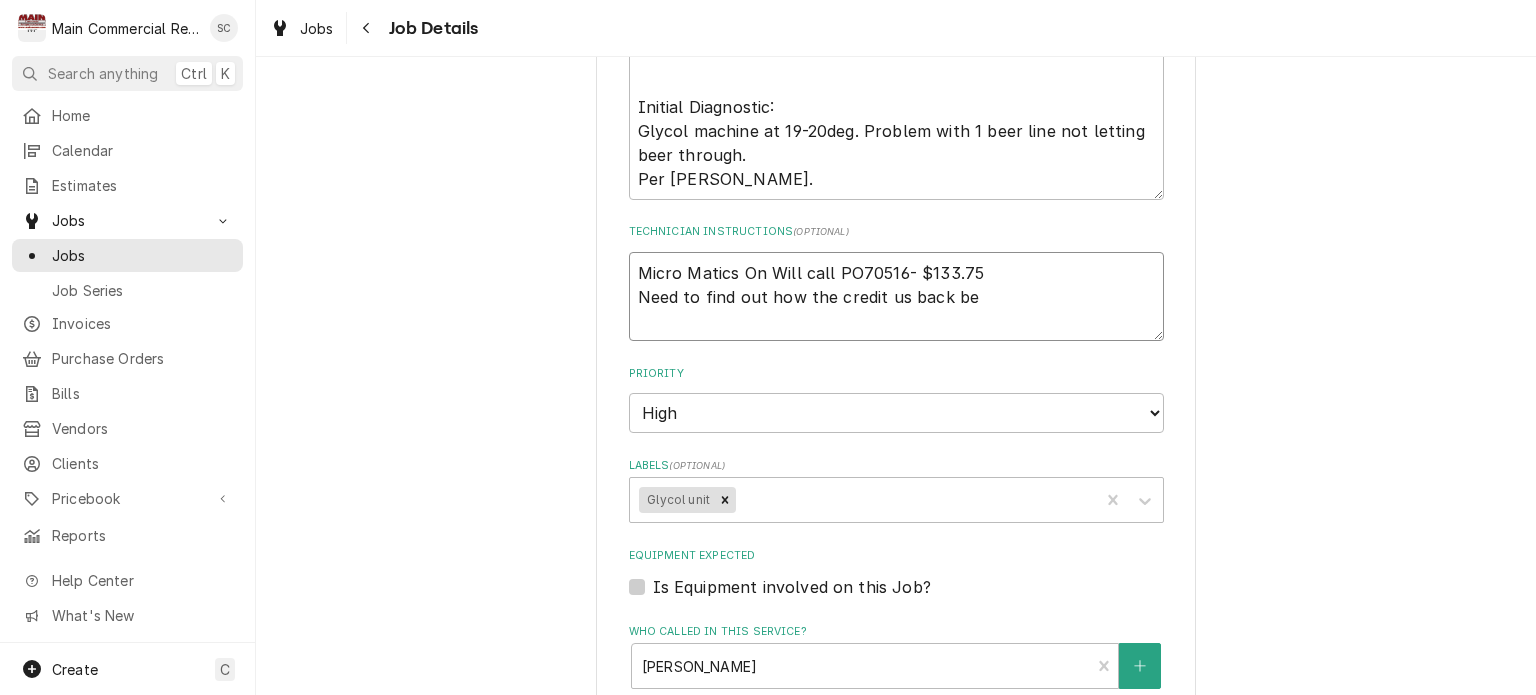 type on "x" 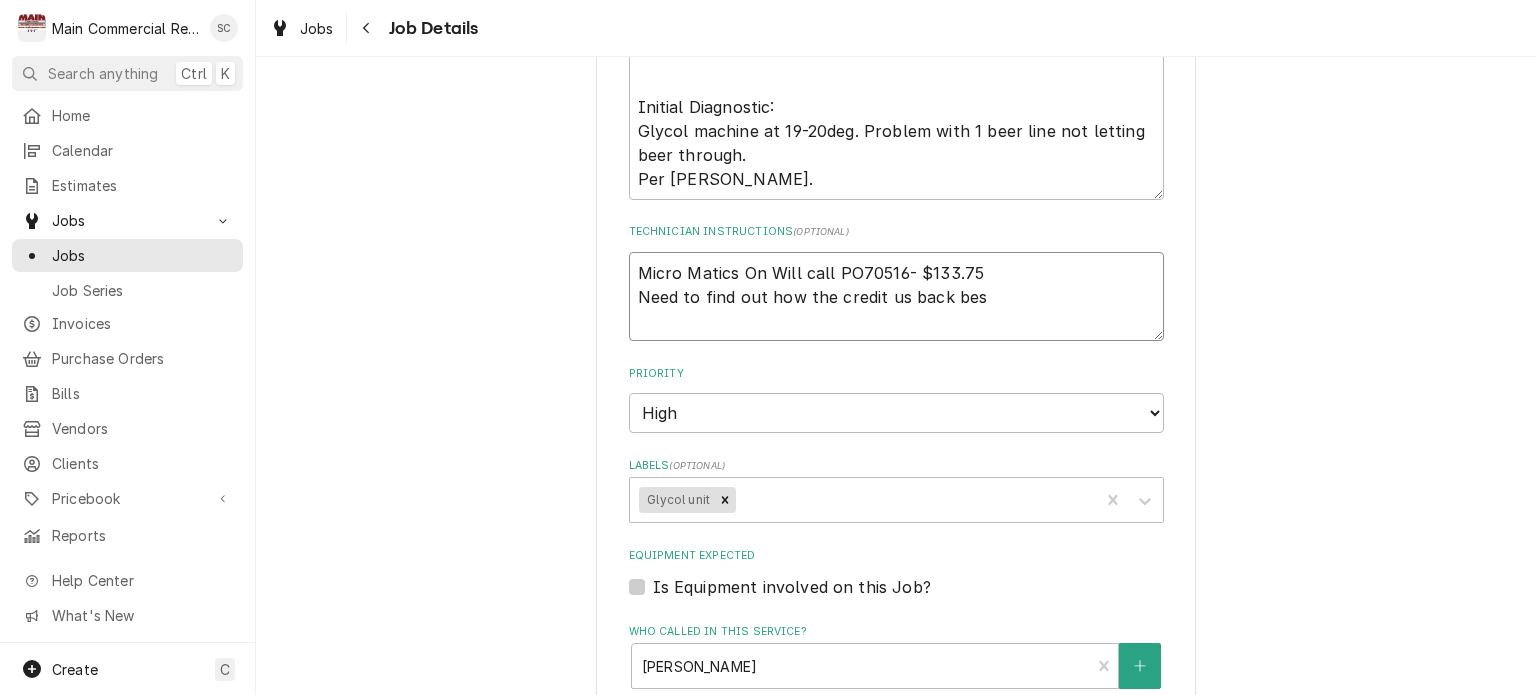 type on "x" 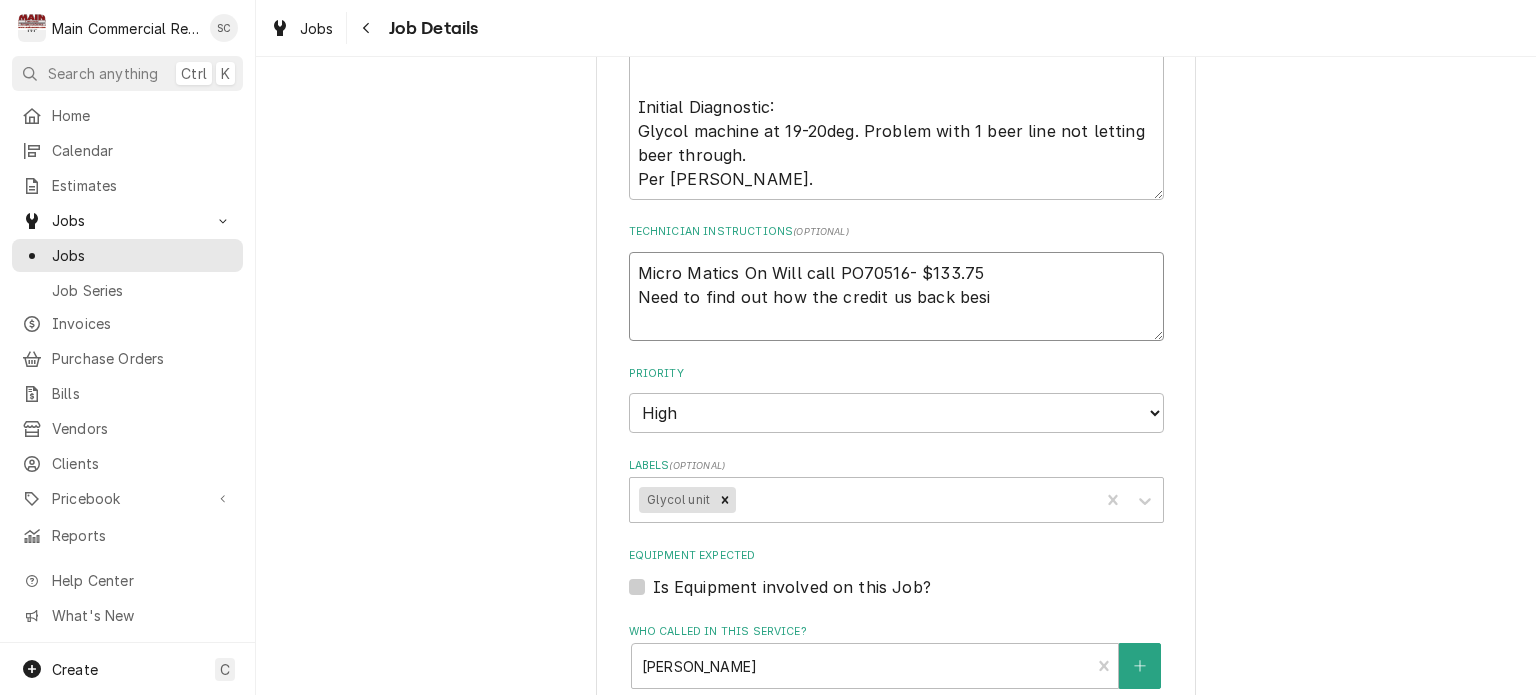 type on "x" 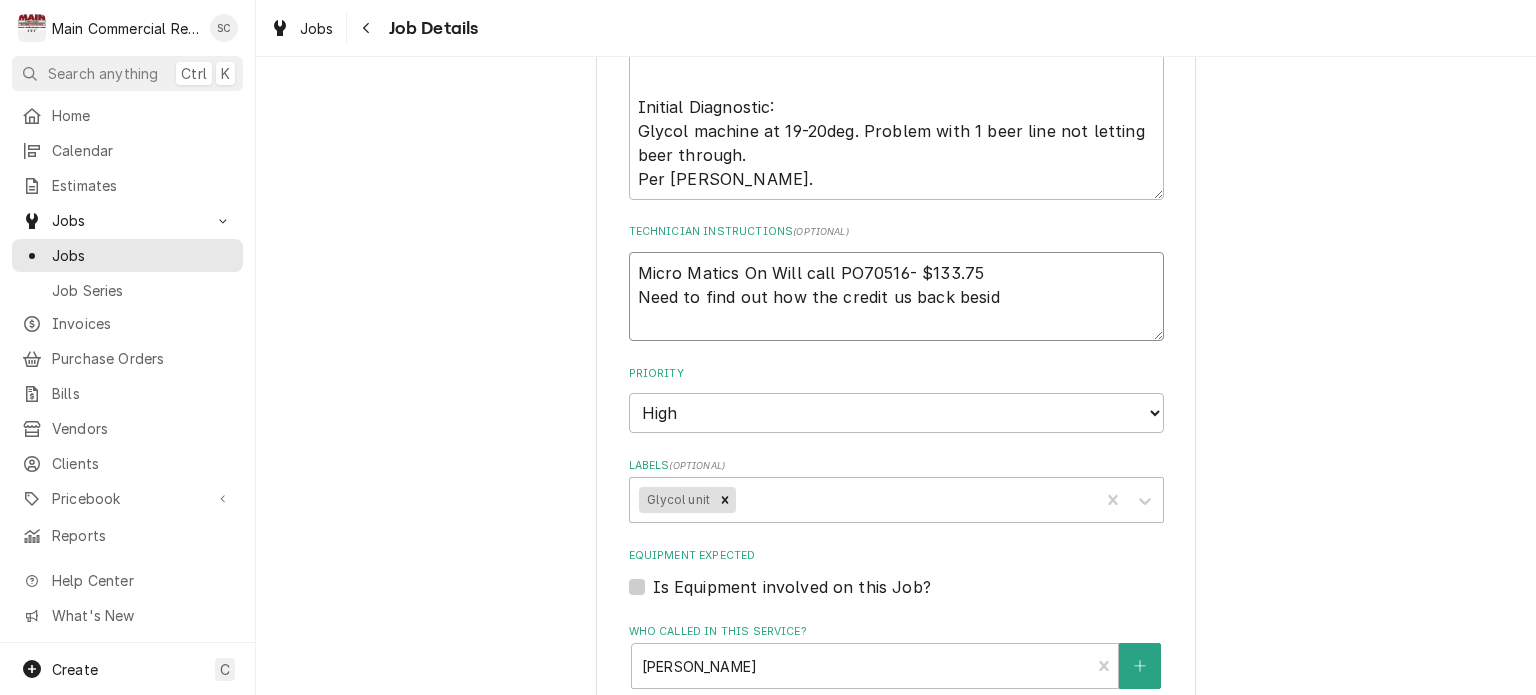 type on "x" 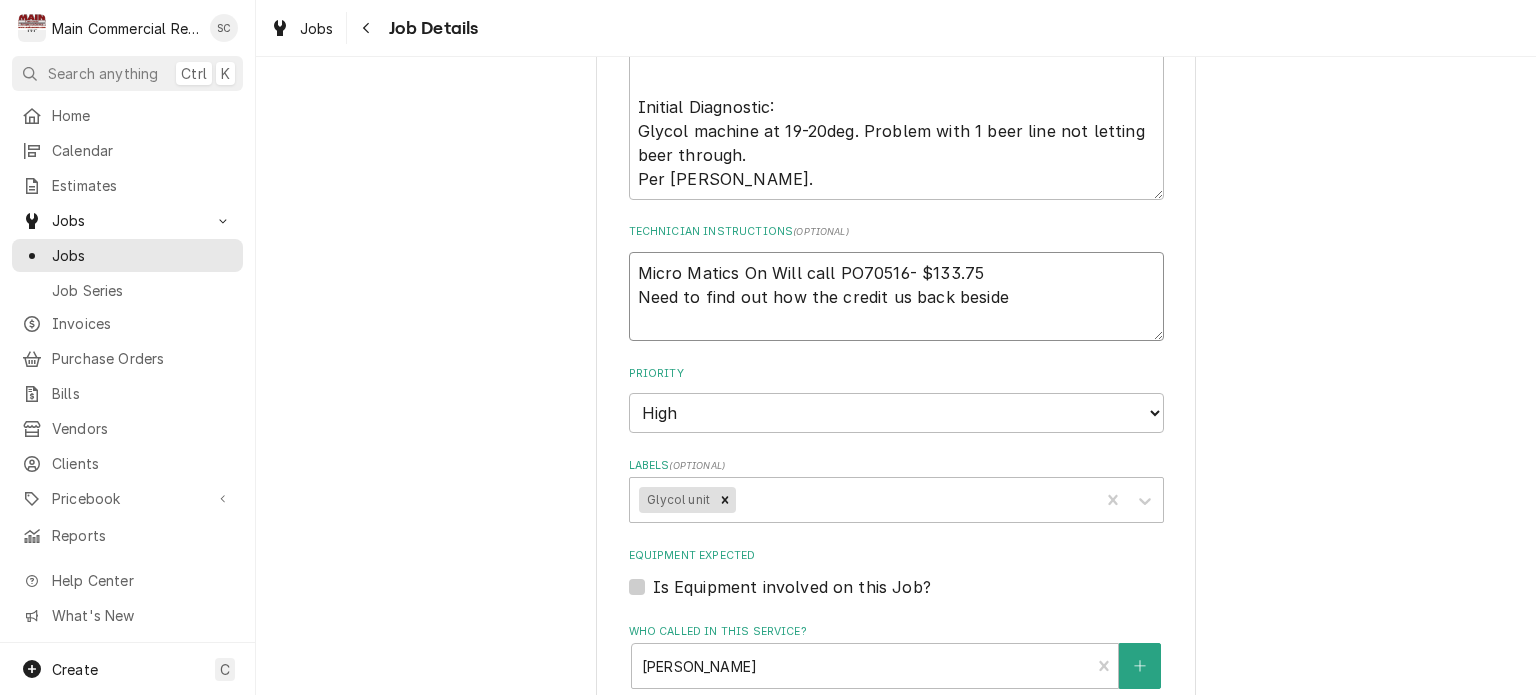 type on "x" 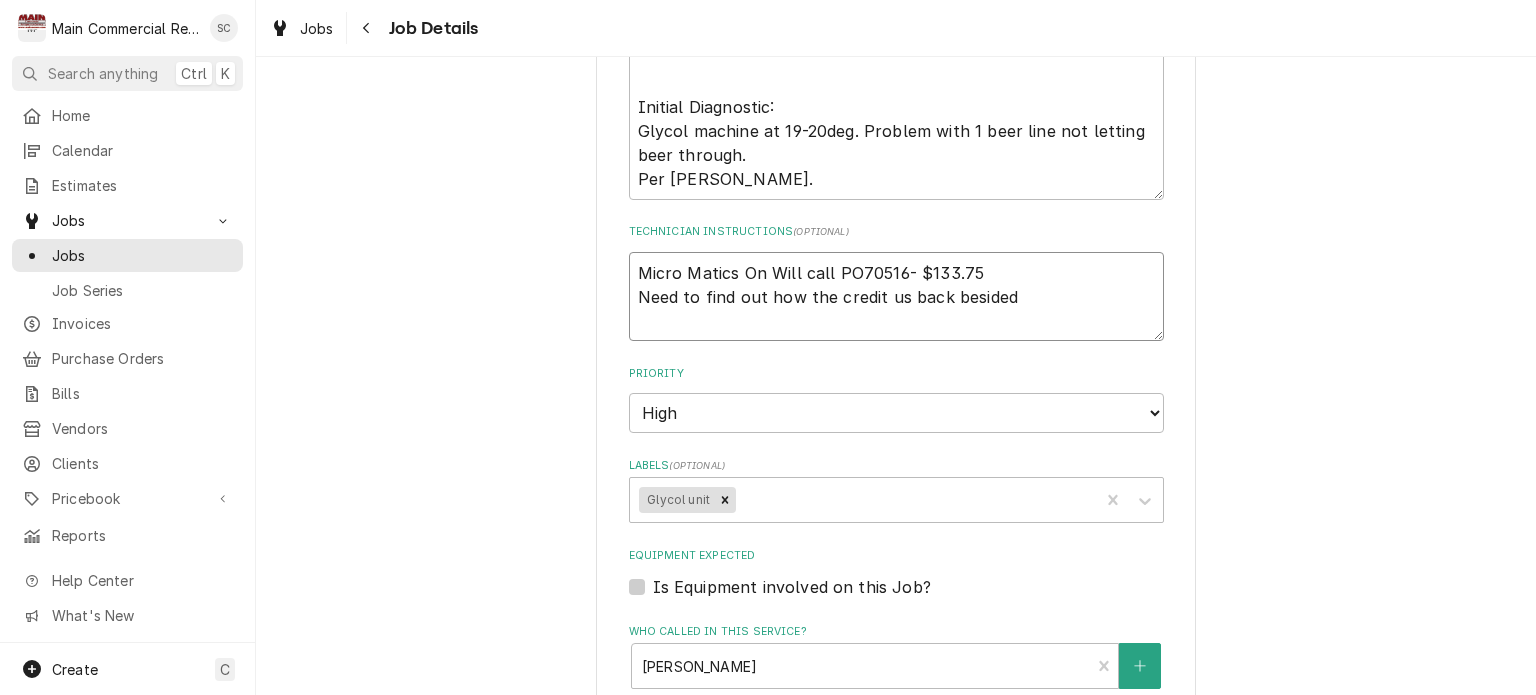 type on "x" 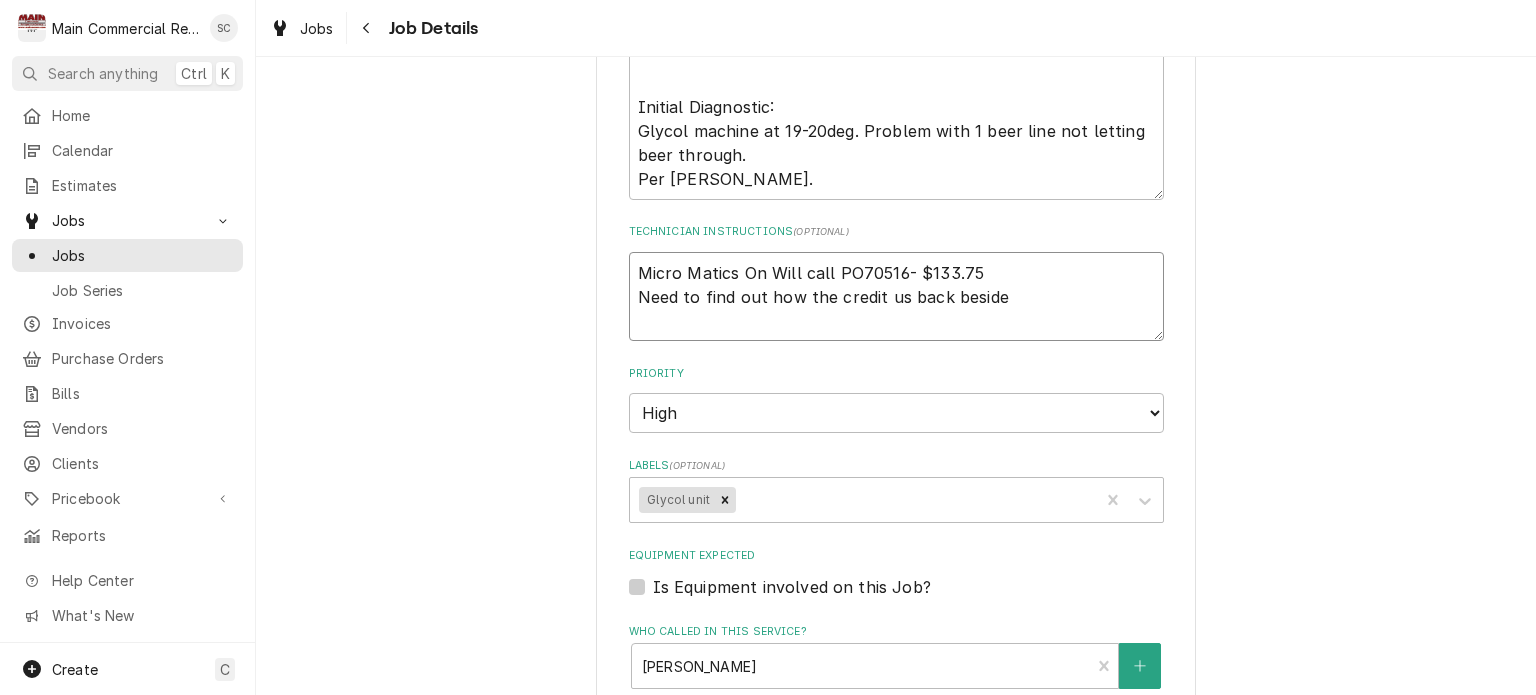 type on "x" 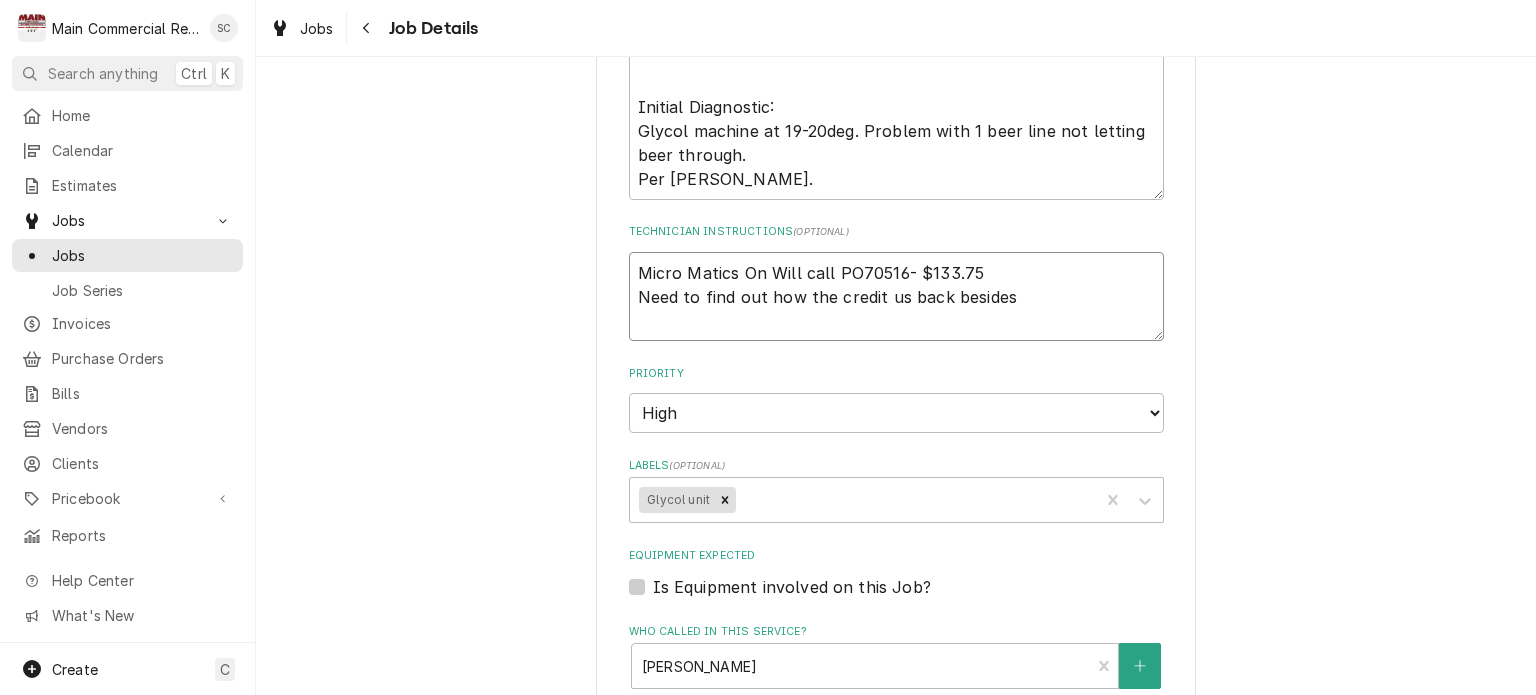 type on "x" 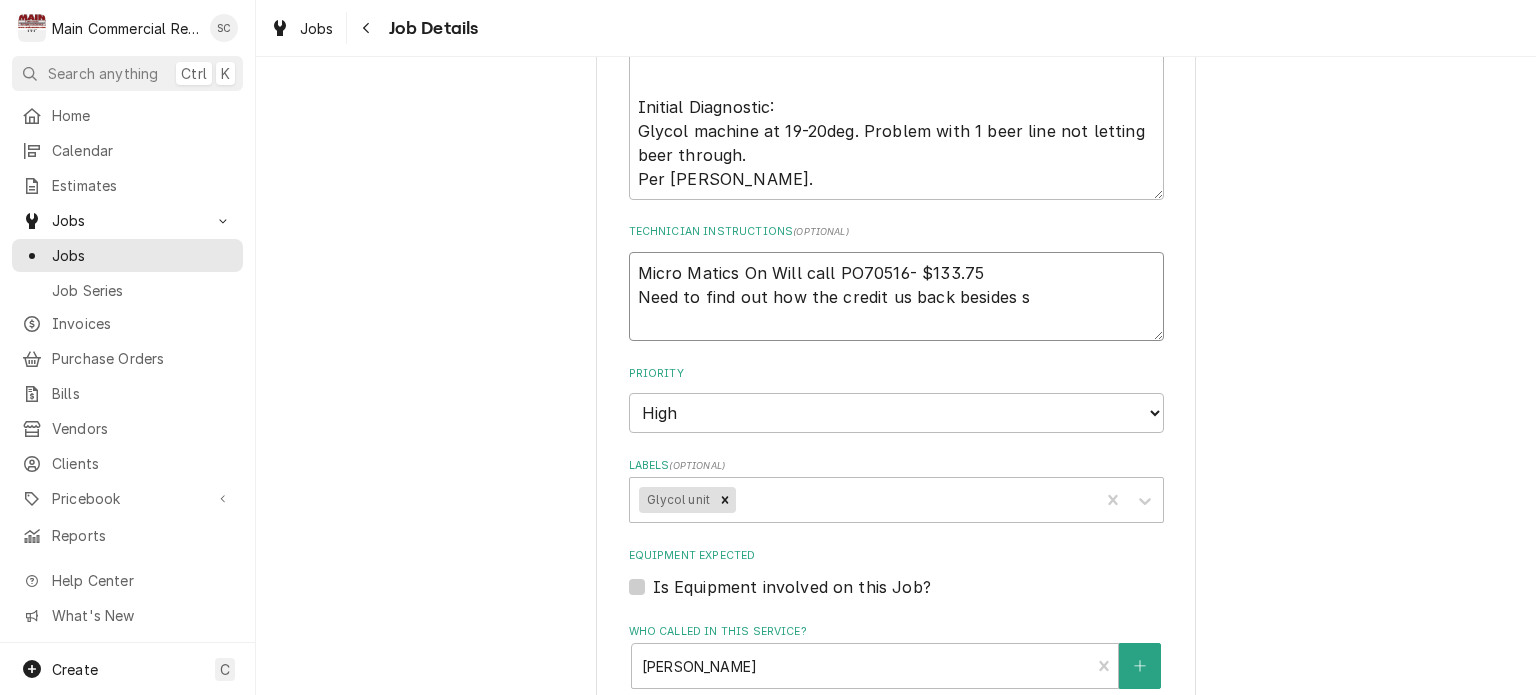 type on "x" 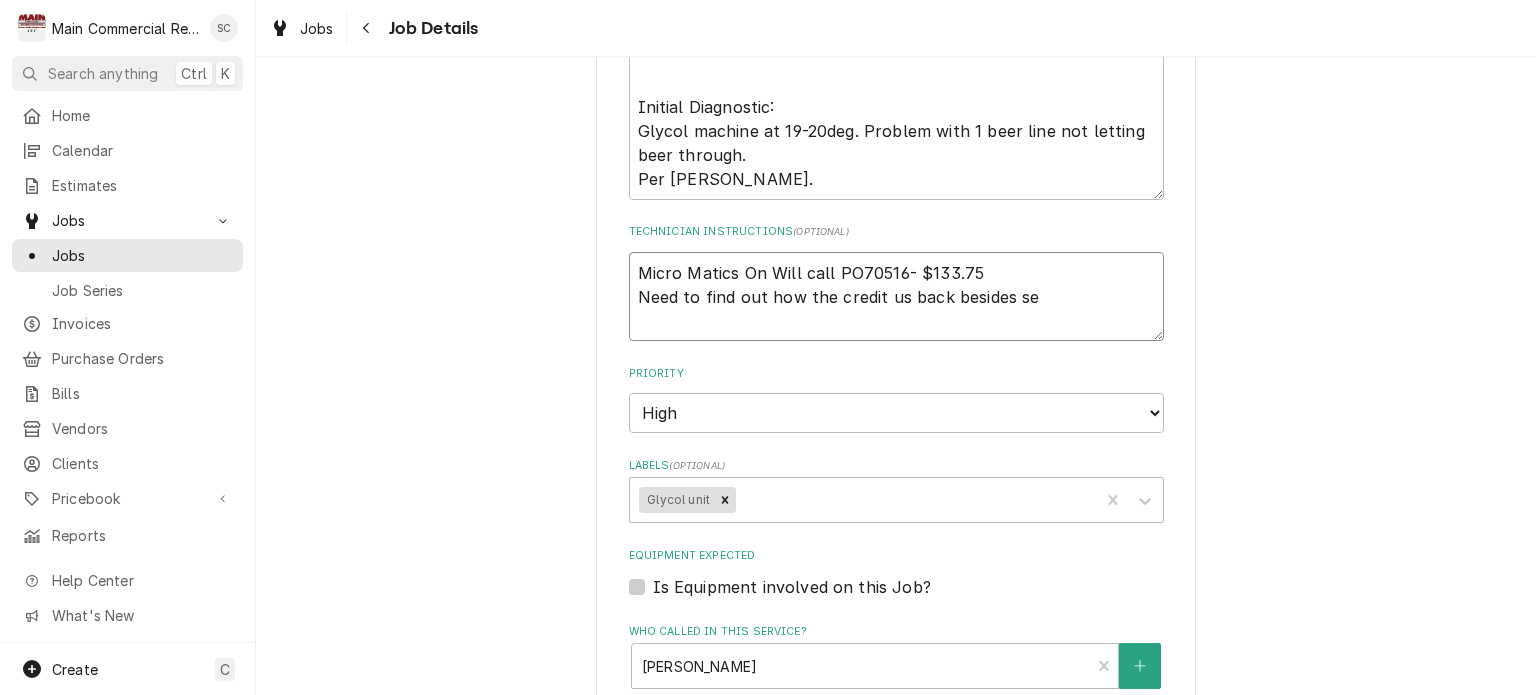 type on "x" 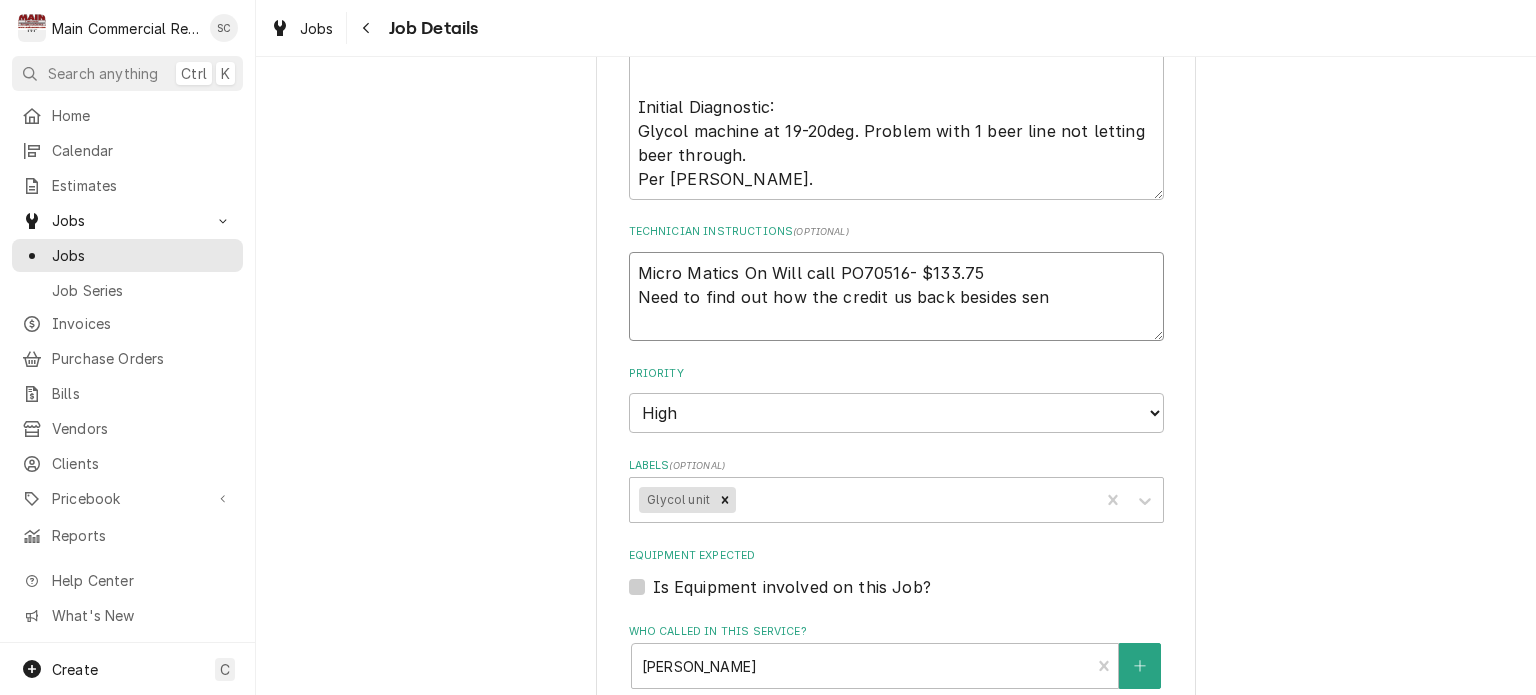type on "x" 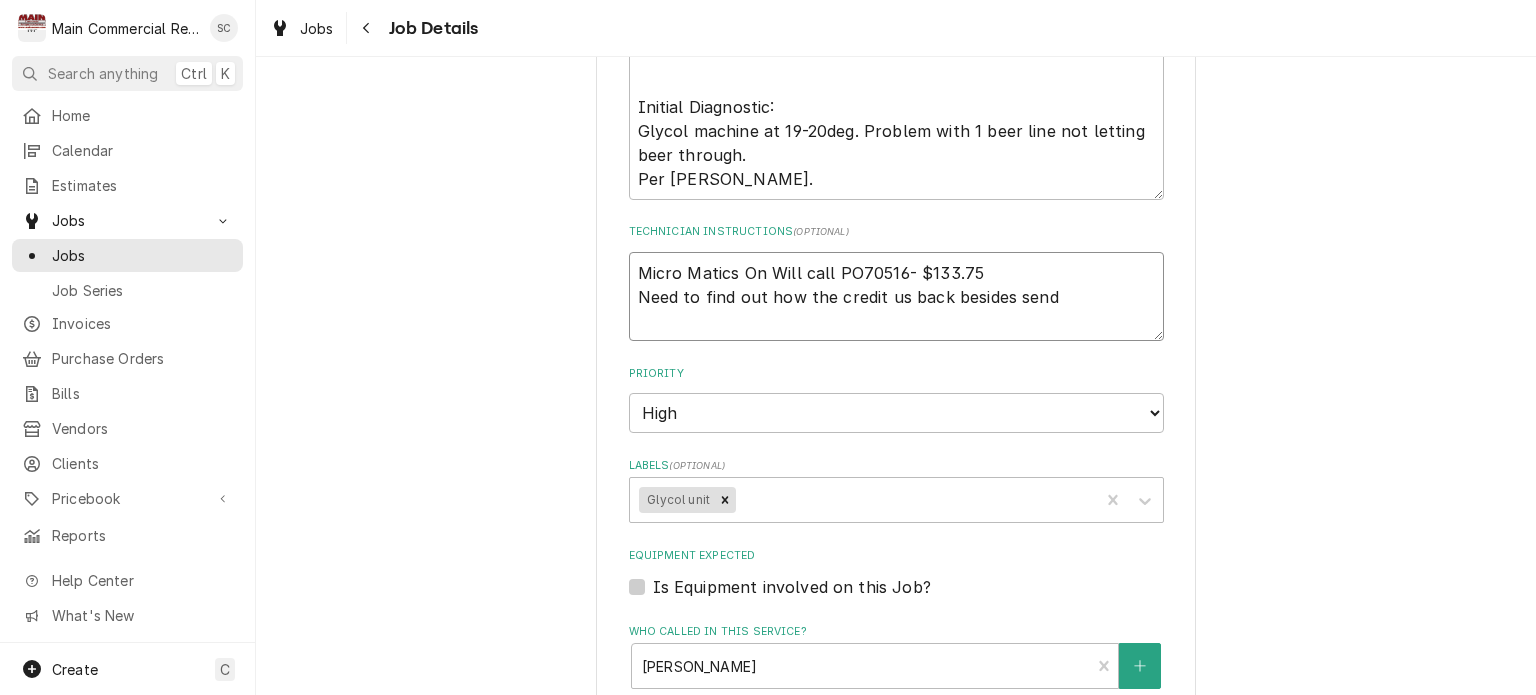 type on "x" 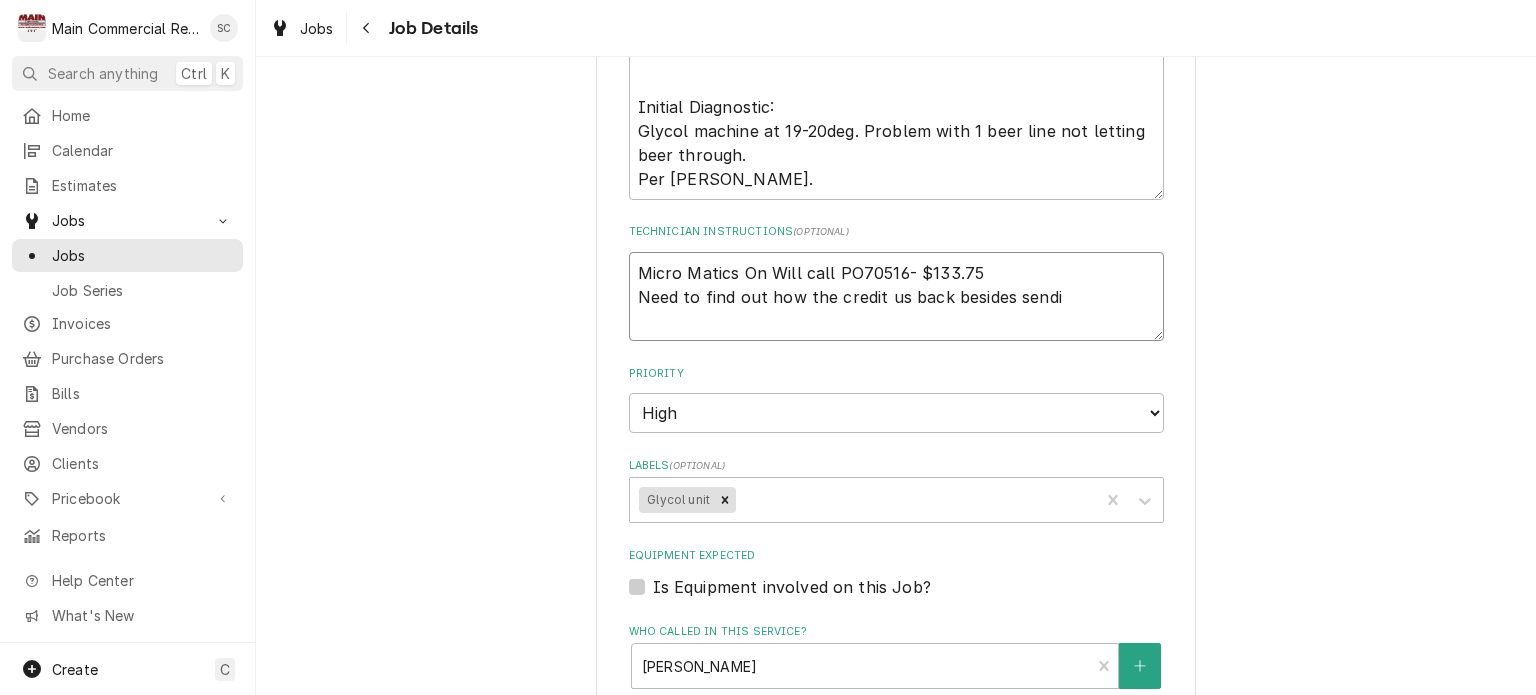 type on "x" 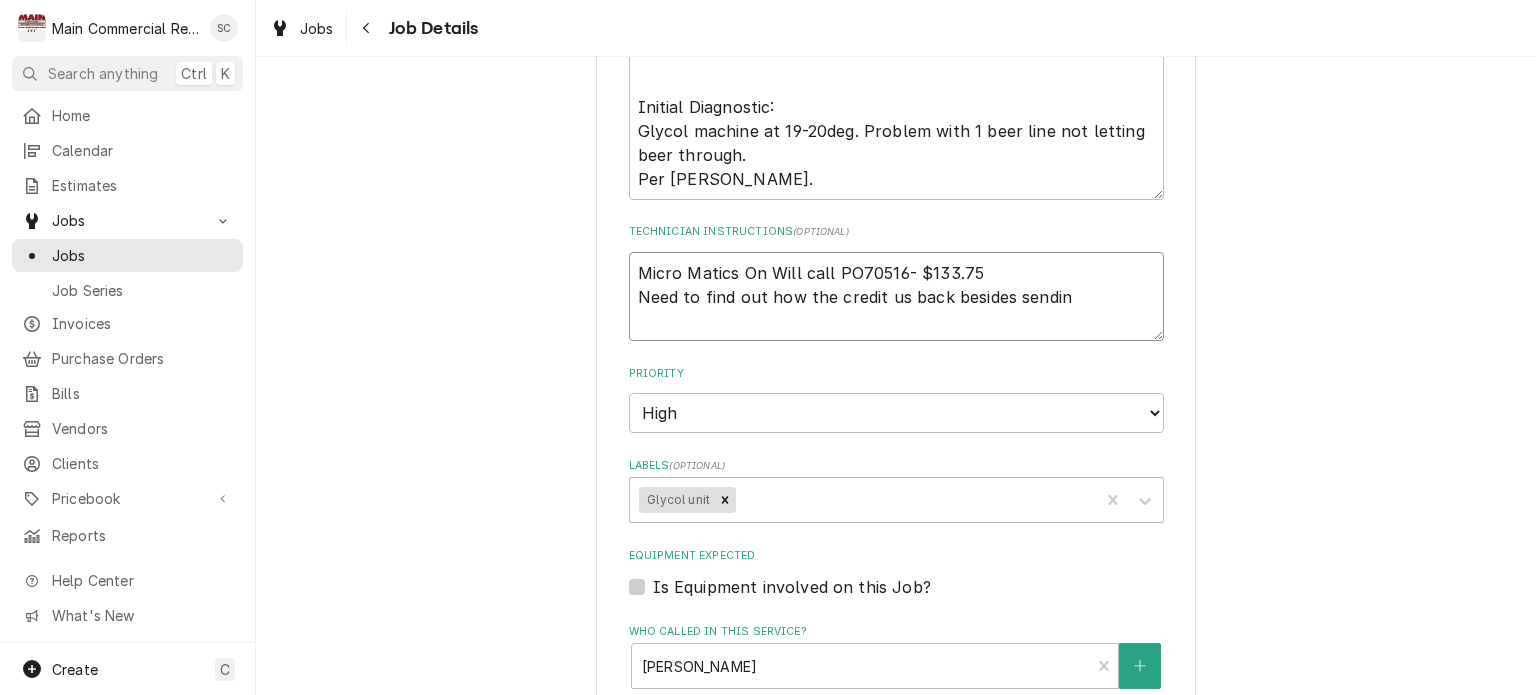 type on "x" 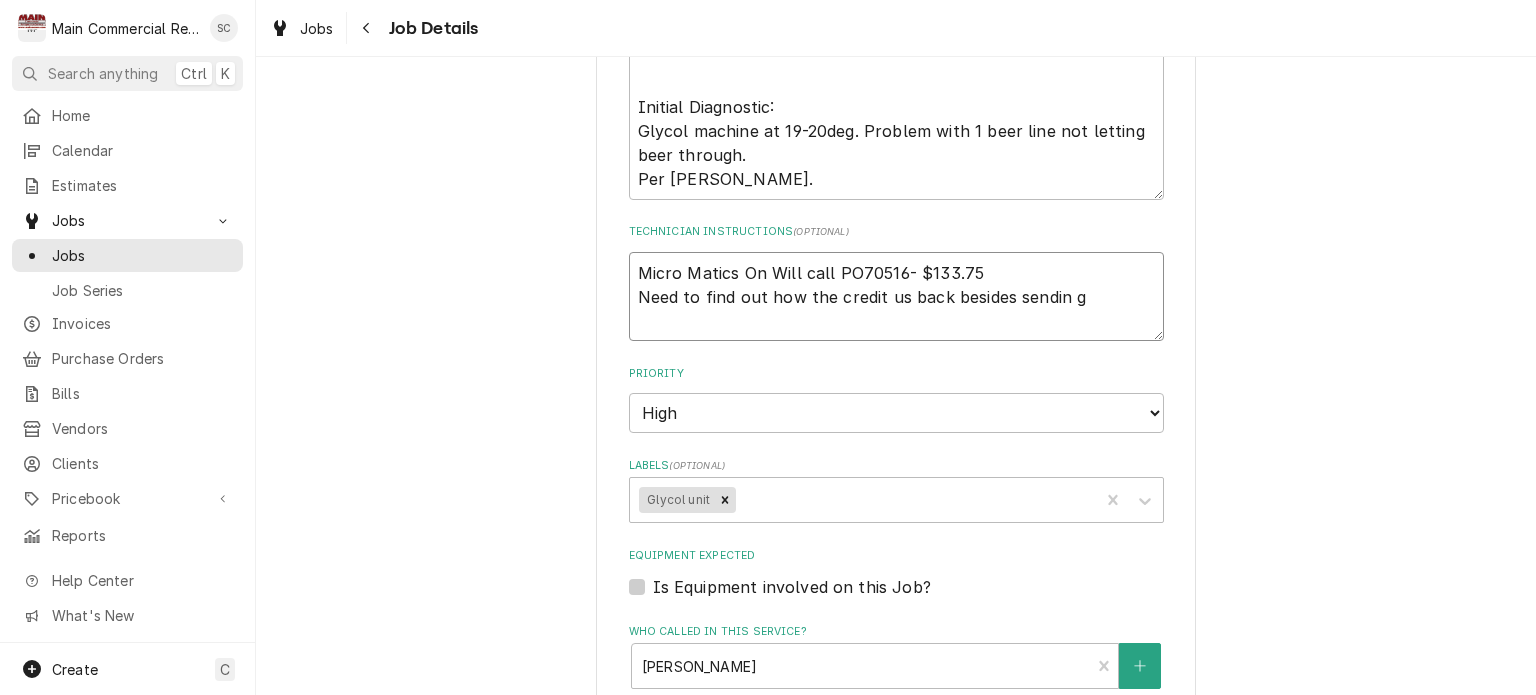 type on "x" 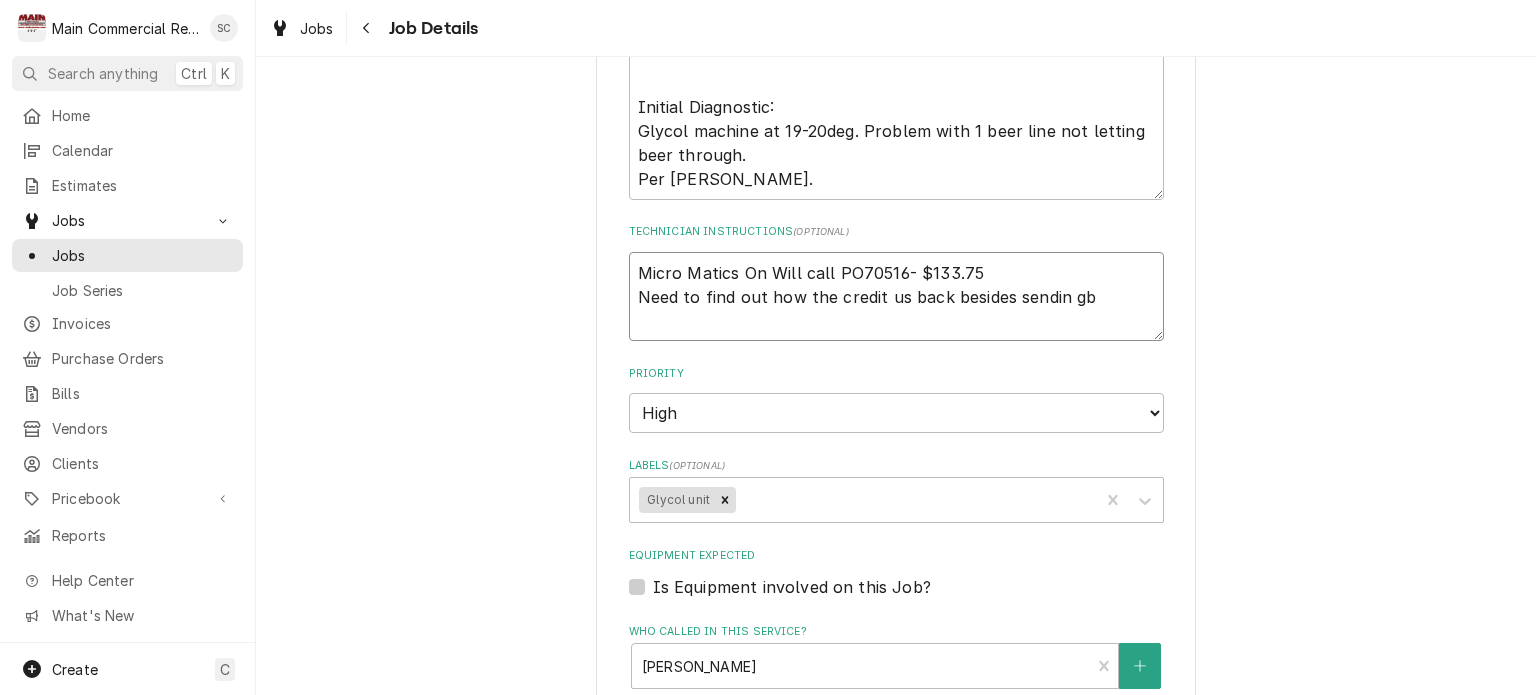 type on "x" 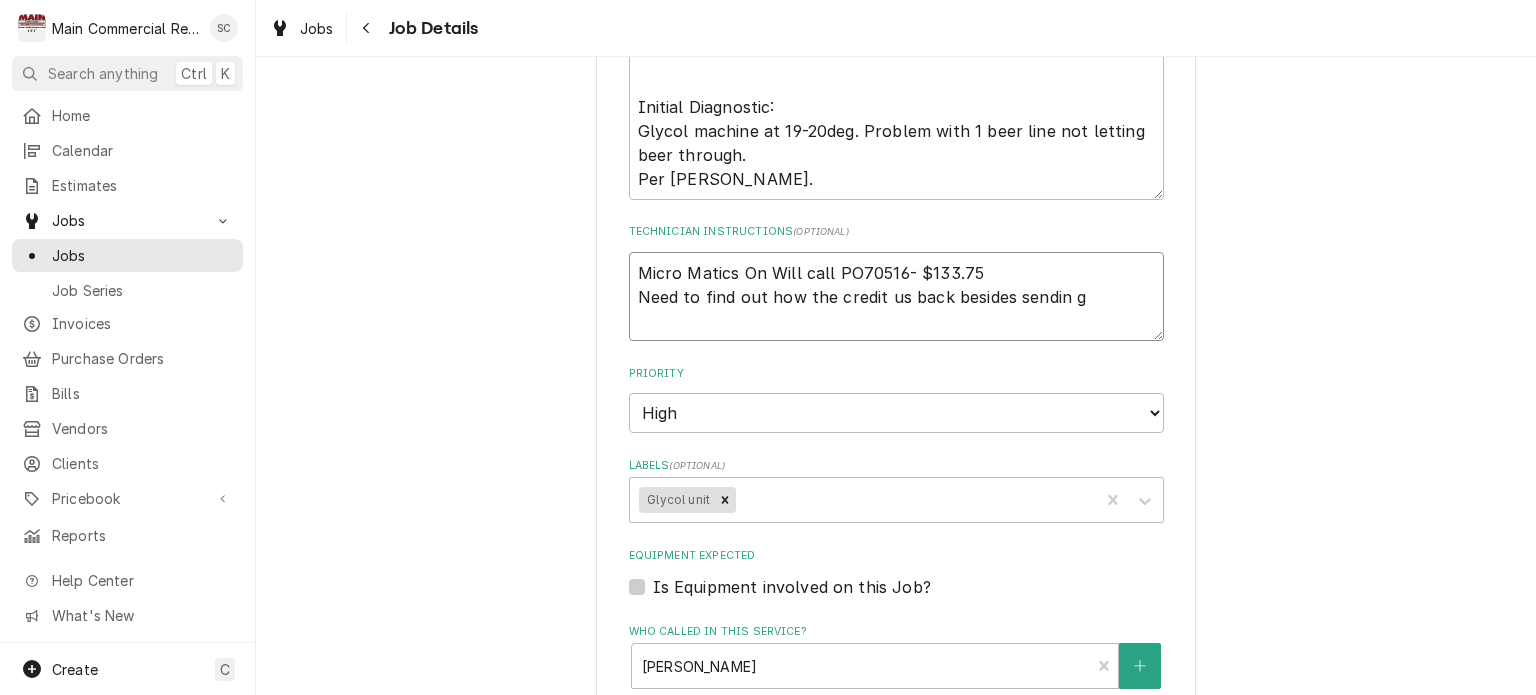 type on "x" 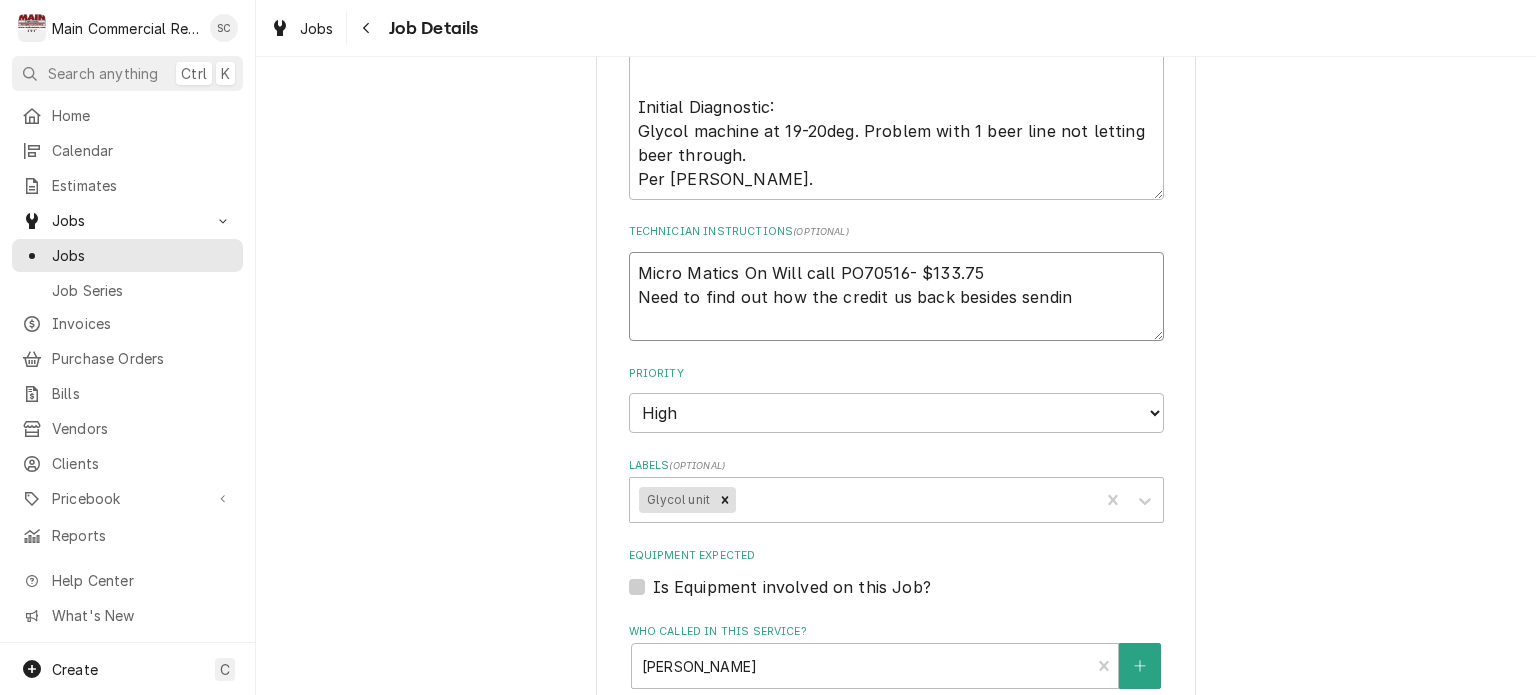 type on "x" 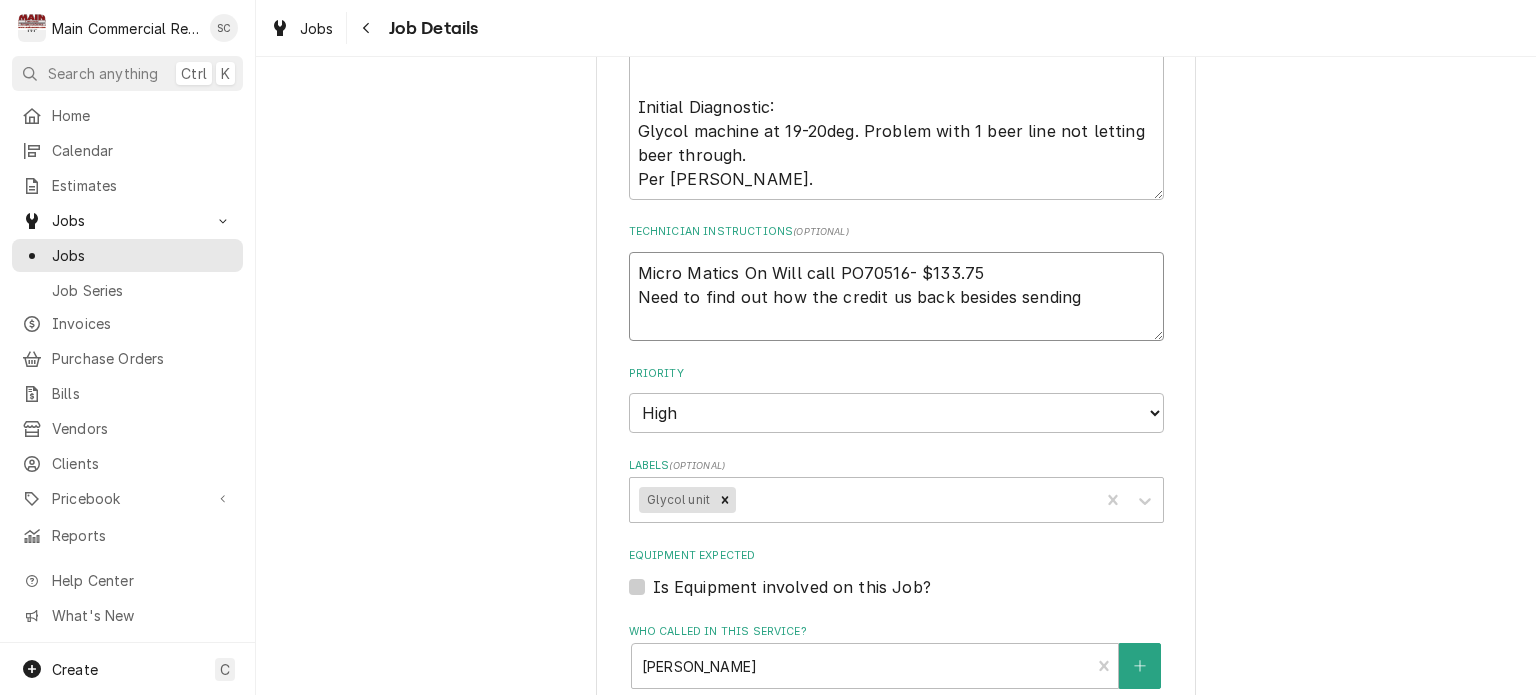 type on "x" 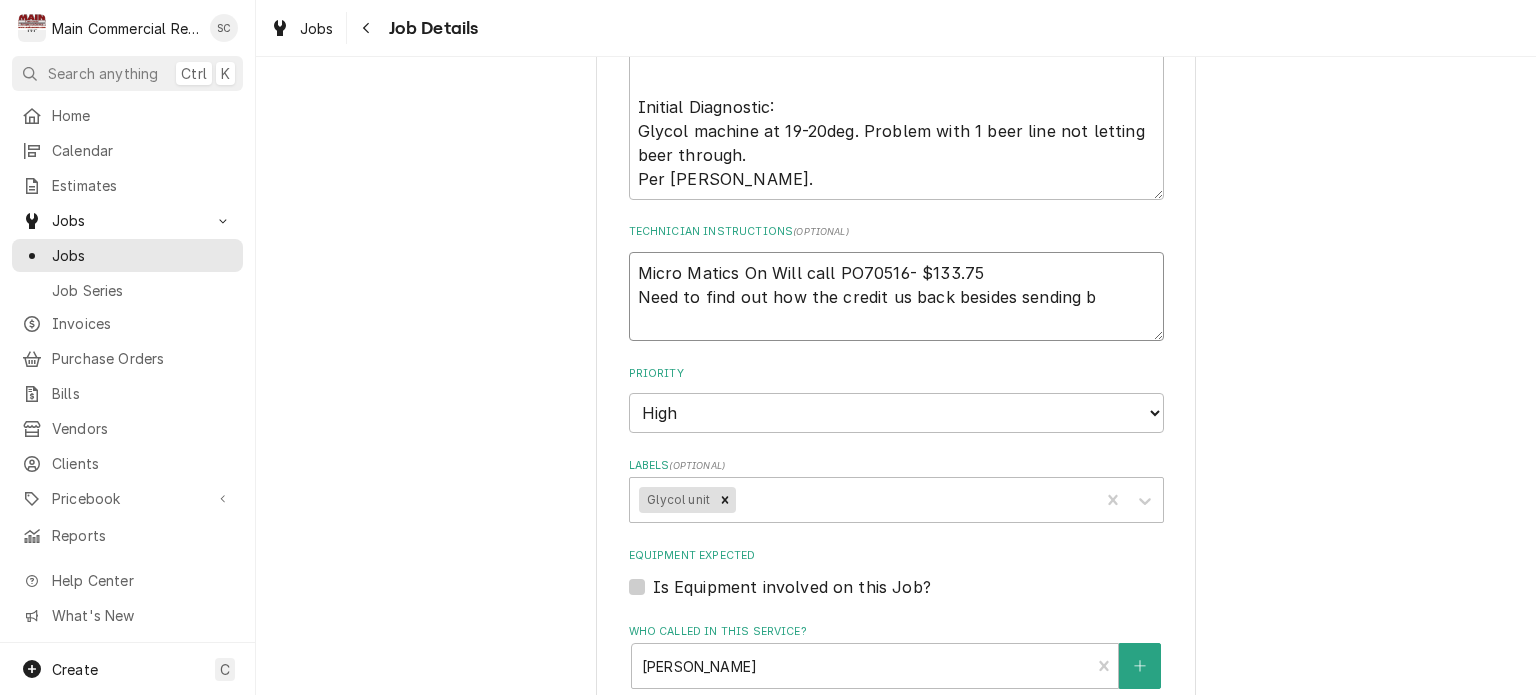 type on "x" 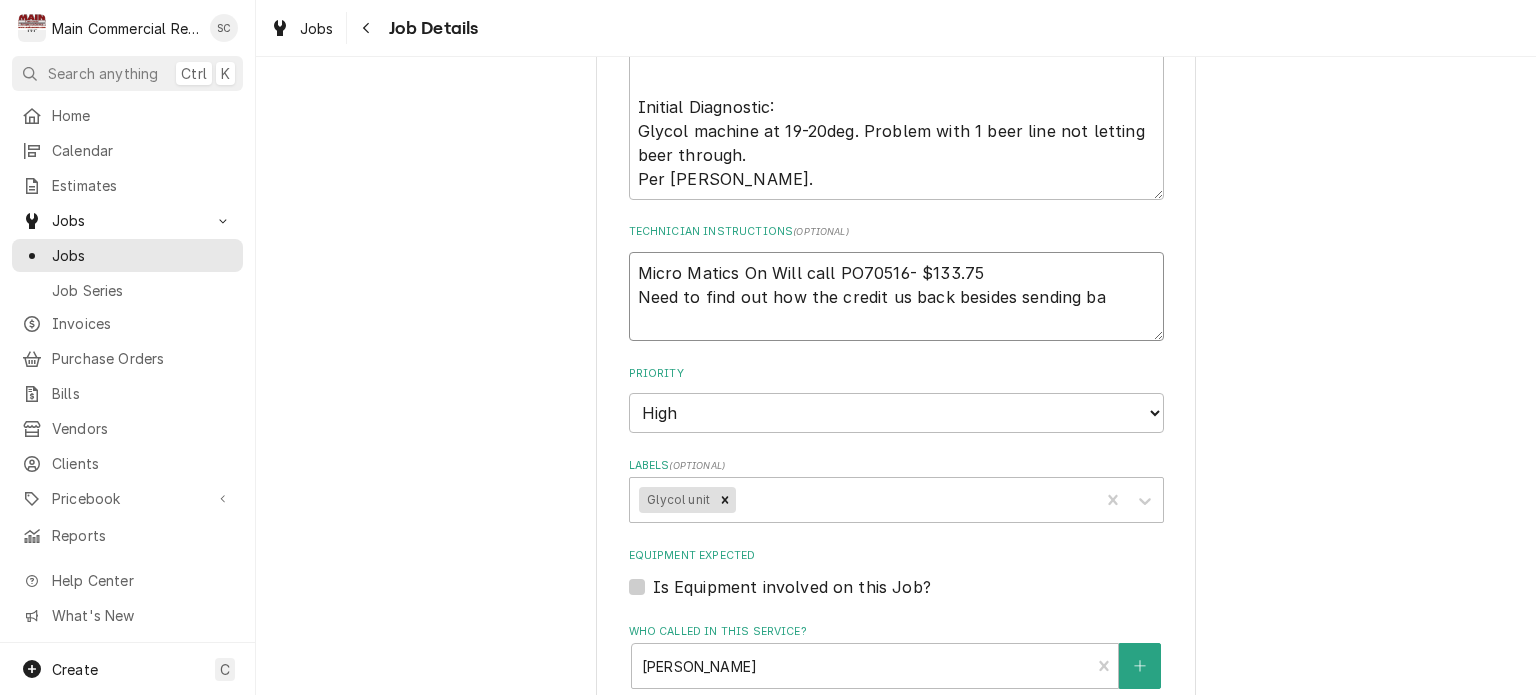 type on "x" 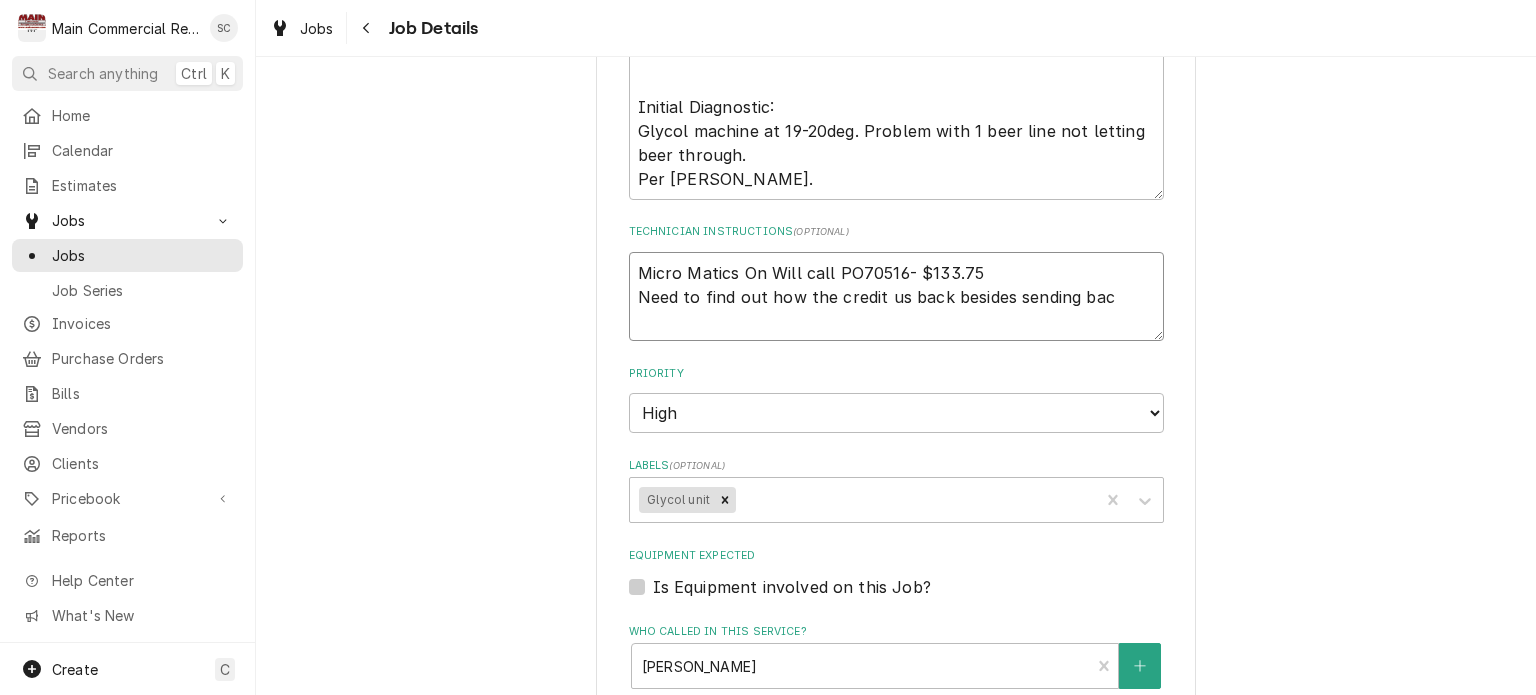 type on "x" 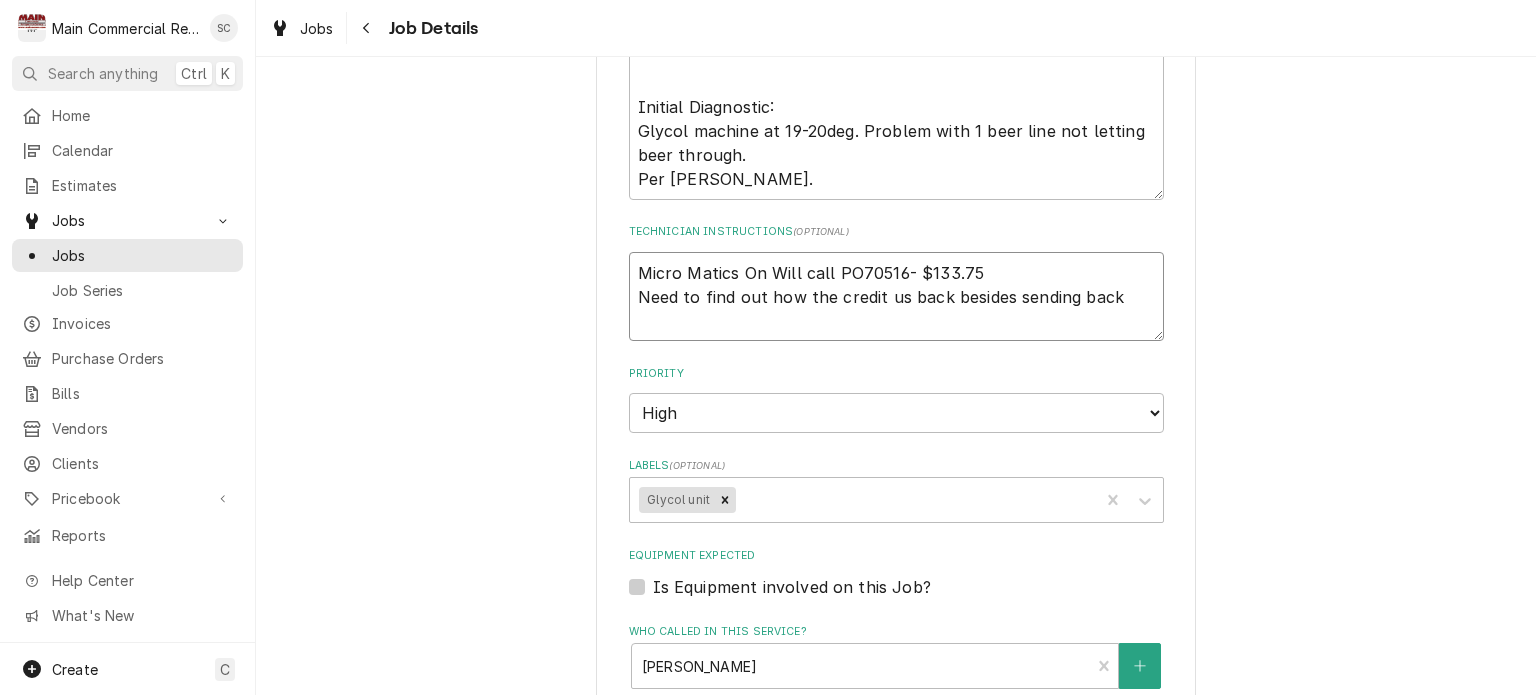 type on "x" 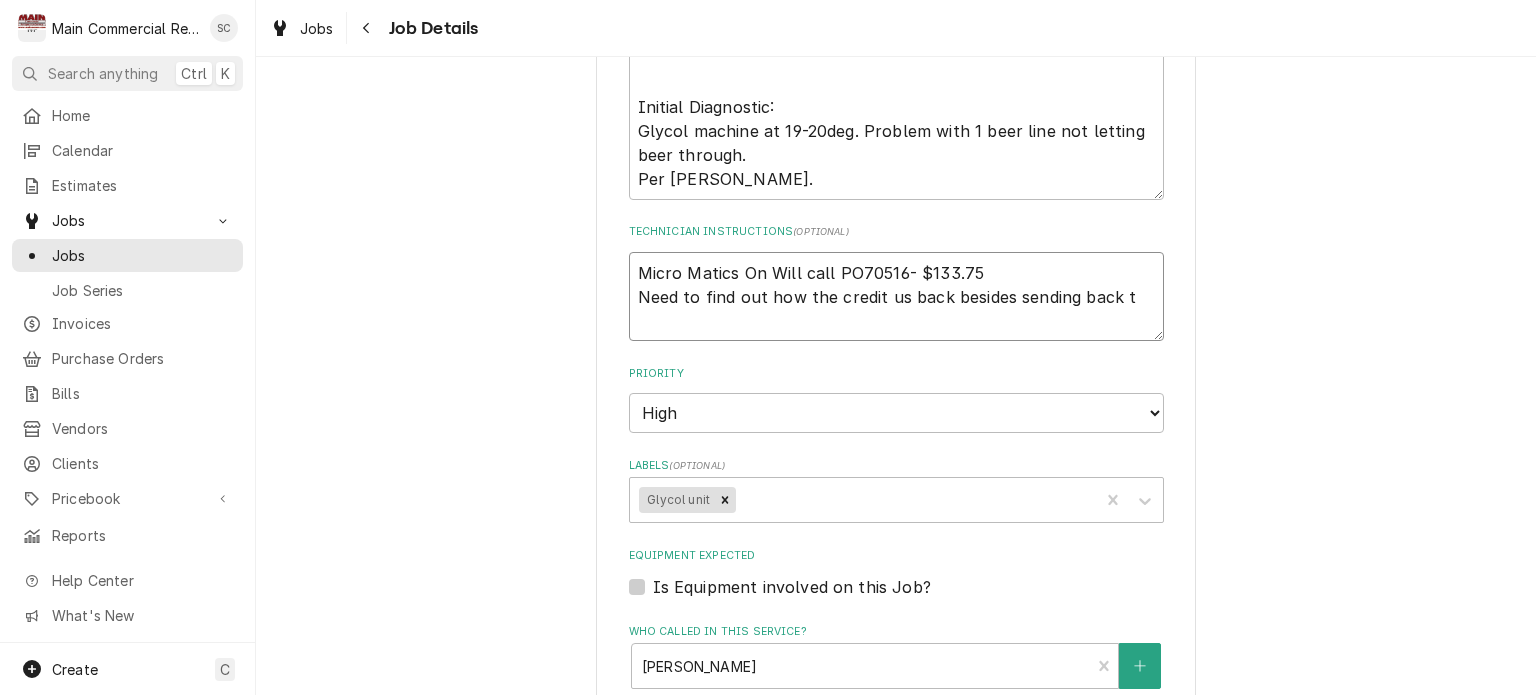 type on "x" 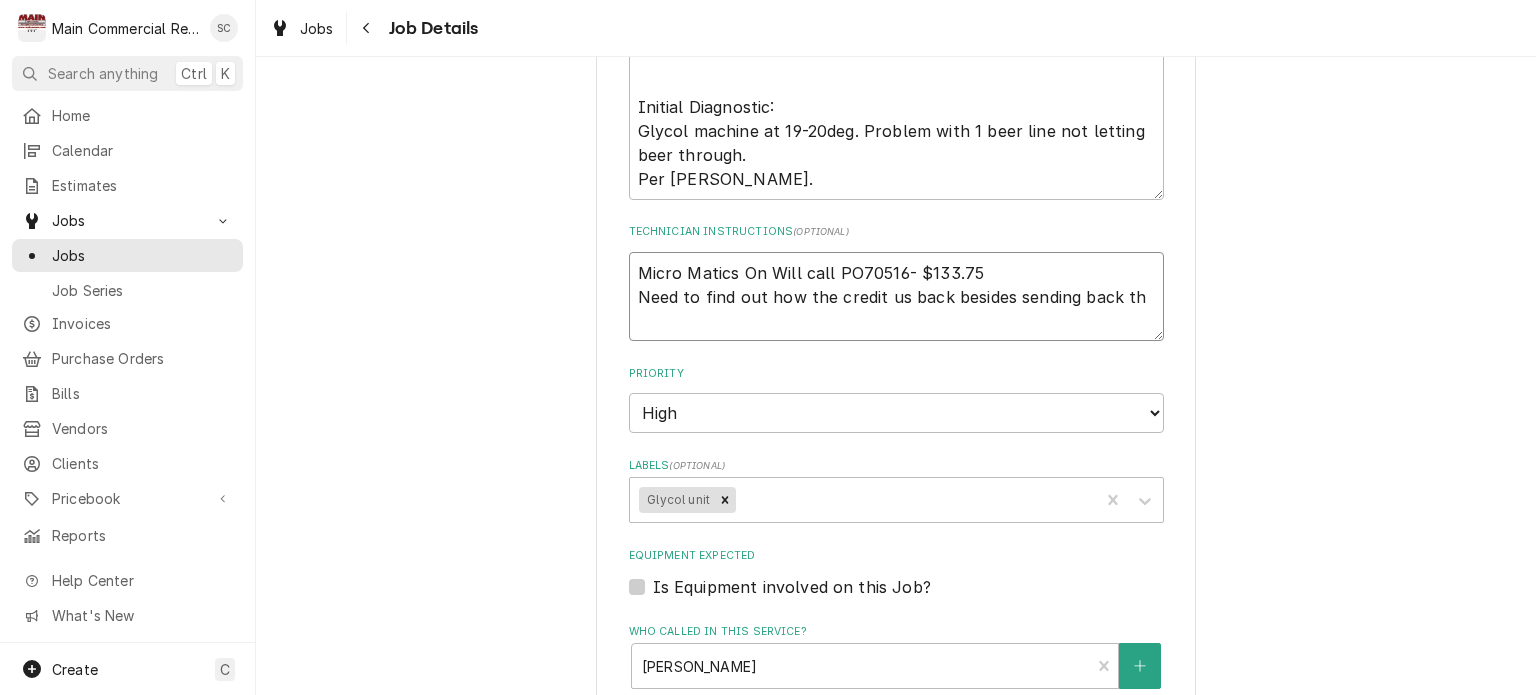 type on "Micro Matics On Will call PO70516- $133.75
Need to find out how the credit us back besides sending back the" 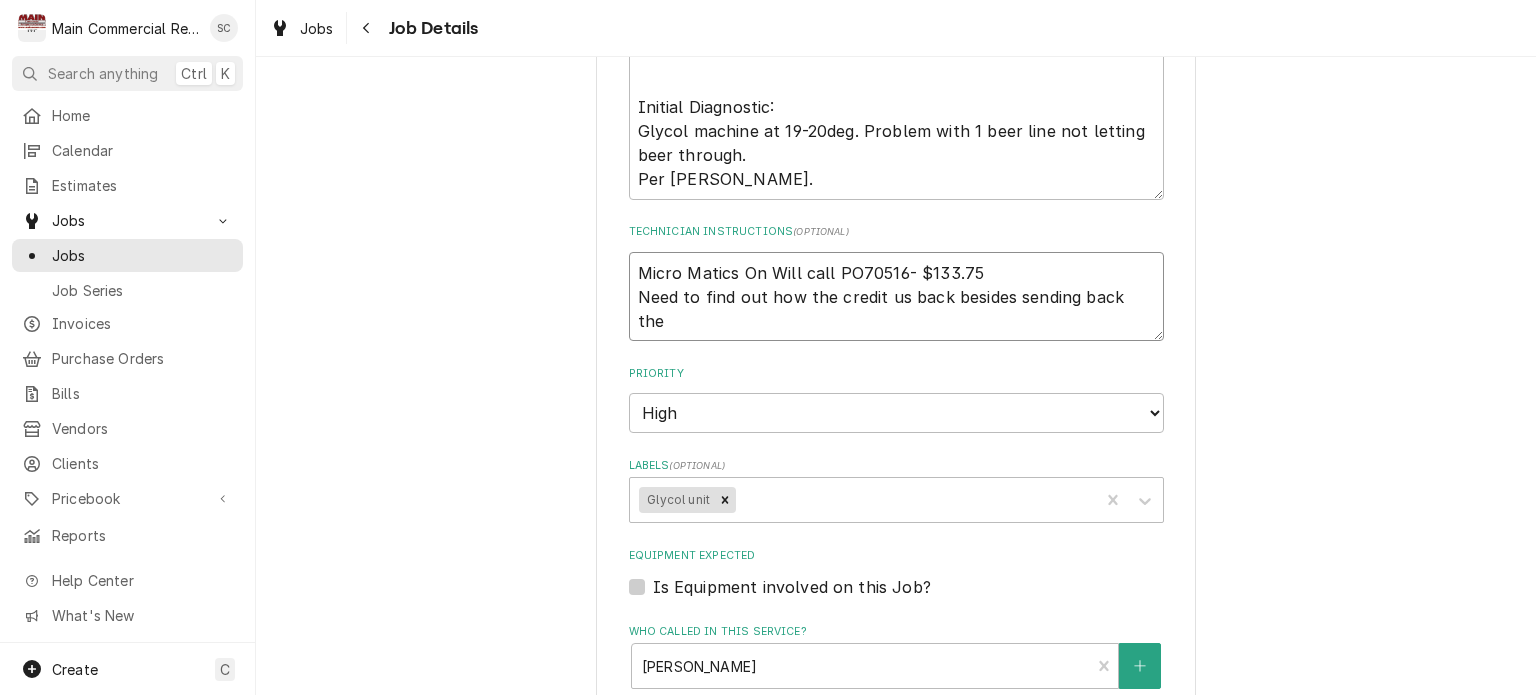 type on "x" 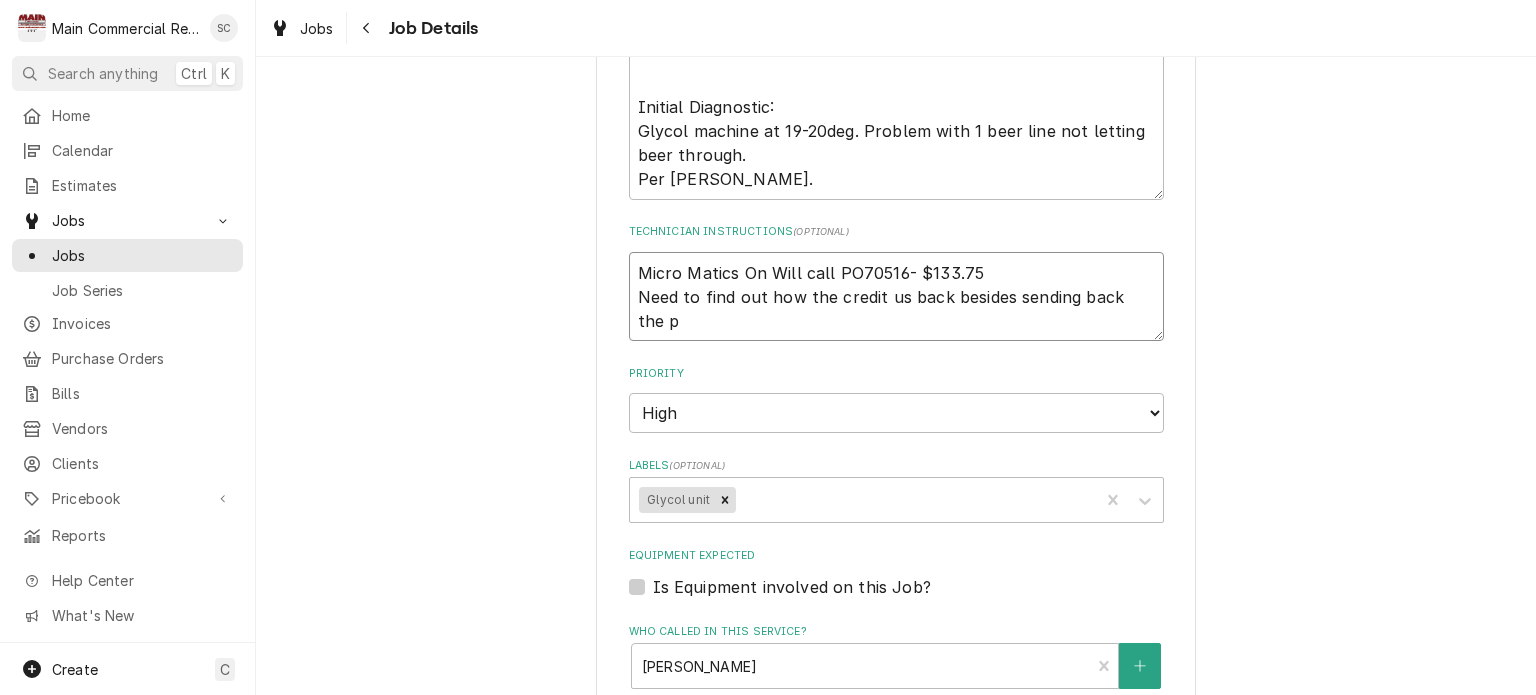 type on "x" 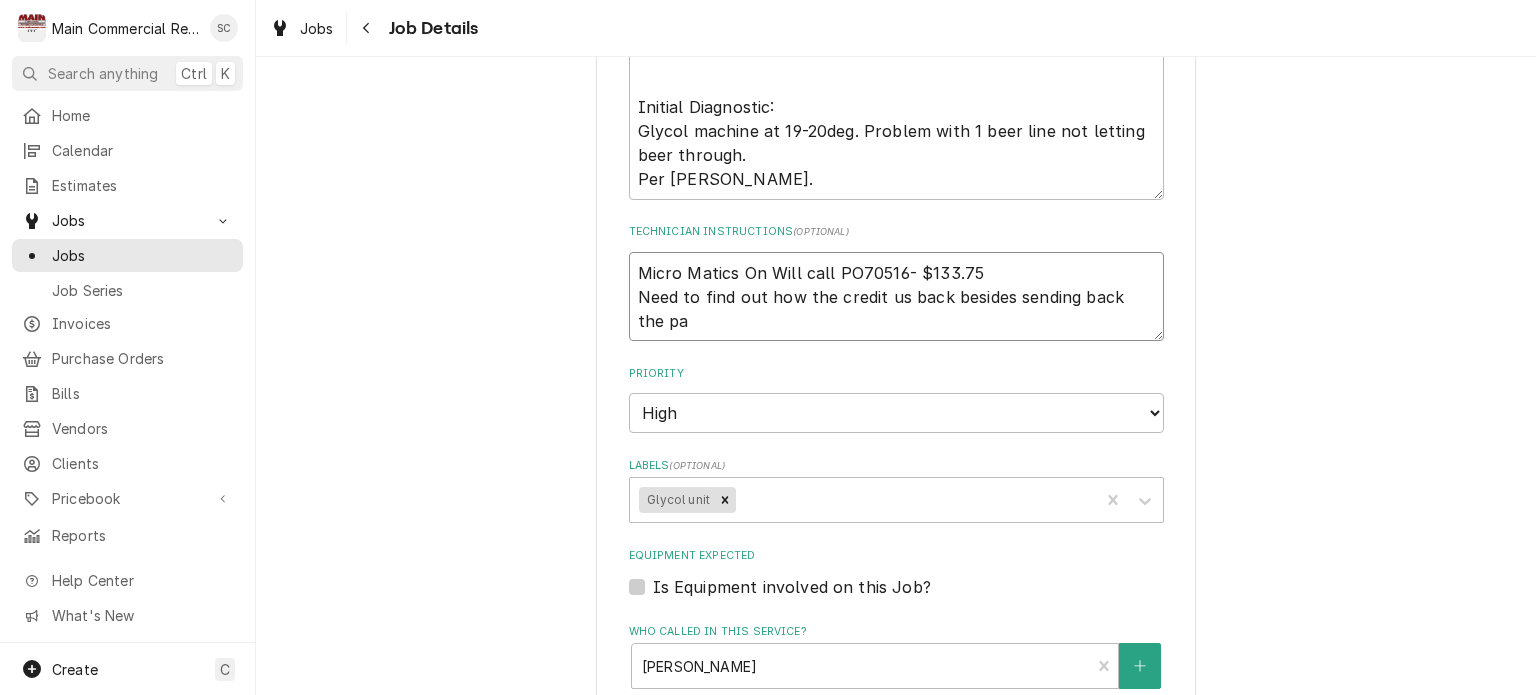 type on "x" 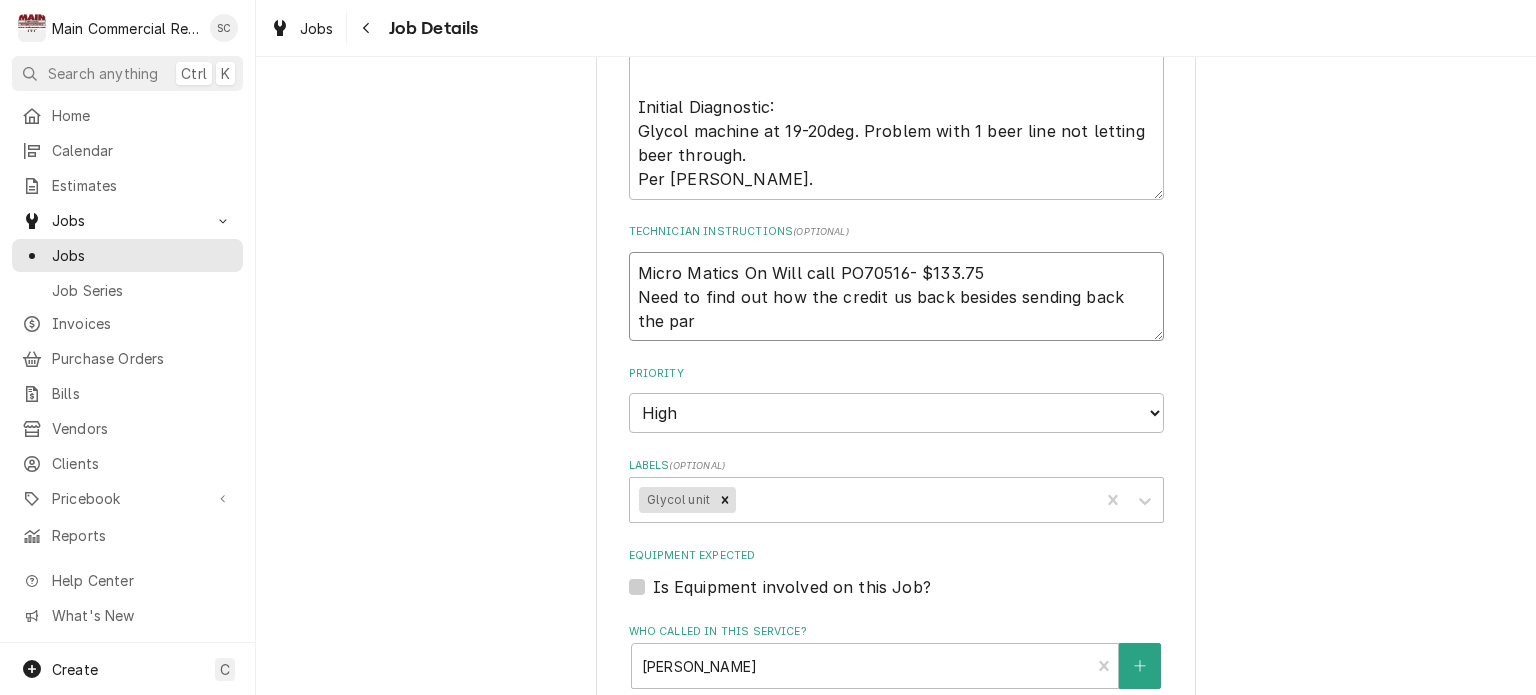 type on "x" 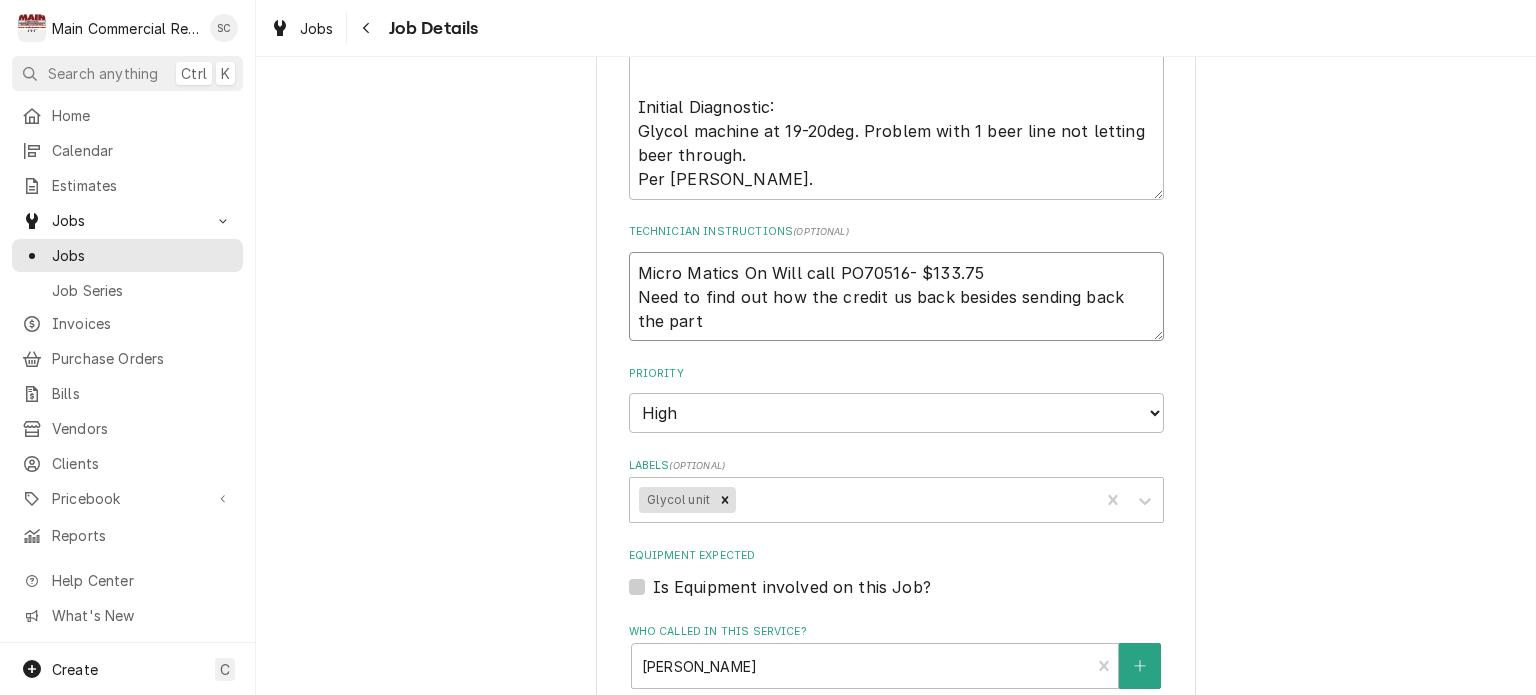 type on "x" 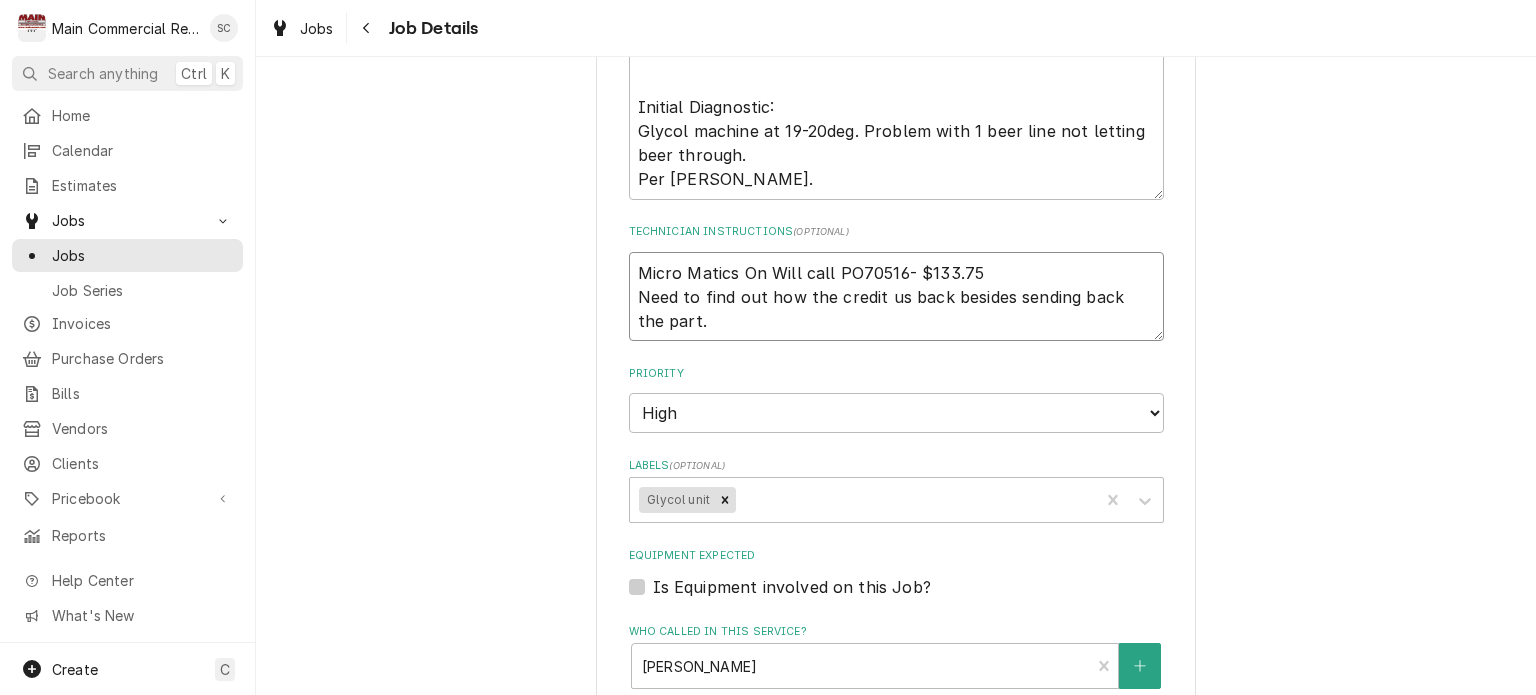 type on "x" 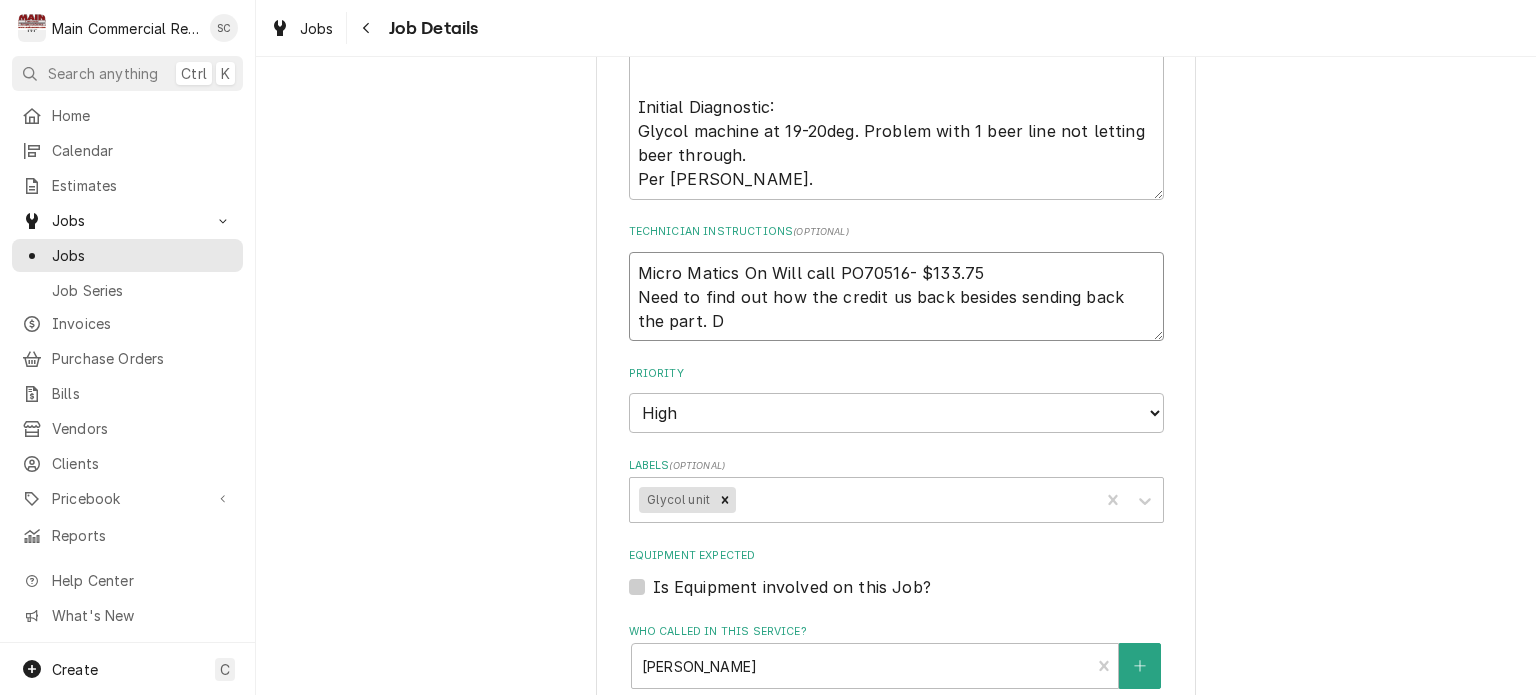 type on "x" 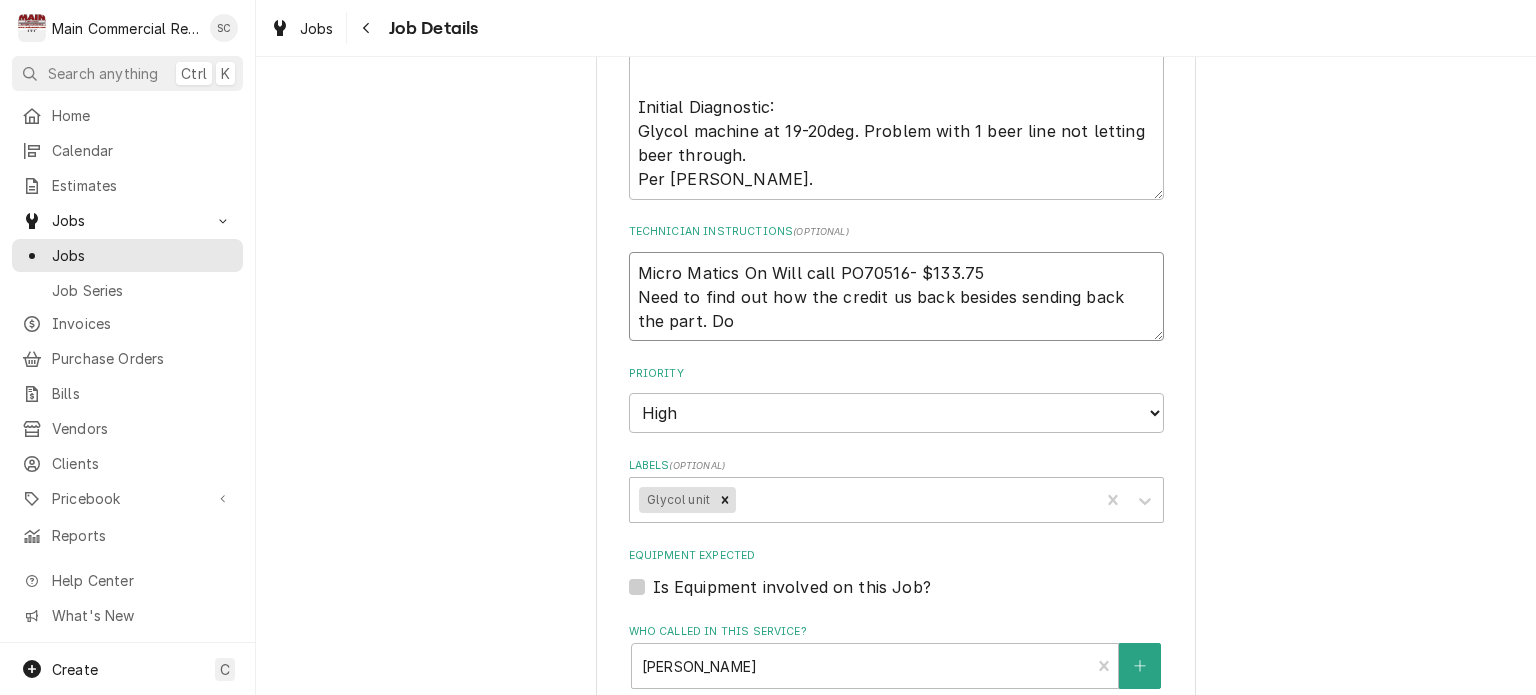 type on "x" 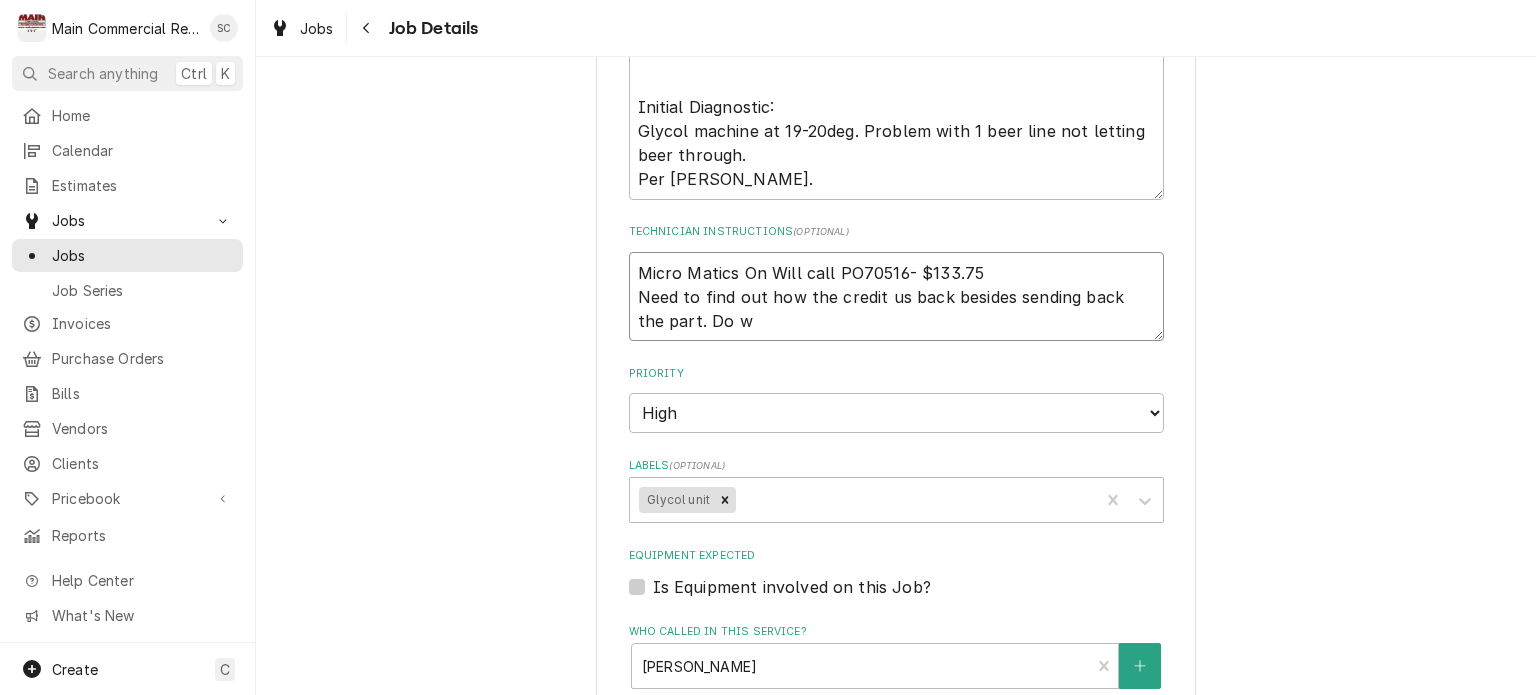 type on "x" 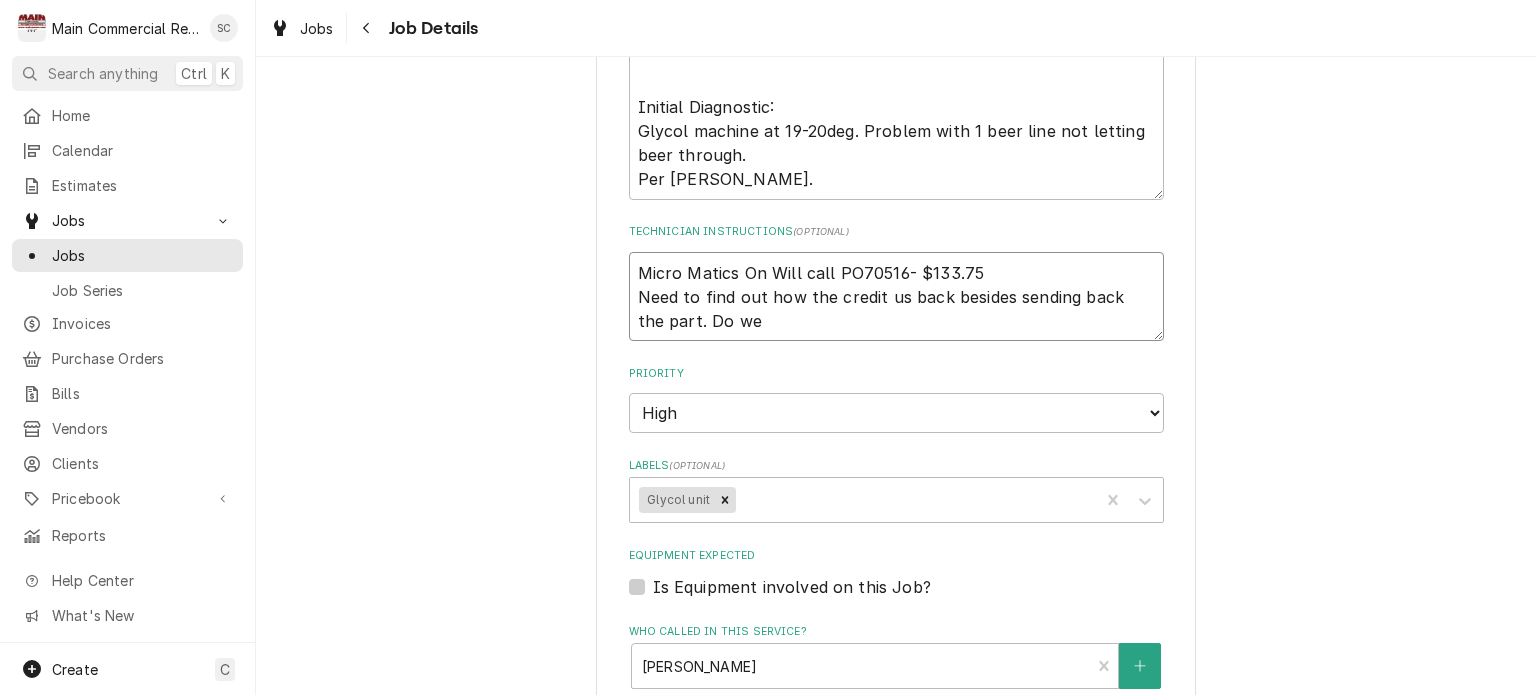type on "x" 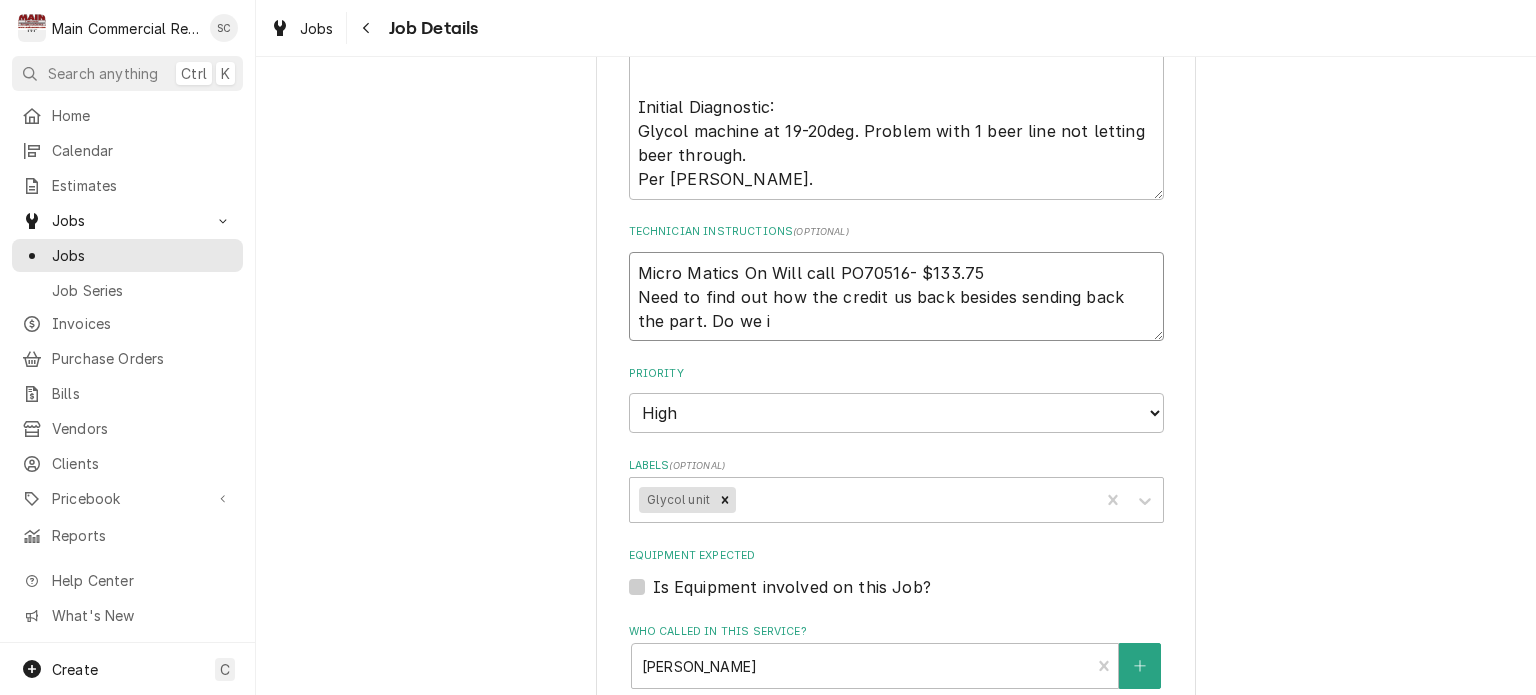 type on "x" 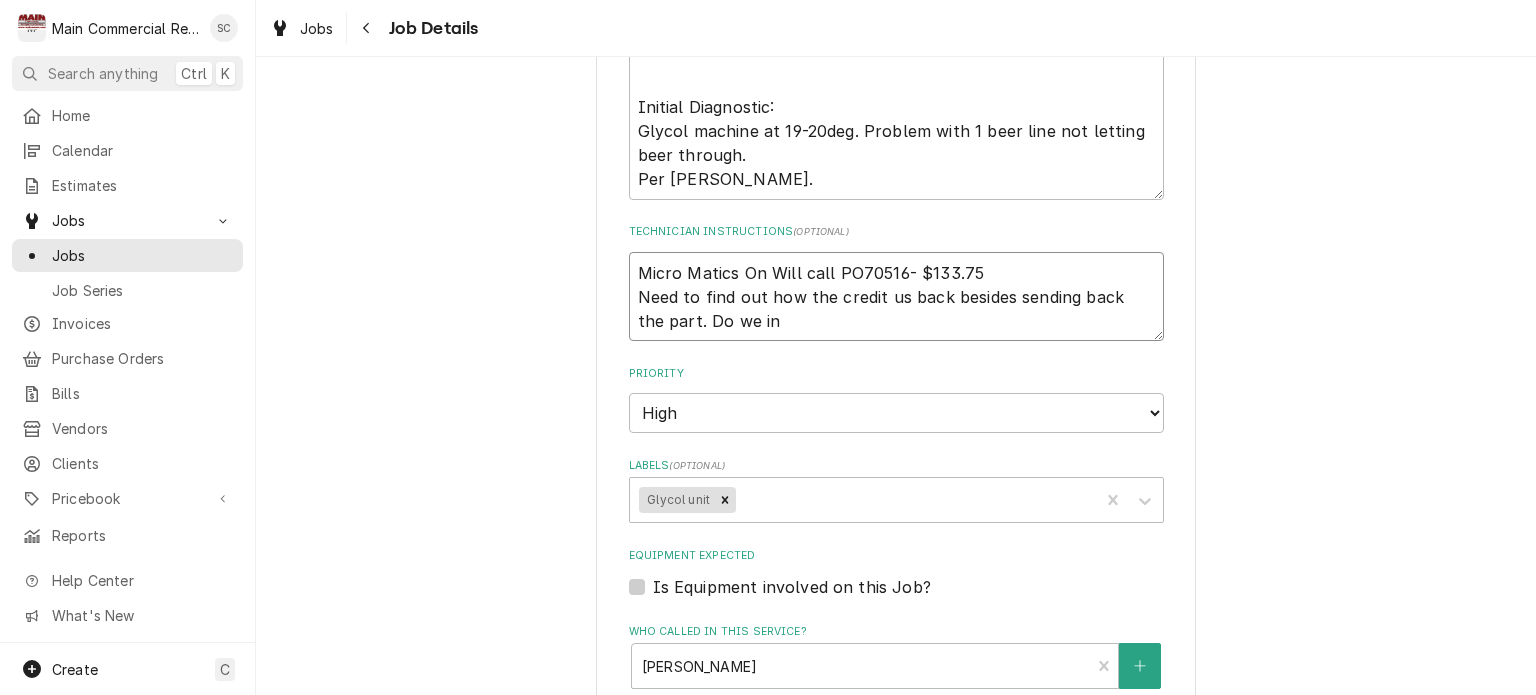 type on "Micro Matics On Will call PO70516- $133.75
Need to find out how the credit us back besides sending back the part. Do we inv" 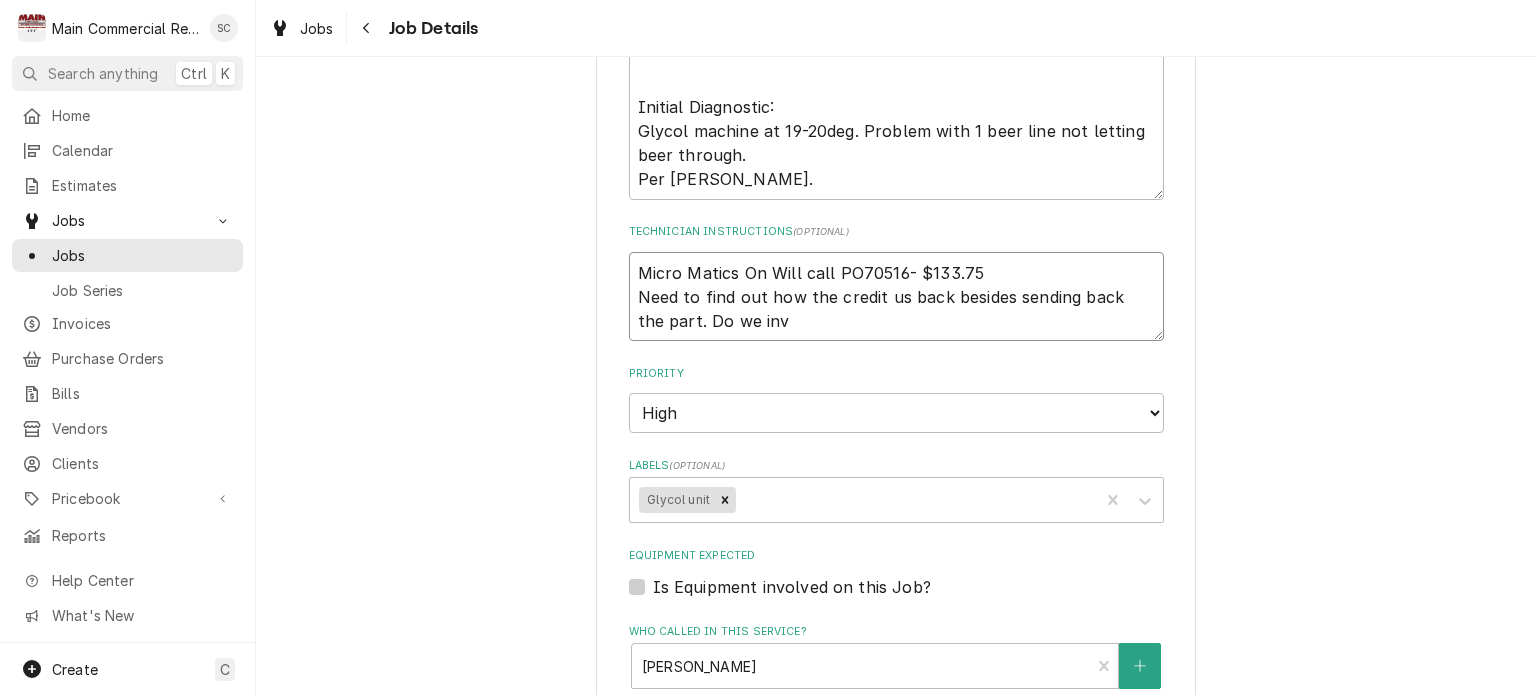 type on "x" 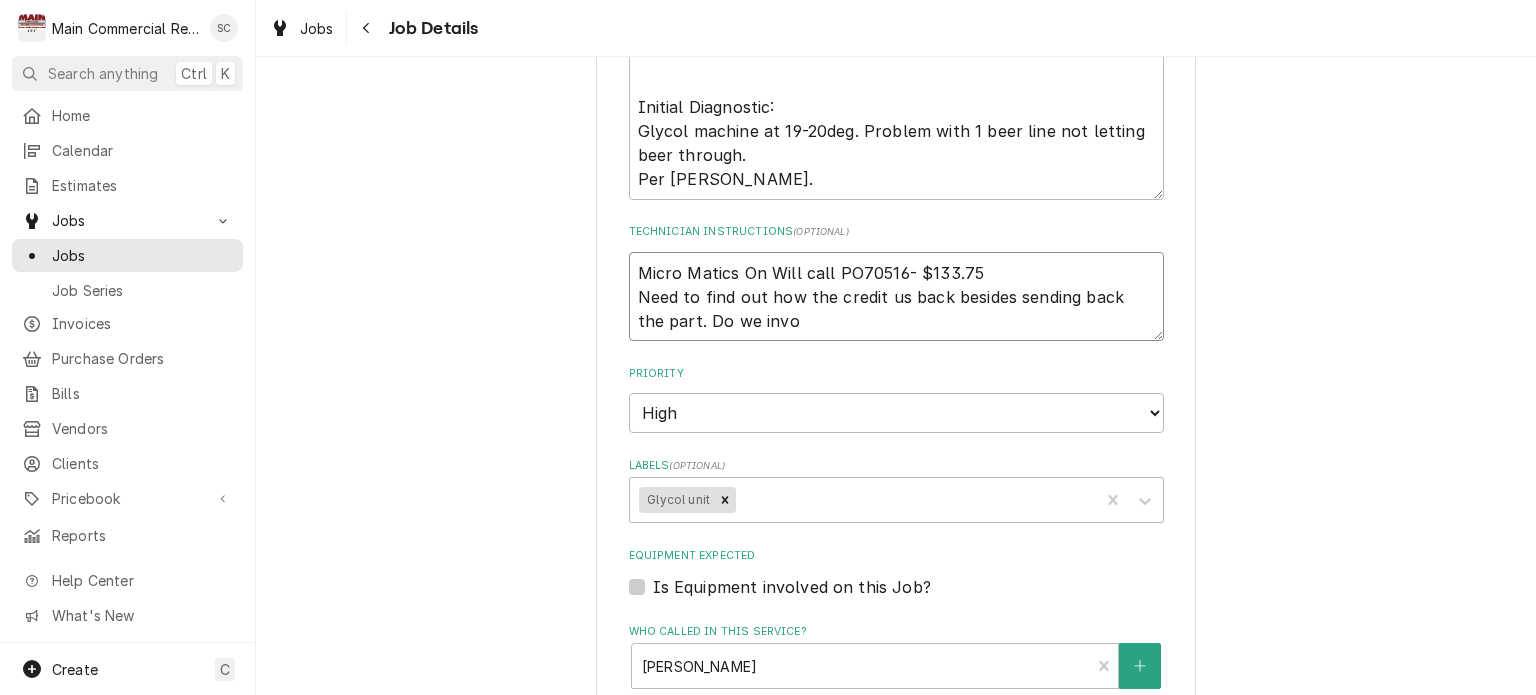 type on "x" 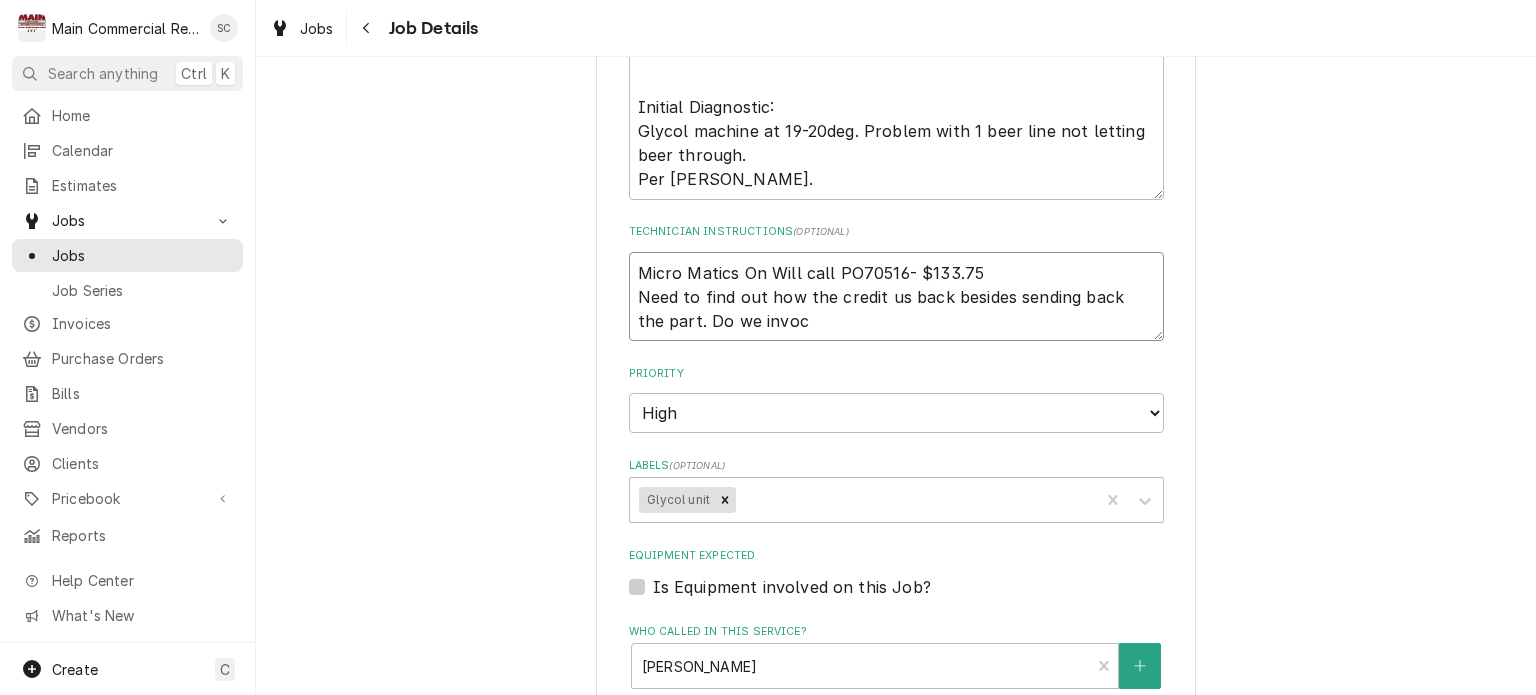 type on "x" 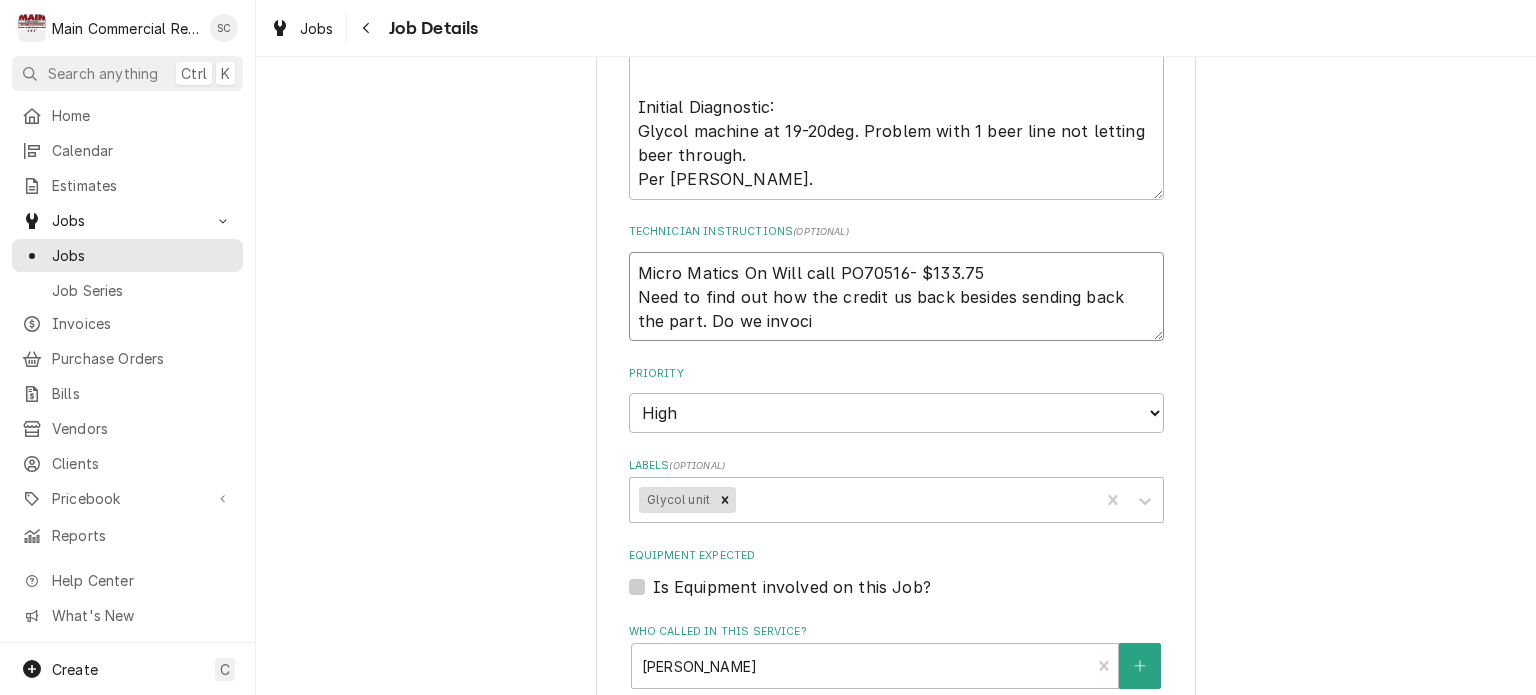 type on "x" 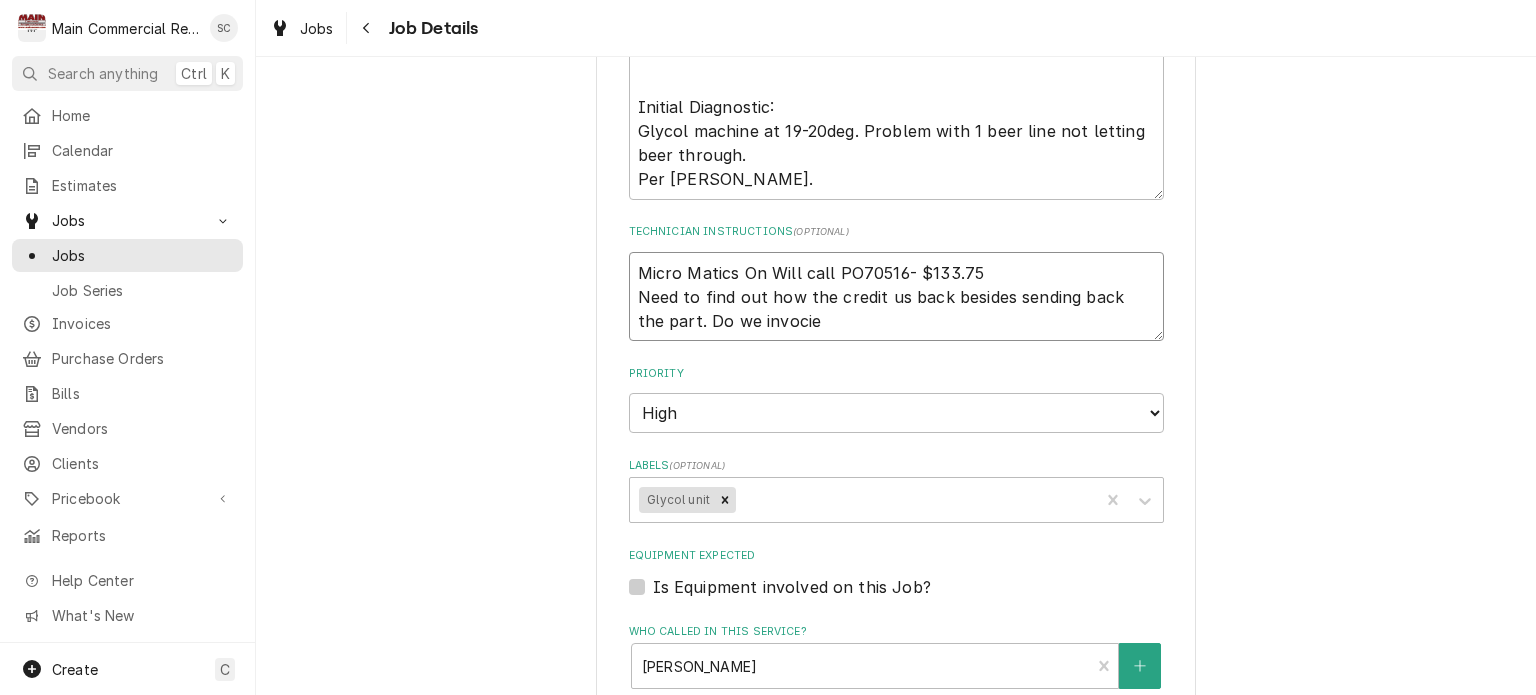 type on "x" 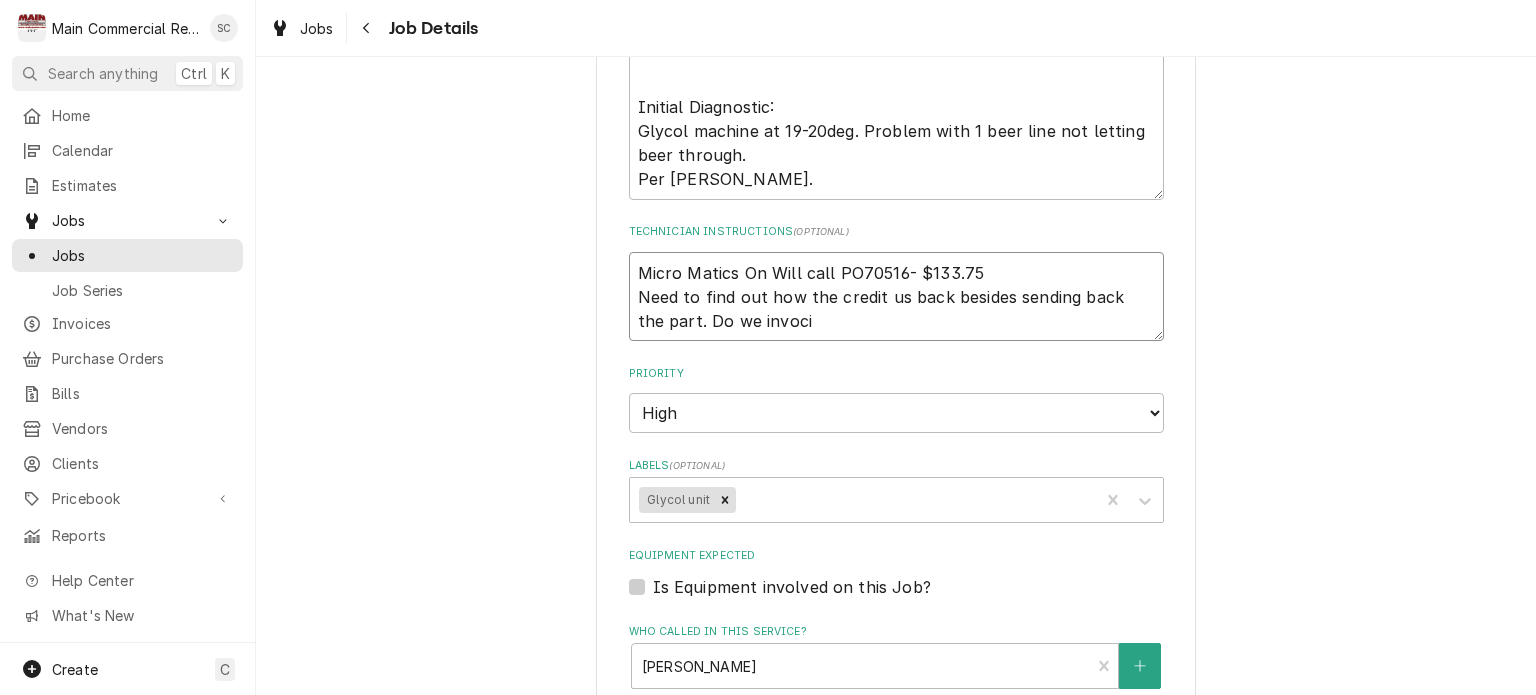 type on "x" 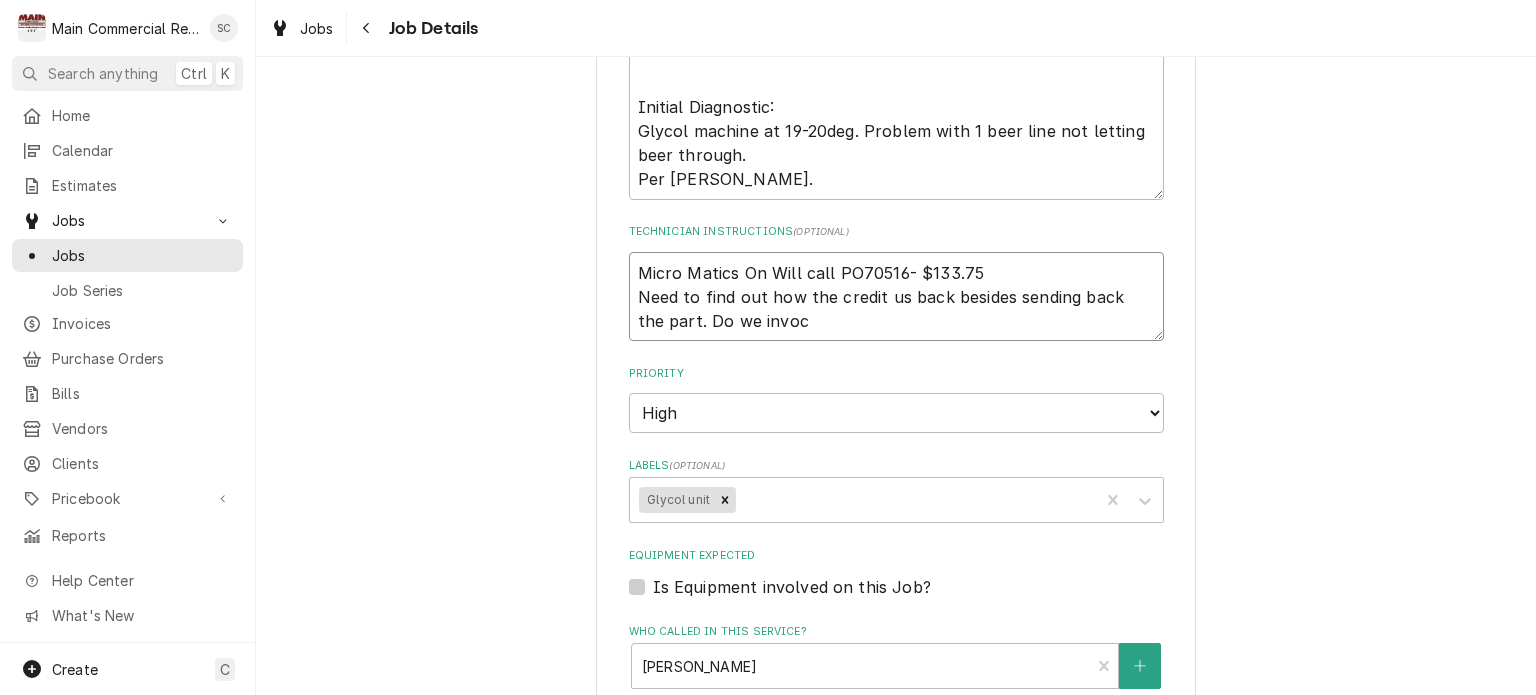 type on "x" 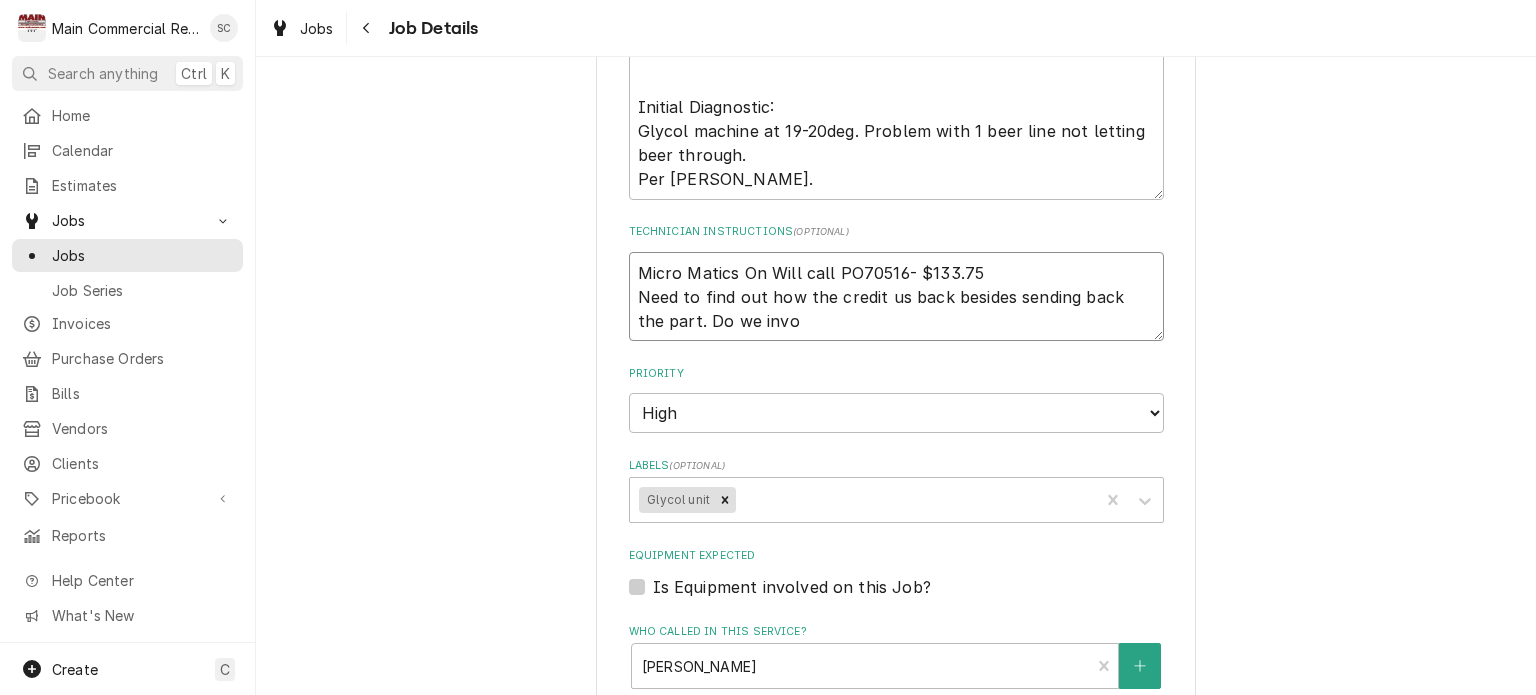 type on "x" 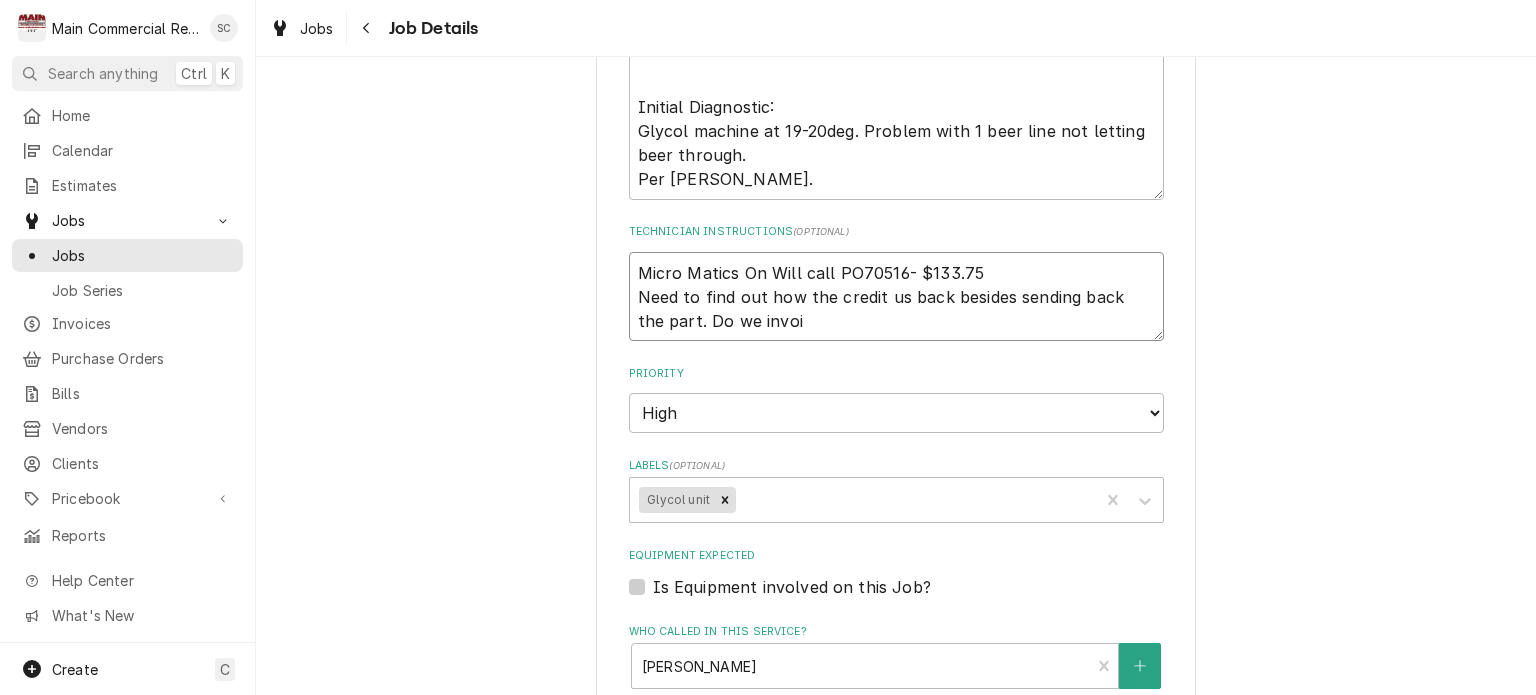 type on "x" 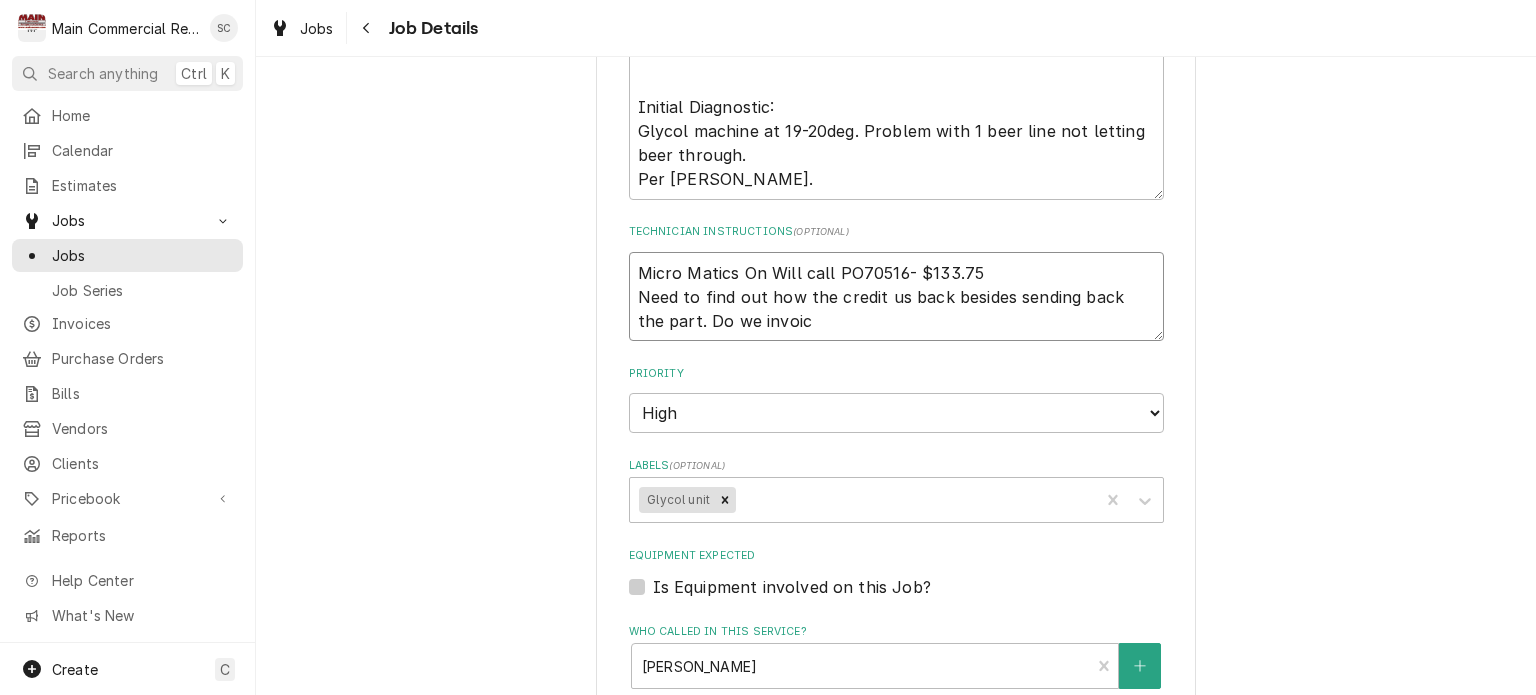 type 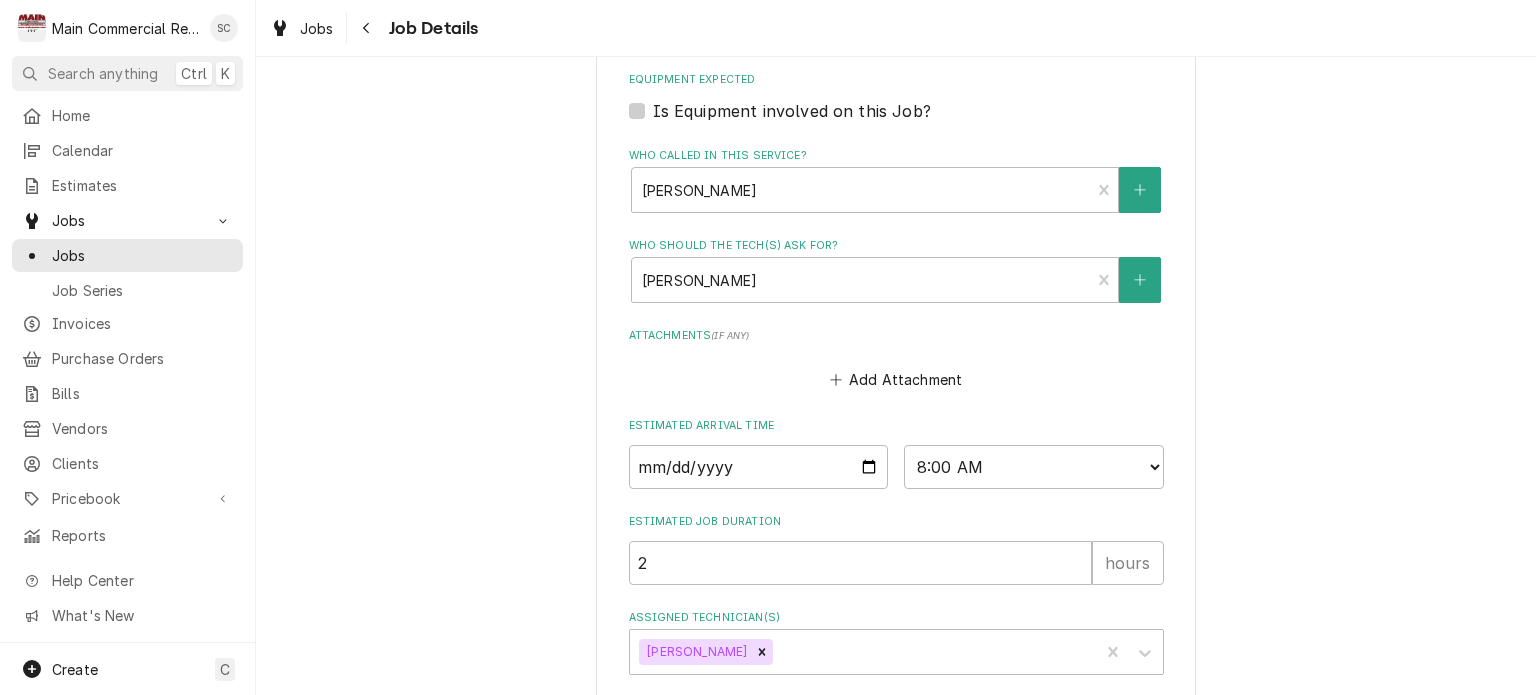 scroll, scrollTop: 1097, scrollLeft: 0, axis: vertical 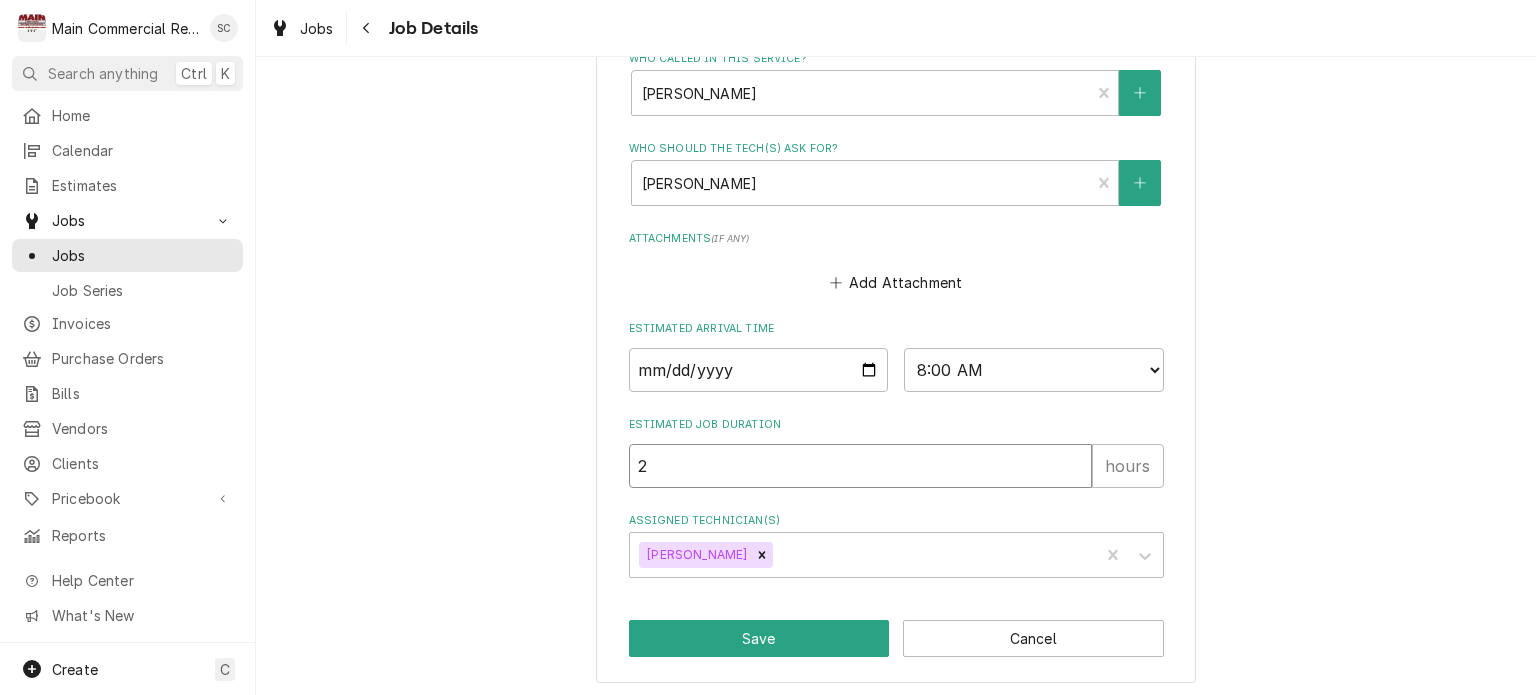 drag, startPoint x: 669, startPoint y: 459, endPoint x: 632, endPoint y: 462, distance: 37.12142 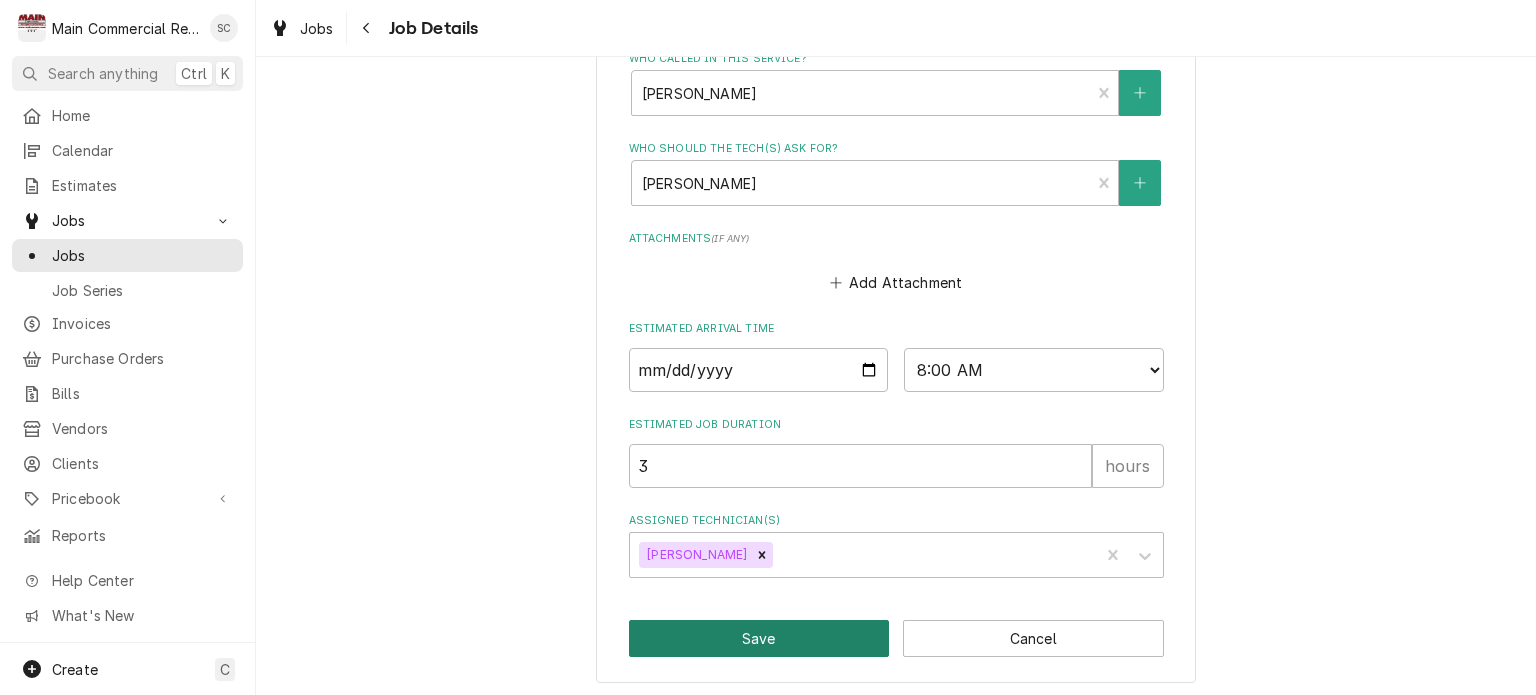 click on "Save" at bounding box center [759, 638] 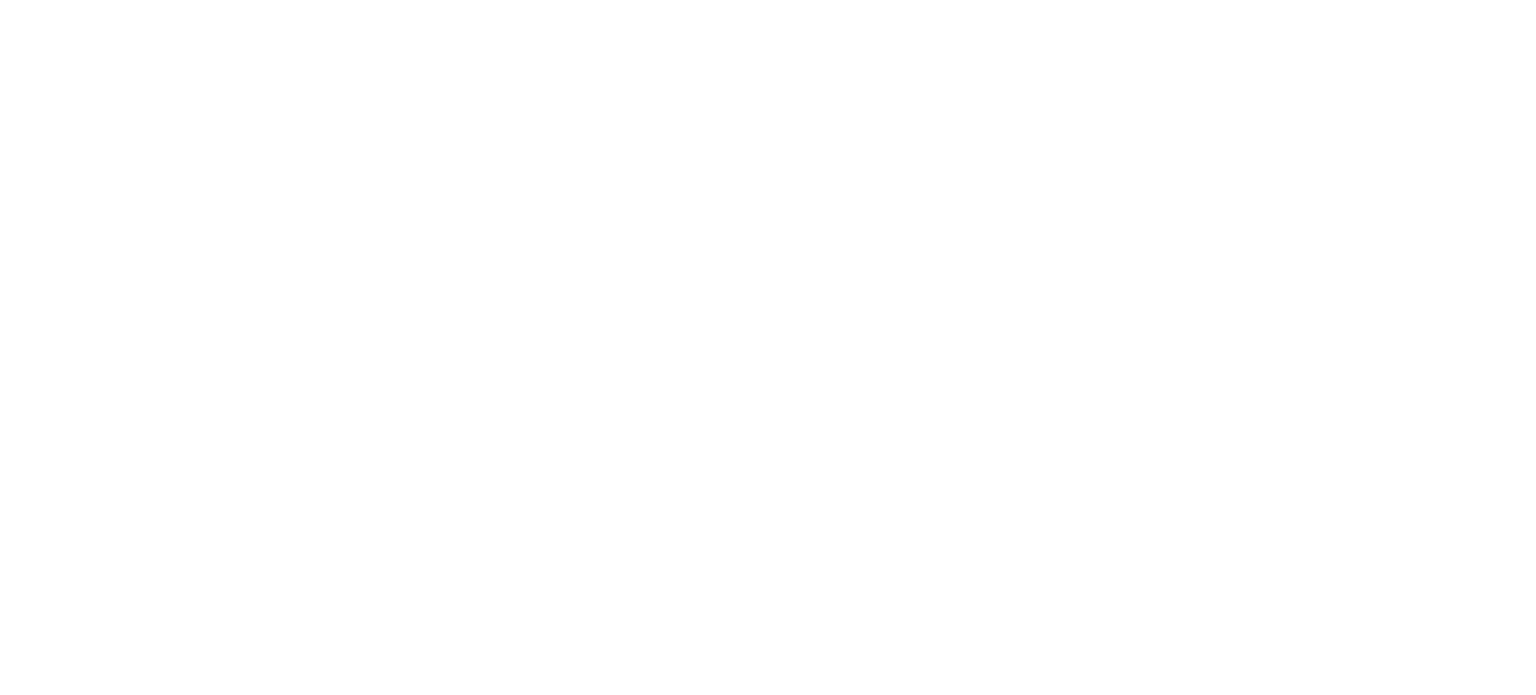 scroll, scrollTop: 0, scrollLeft: 0, axis: both 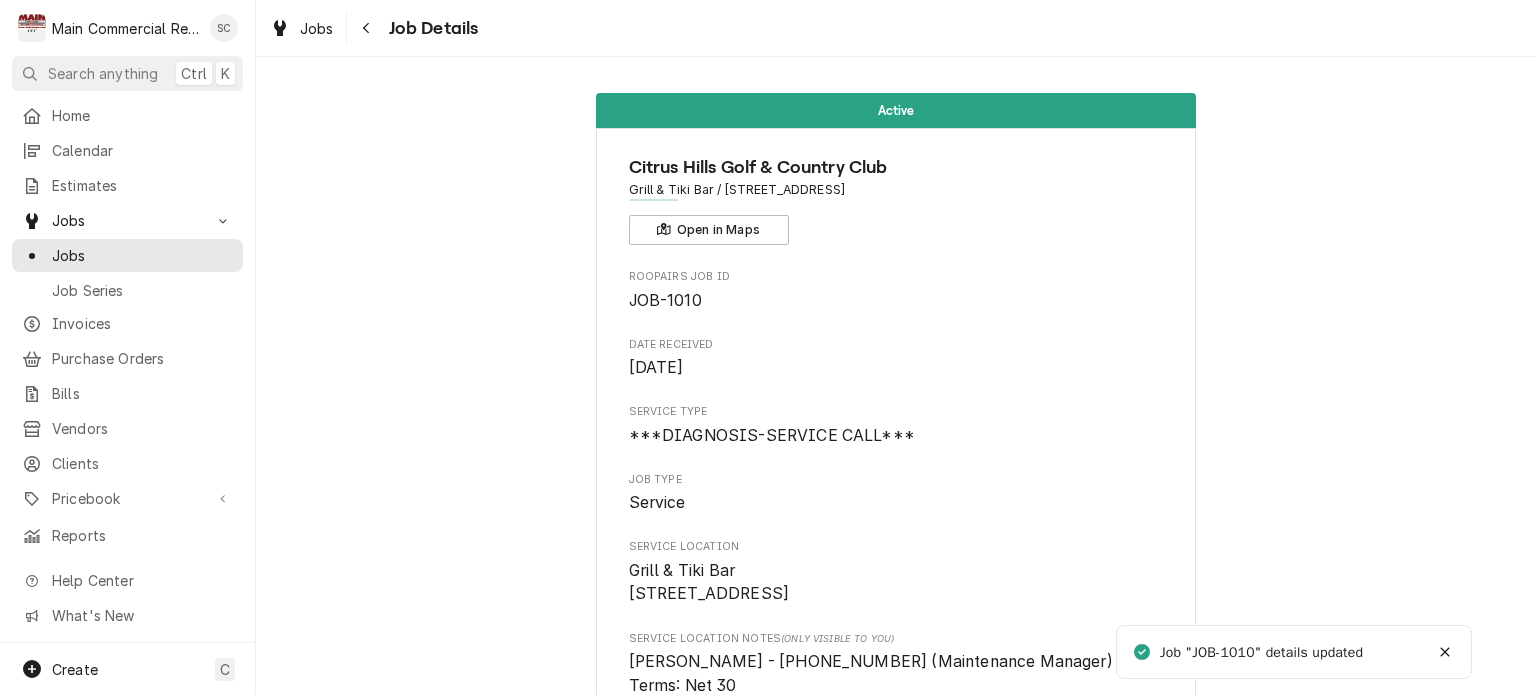 click on "Active Citrus Hills Golf & Country Club Grill & Tiki Bar / [STREET_ADDRESS] Open in Maps Roopairs Job ID JOB-1010 Date Received [DATE] Service Type ***DIAGNOSIS-SERVICE CALL*** Job Type Service Service Location Grill & Tiki Bar
[STREET_ADDRESS] Service Location Notes  (Only Visible to You) [PERSON_NAME] - [PHONE_NUMBER] (Maintenance Manager)
Terms: Net 30 Client Notes  (Only Visible to You) [PERSON_NAME] - [PHONE_NUMBER] (Maintenance Manager)
SEND QUOTES TO [PERSON_NAME] [EMAIL_ADDRESS][DOMAIN_NAME]
*** HAVE TO CALL [PERSON_NAME] WHEN TECH GETS ONSITE [PHONE_NUMBER]***
Skyview Restaurant - [STREET_ADDRESS][PERSON_NAME] Scheduled For [DATE] 8:00 AM Started [DATE][DATE] 8:34 AM Service Summary To Date Short Description ***DIAGNOSIS-SERVICE CALL*** Service Summary Show  more   Active [DATE][DATE] 10:38 AM Last Modified [DATE] 11:54 AM Estimated Job Duration 3h Assigned Technician(s) [PERSON_NAME] Reason For Call Technician Instructions  Priority" at bounding box center (896, 1554) 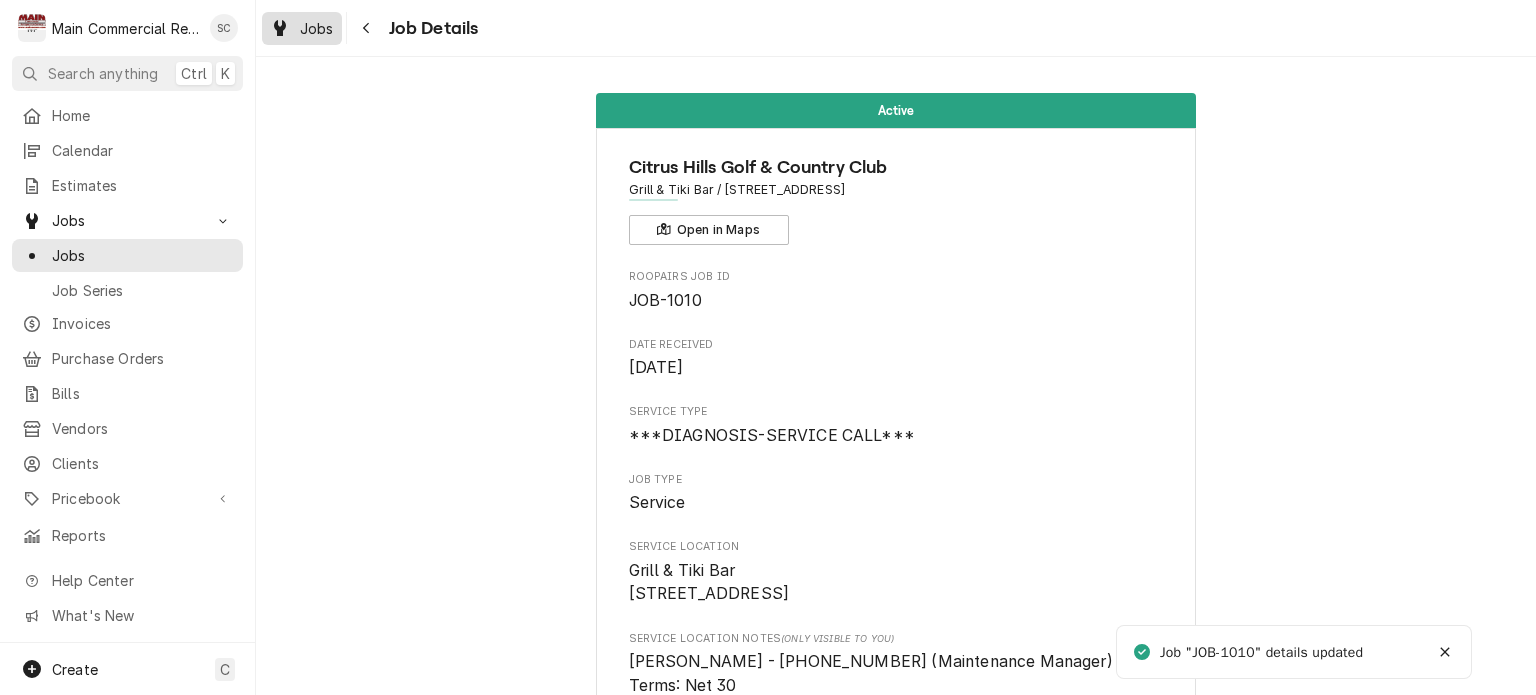 click on "Jobs" at bounding box center [317, 28] 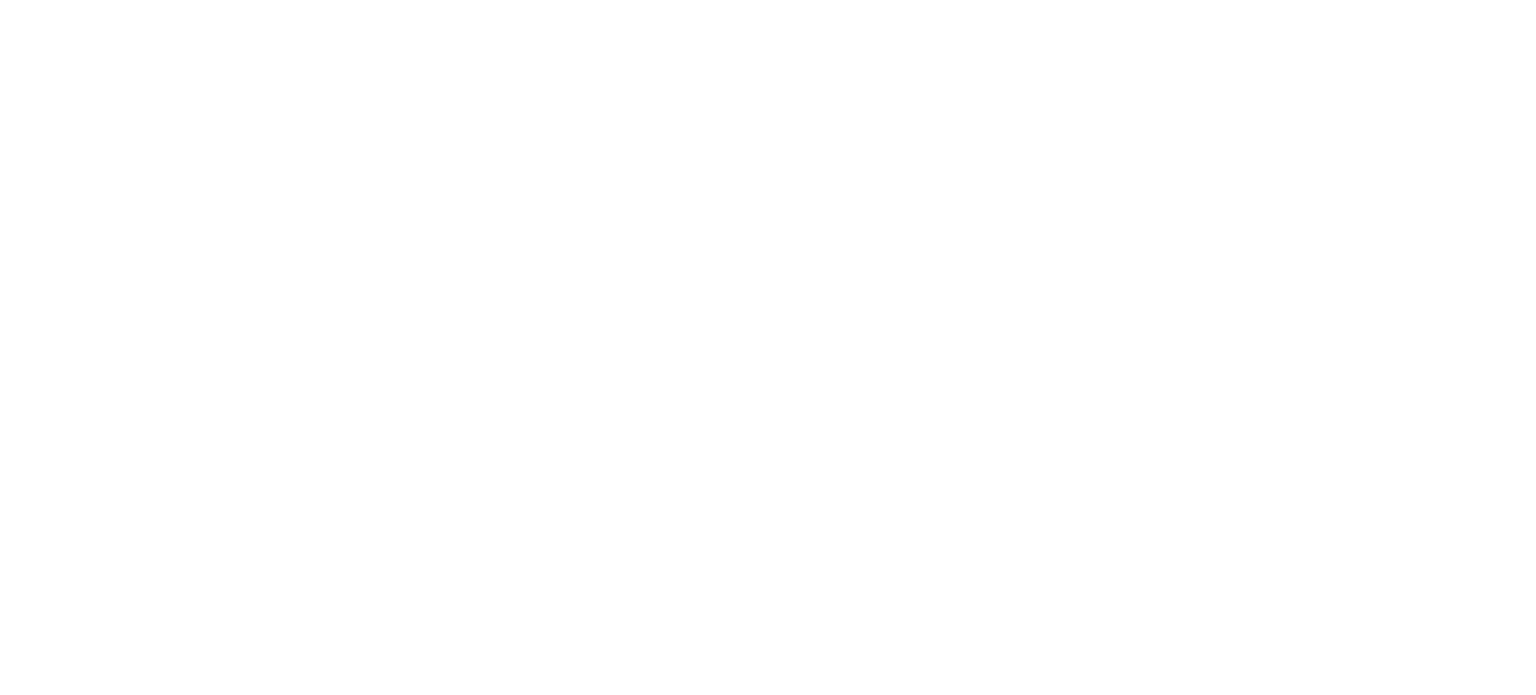scroll, scrollTop: 0, scrollLeft: 0, axis: both 